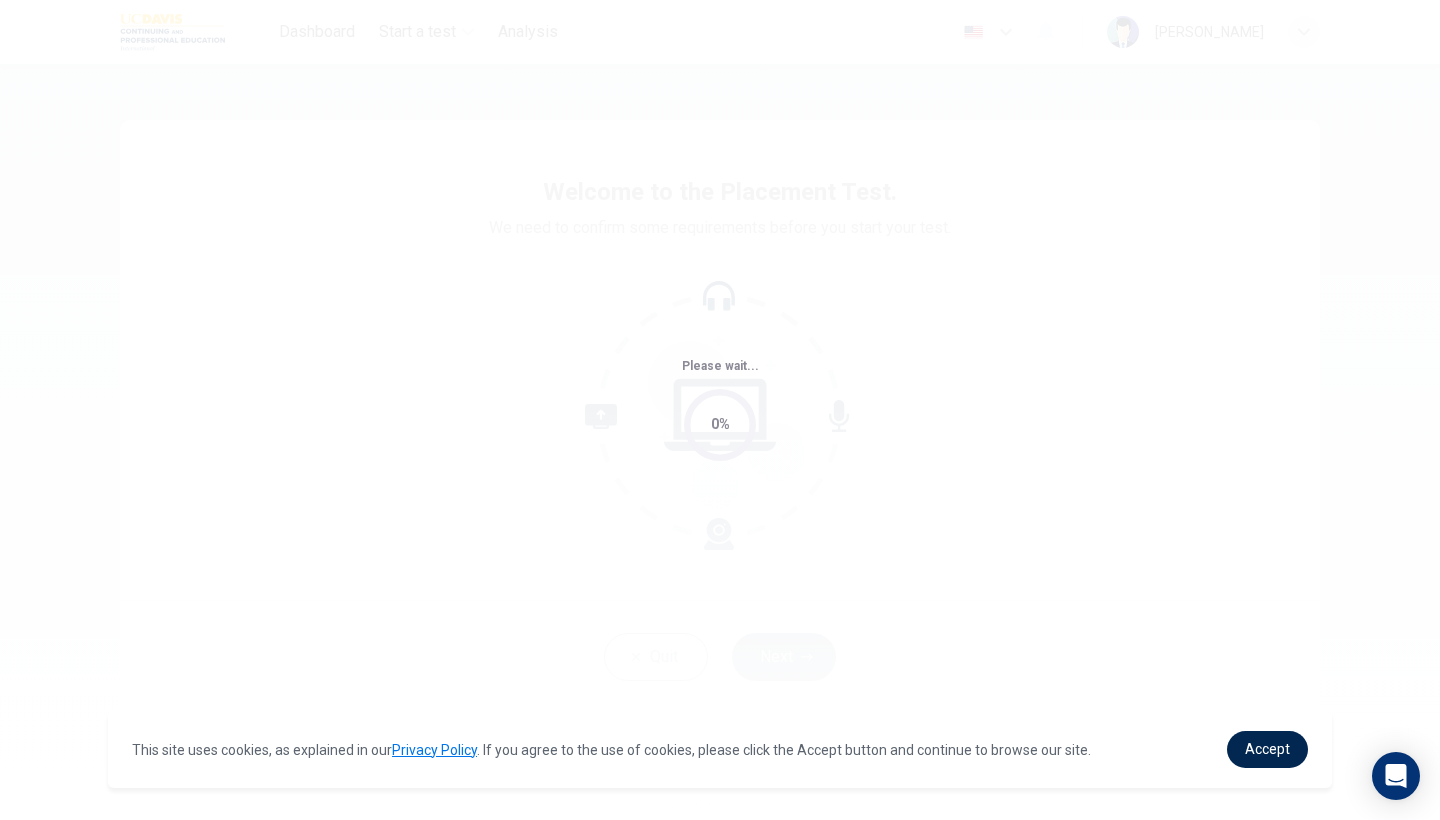scroll, scrollTop: 0, scrollLeft: 0, axis: both 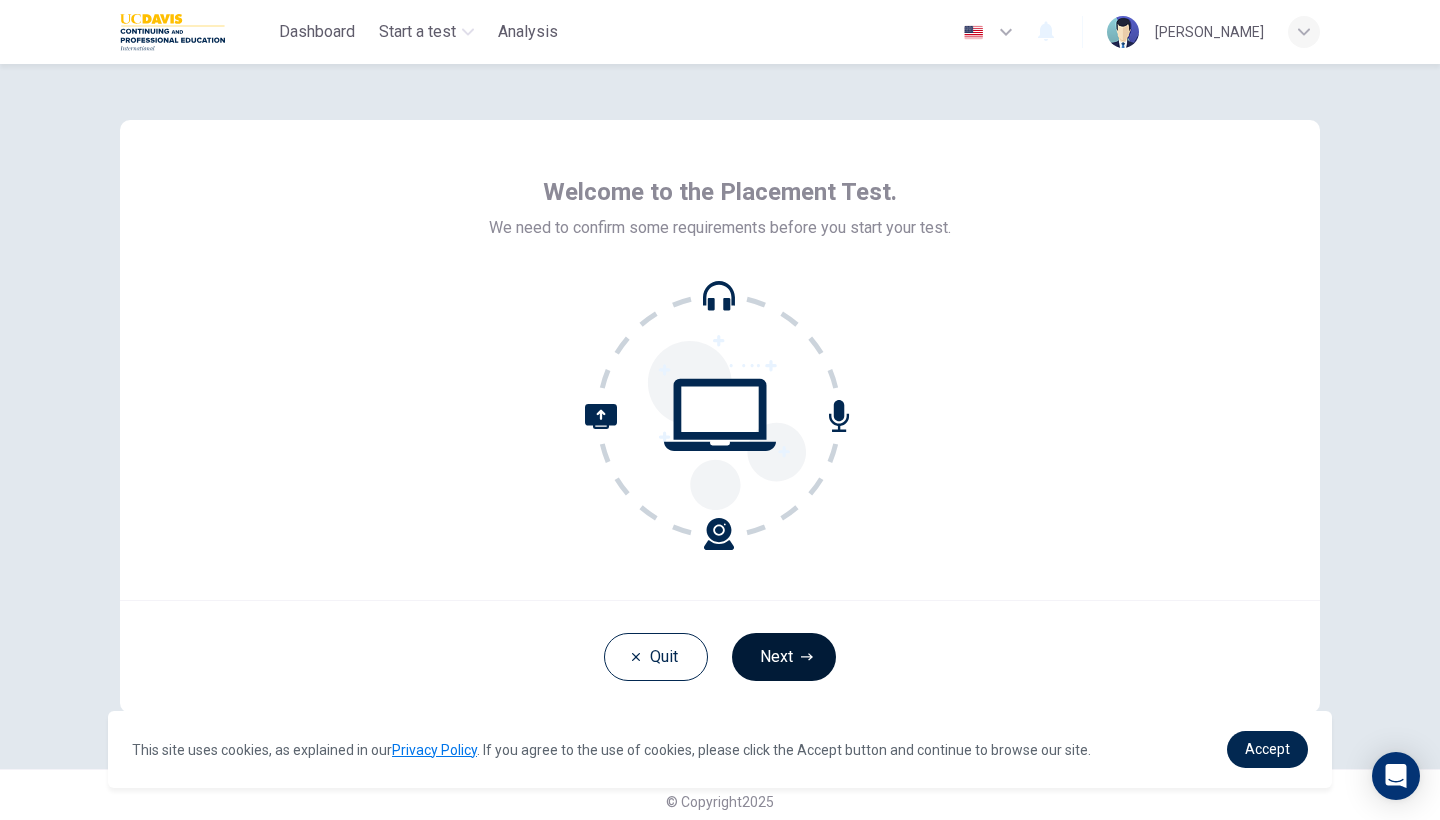 click on "Next" at bounding box center (784, 657) 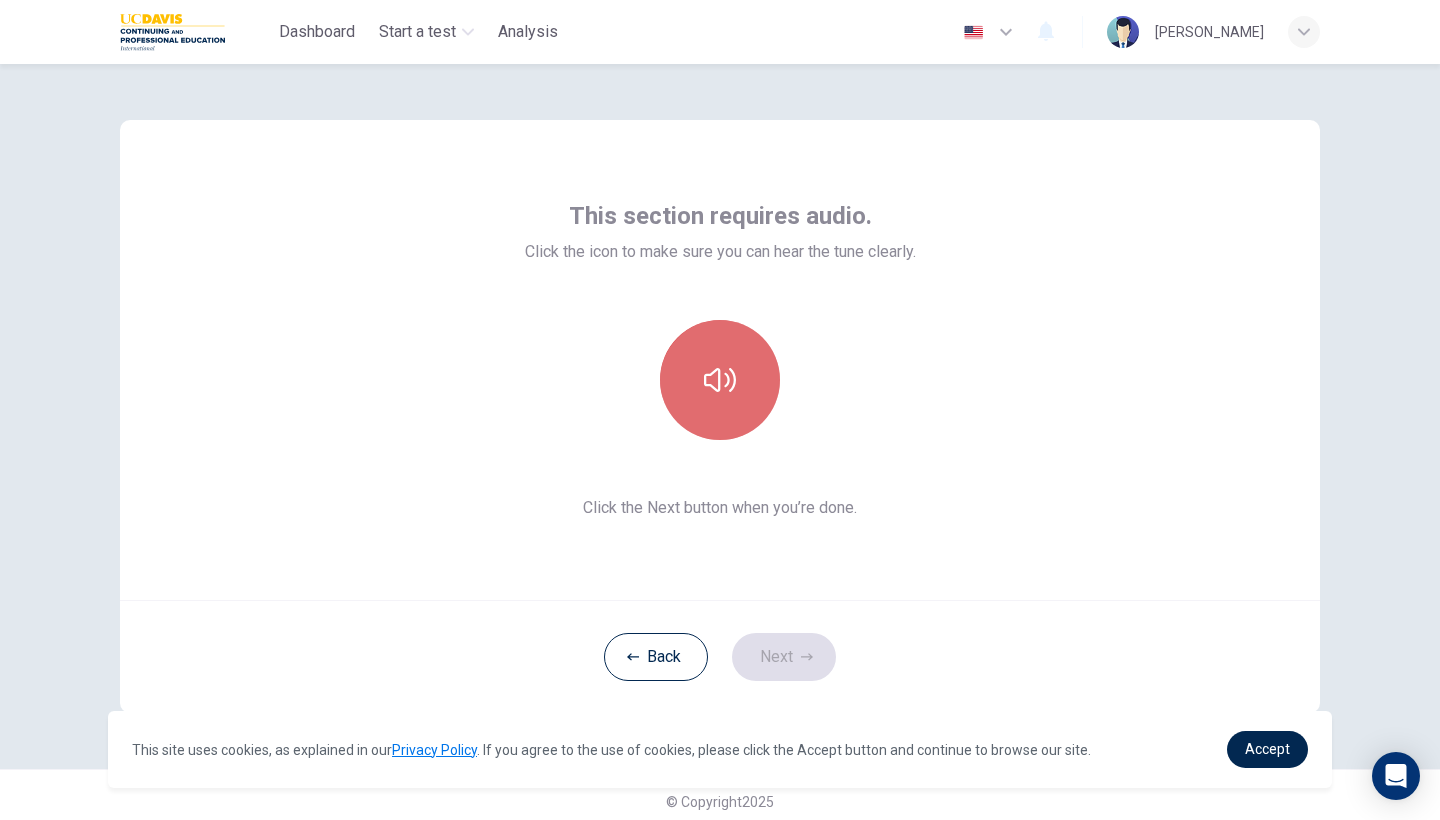 click 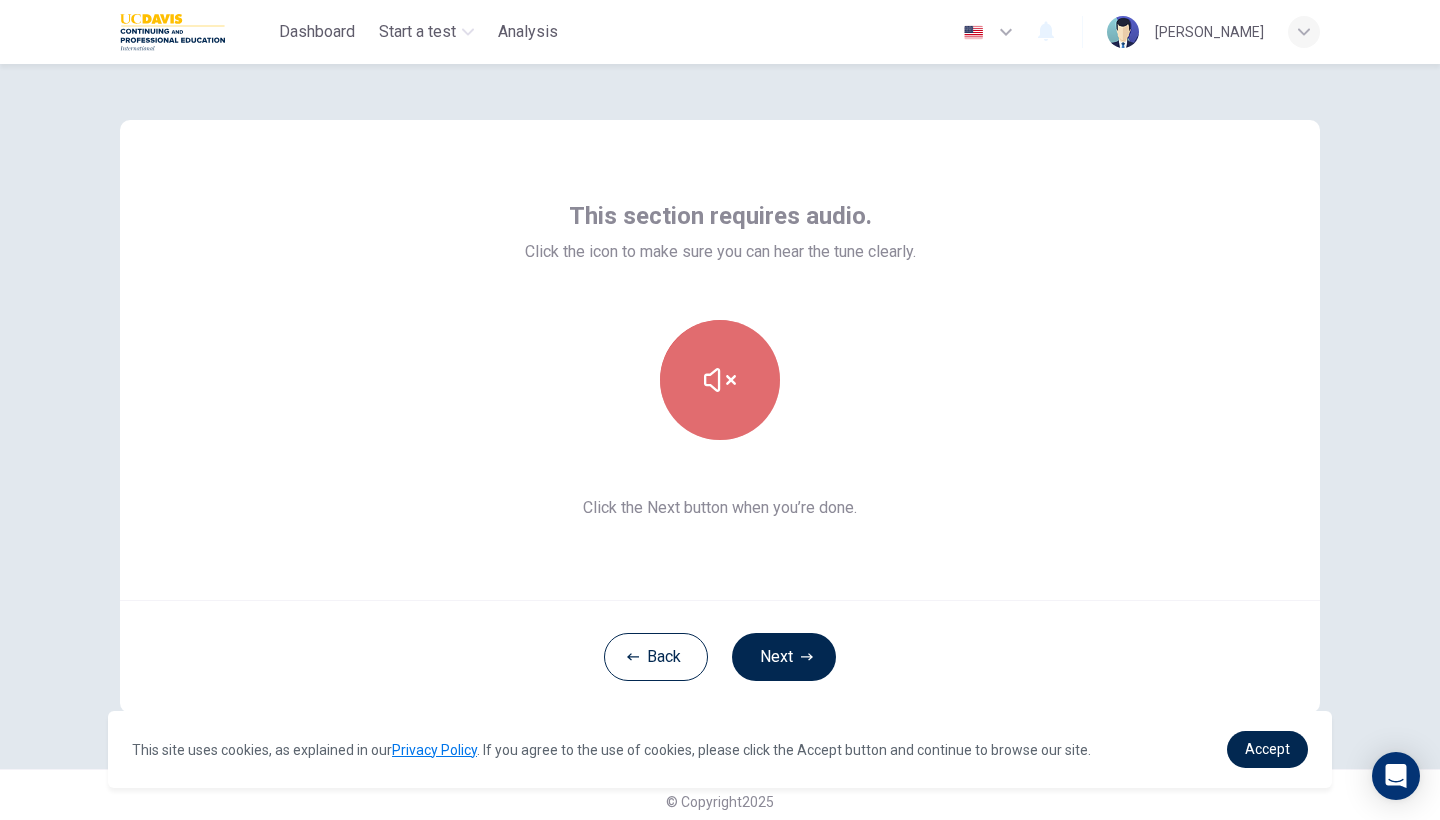 click 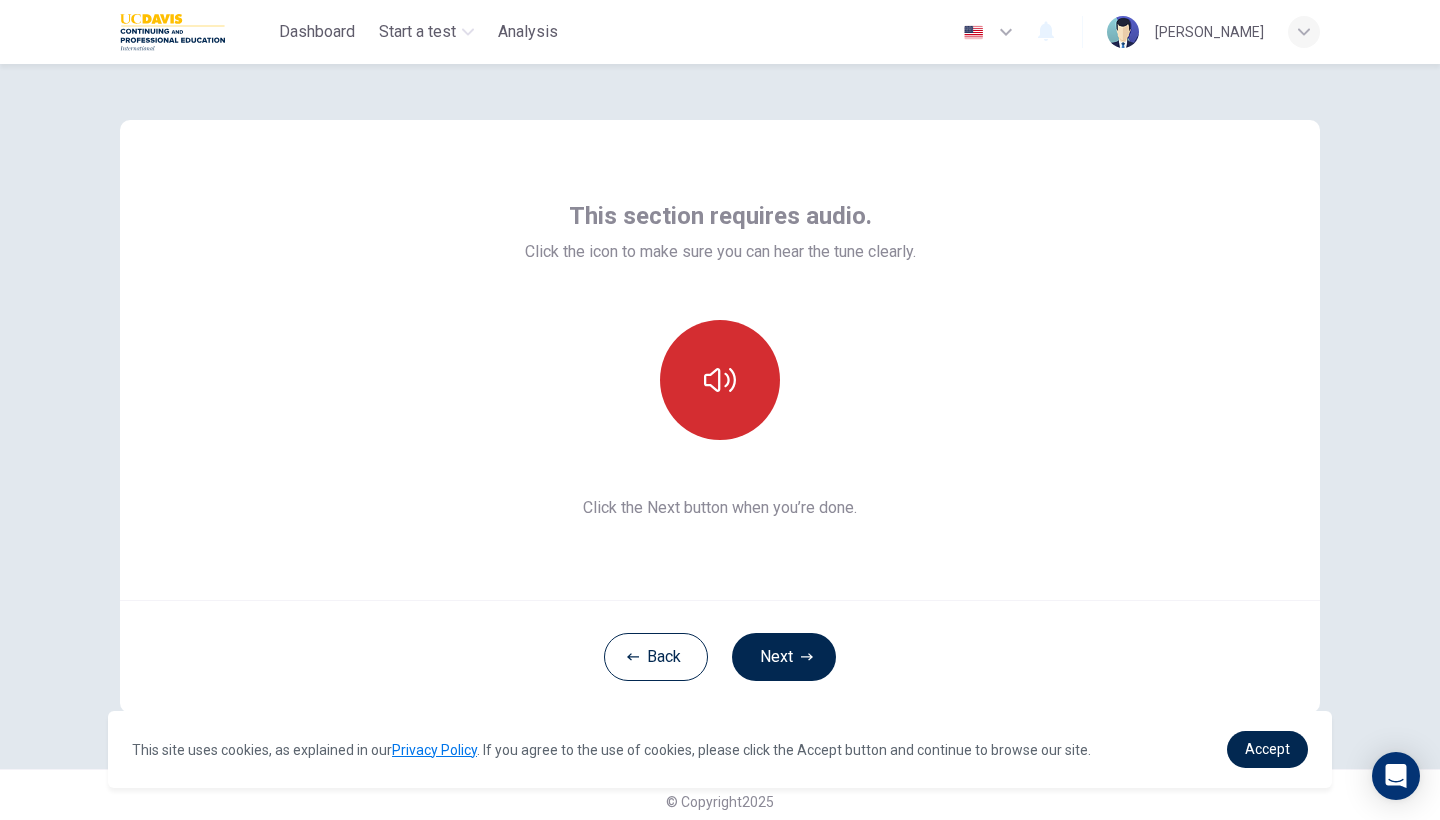 click at bounding box center [720, 380] 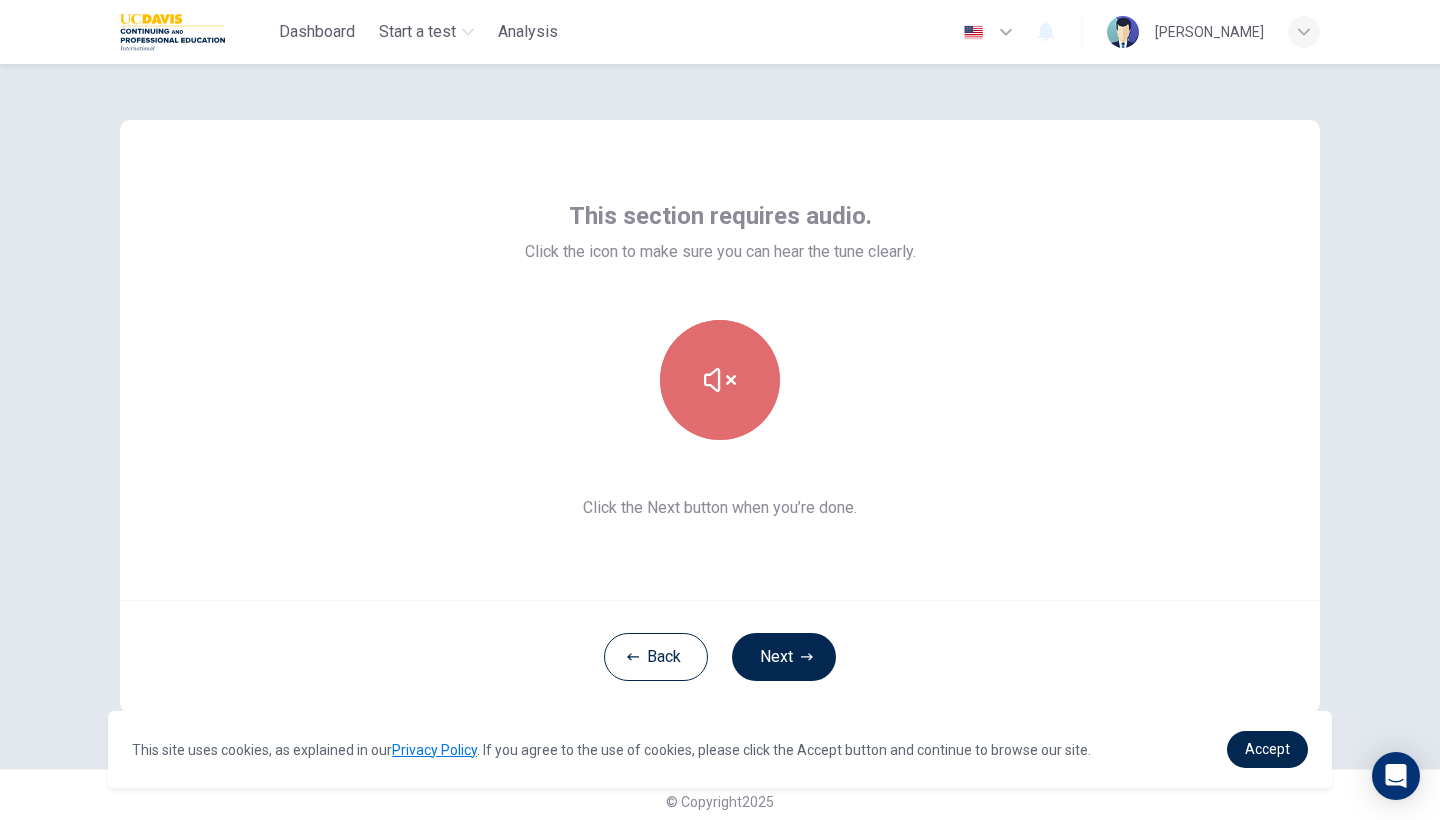 click at bounding box center [720, 380] 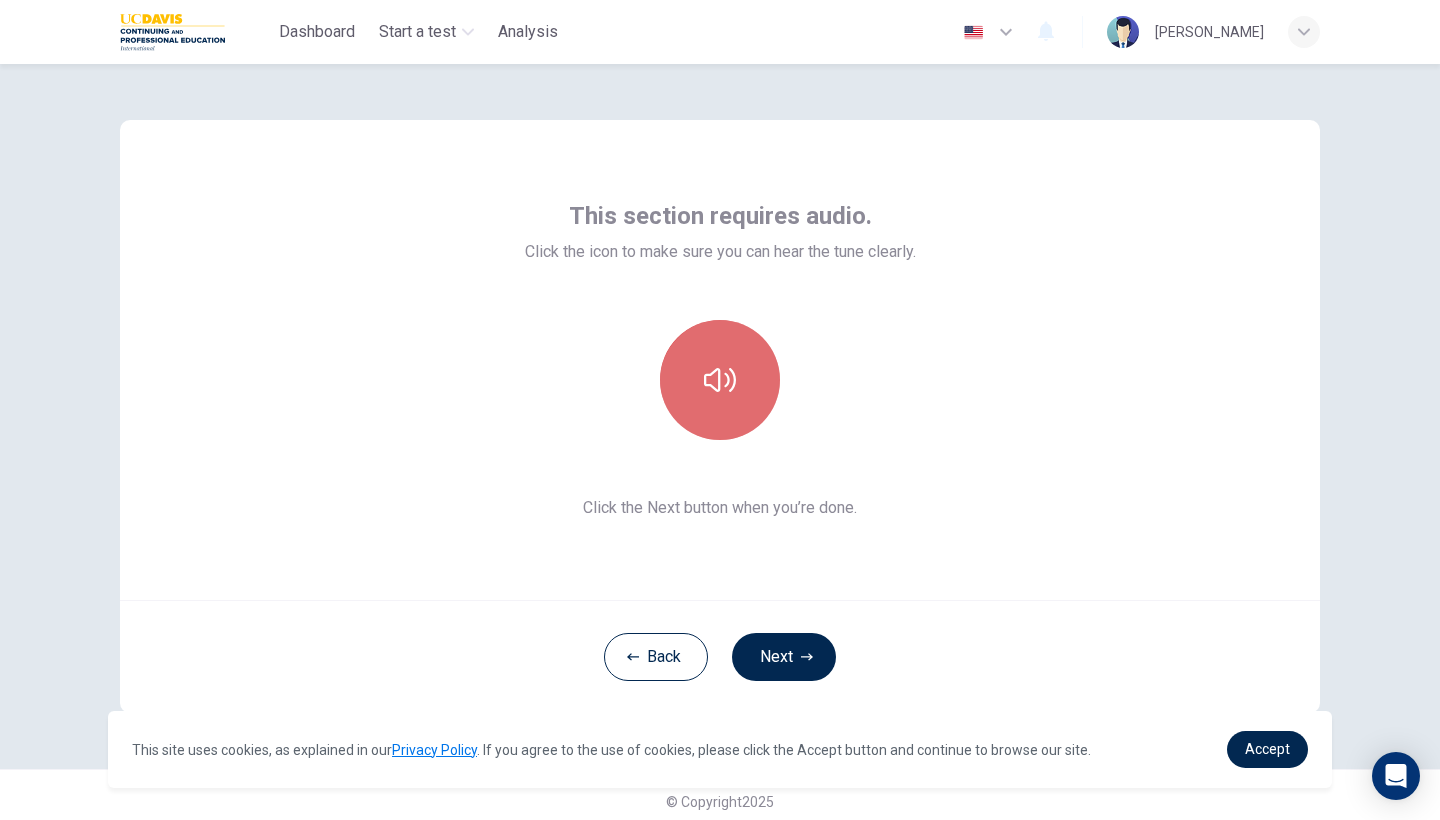 click at bounding box center (720, 380) 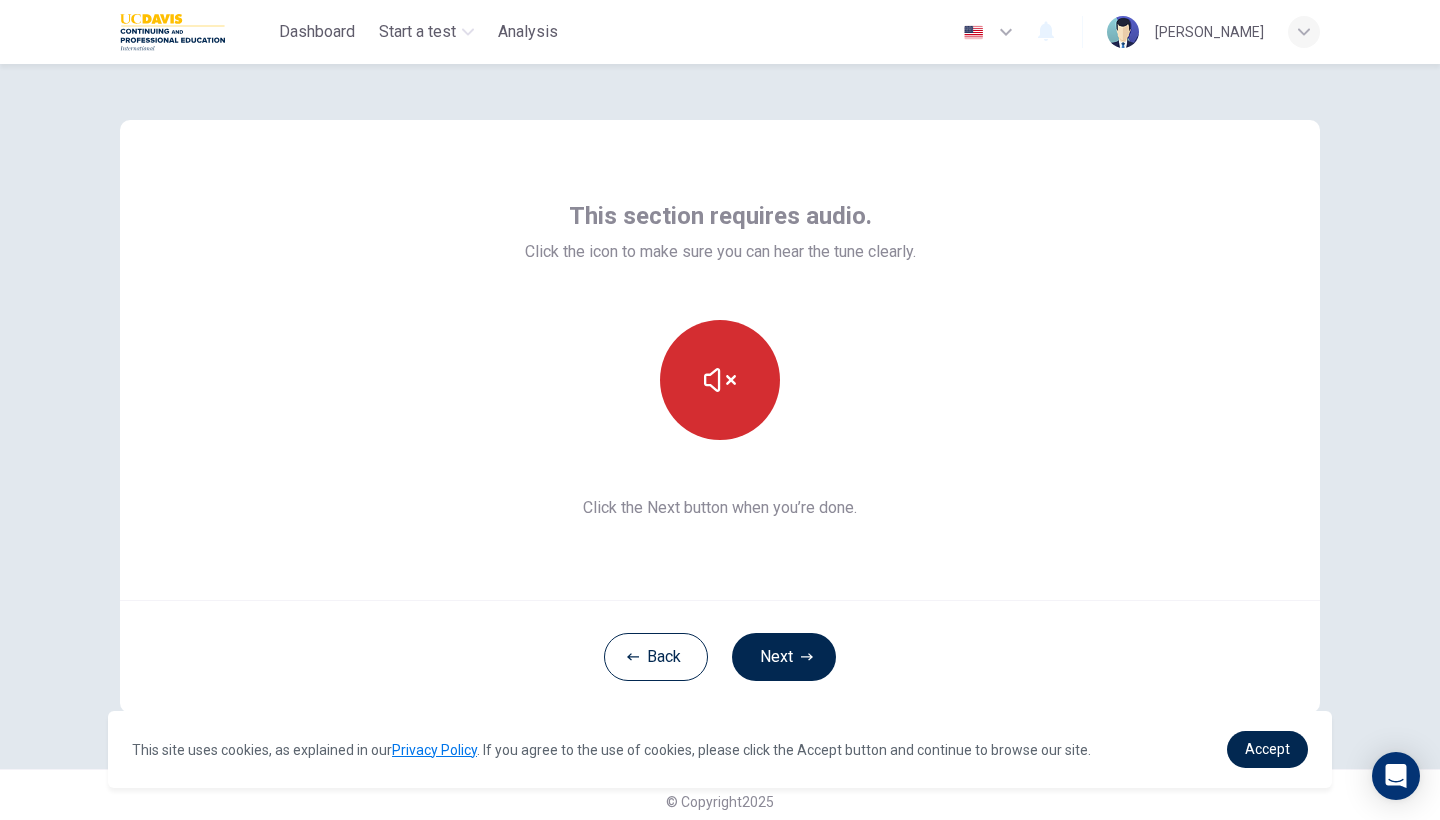 click at bounding box center (720, 380) 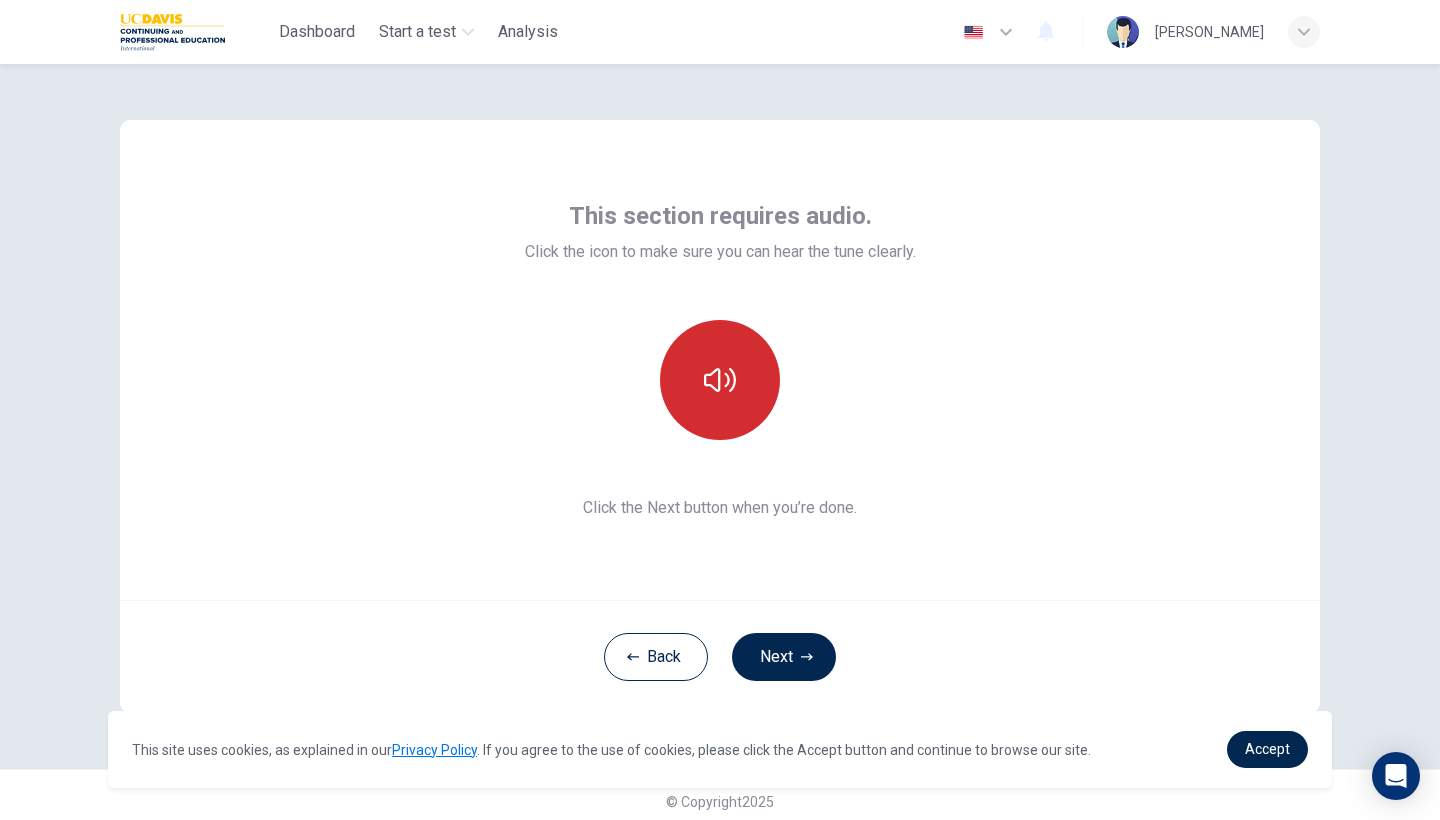 click at bounding box center (720, 380) 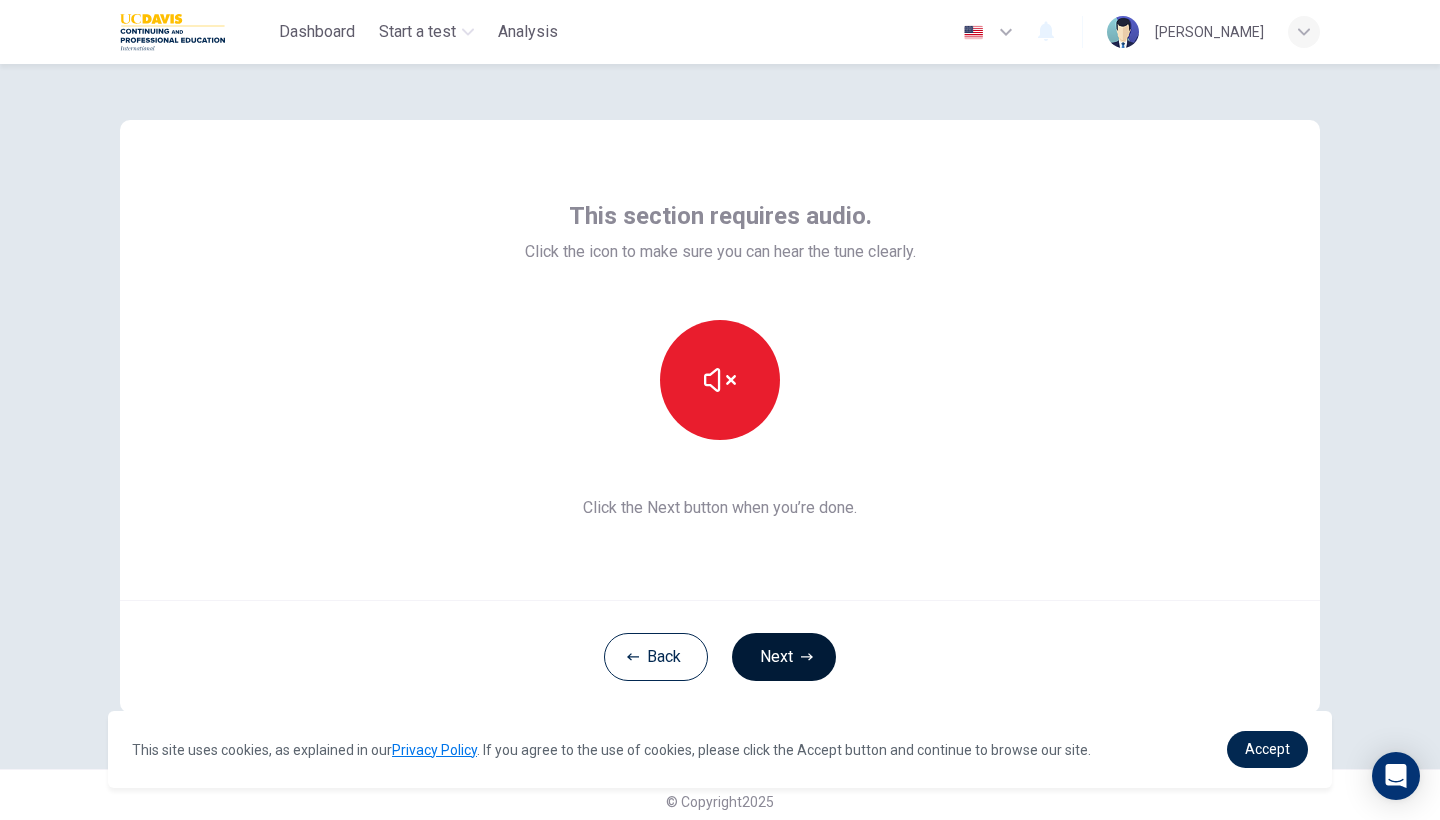 click on "Next" at bounding box center (784, 657) 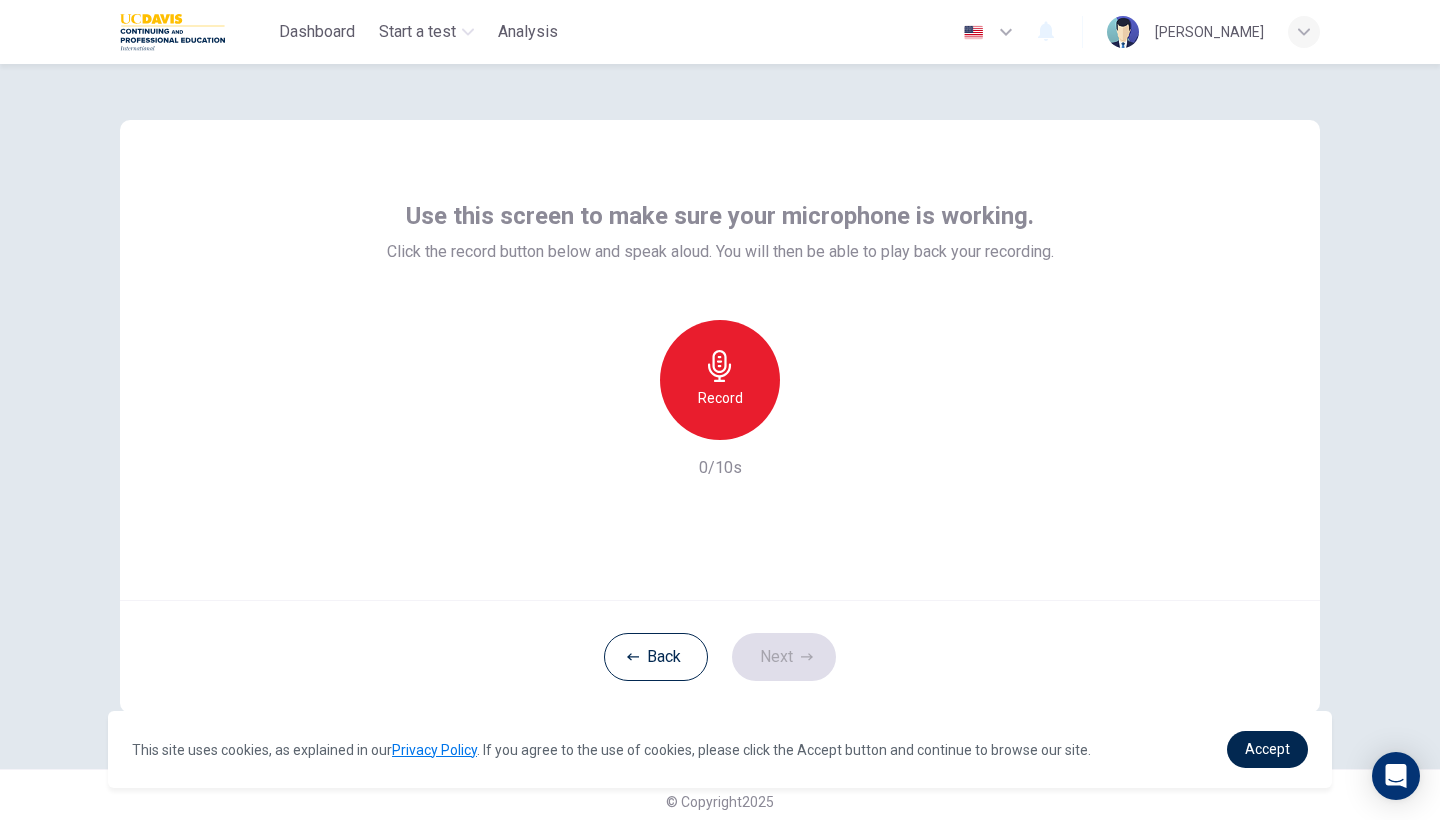 click on "Record" at bounding box center [720, 398] 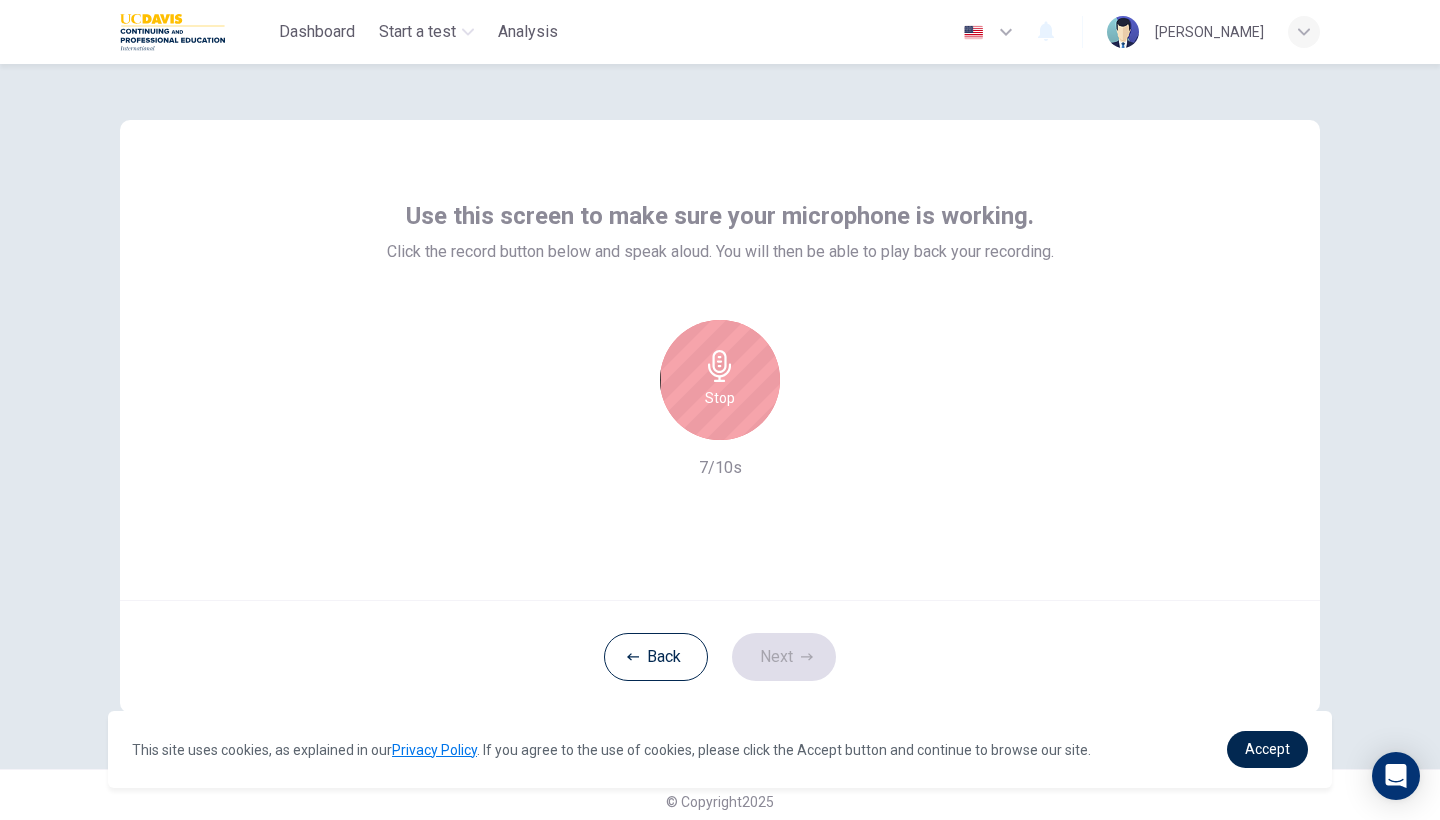click on "Stop" at bounding box center [720, 380] 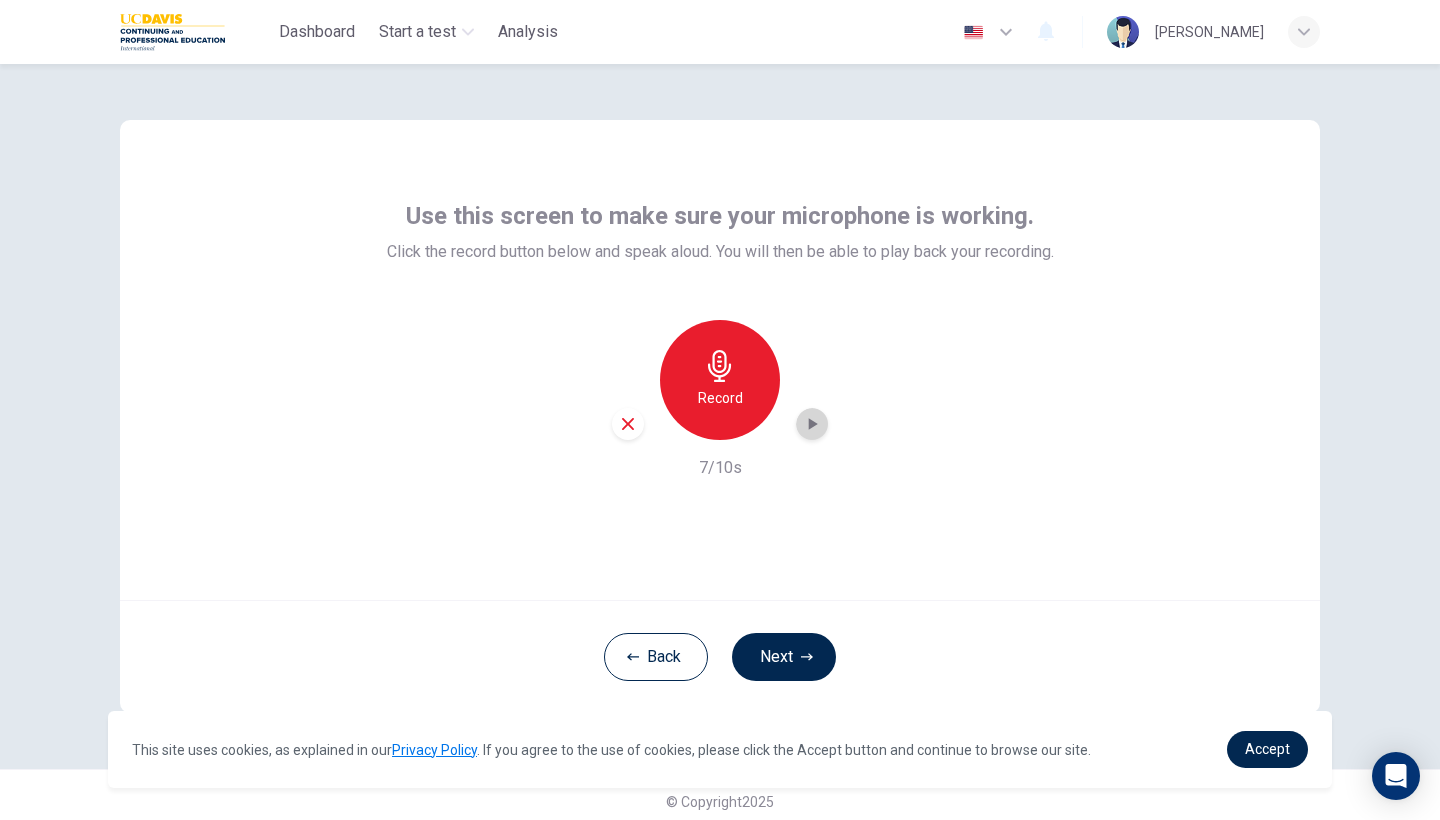 click at bounding box center (812, 424) 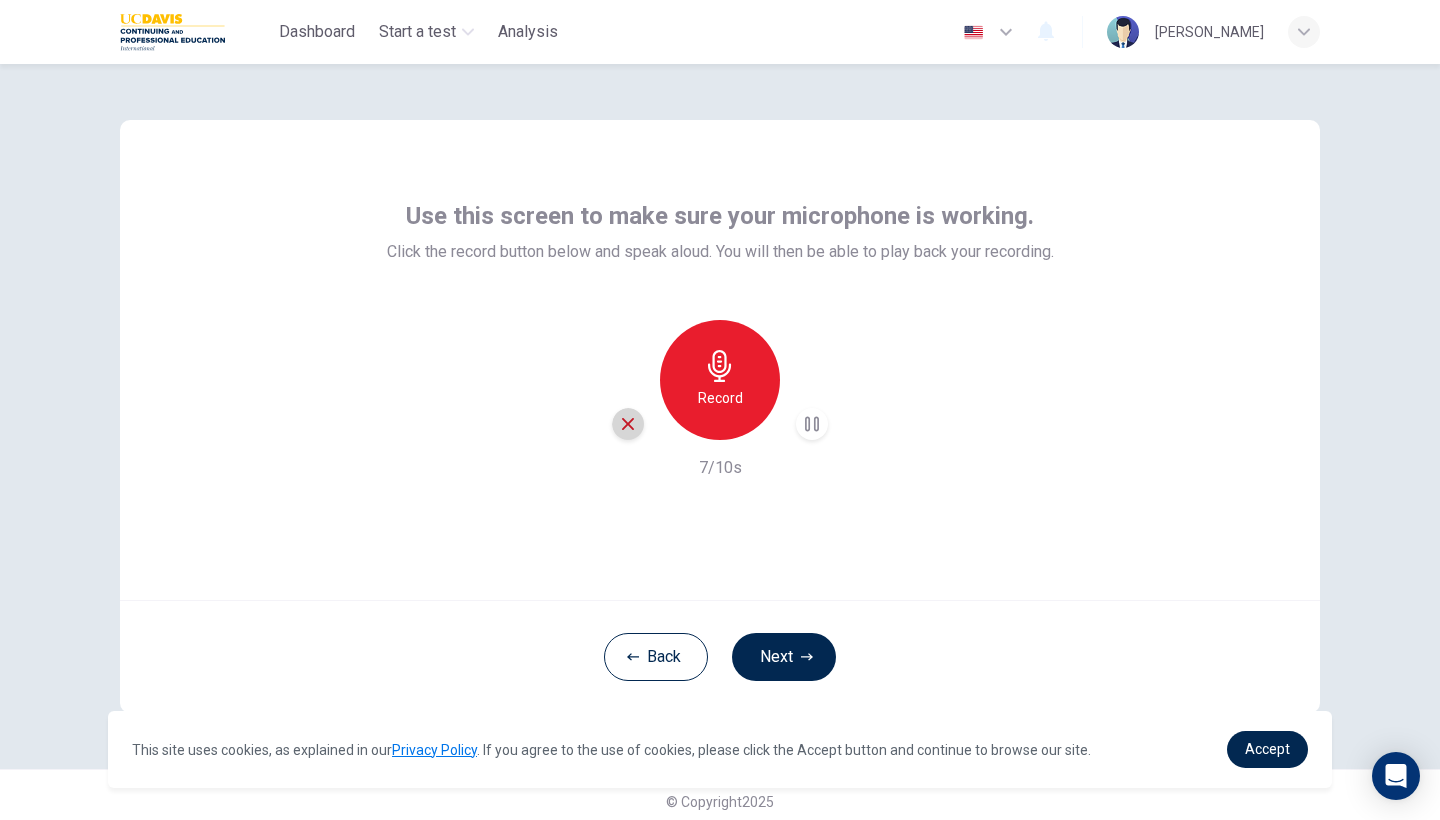 click 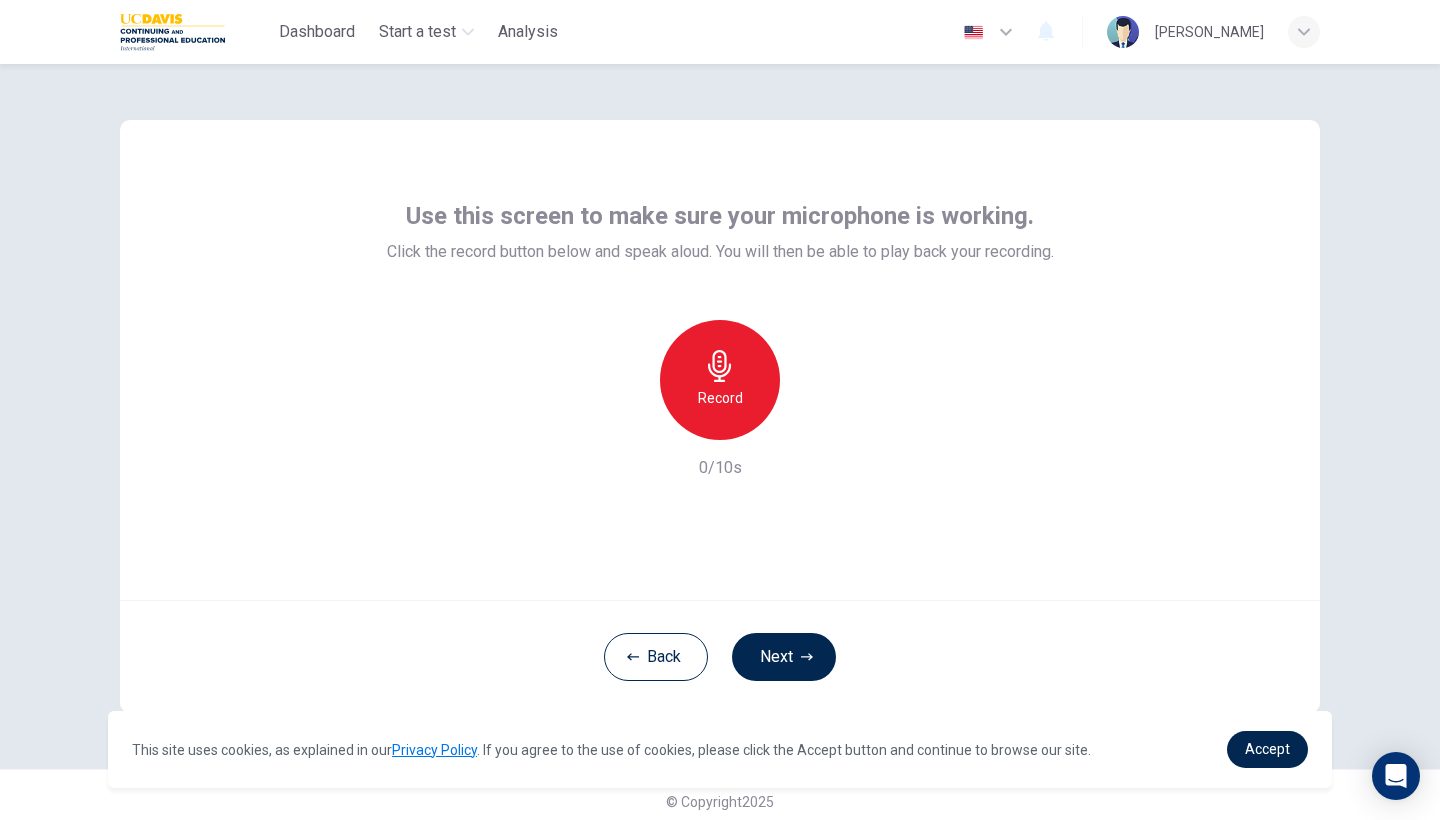 click 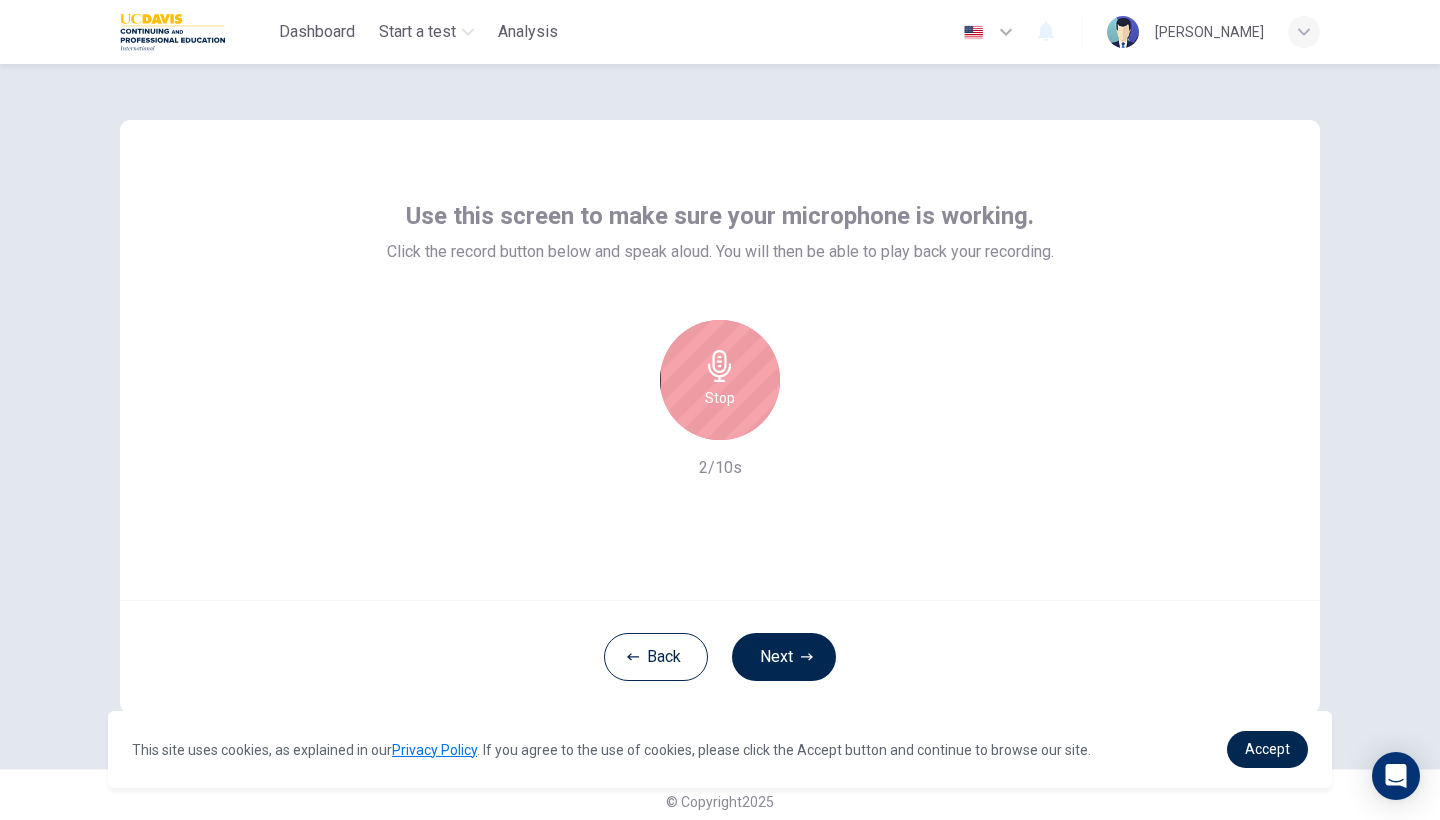 click 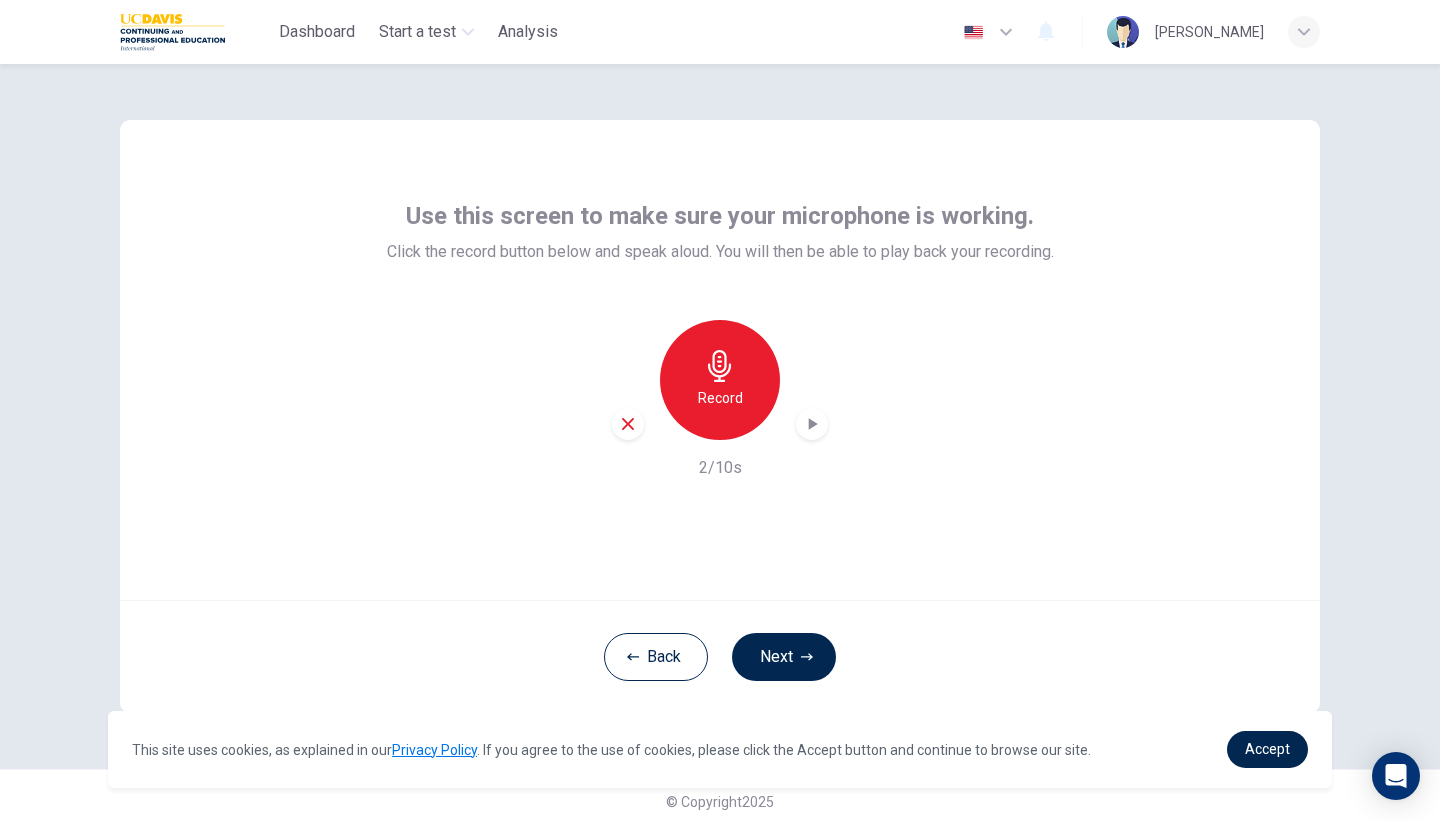 click 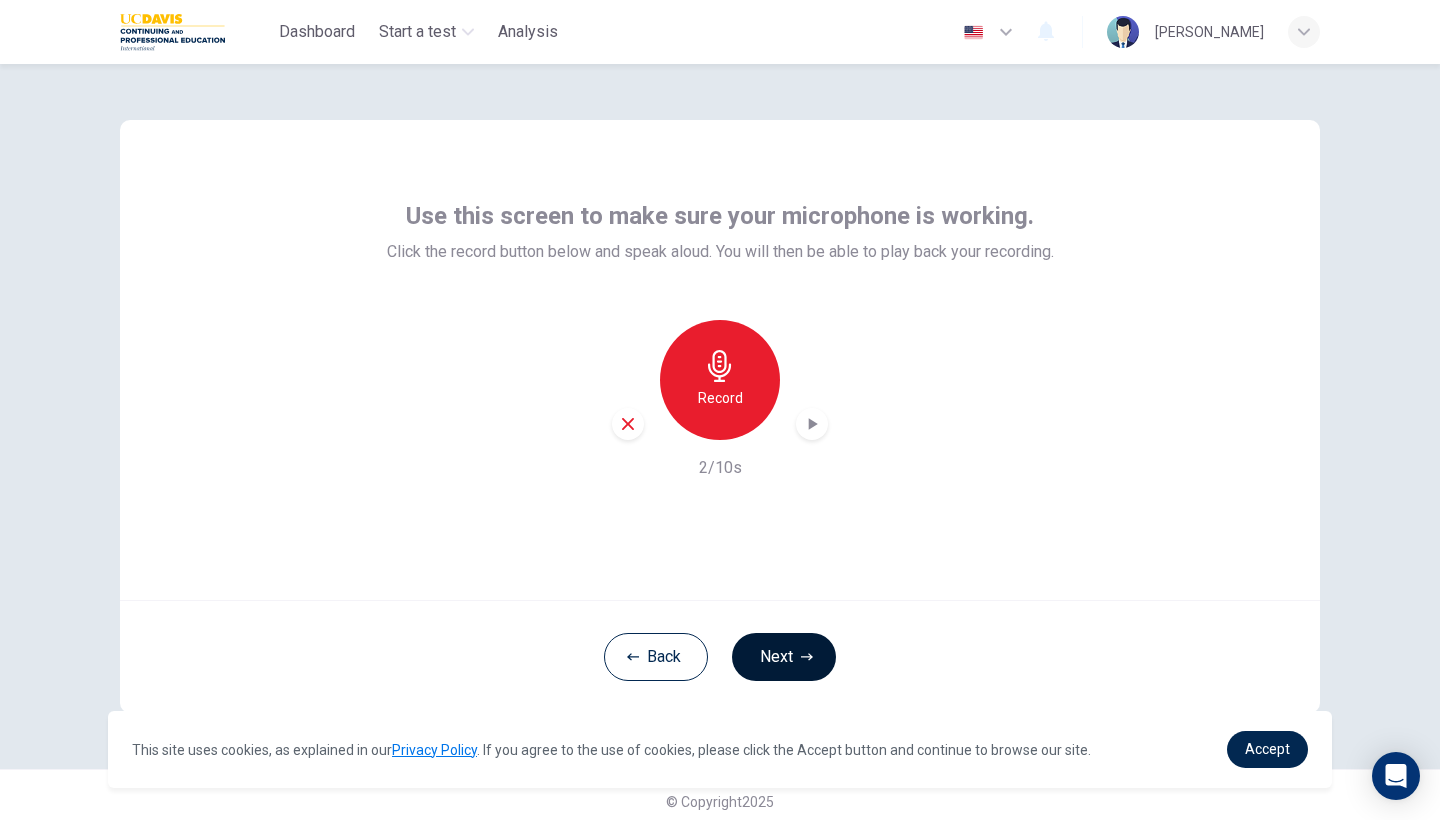 click on "Next" at bounding box center [784, 657] 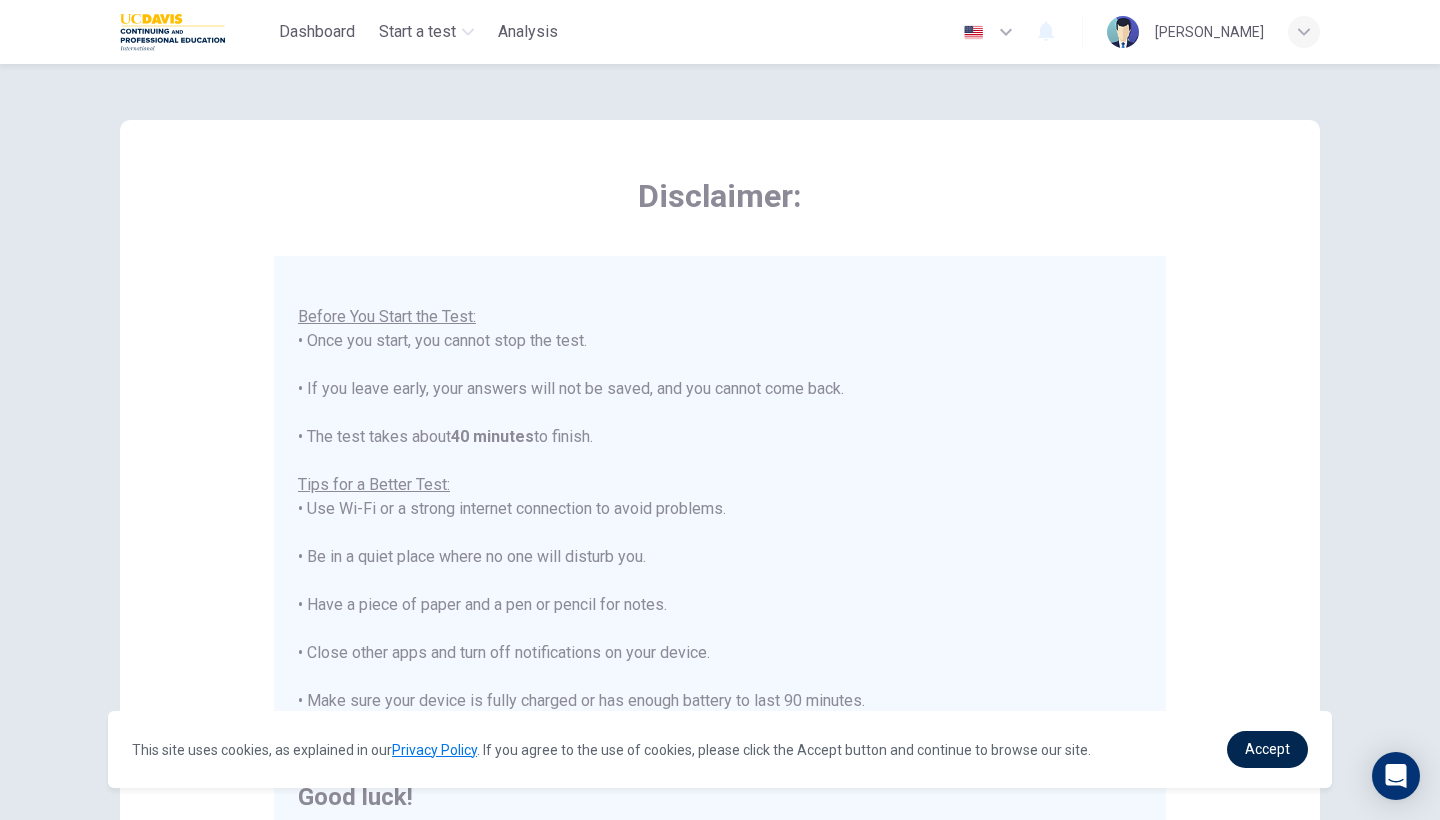 scroll, scrollTop: 21, scrollLeft: 0, axis: vertical 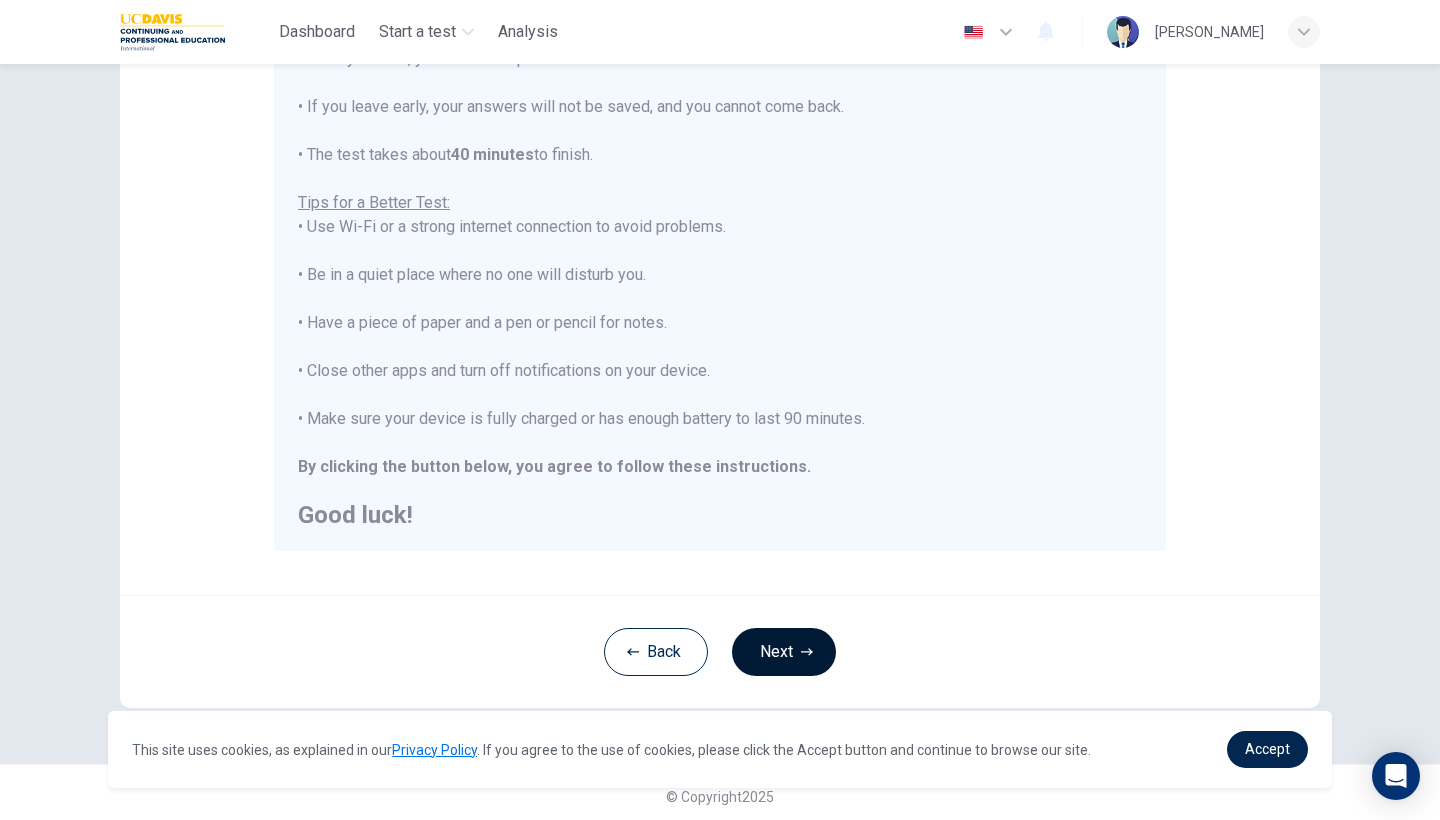 click on "Next" at bounding box center [784, 652] 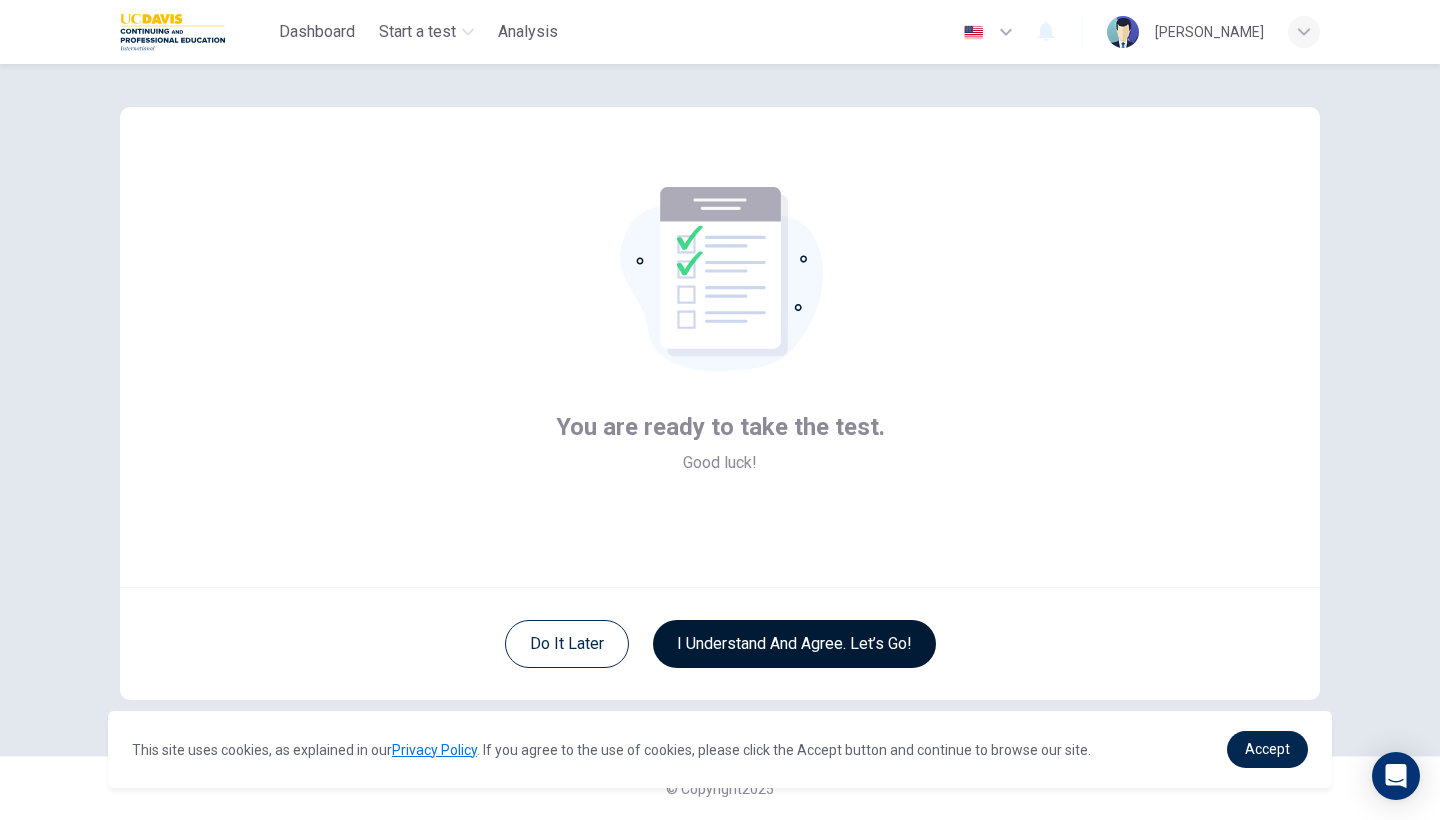 scroll, scrollTop: 13, scrollLeft: 0, axis: vertical 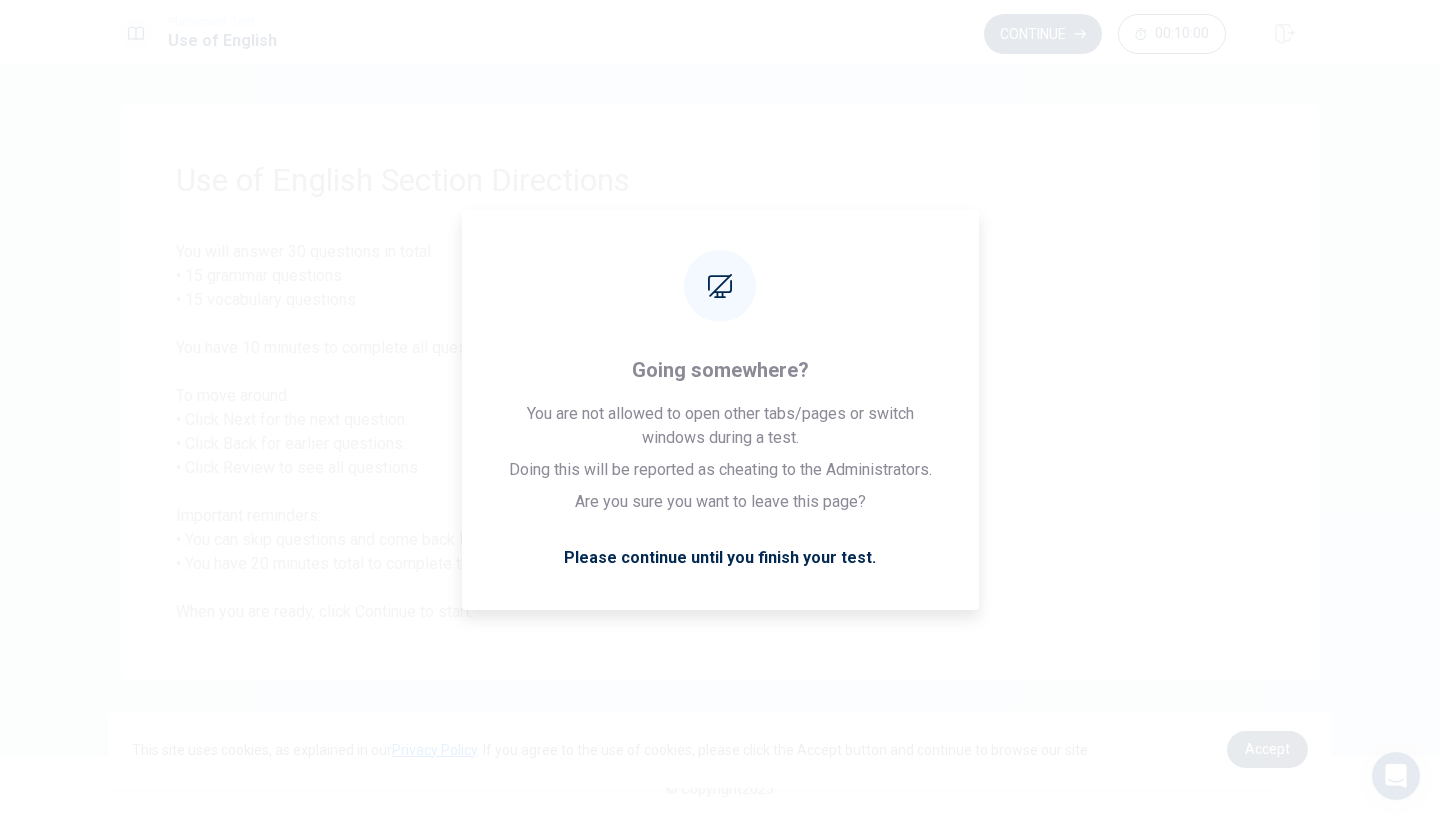 click on "Accept" at bounding box center [1267, 749] 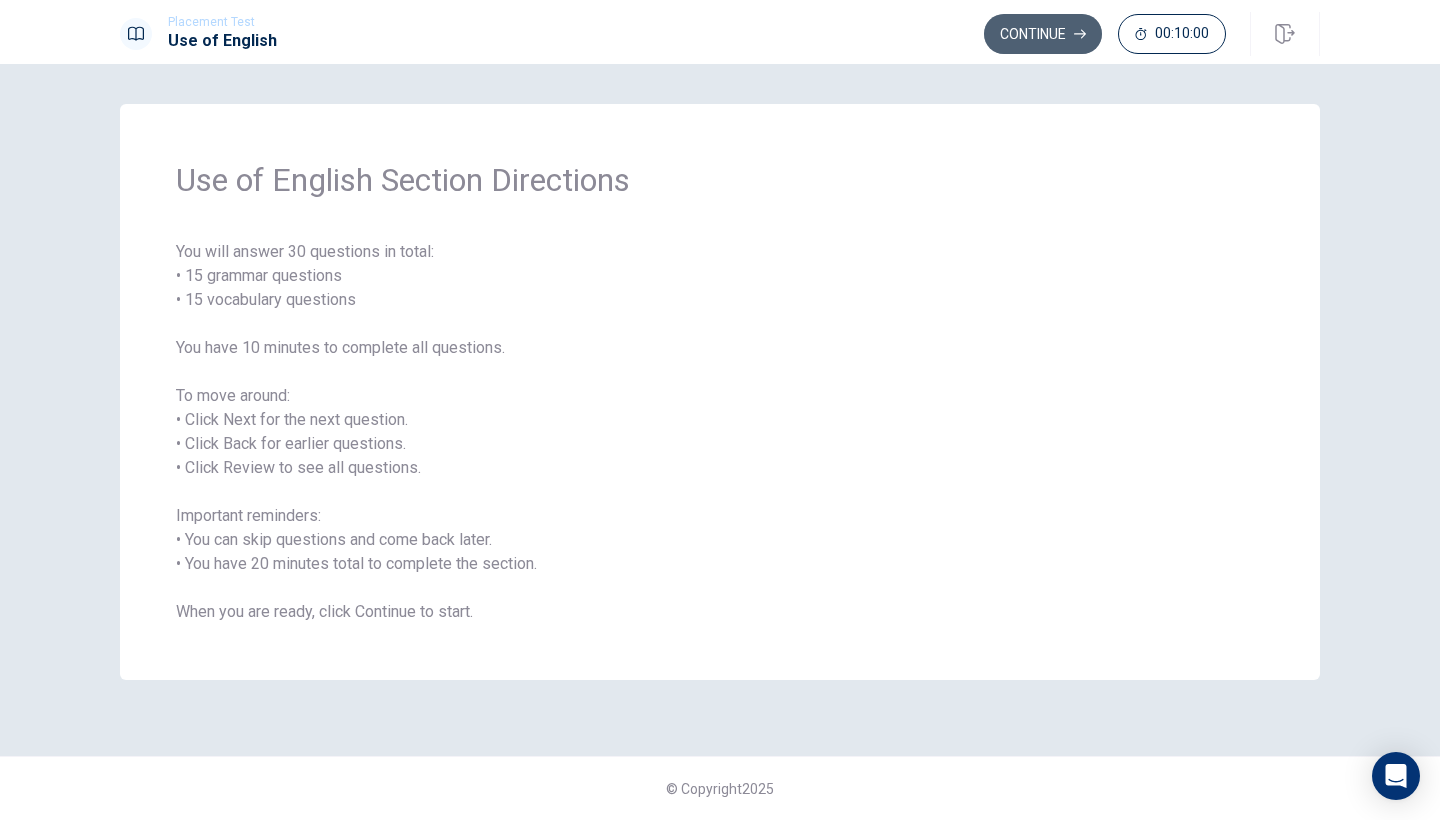click on "Continue" at bounding box center (1043, 34) 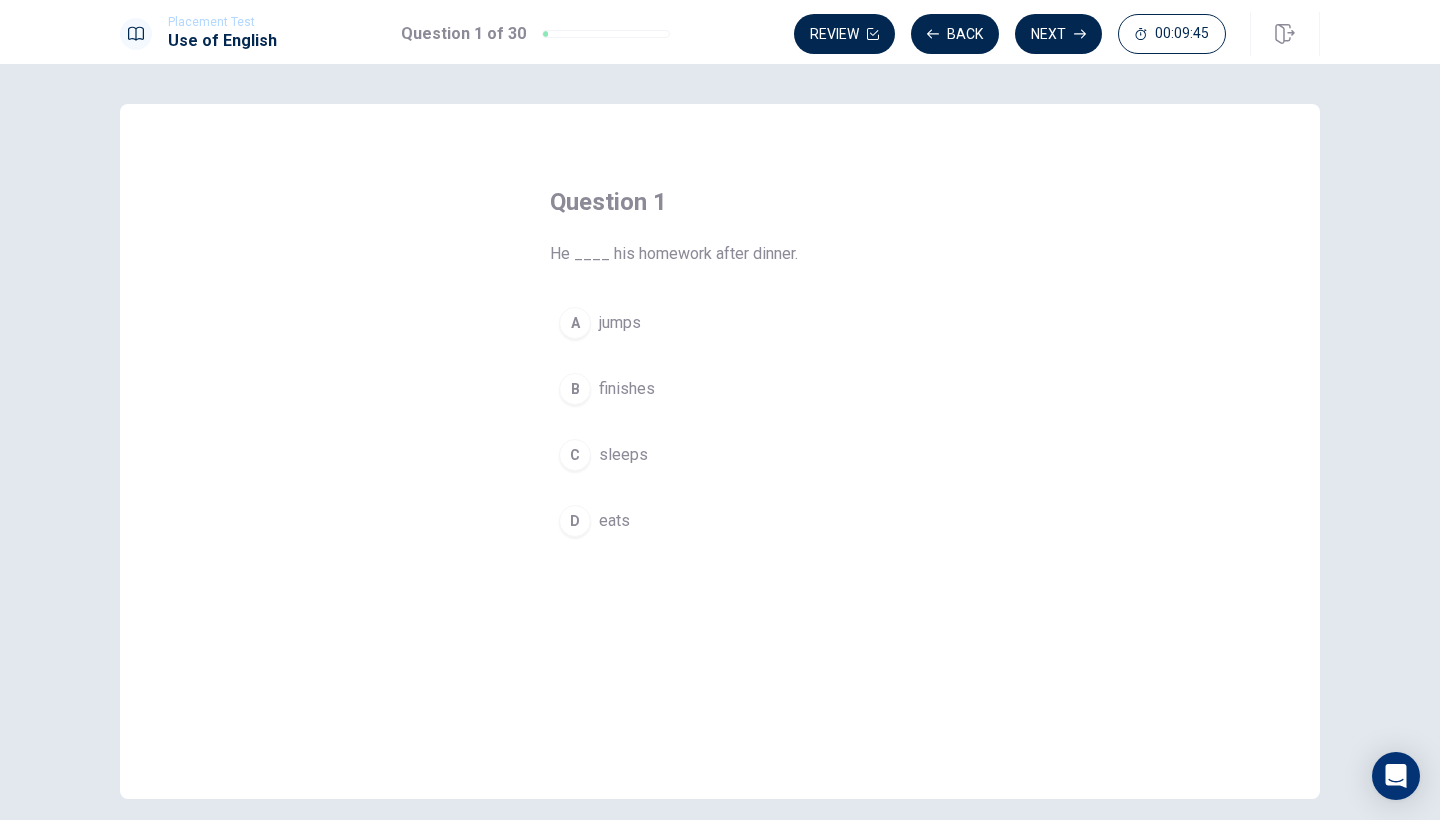 click on "B" at bounding box center [575, 389] 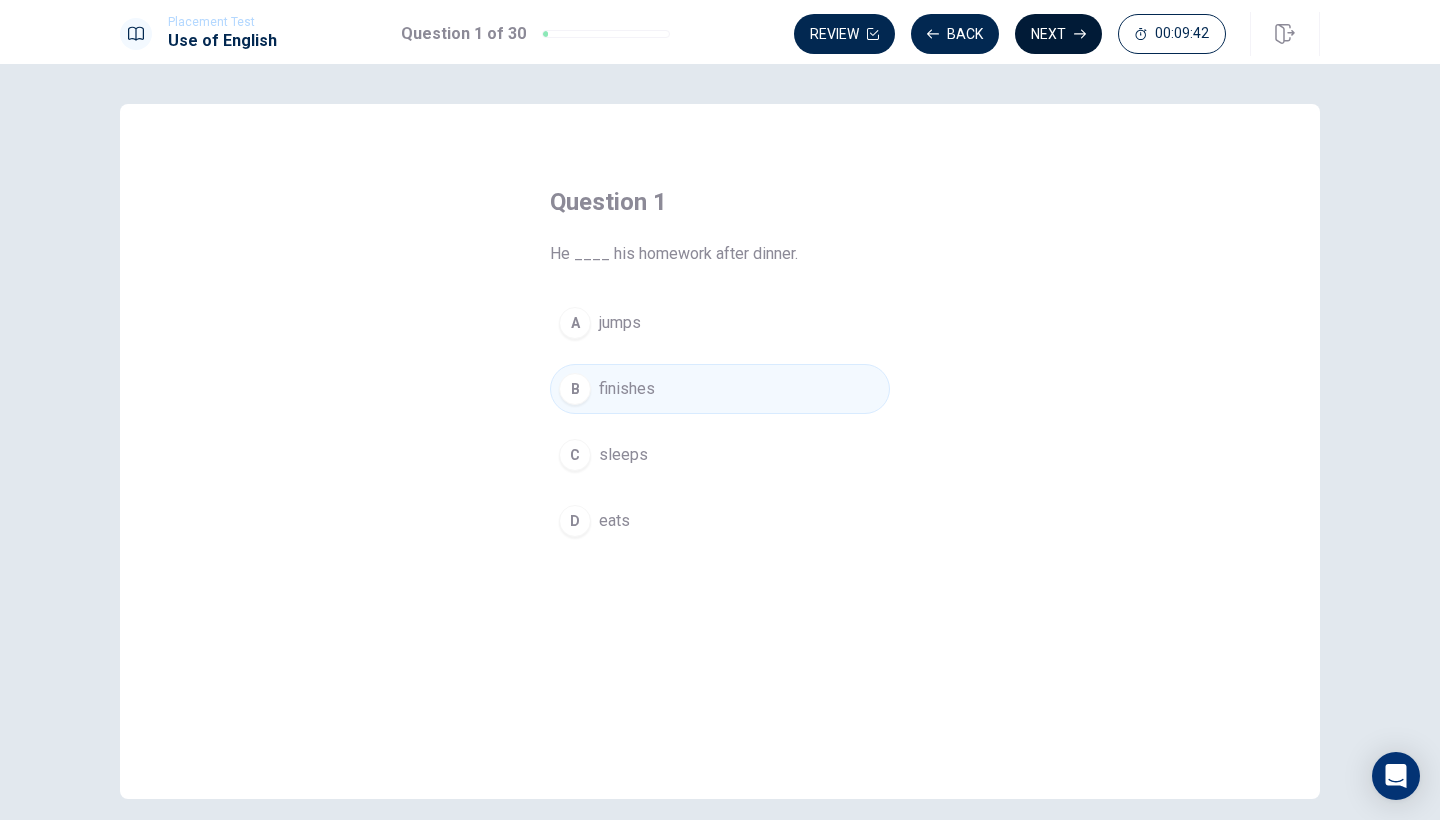 click on "Next" at bounding box center [1058, 34] 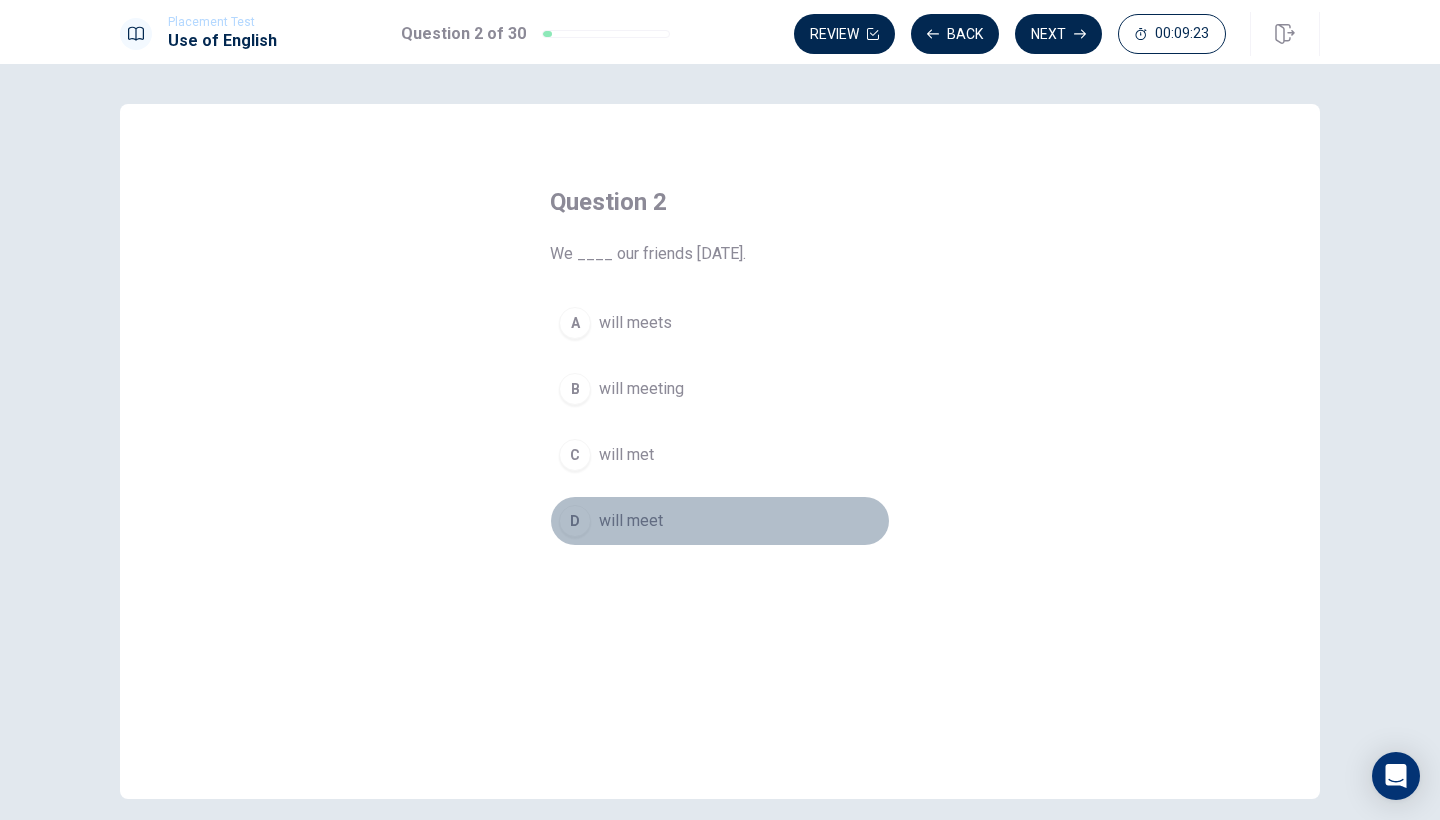 click on "D" at bounding box center [575, 521] 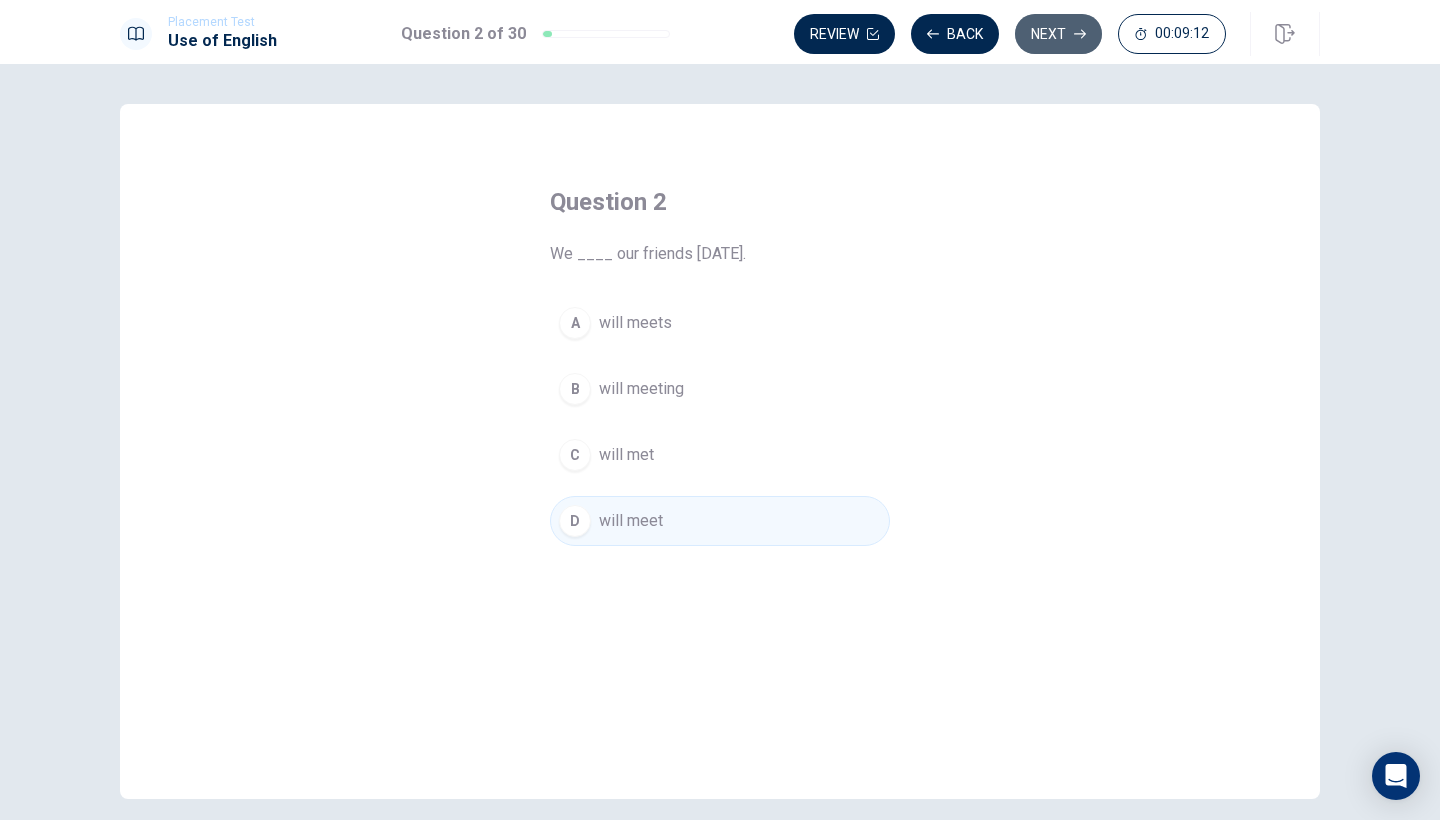 click on "Next" at bounding box center [1058, 34] 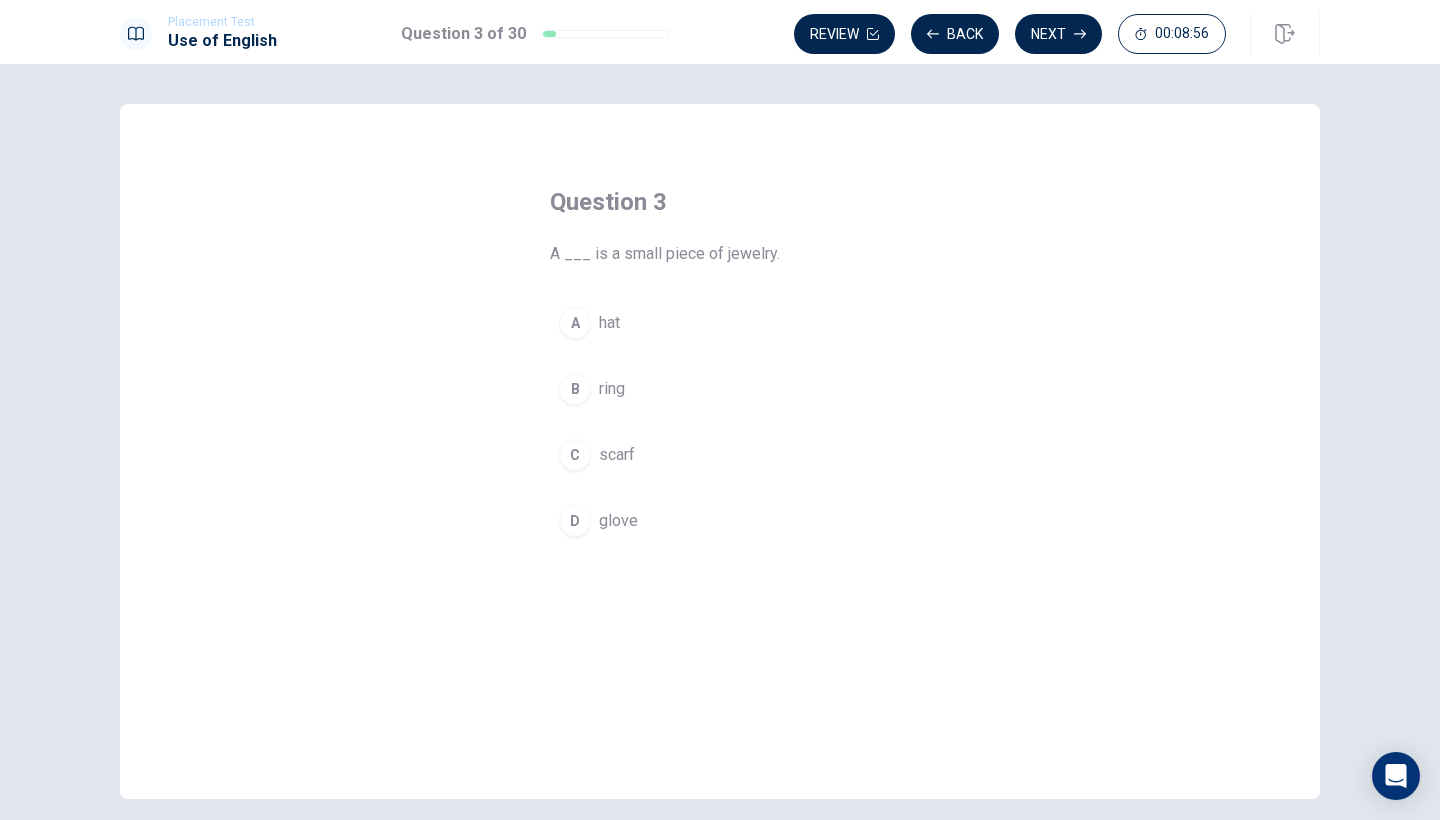 click on "B" at bounding box center [575, 389] 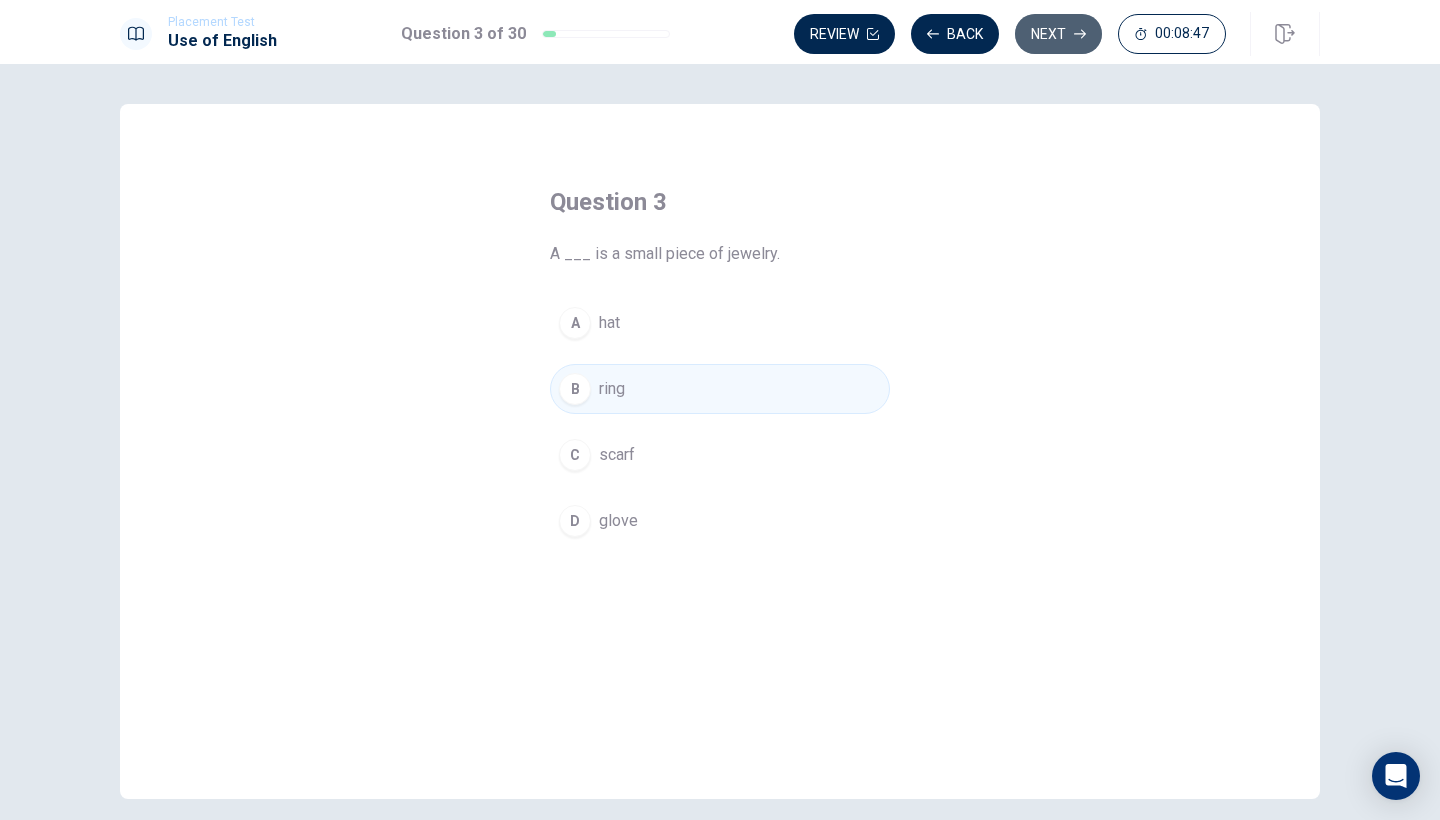 click on "Next" at bounding box center [1058, 34] 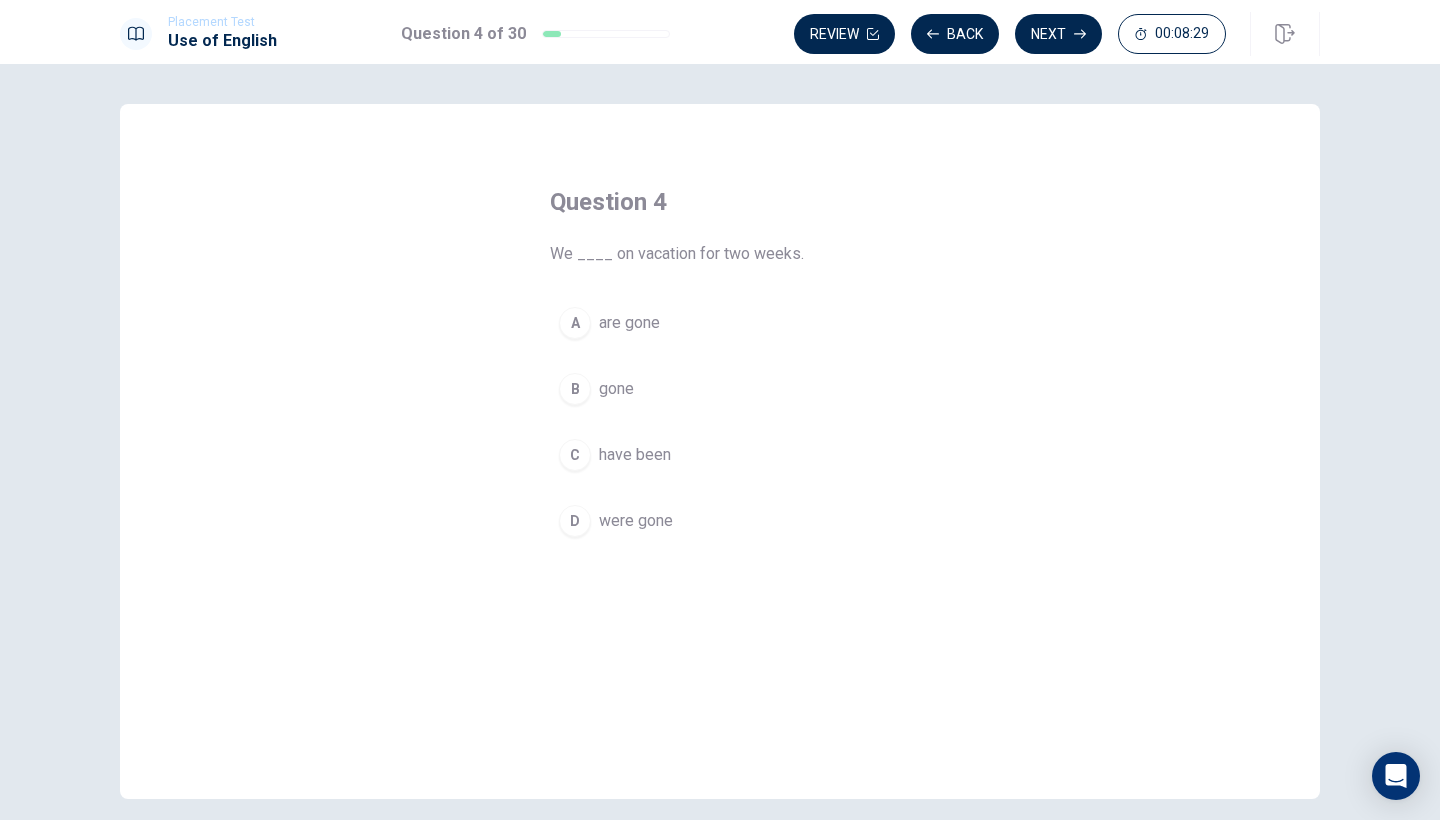click on "C" at bounding box center (575, 455) 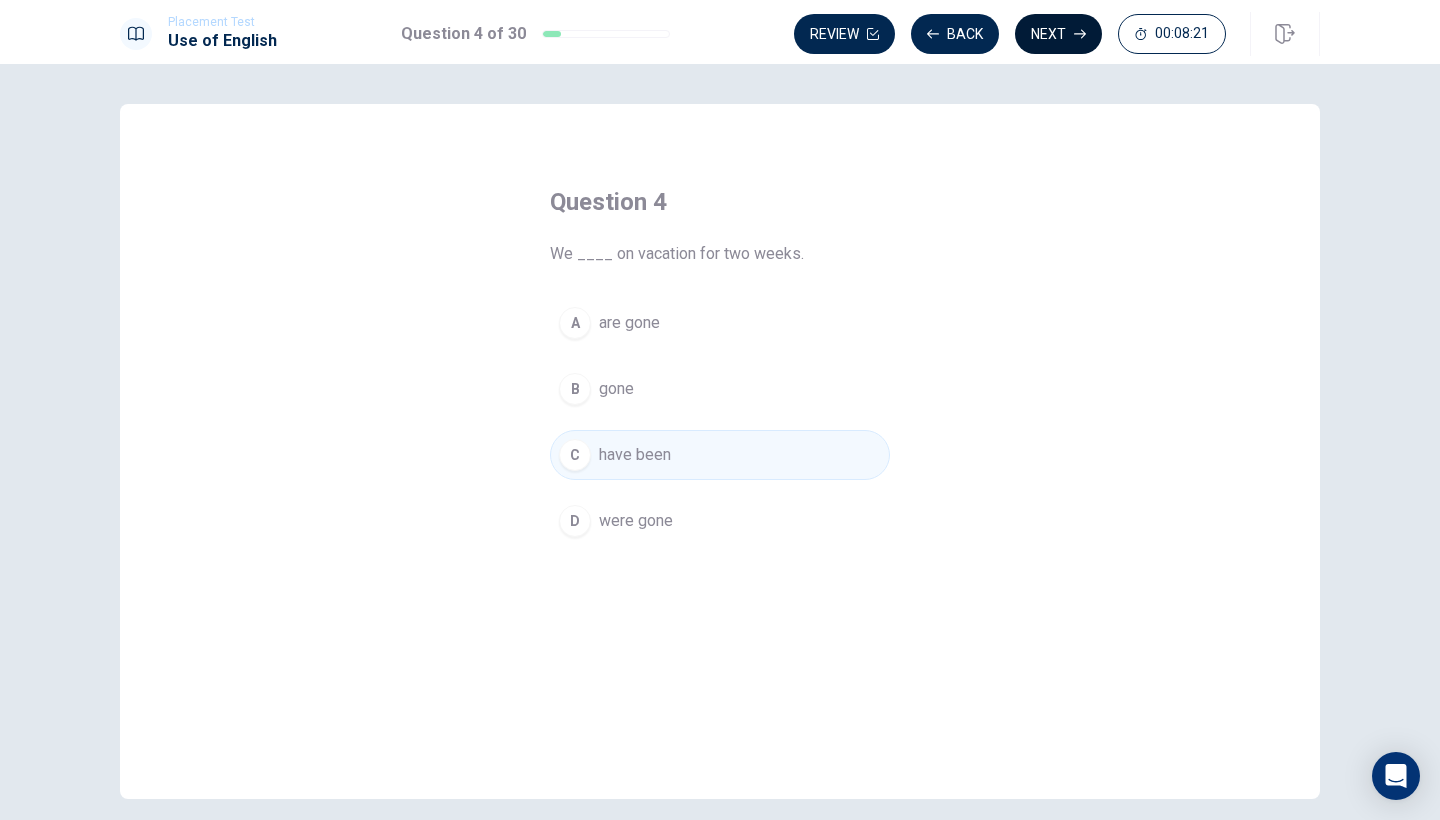 click on "Next" at bounding box center (1058, 34) 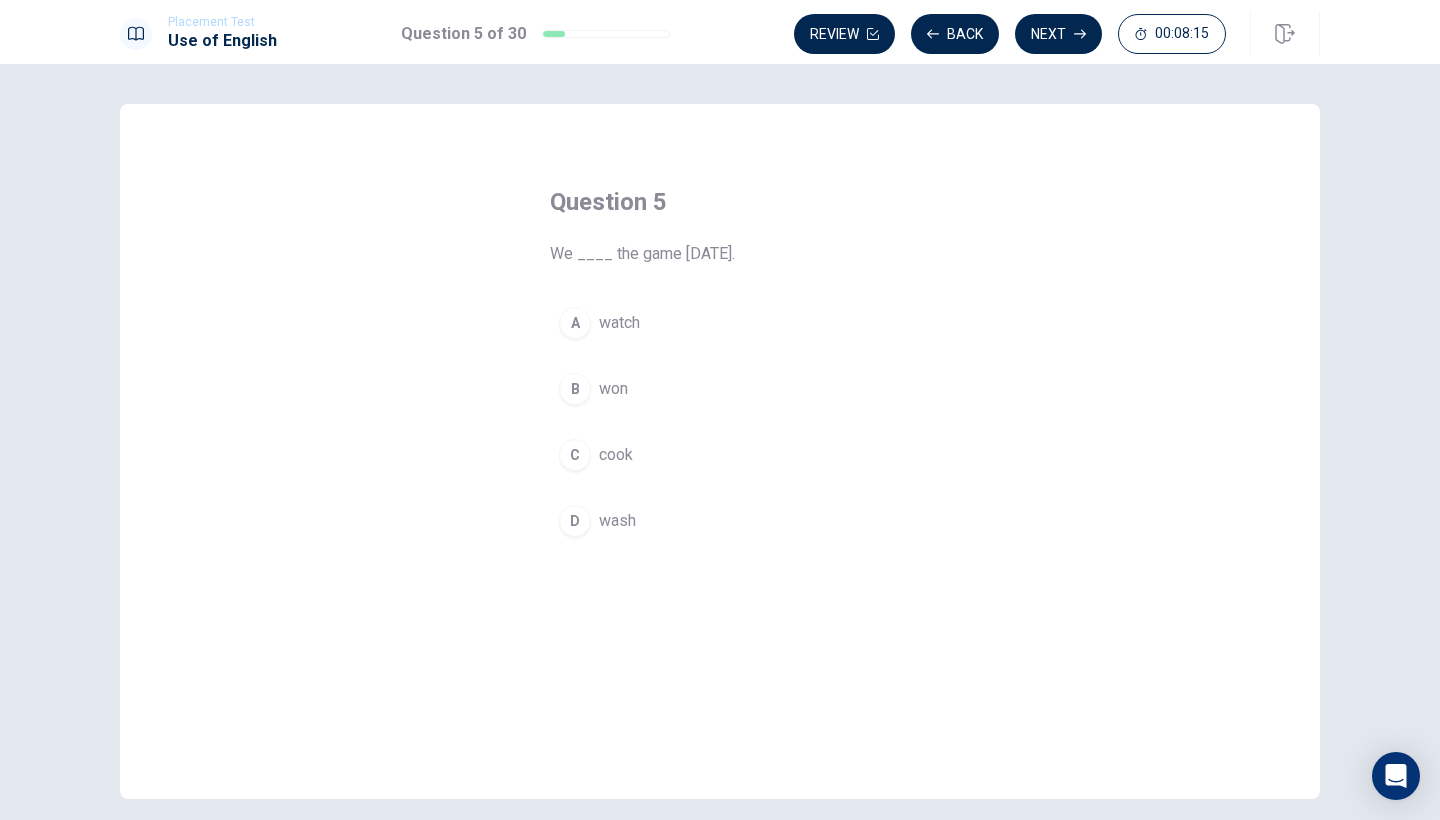 click on "A" at bounding box center [575, 323] 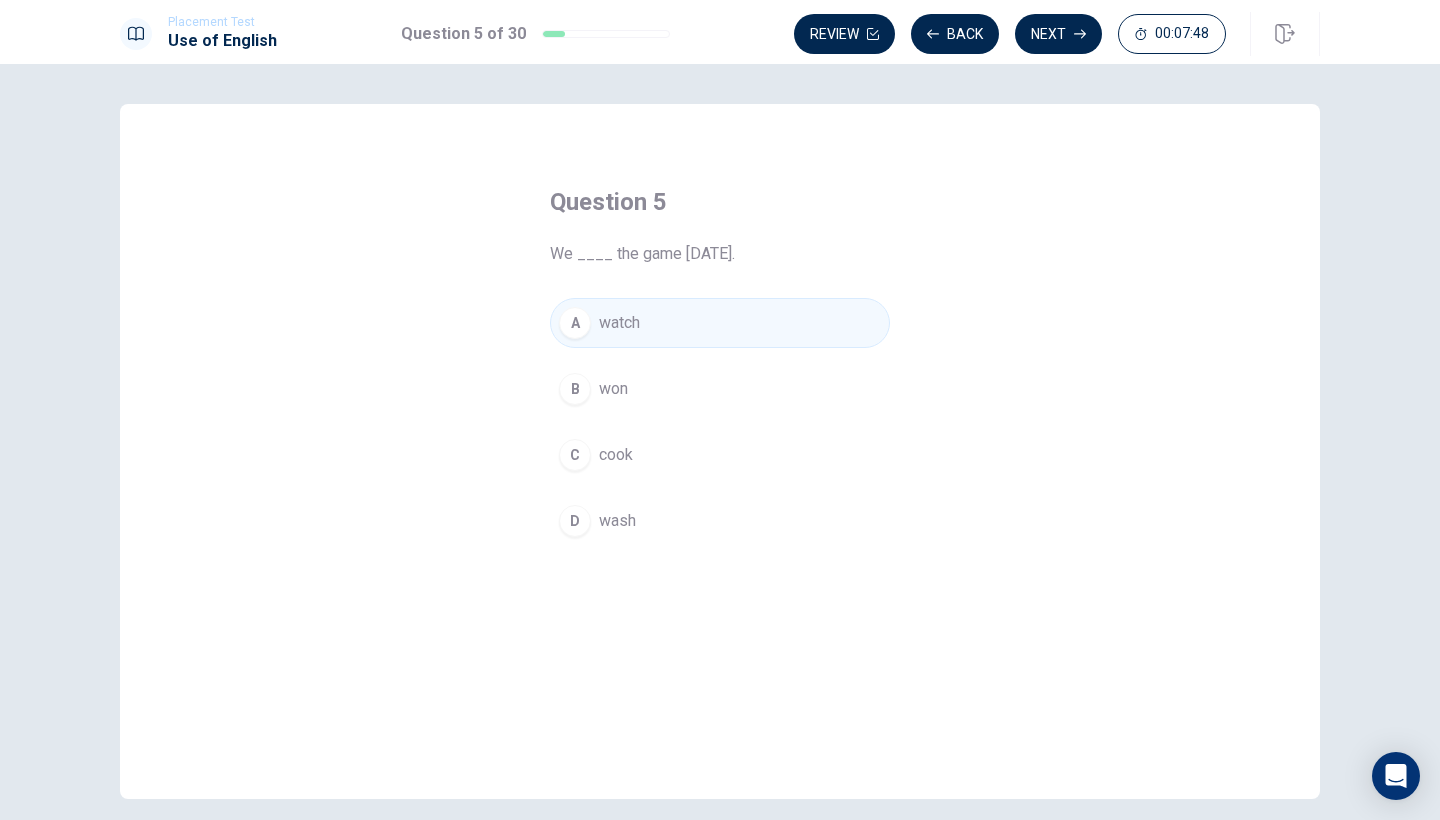 click on "B won" at bounding box center [720, 389] 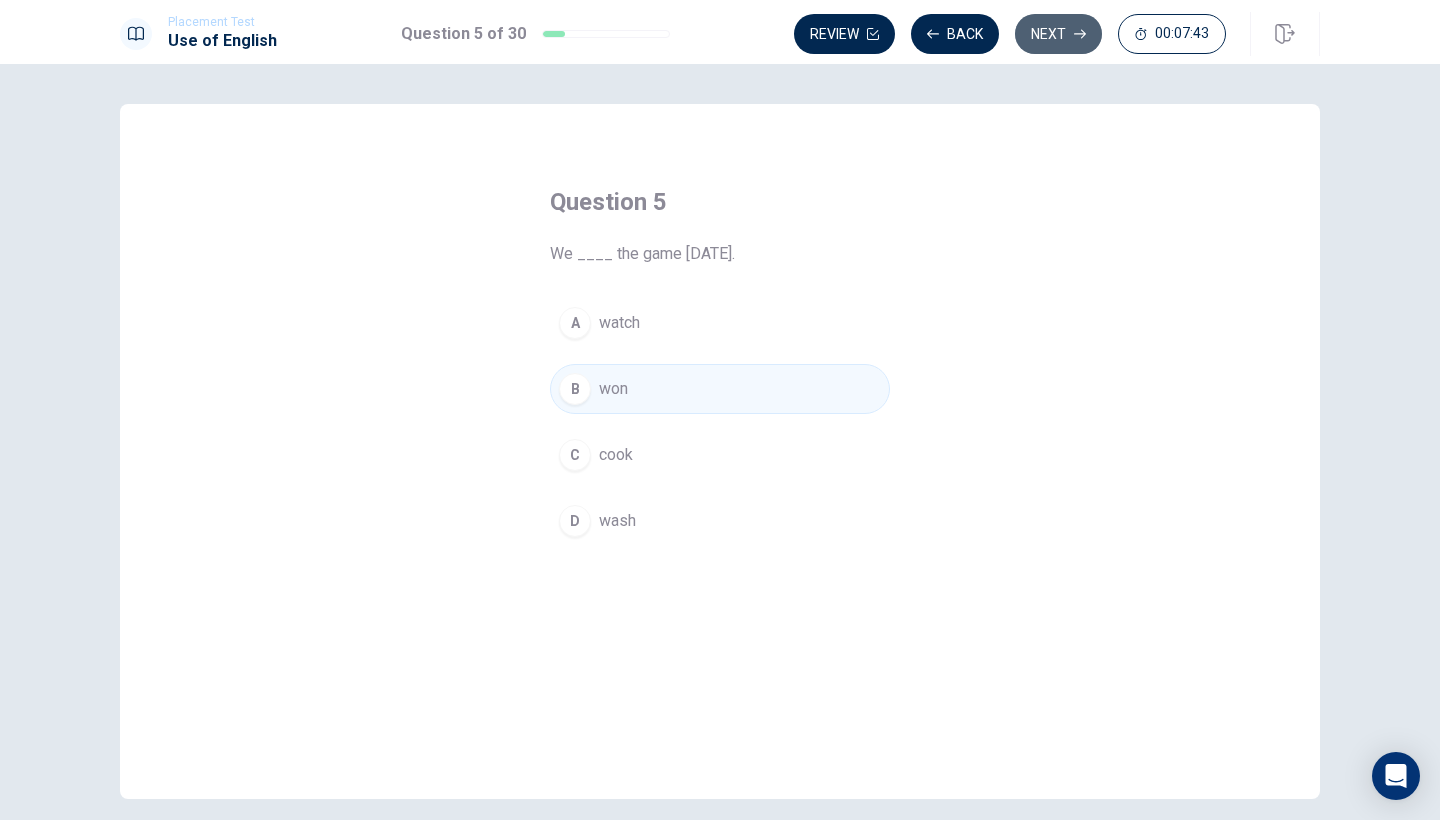 click on "Next" at bounding box center [1058, 34] 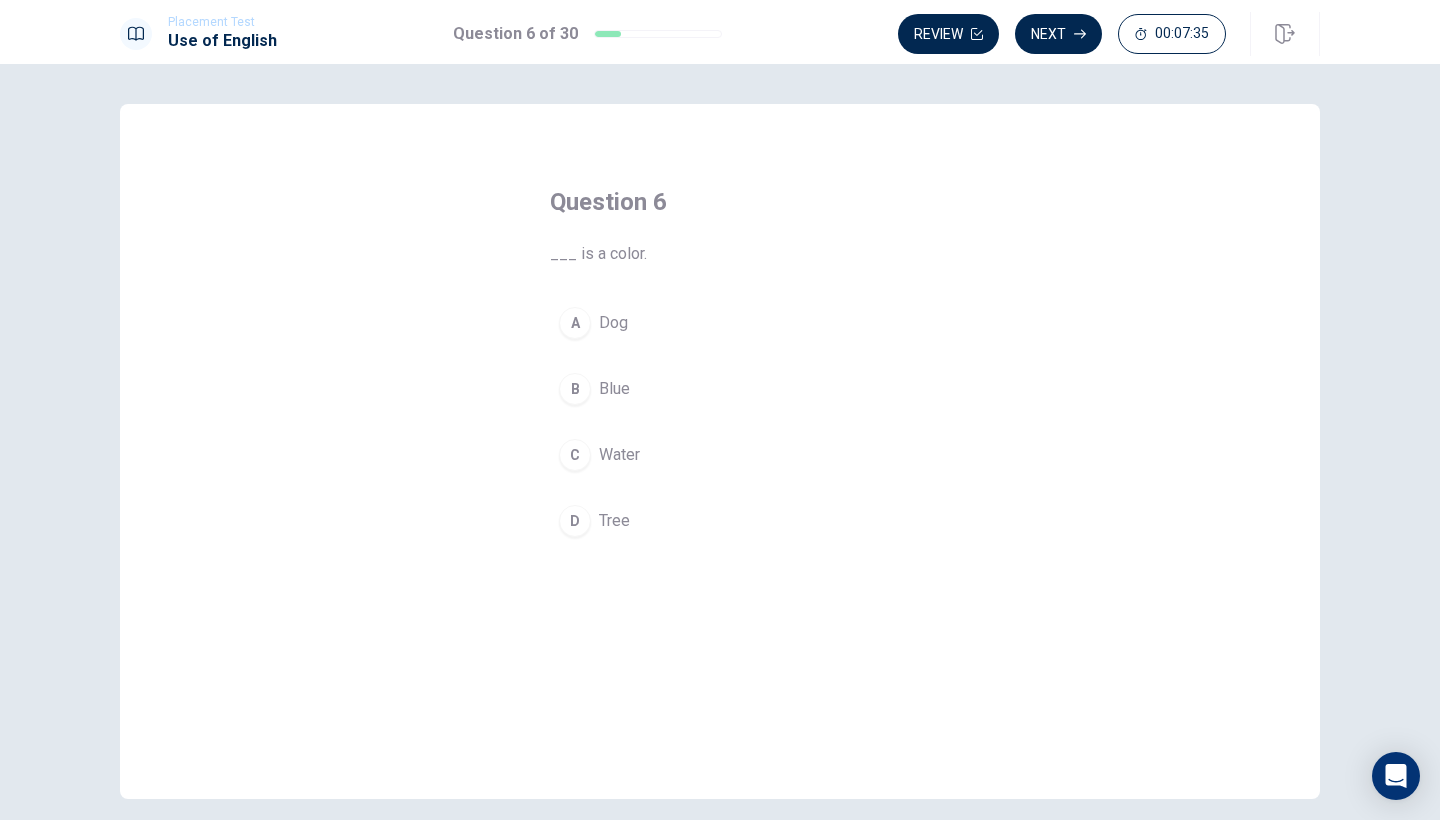 click on "B Blue" at bounding box center (720, 389) 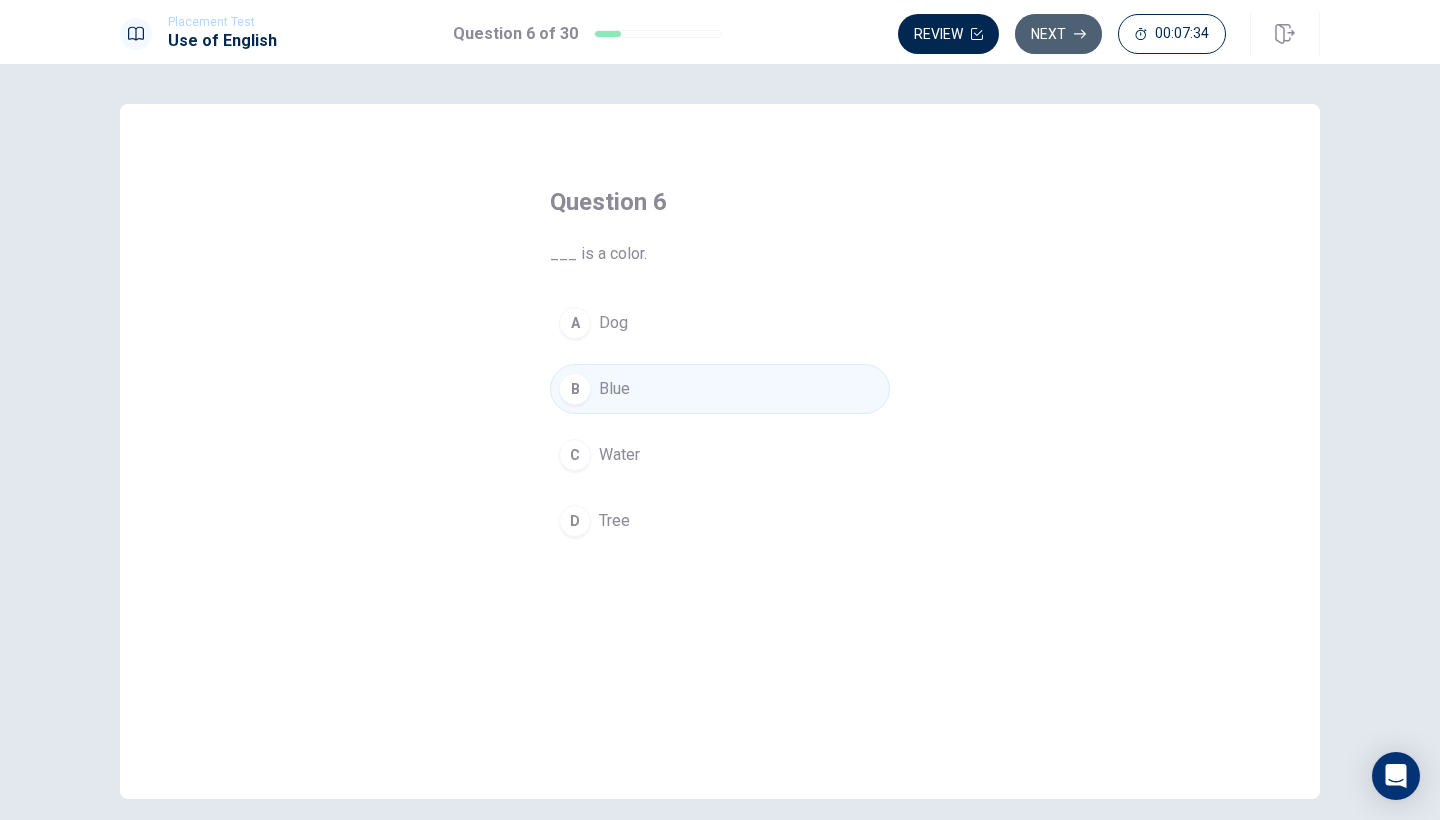click on "Next" at bounding box center [1058, 34] 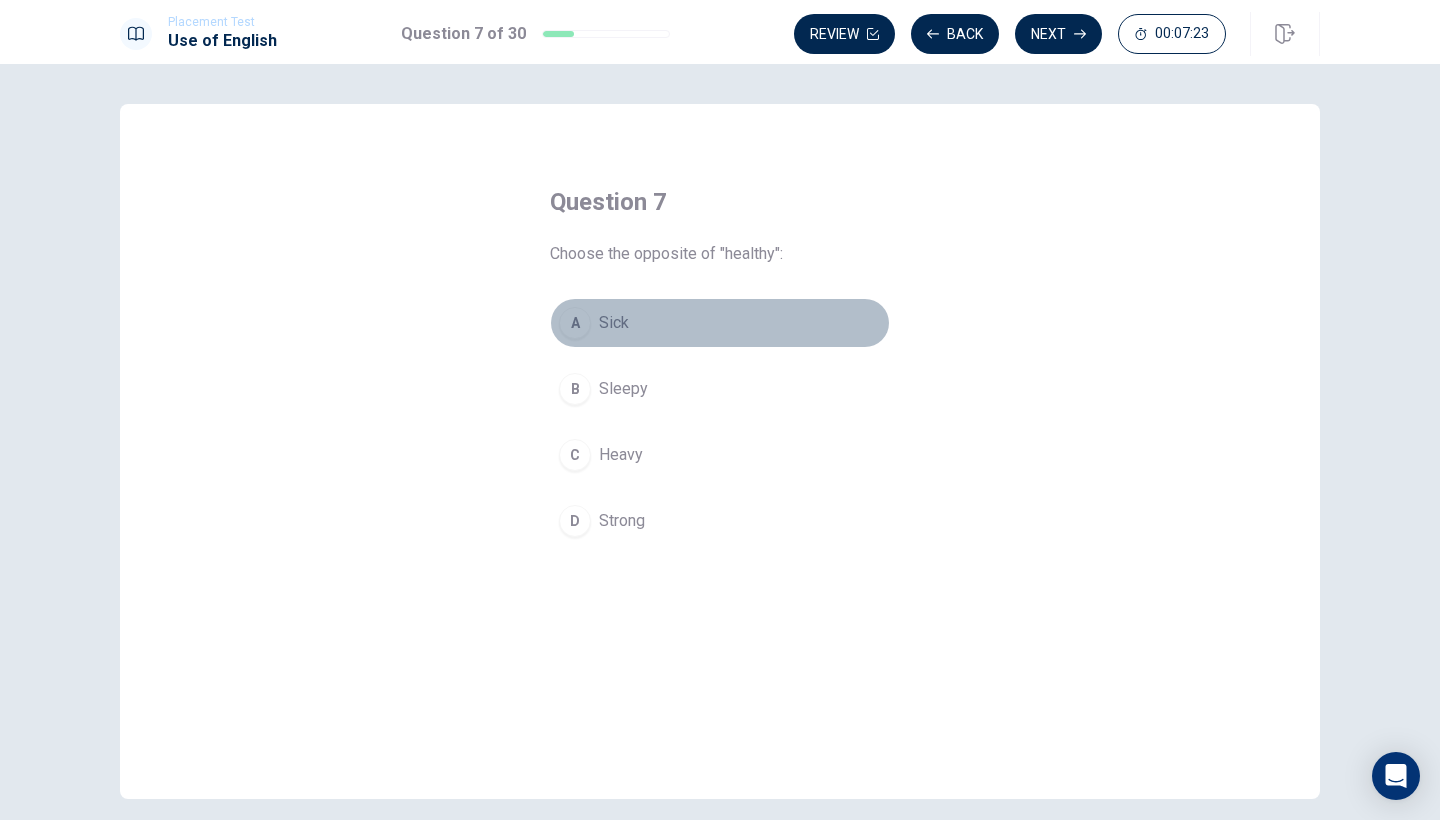 click on "Sick" at bounding box center (614, 323) 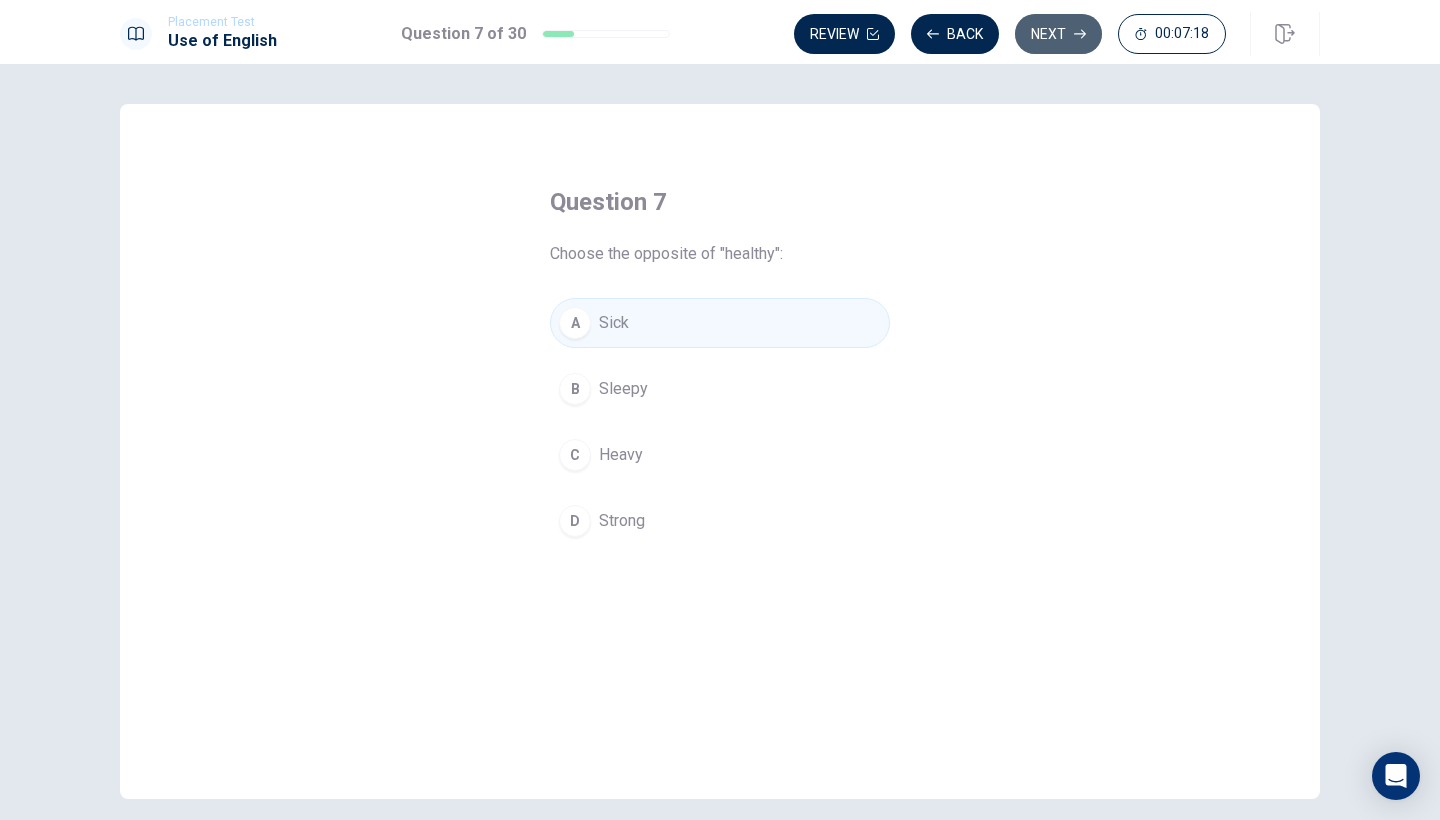 click on "Next" at bounding box center (1058, 34) 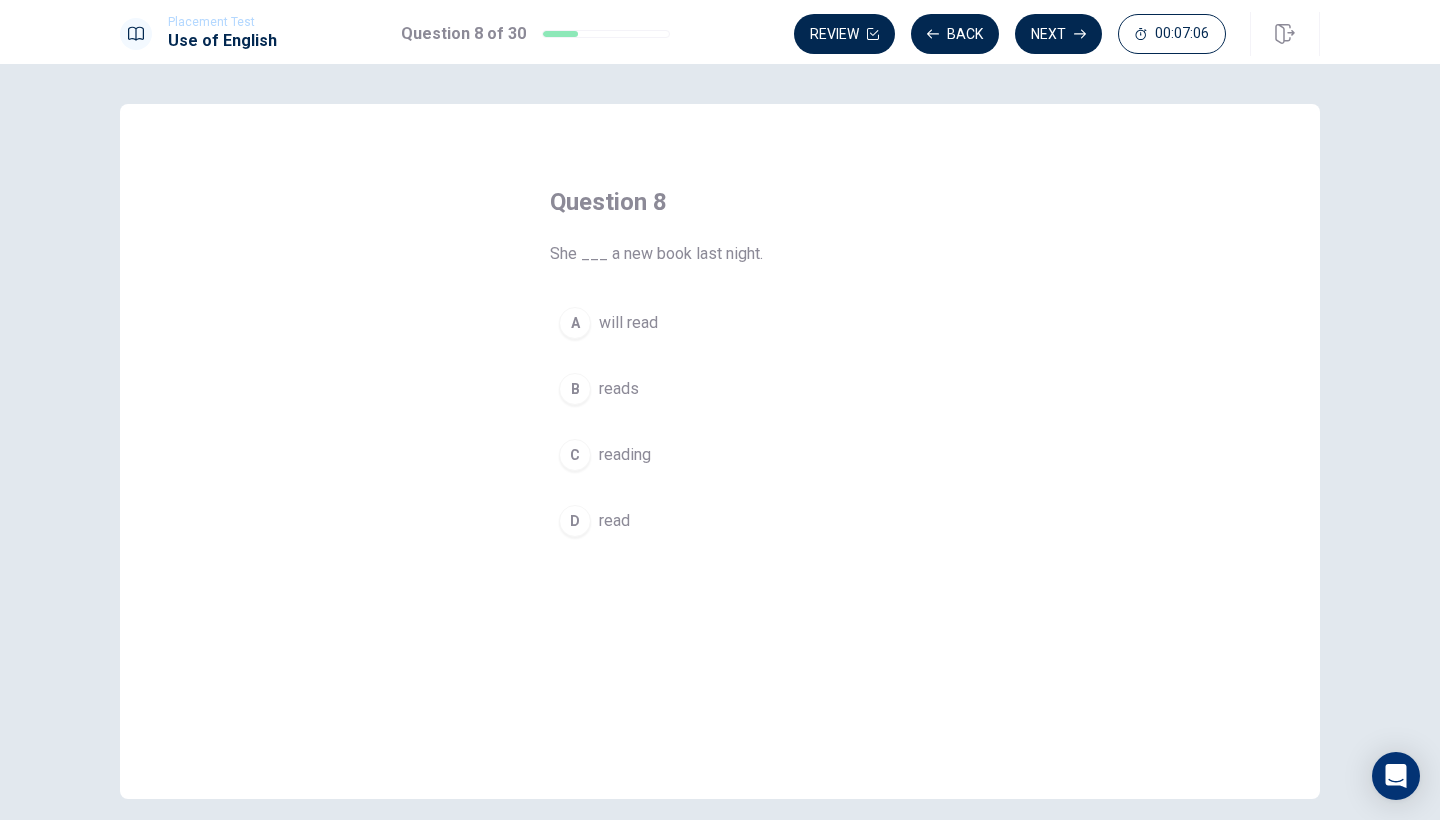 click on "D" at bounding box center (575, 521) 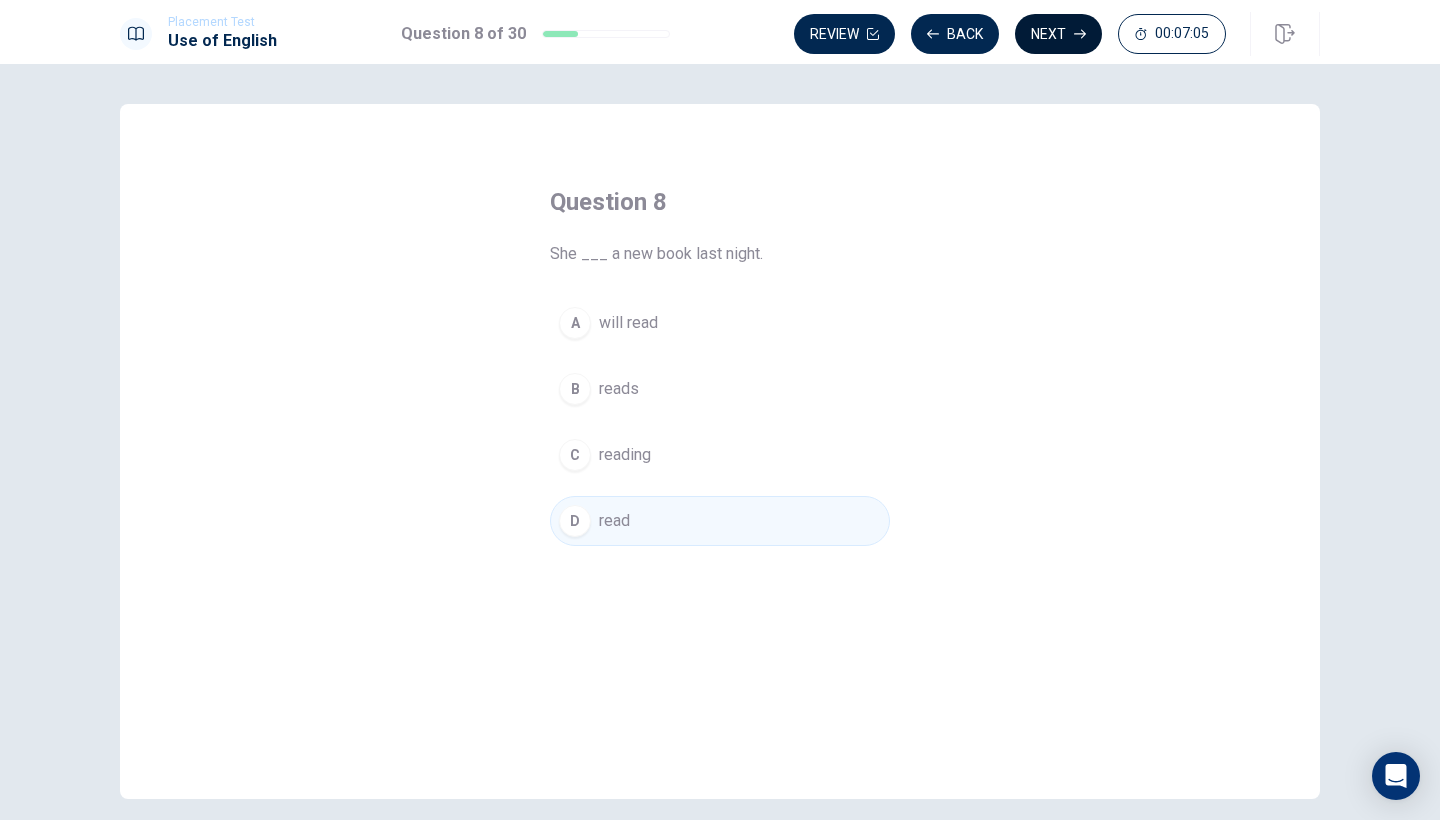 click on "Next" at bounding box center (1058, 34) 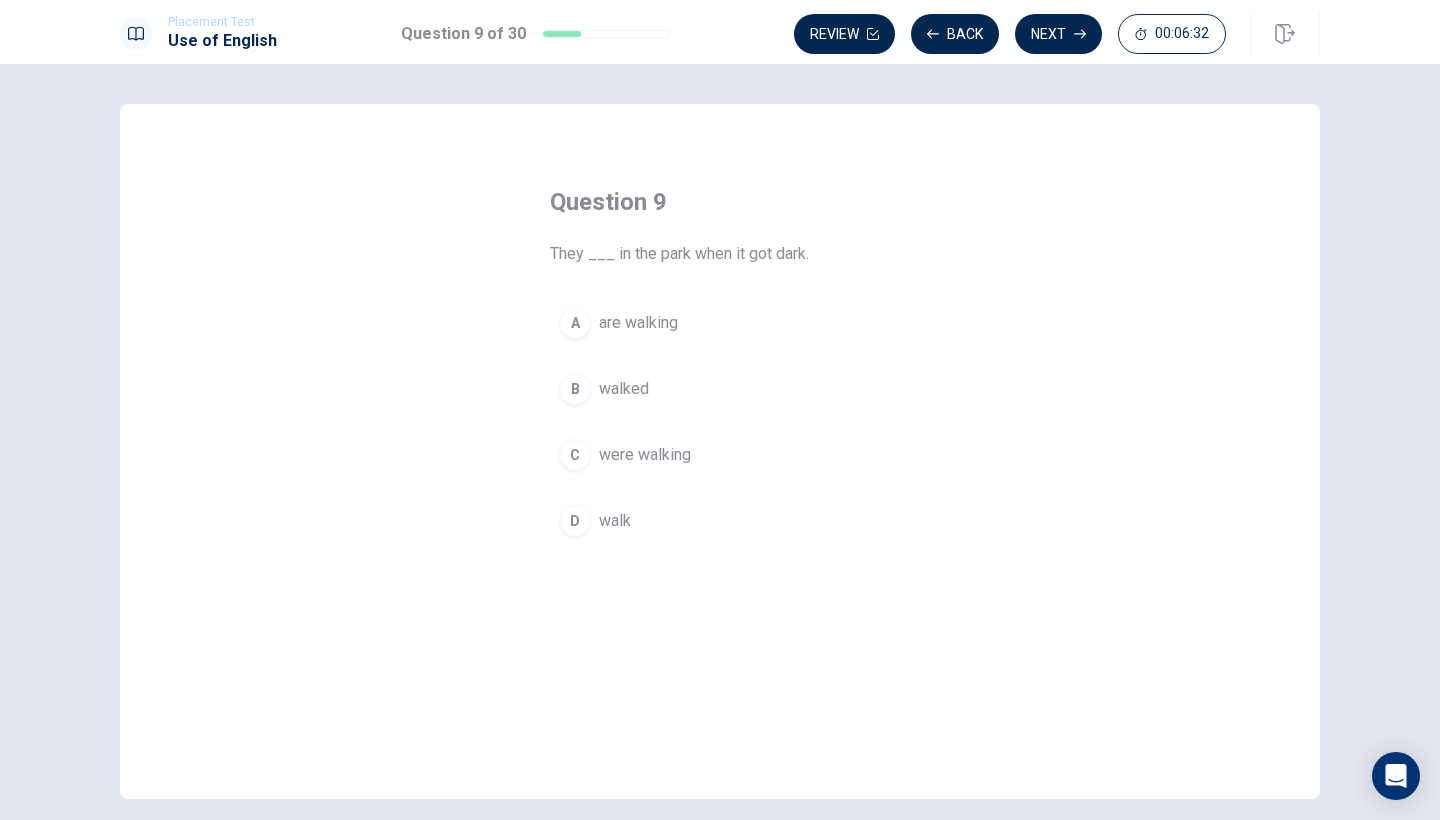 click on "C were walking" at bounding box center (720, 455) 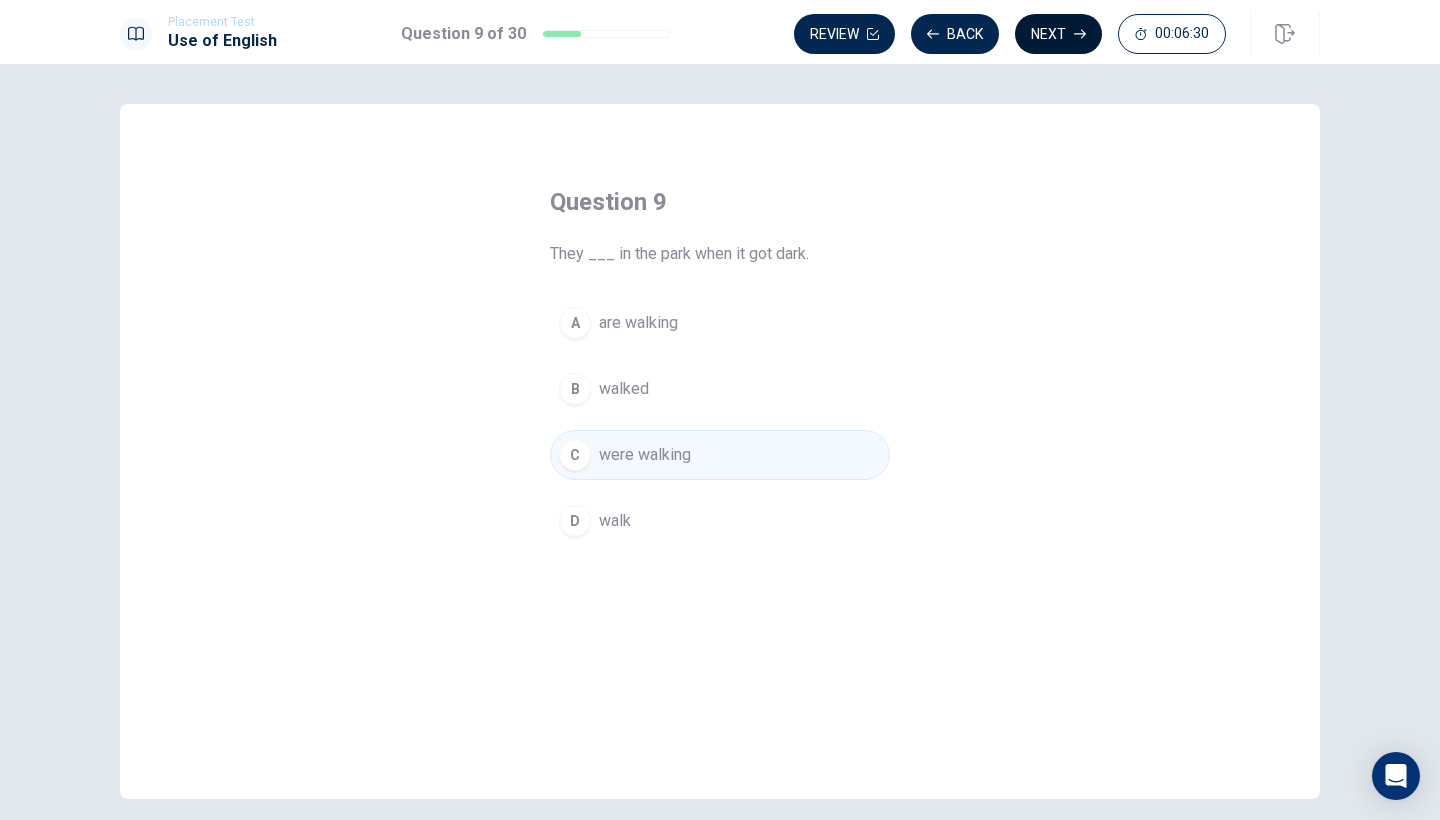 click on "Next" at bounding box center (1058, 34) 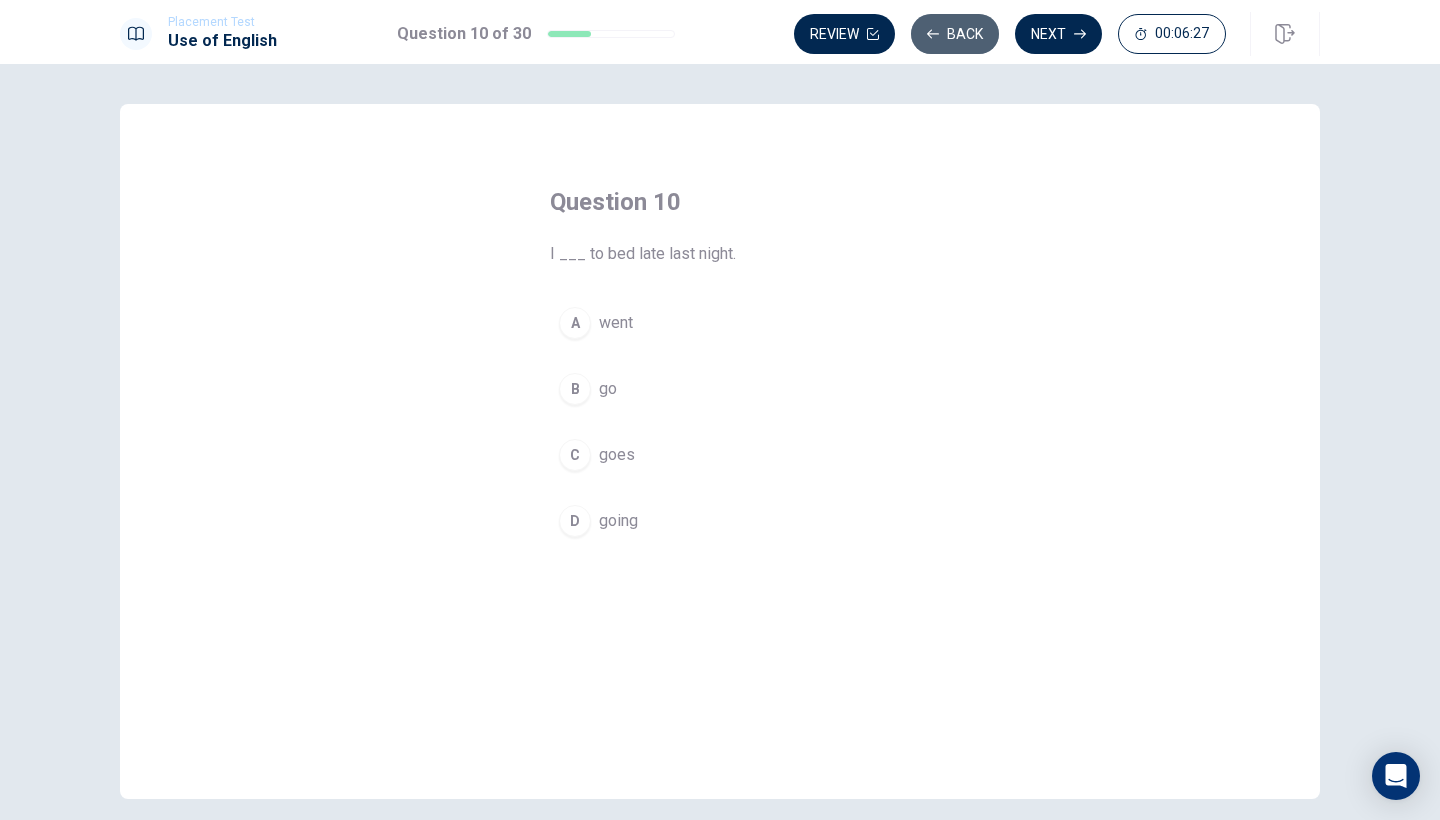 click on "Back" at bounding box center (955, 34) 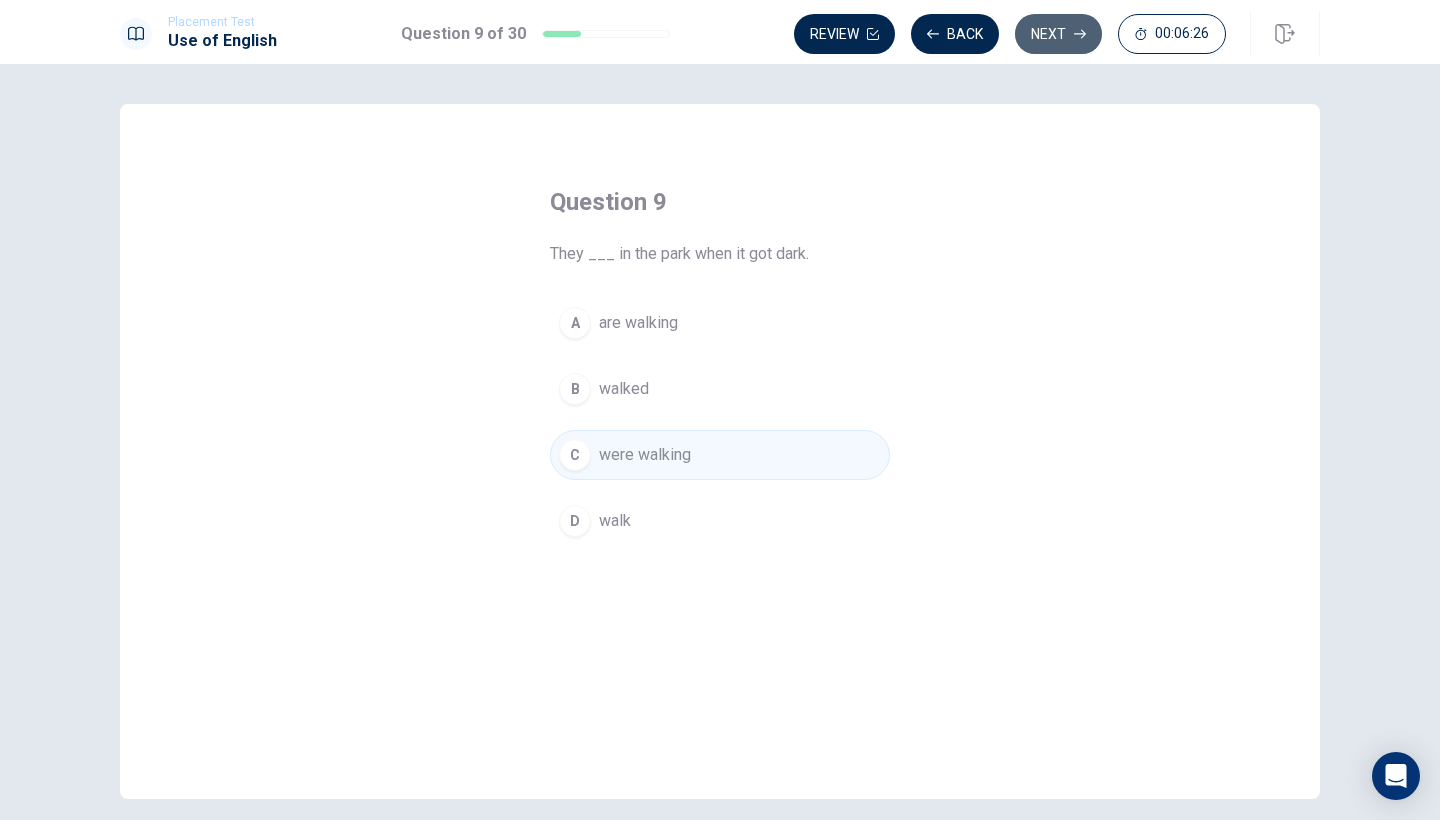click on "Next" at bounding box center (1058, 34) 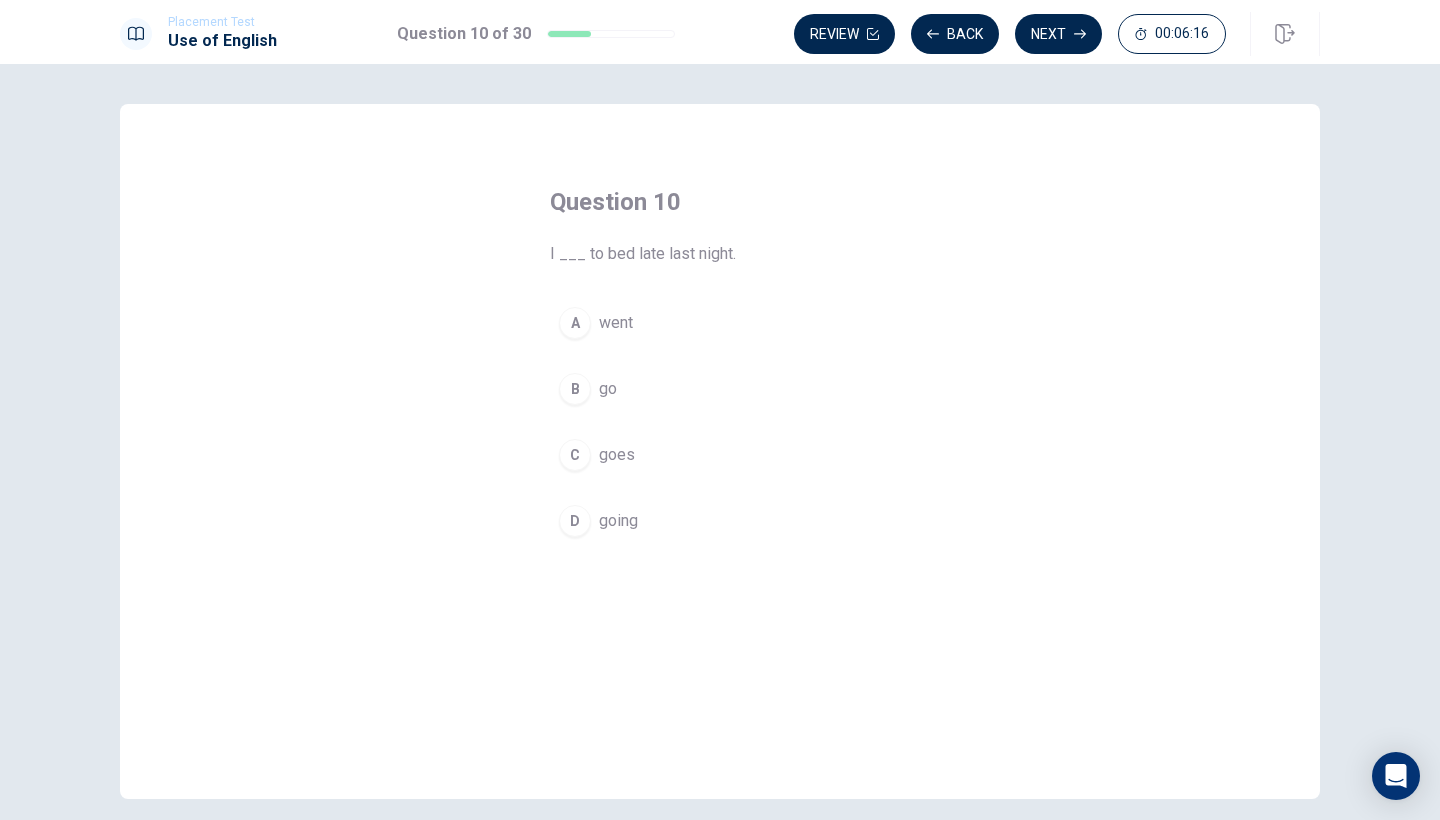 click on "went" at bounding box center (616, 323) 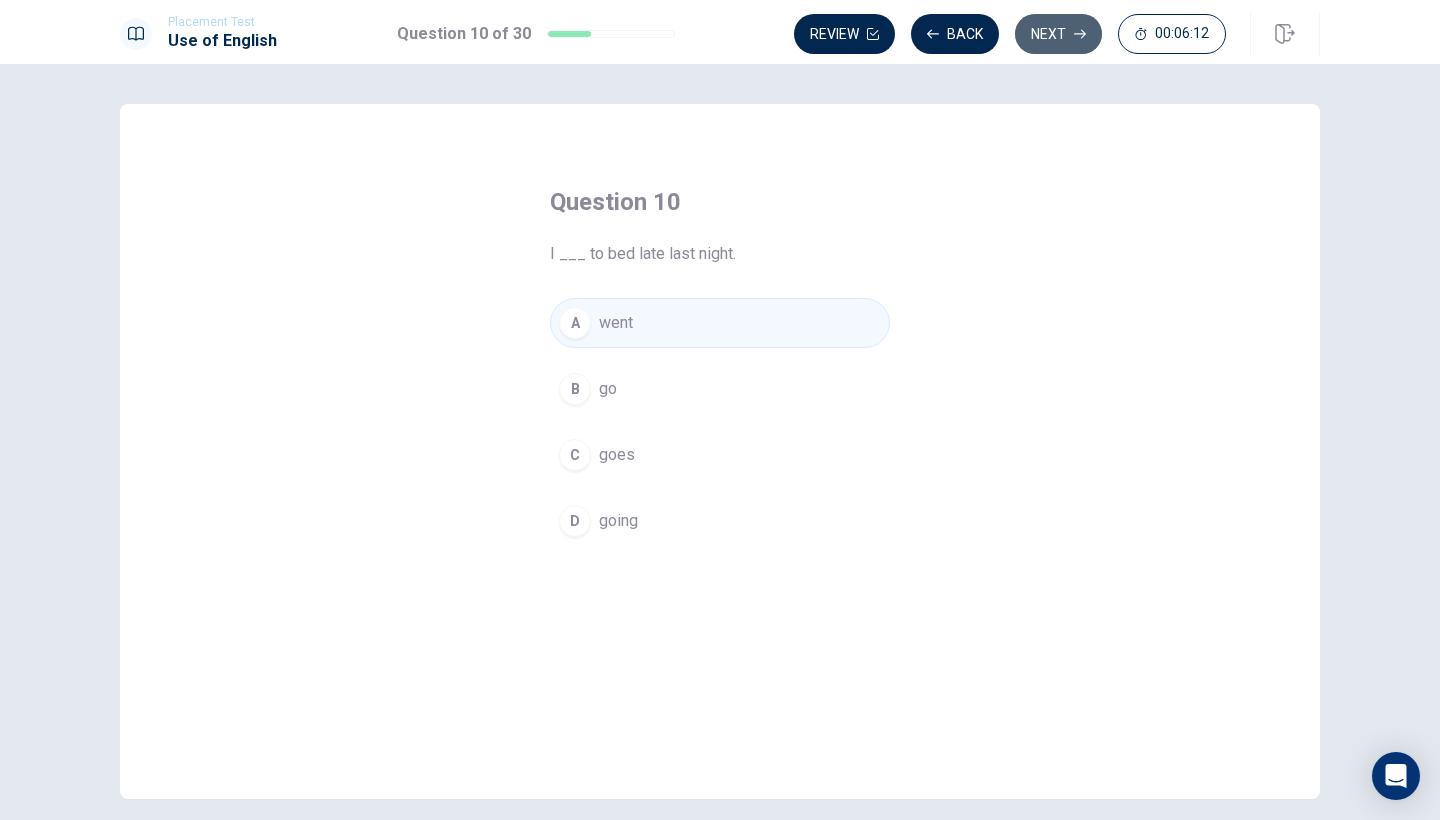 click on "Next" at bounding box center (1058, 34) 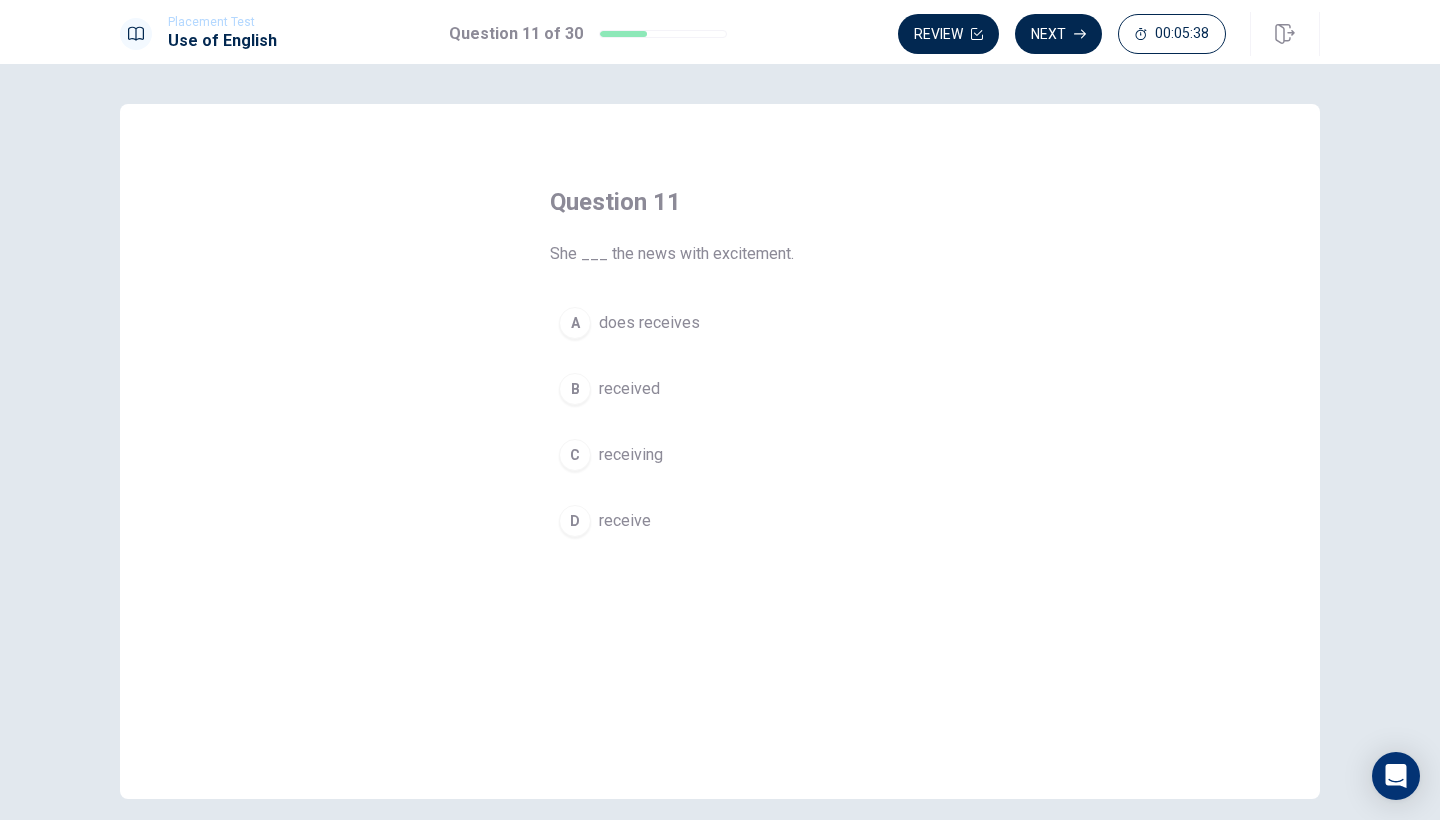 click on "received" at bounding box center [629, 389] 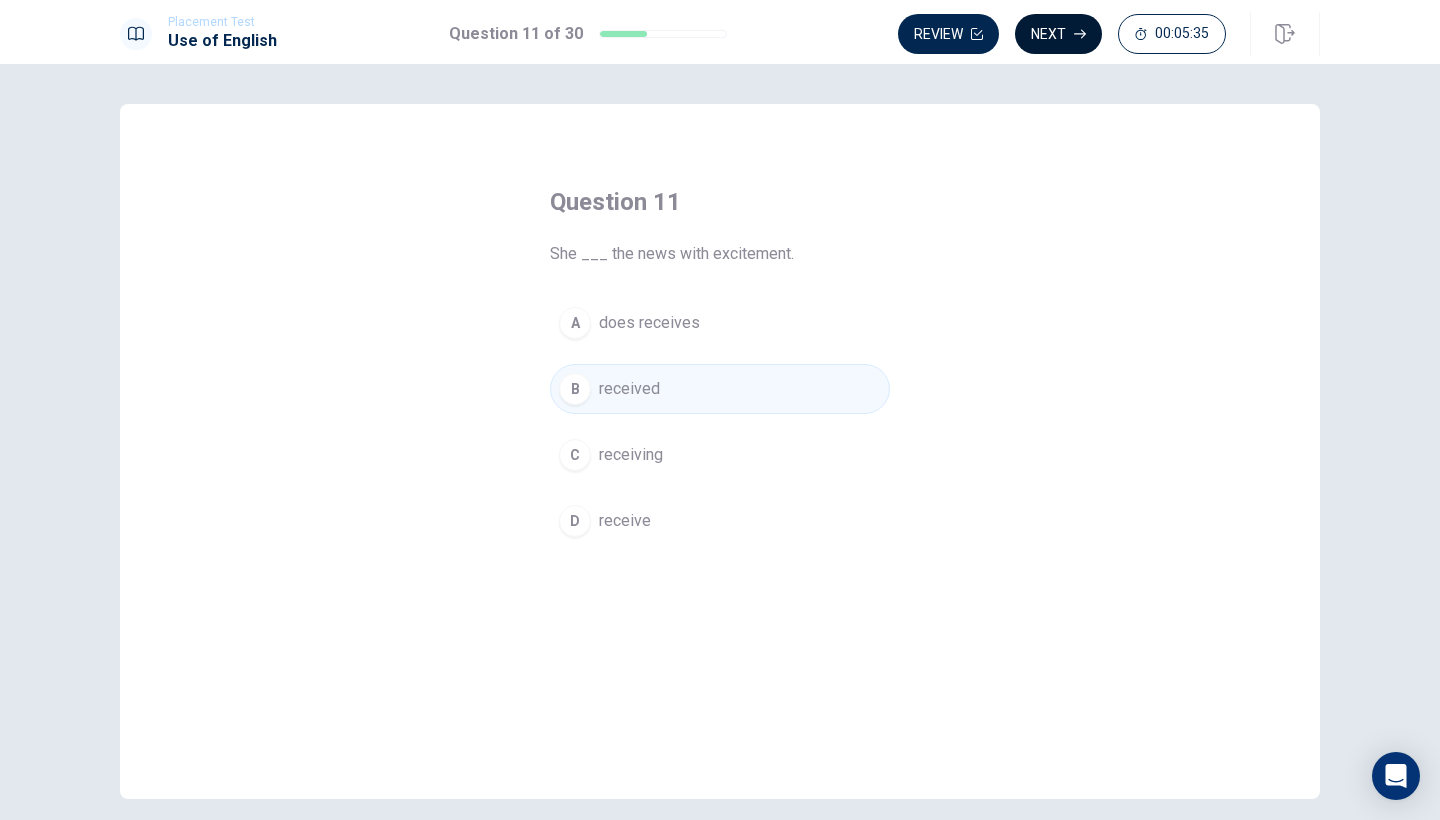 click on "Next" at bounding box center [1058, 34] 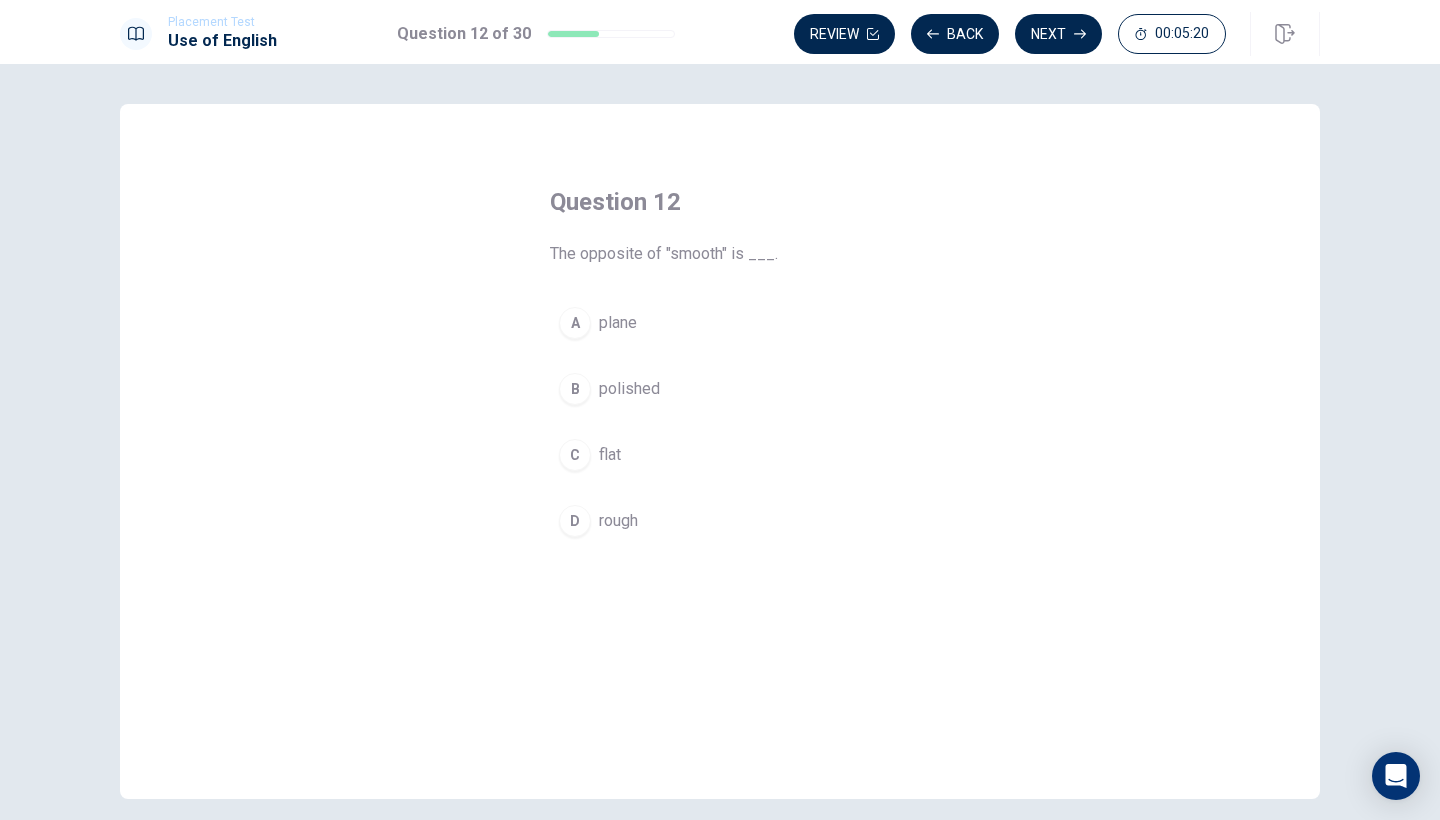 click on "rough" at bounding box center (618, 521) 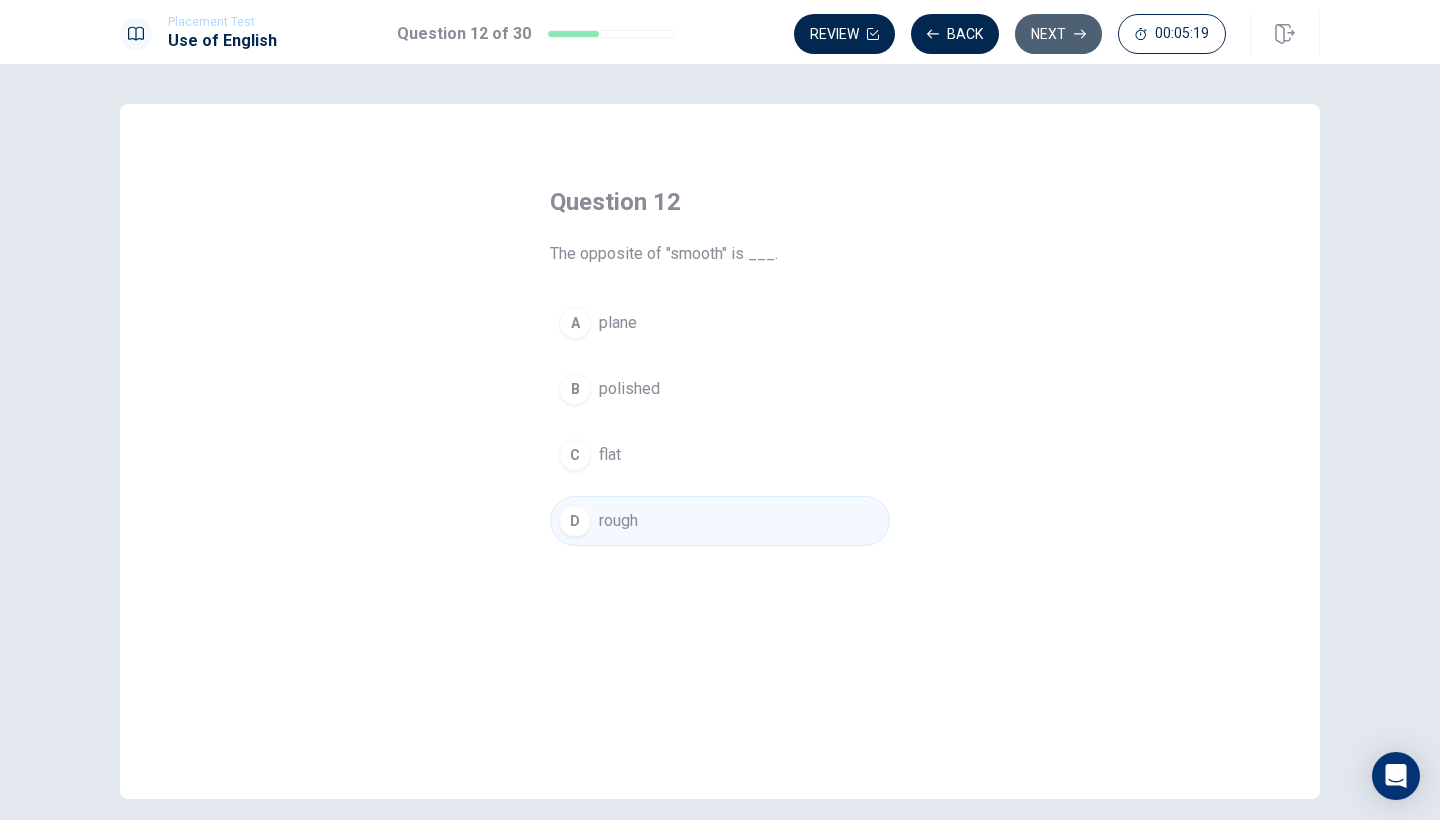click on "Next" at bounding box center [1058, 34] 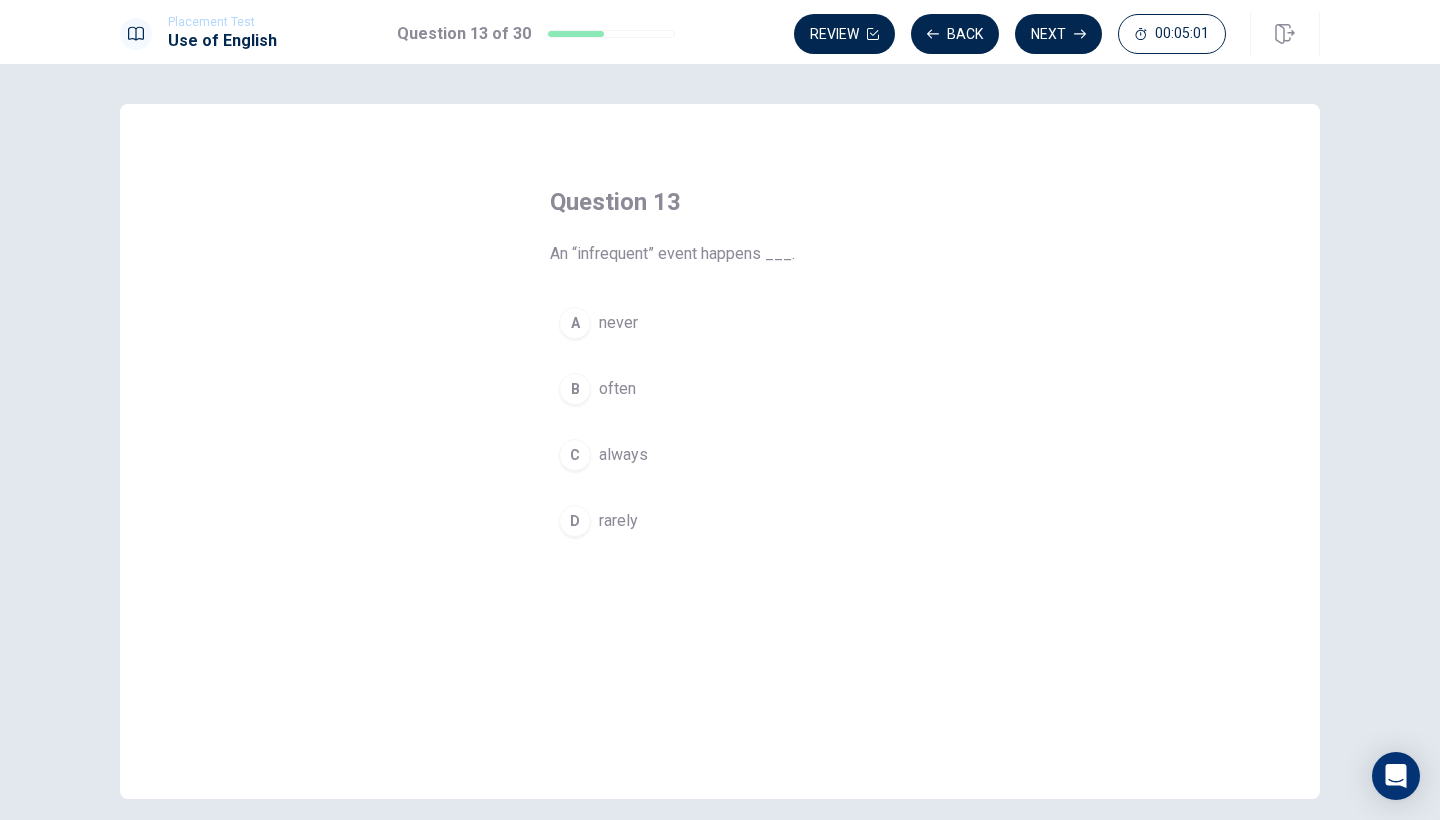 click on "Question 13 An “infrequent” event happens ___. A never B often C always D rarely" at bounding box center (720, 366) 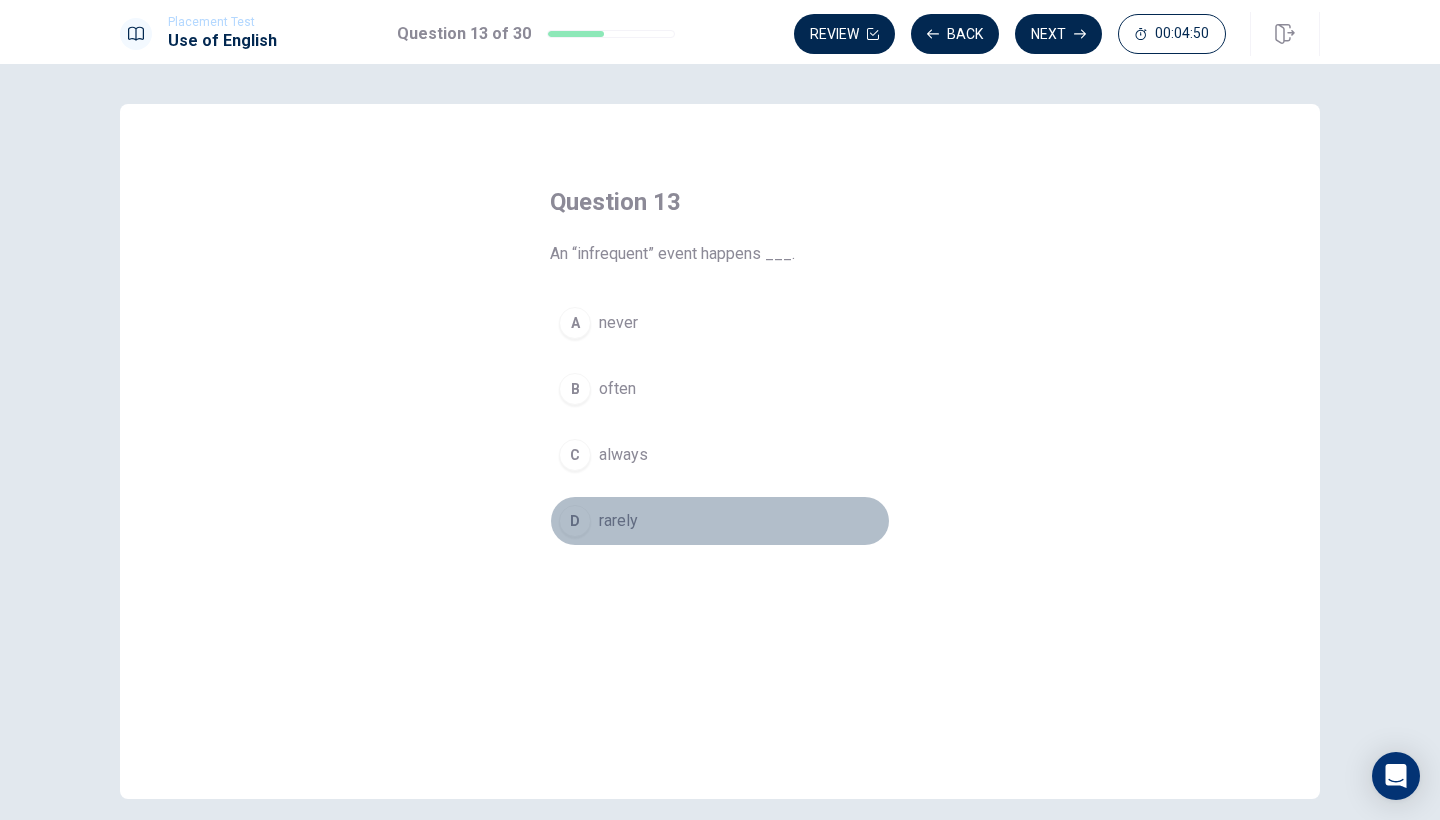 click on "rarely" at bounding box center (618, 521) 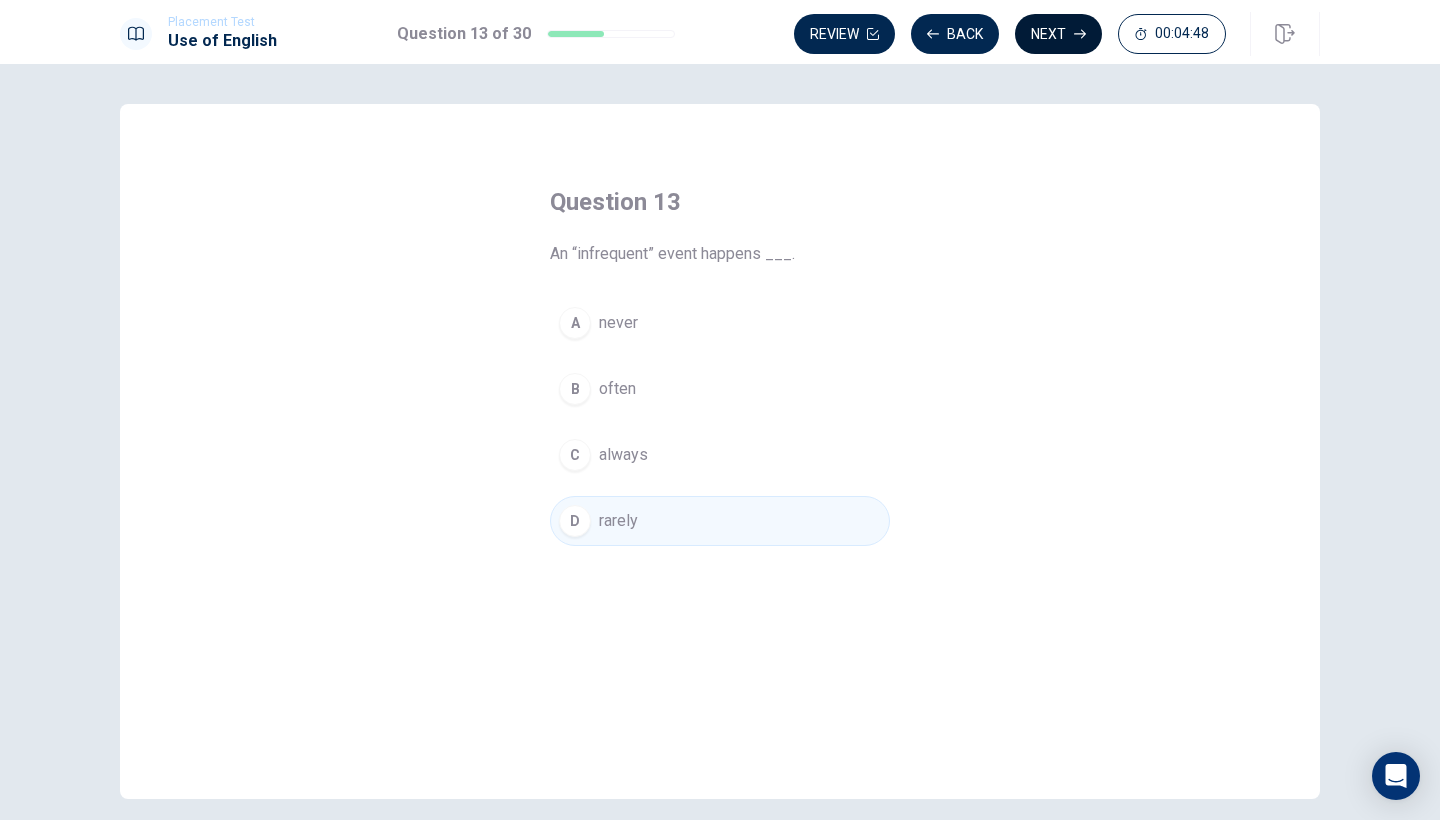 click on "Next" at bounding box center [1058, 34] 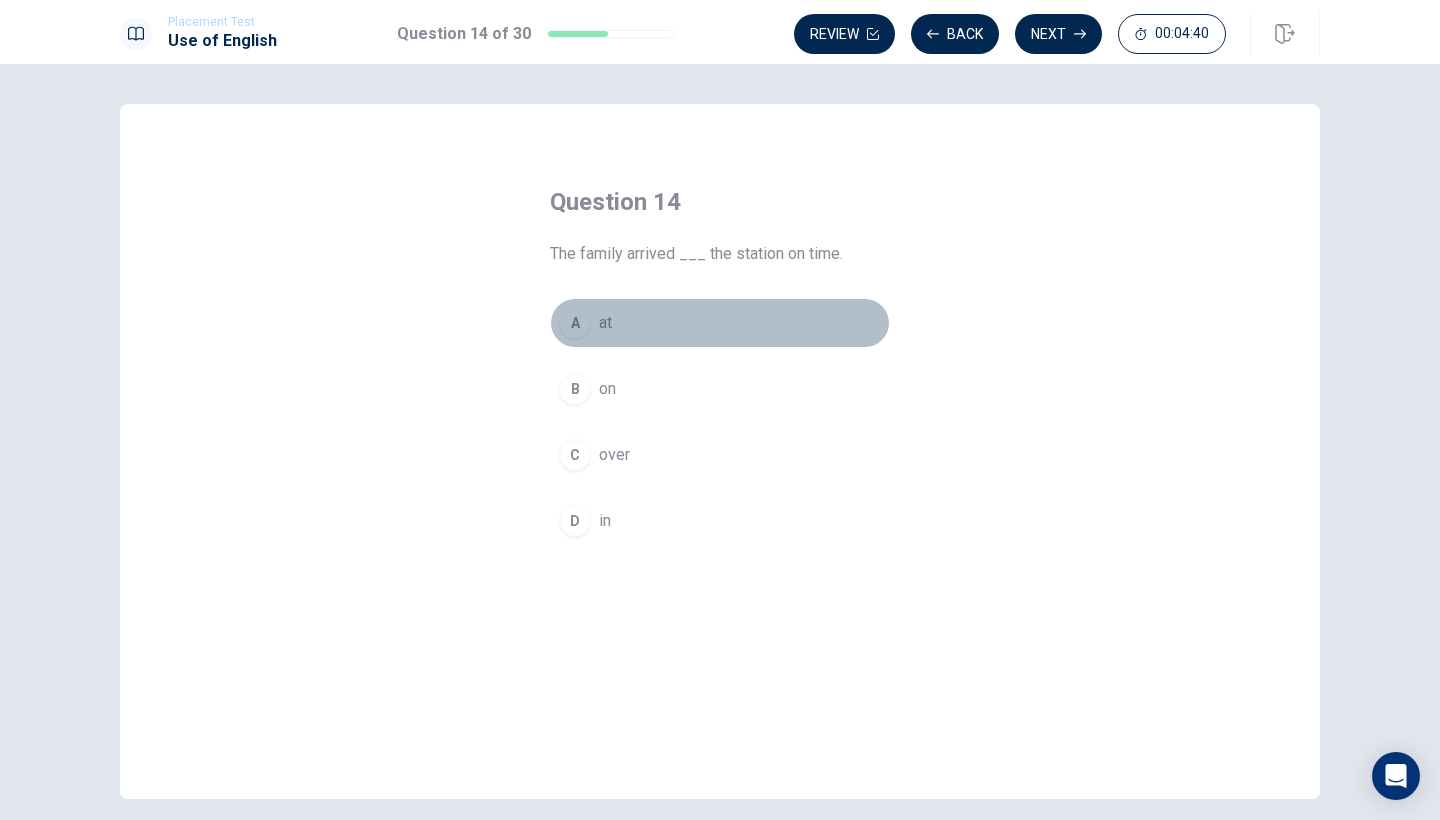 click on "at" at bounding box center [605, 323] 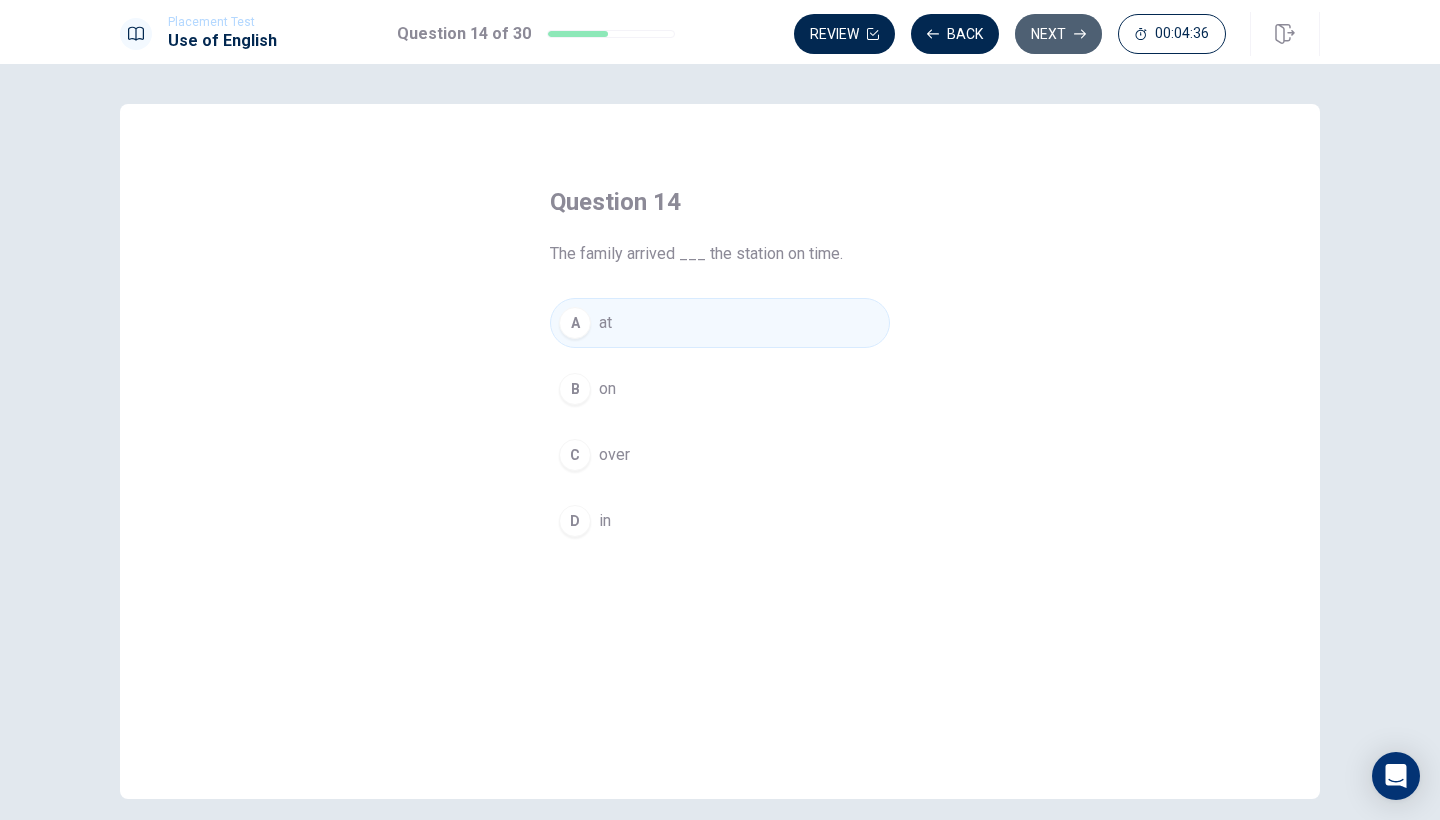click on "Next" at bounding box center [1058, 34] 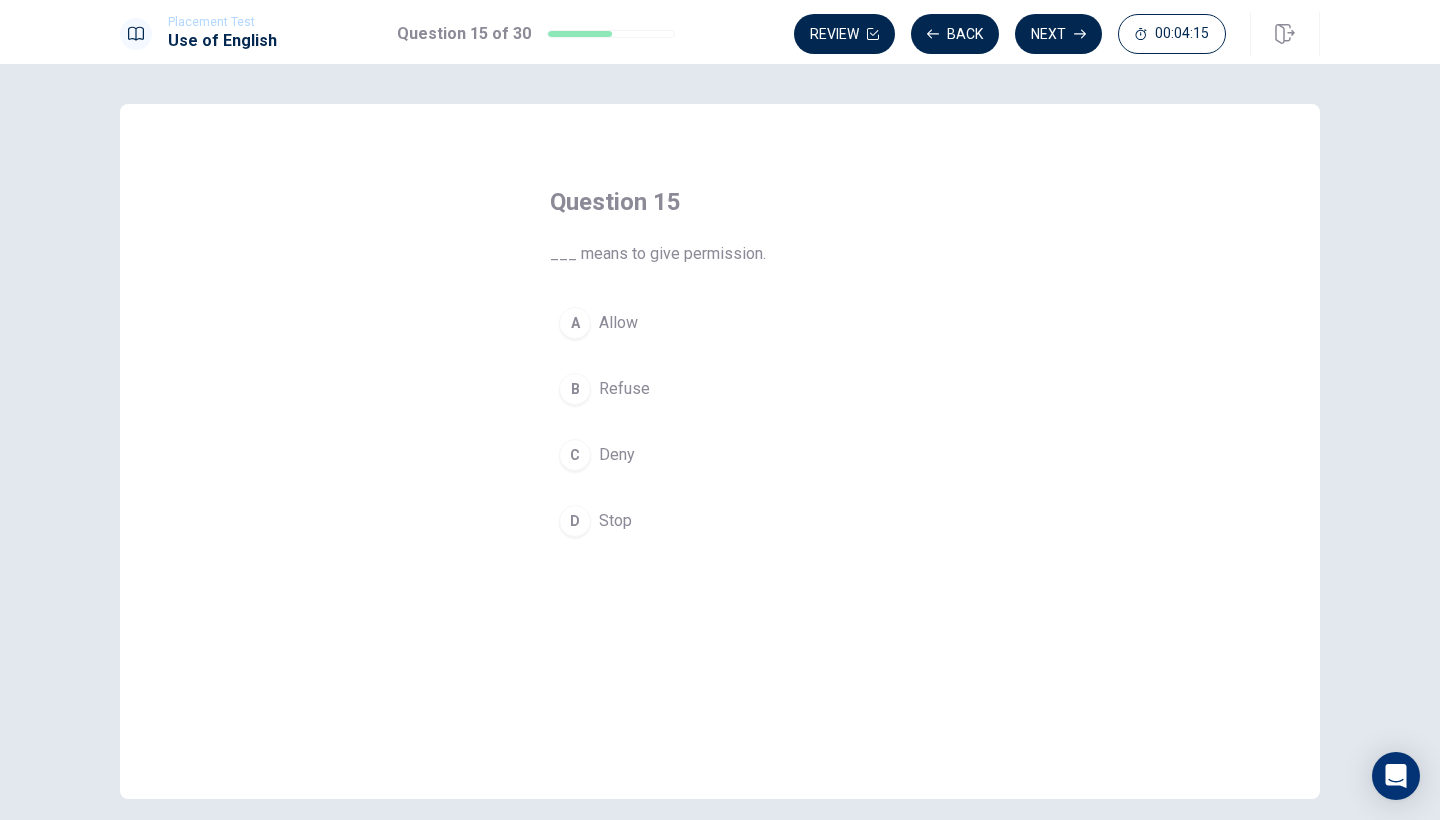 click on "A Allow" at bounding box center [720, 323] 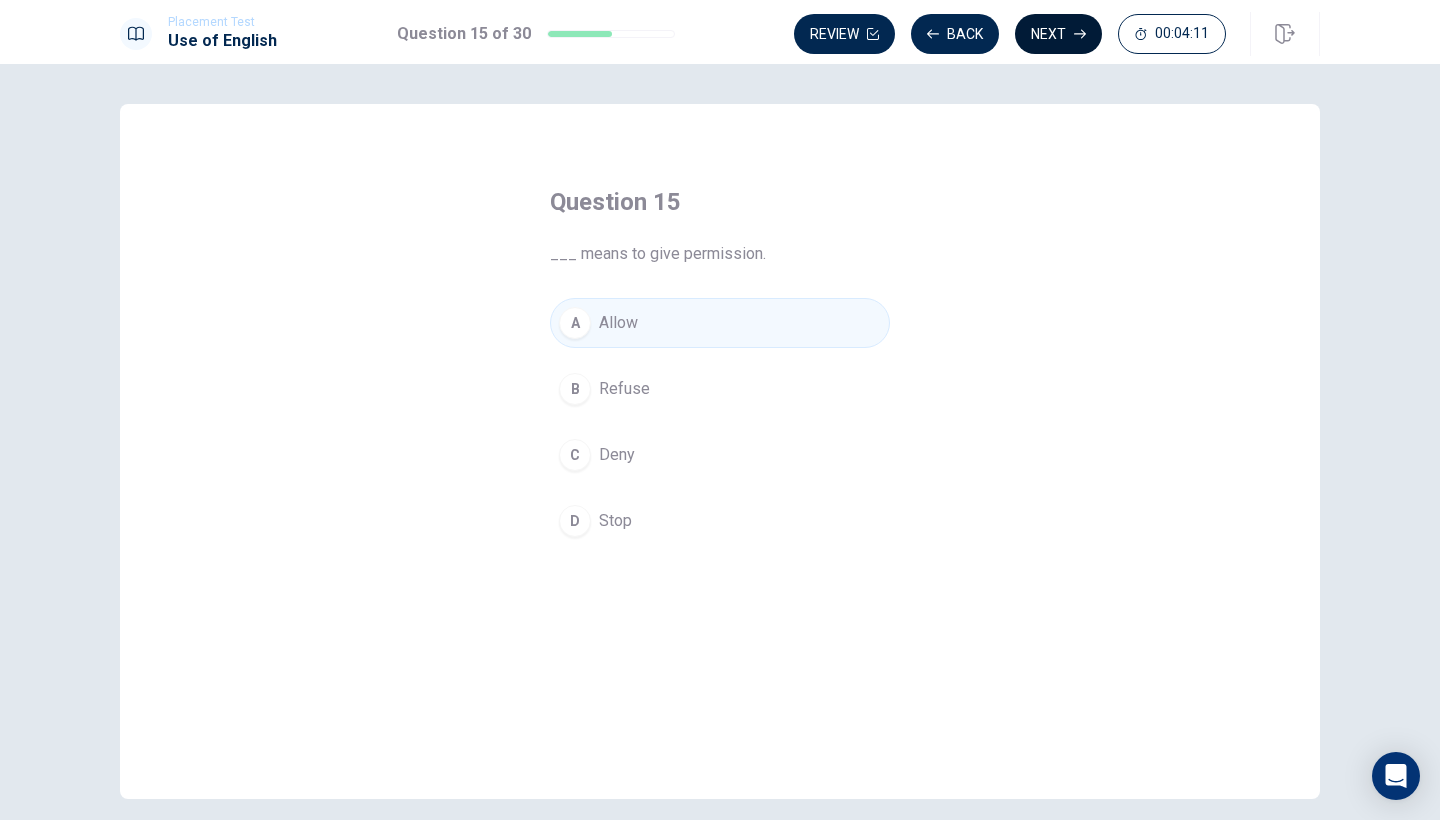 click 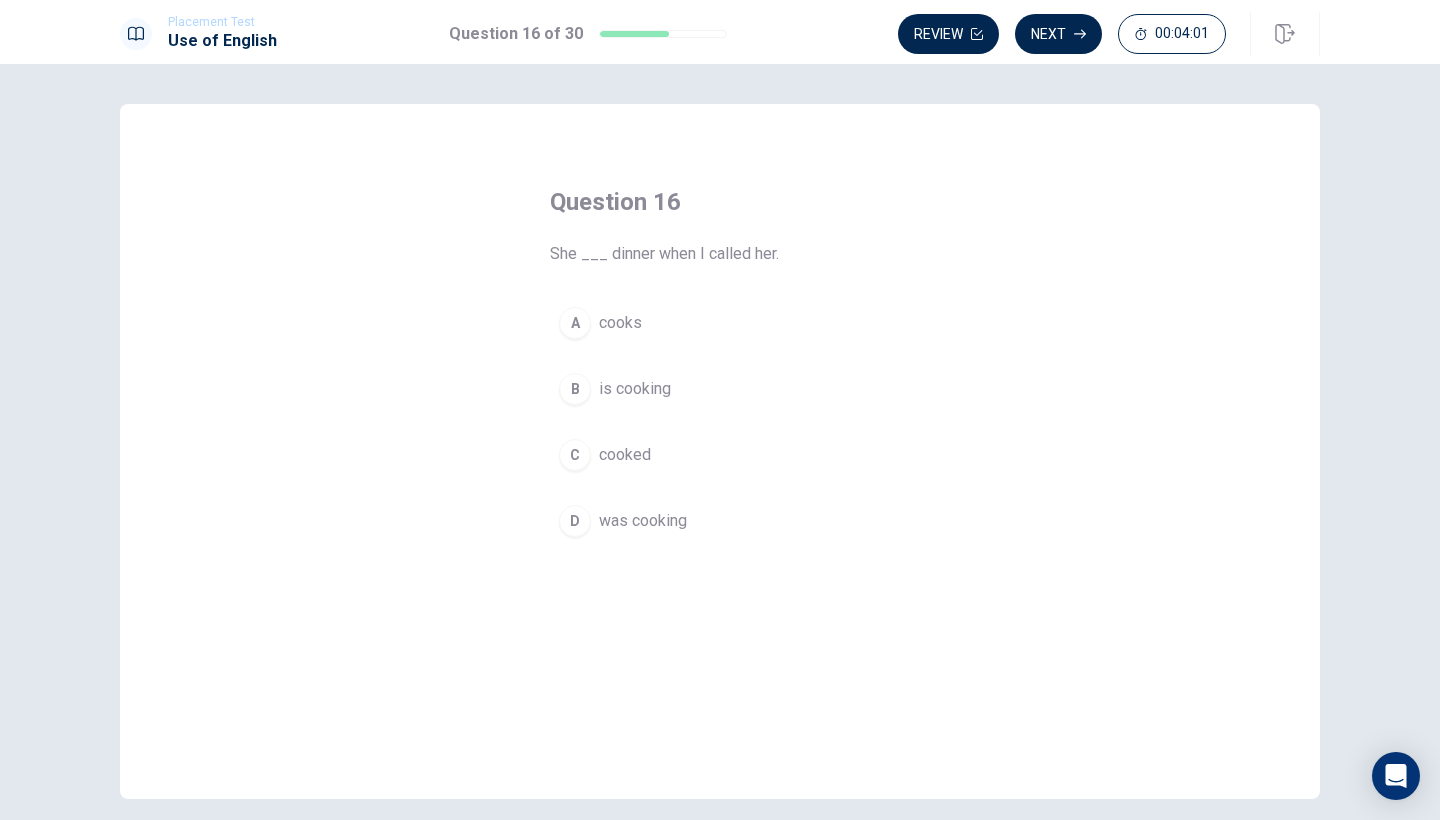 click on "was cooking" at bounding box center [643, 521] 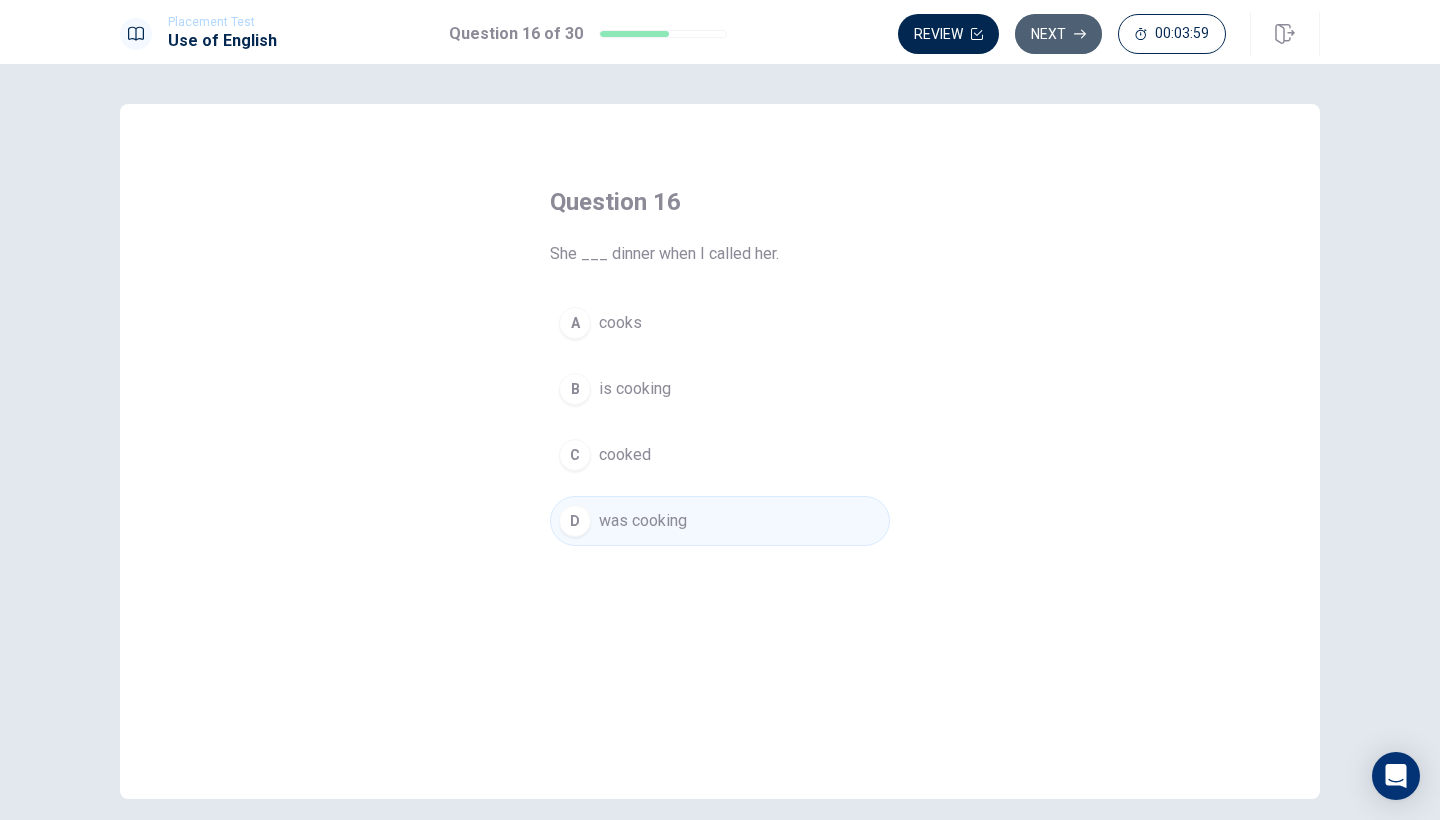 click on "Next" at bounding box center (1058, 34) 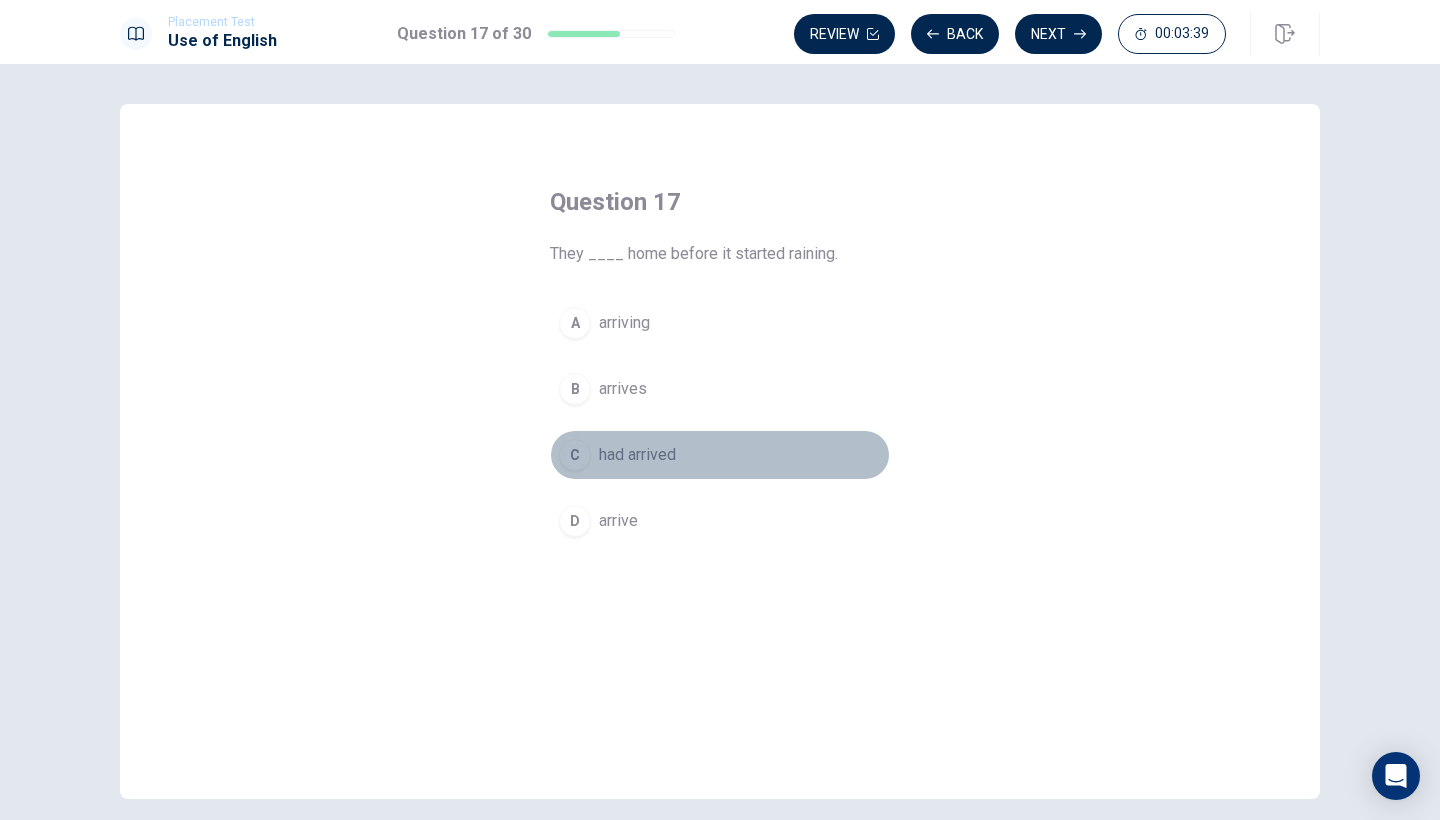 click on "had arrived" at bounding box center [637, 455] 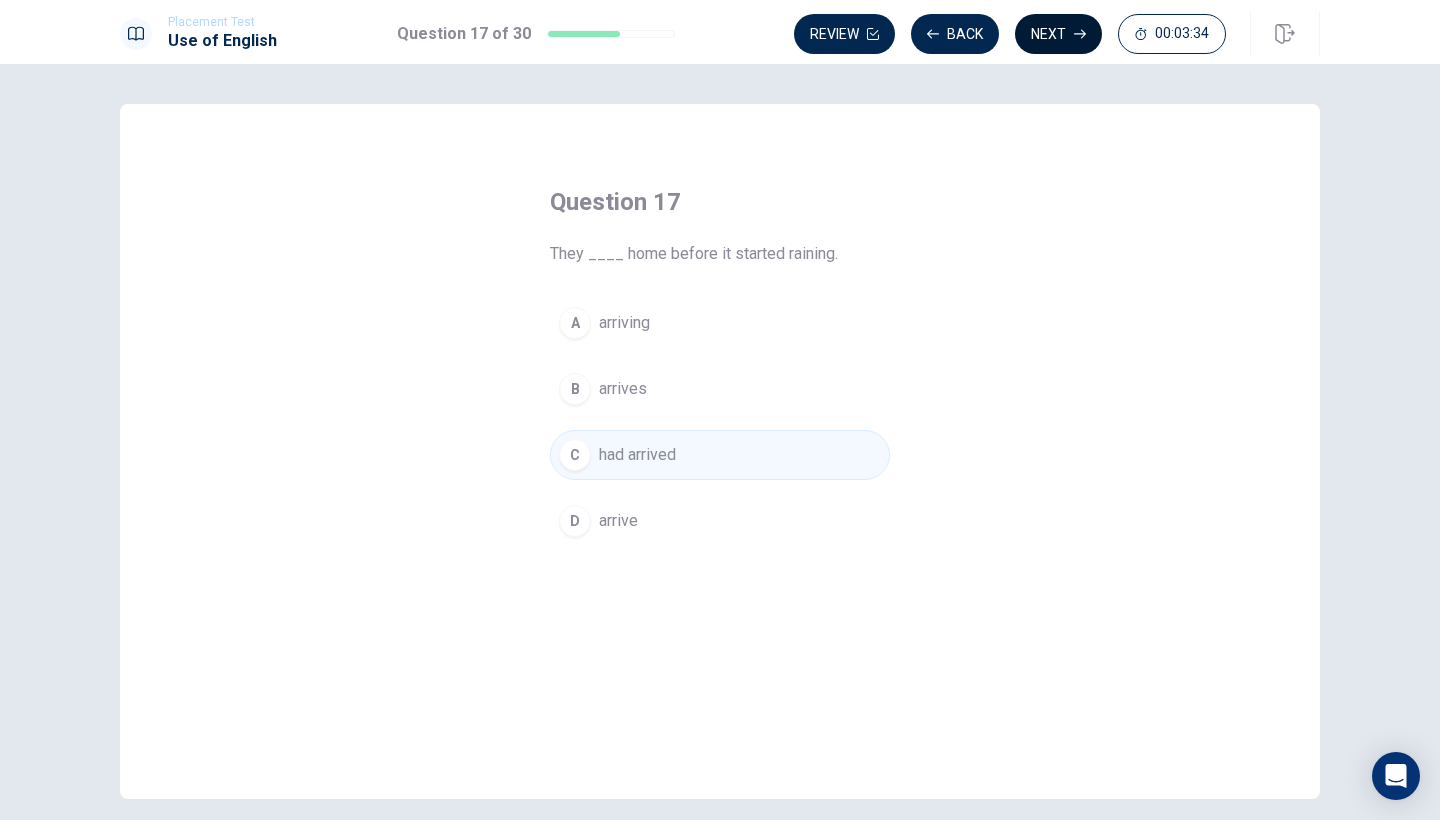 click on "Next" at bounding box center [1058, 34] 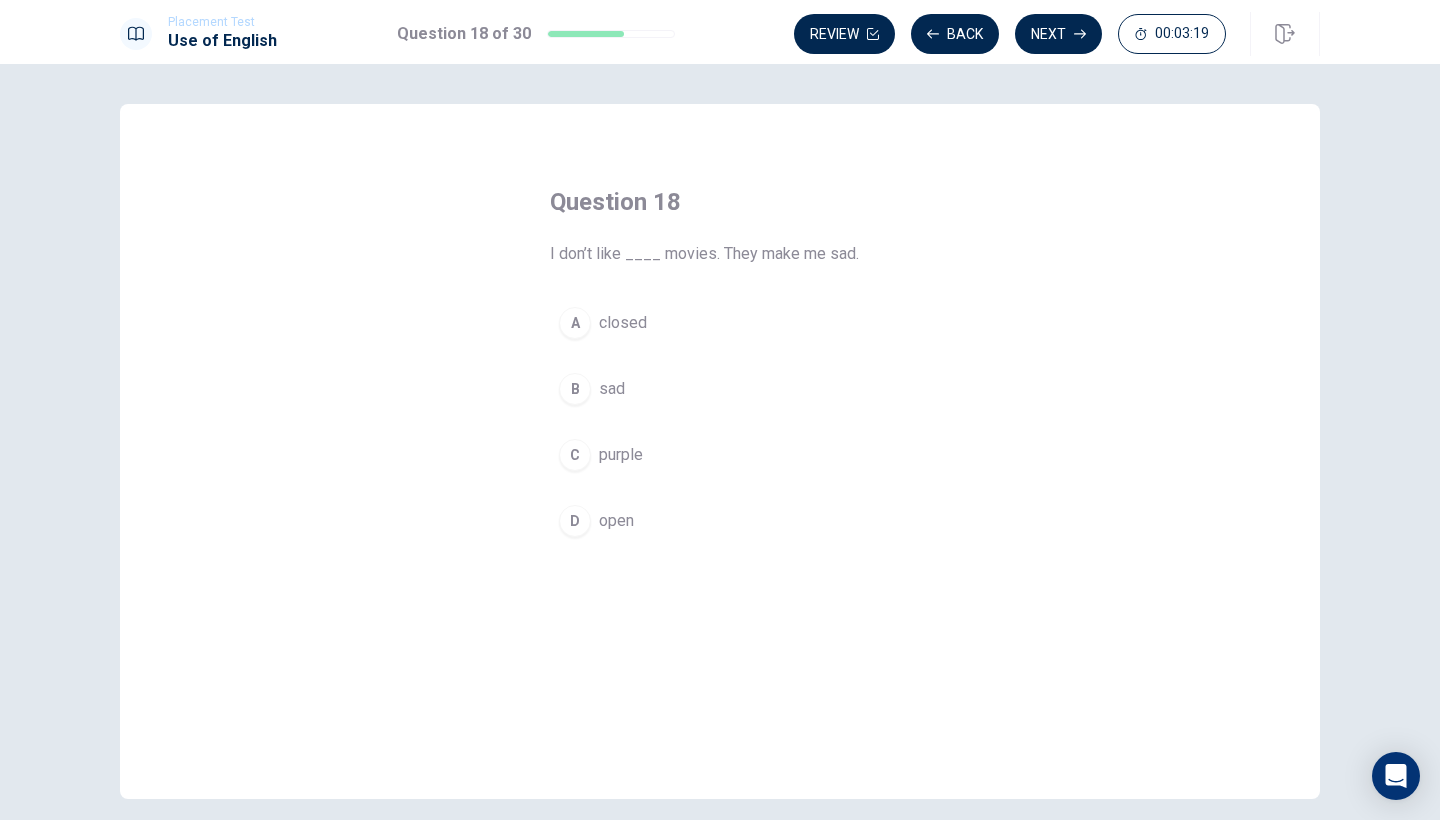 click on "sad" at bounding box center (612, 389) 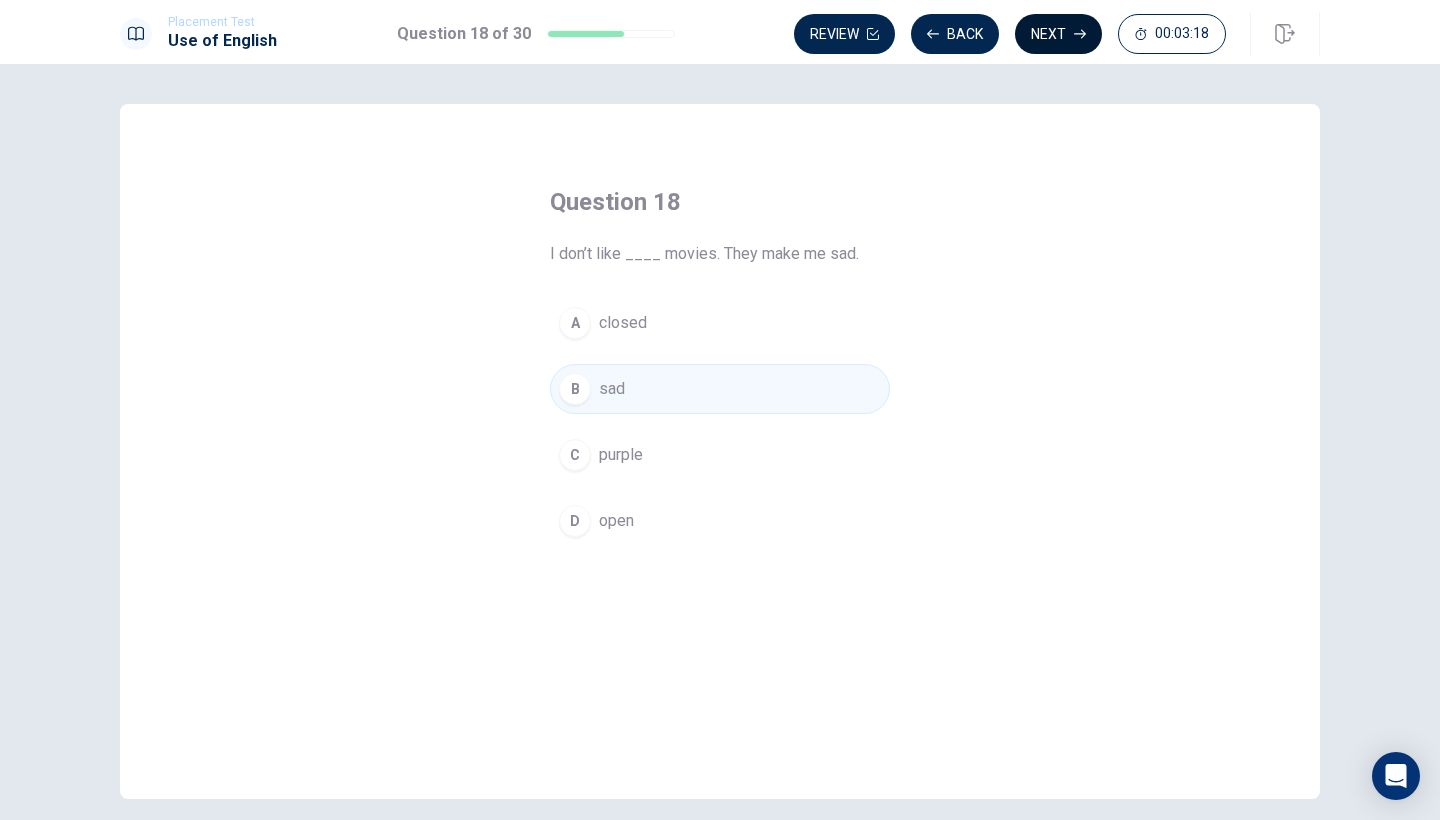 click on "Next" at bounding box center [1058, 34] 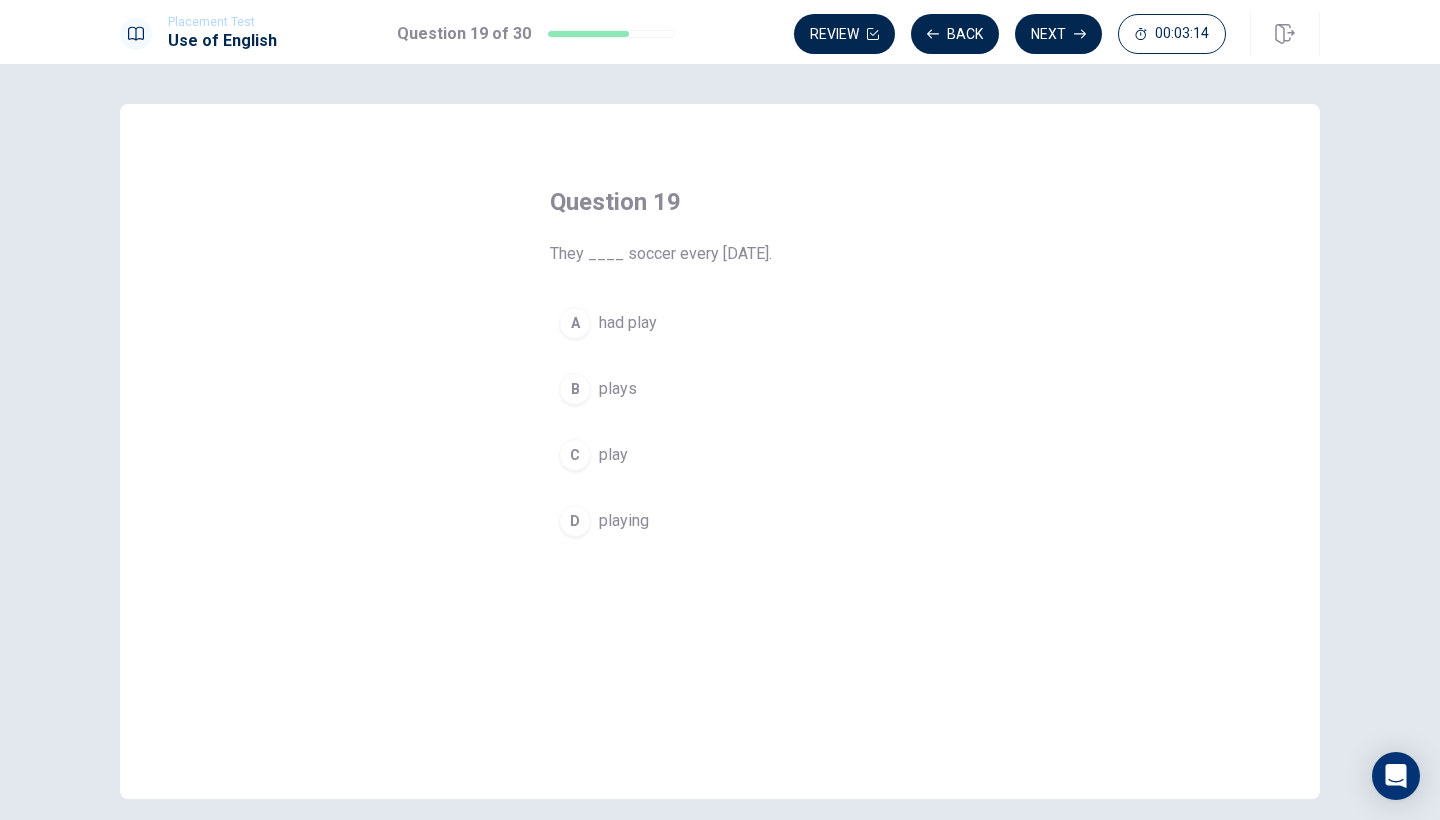 click on "play" at bounding box center (613, 455) 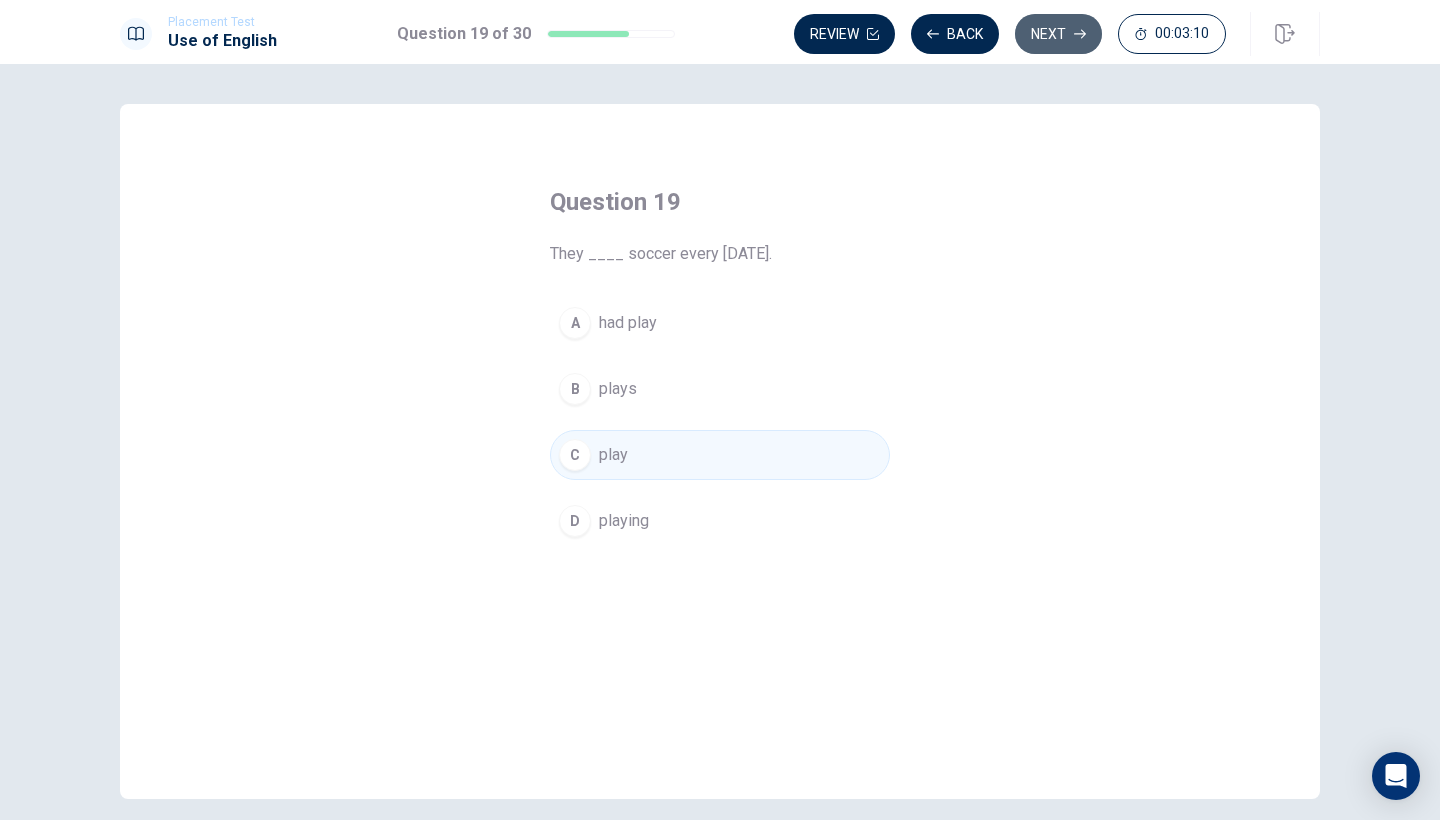 click on "Next" at bounding box center [1058, 34] 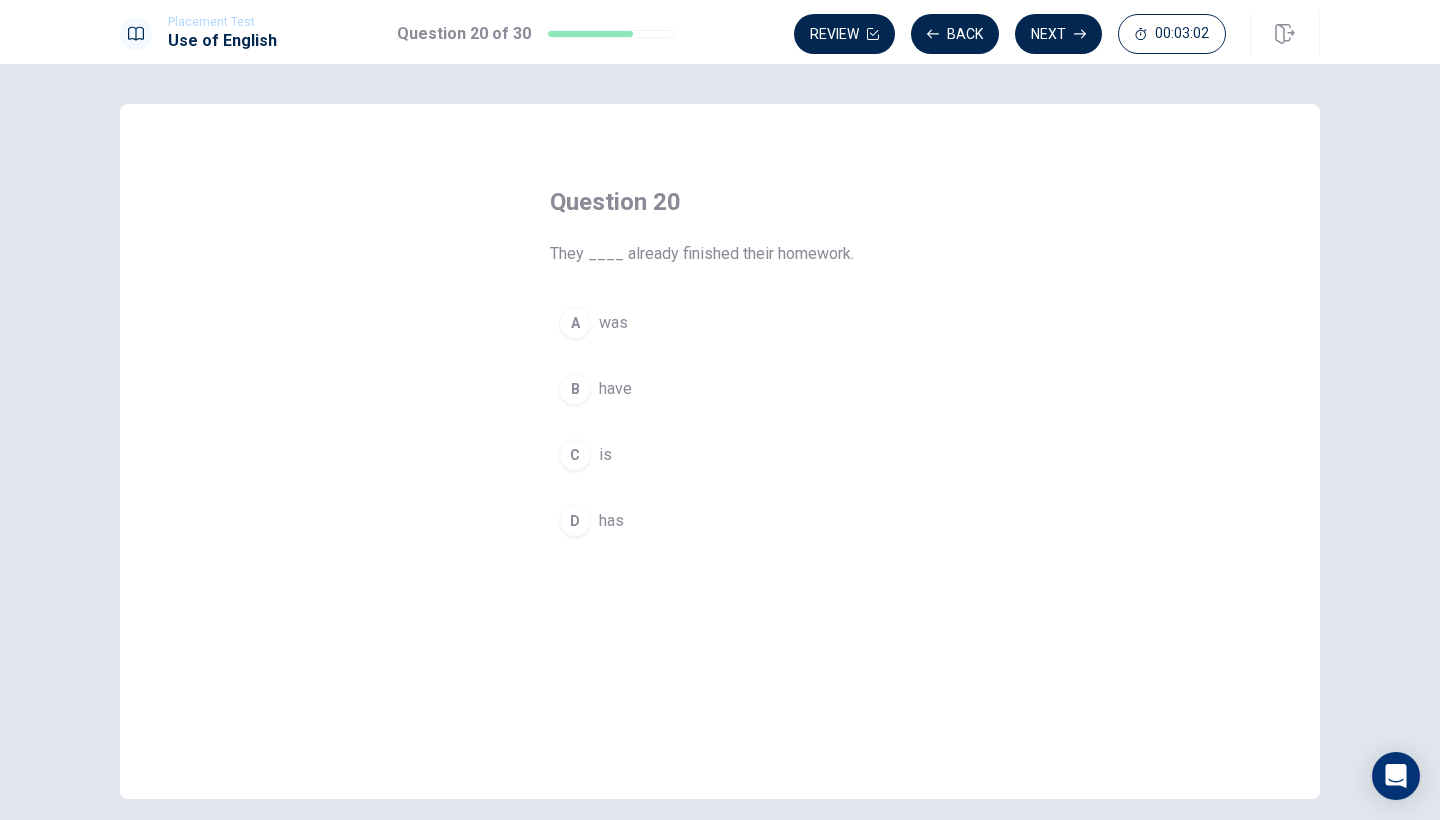 click on "have" at bounding box center (615, 389) 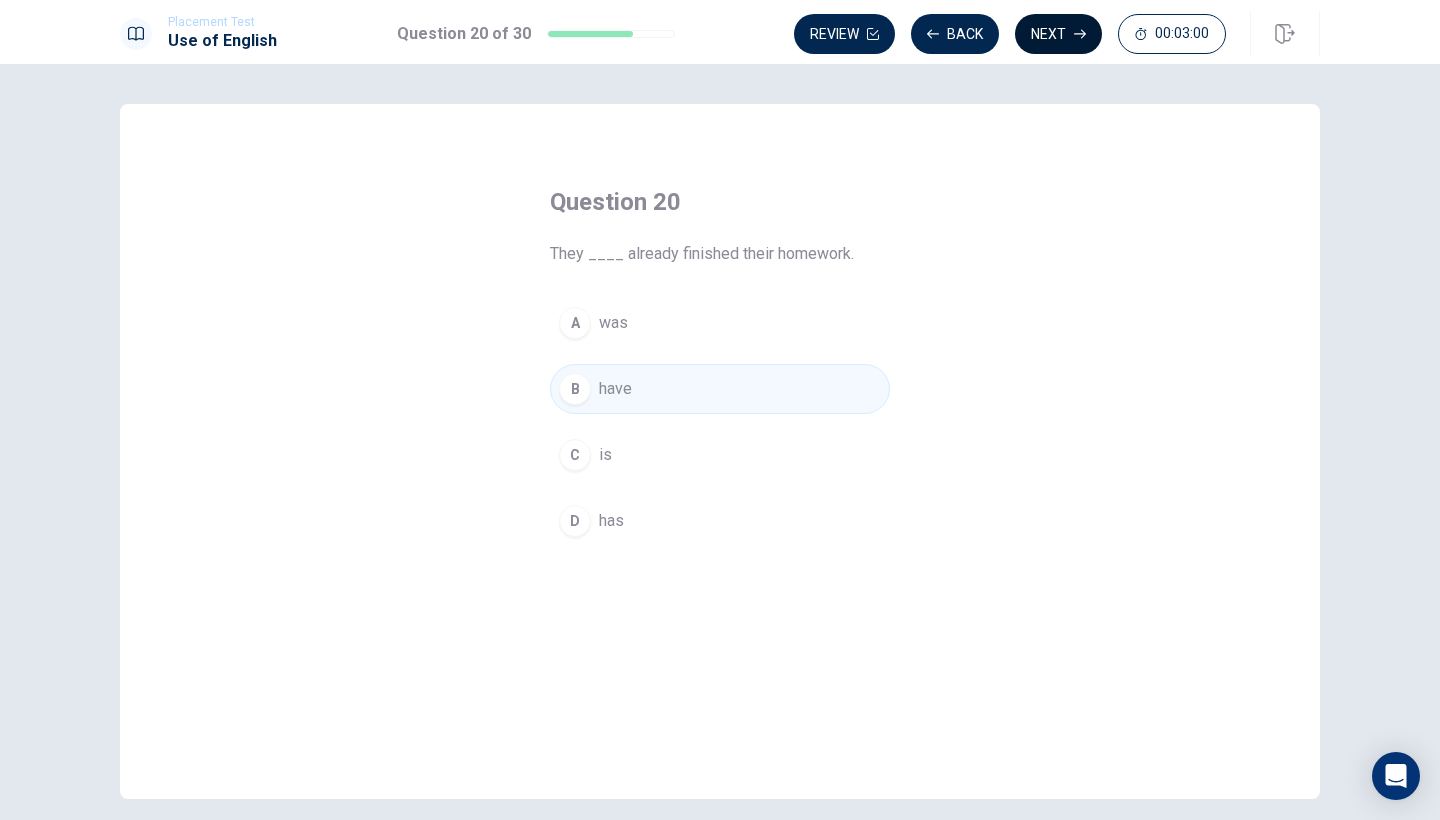 click on "Next" at bounding box center (1058, 34) 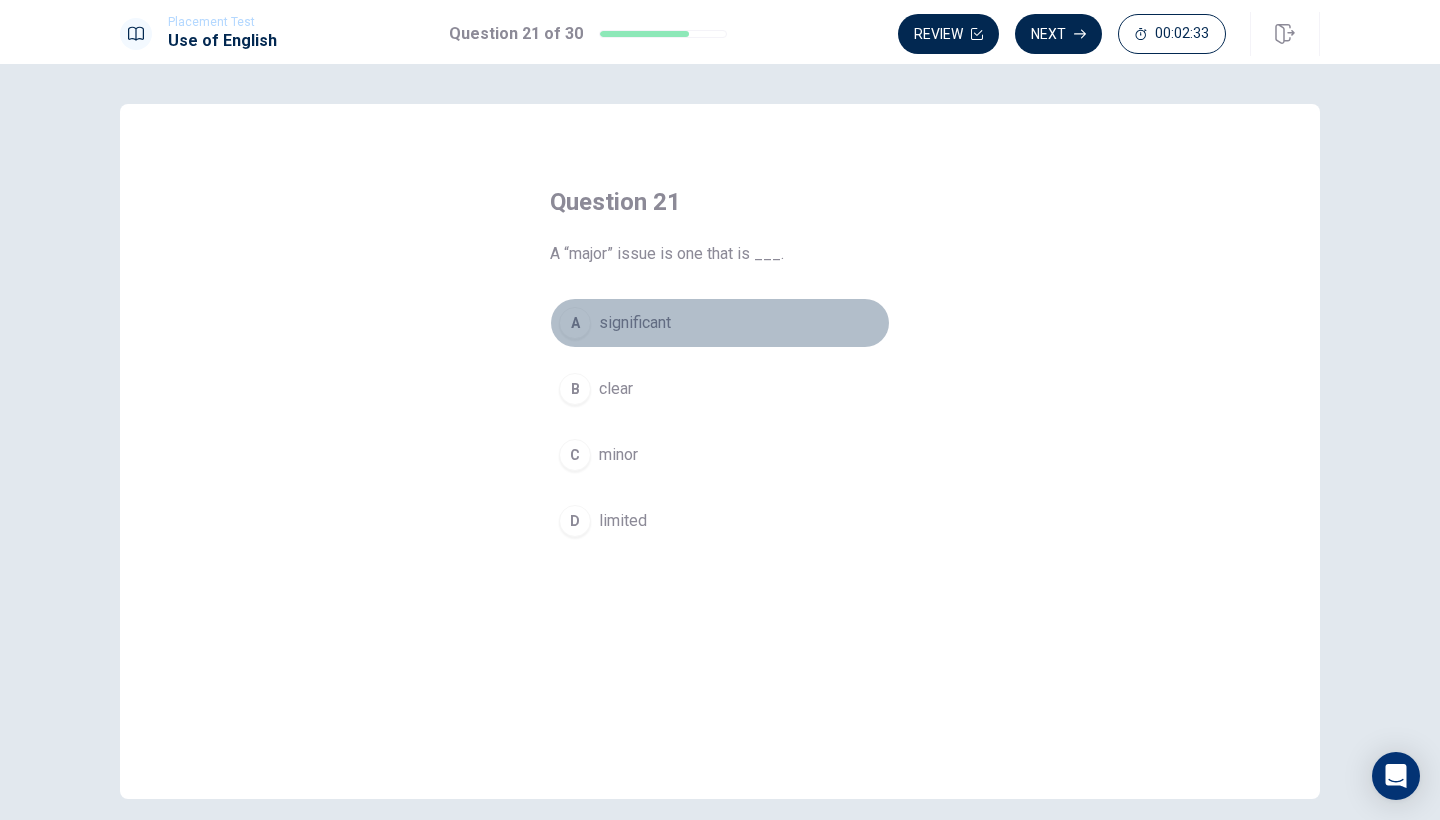 click on "significant" at bounding box center [635, 323] 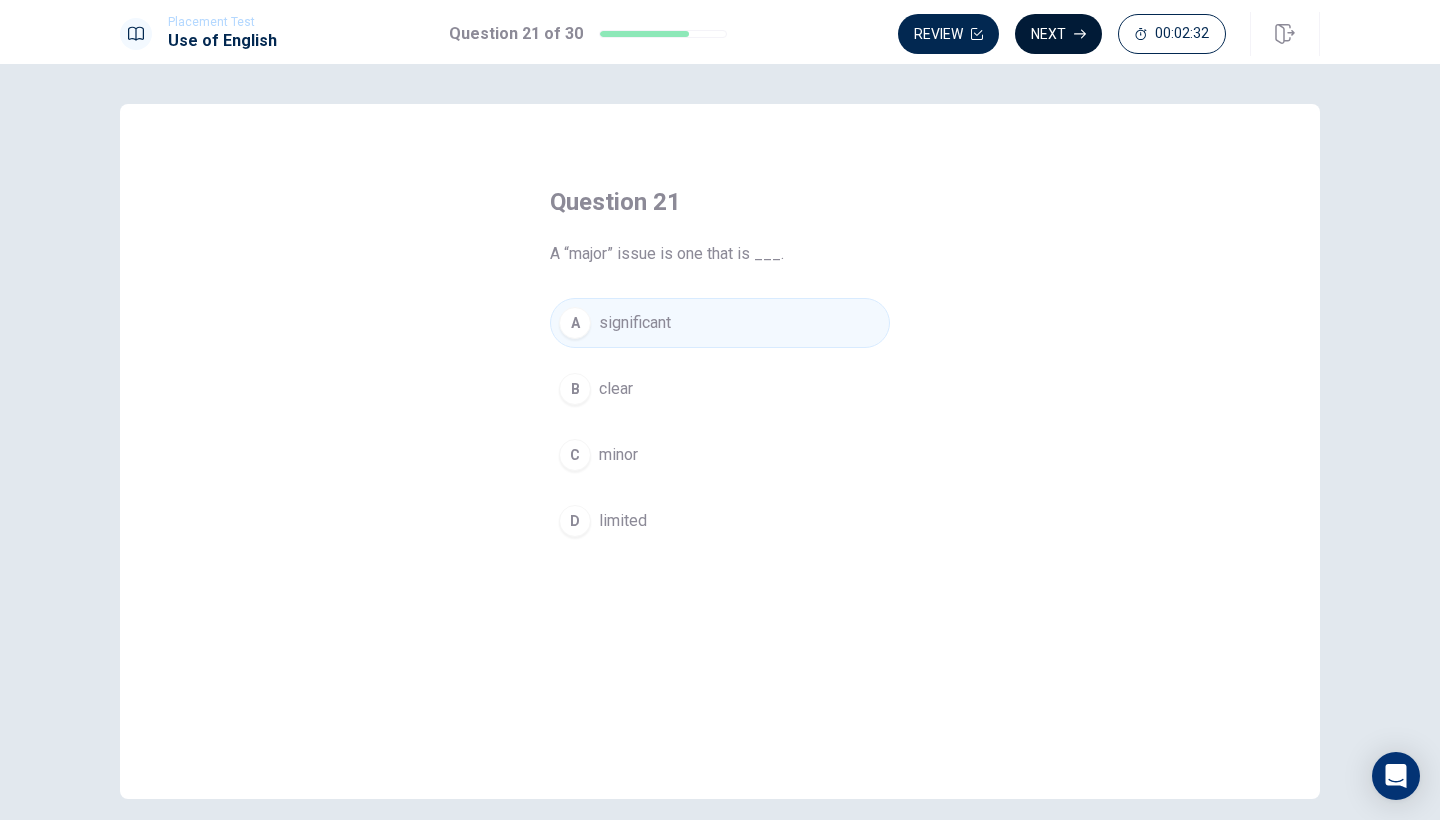 click on "Next" at bounding box center (1058, 34) 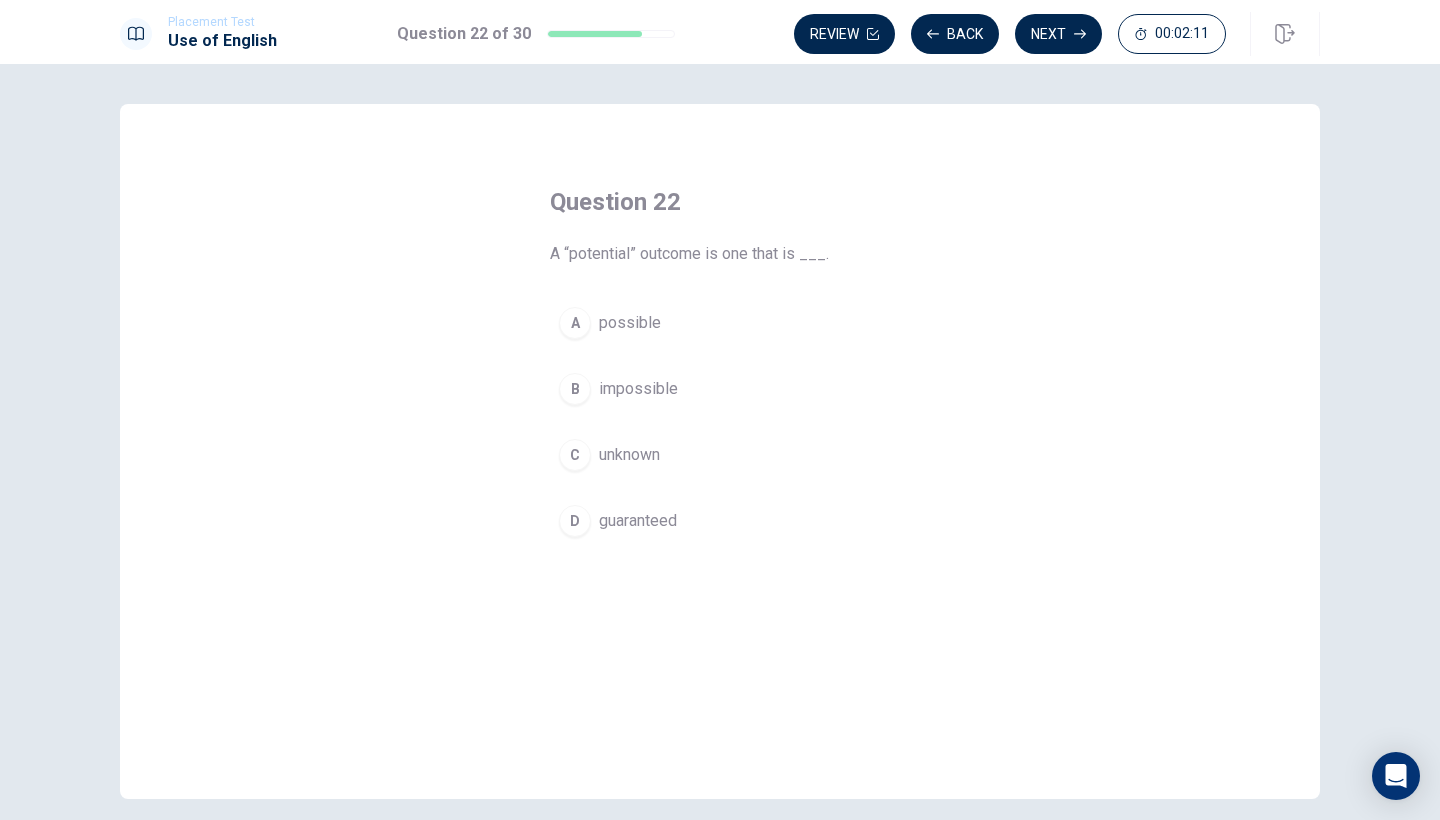 click on "possible" at bounding box center [630, 323] 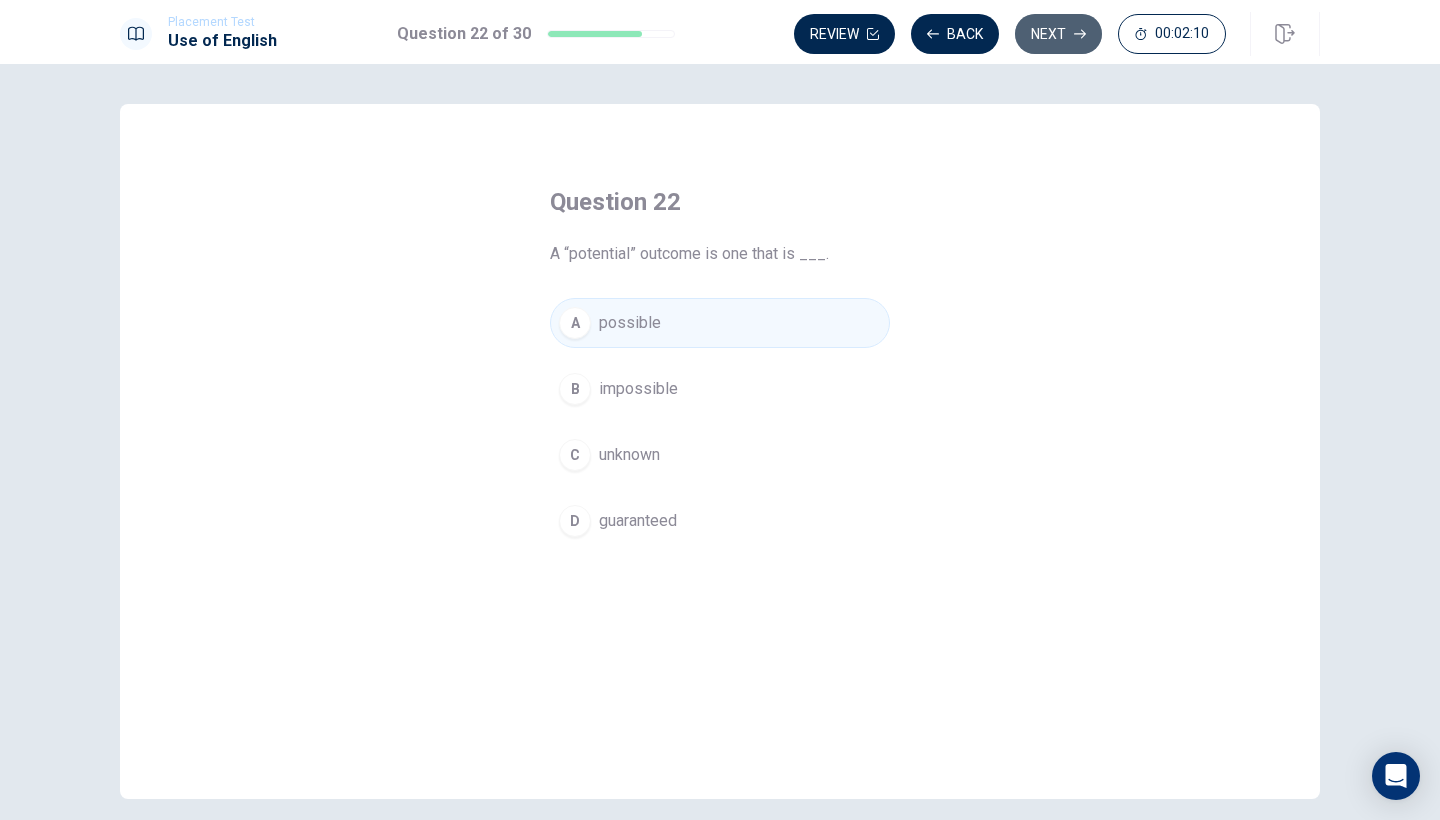 click on "Next" at bounding box center (1058, 34) 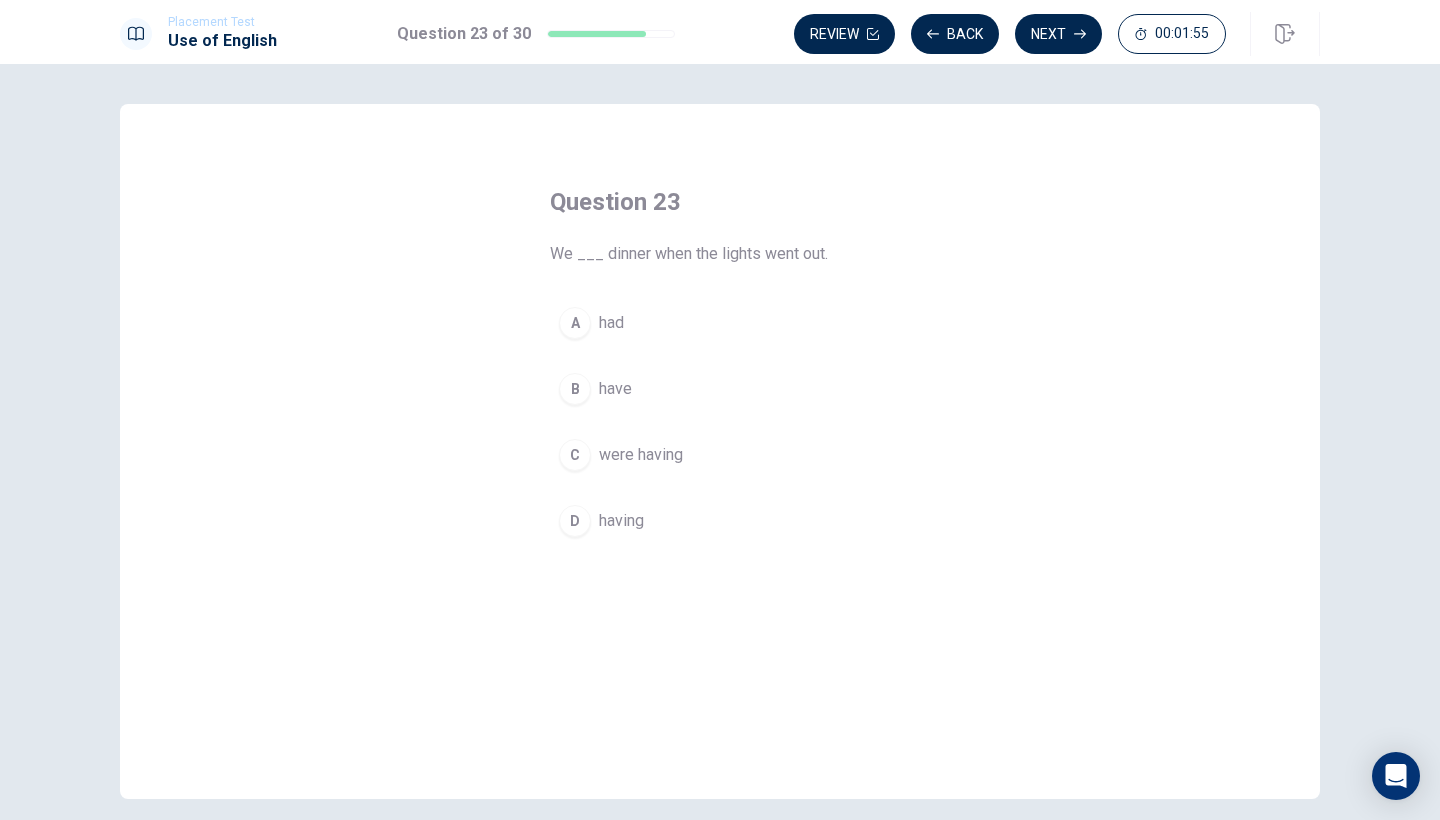 click on "had" at bounding box center (611, 323) 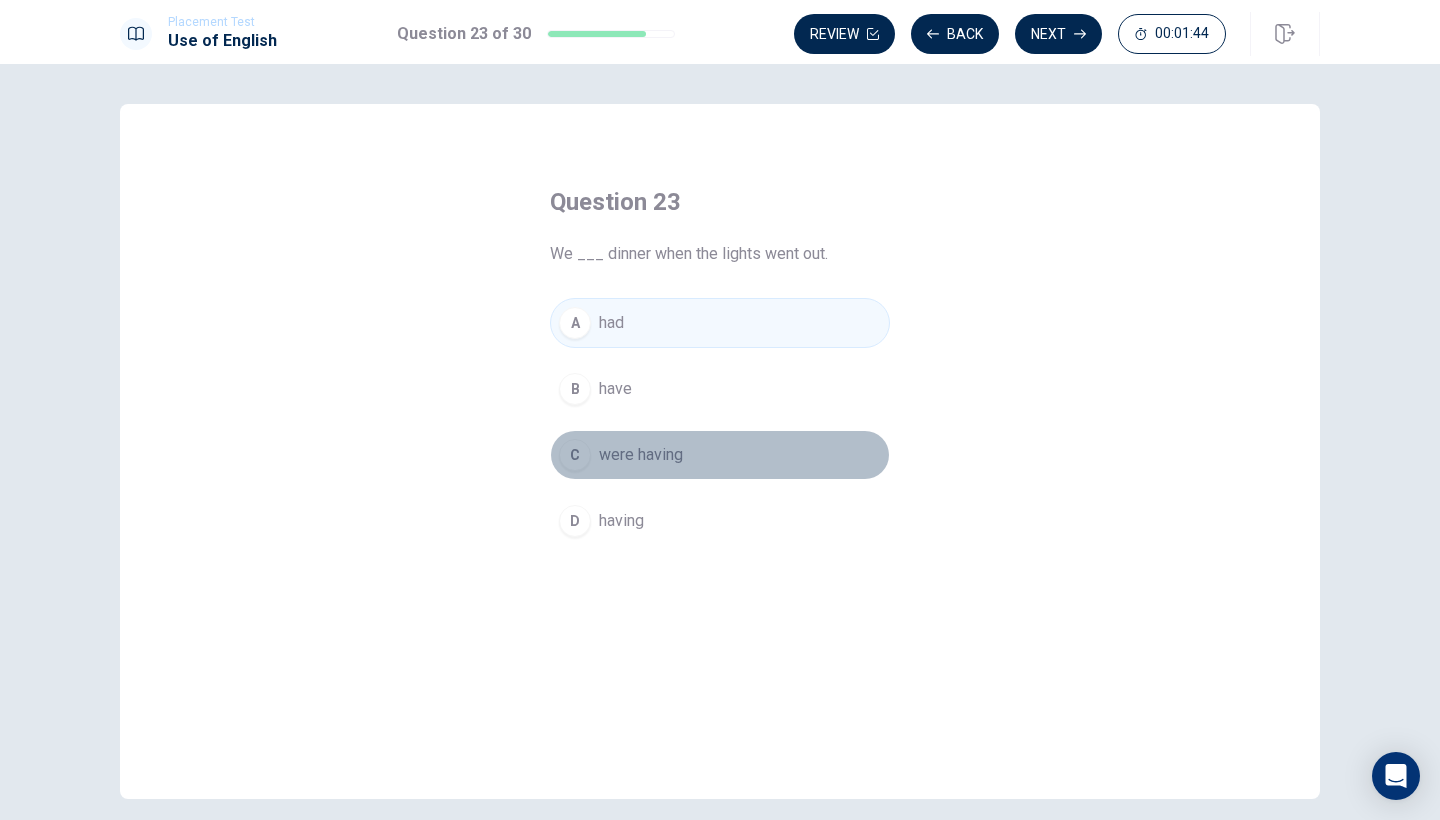 click on "were having" at bounding box center (641, 455) 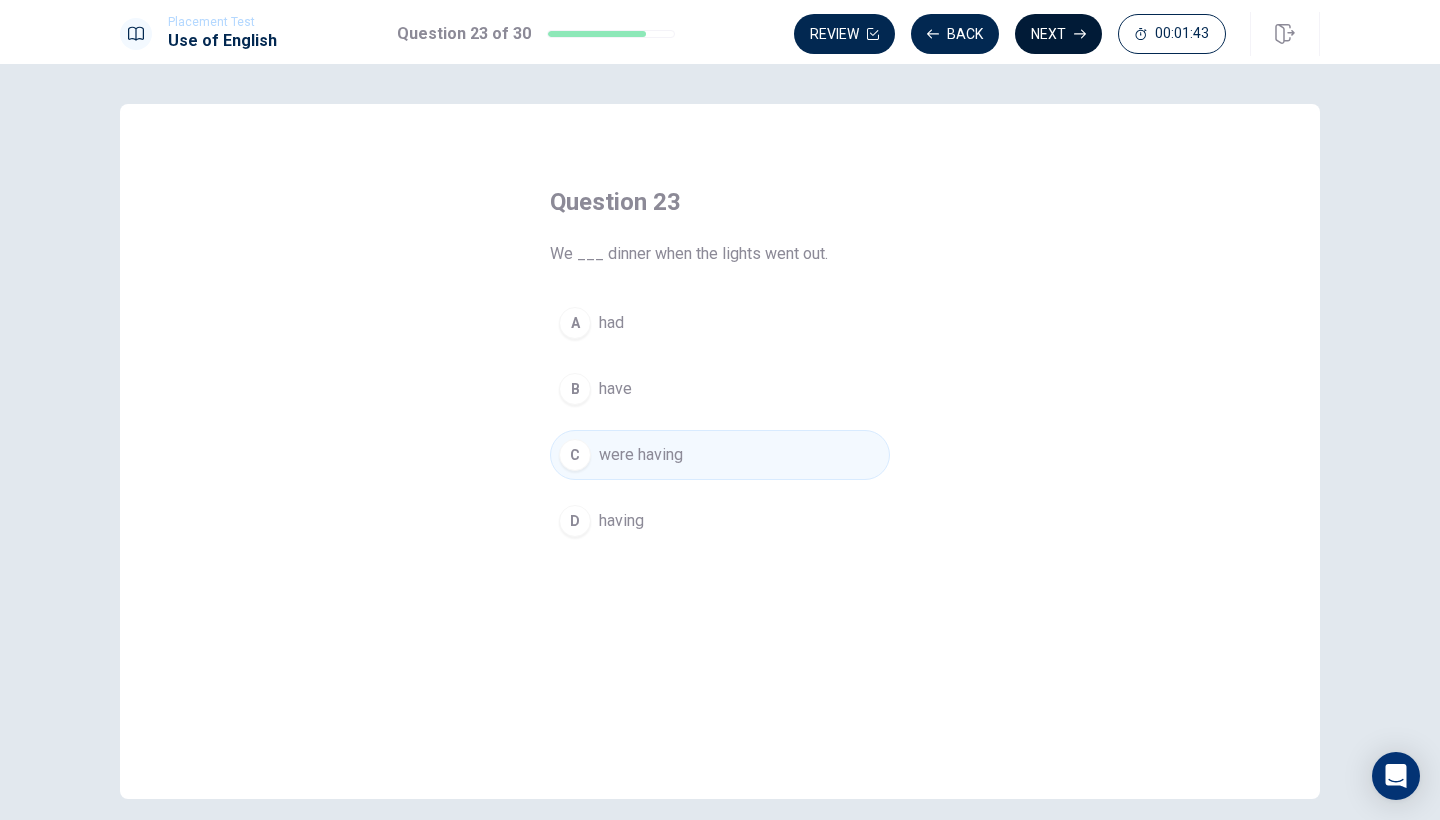 click on "Next" at bounding box center [1058, 34] 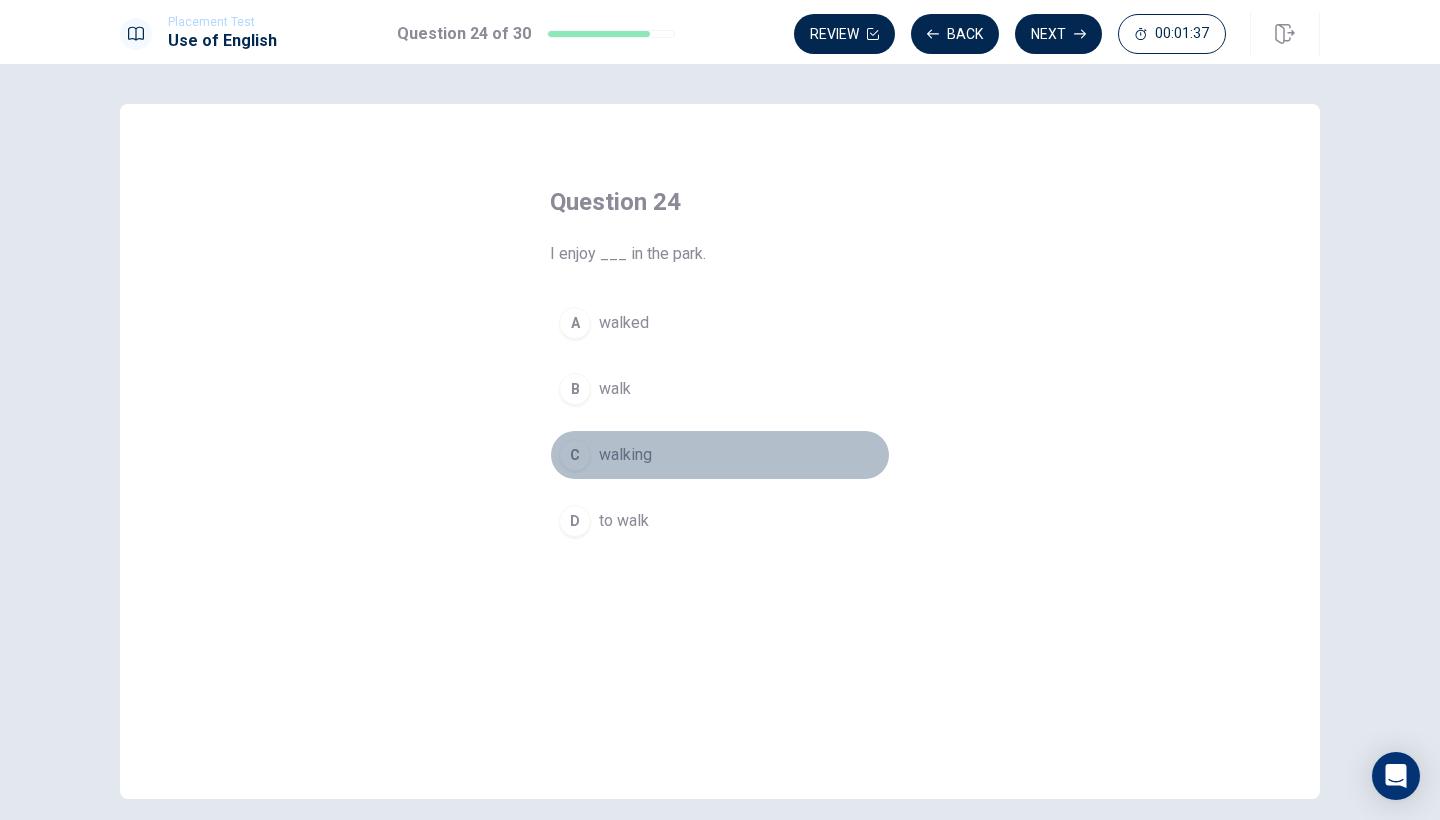 click on "walking" at bounding box center (625, 455) 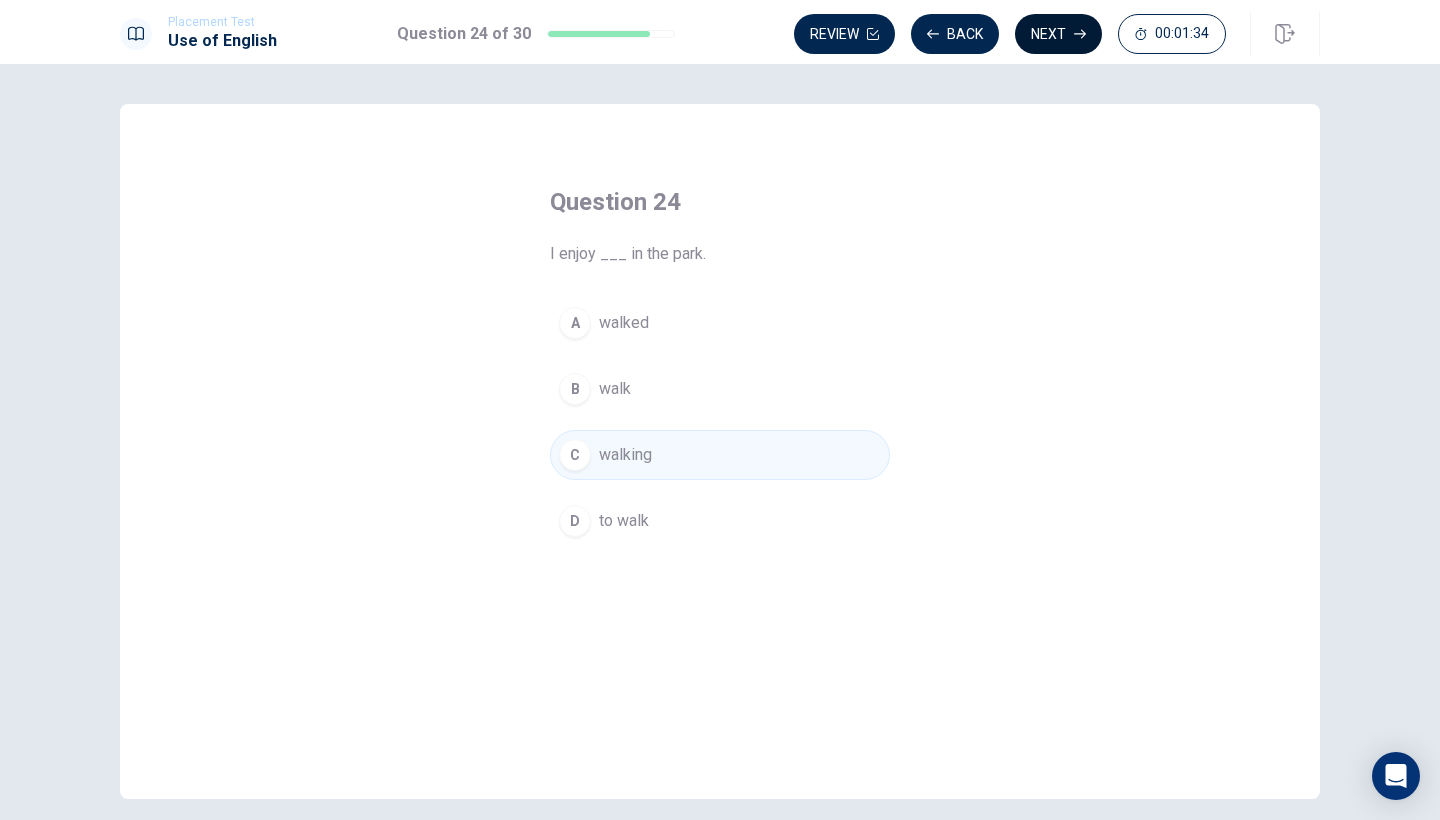 click on "Next" at bounding box center [1058, 34] 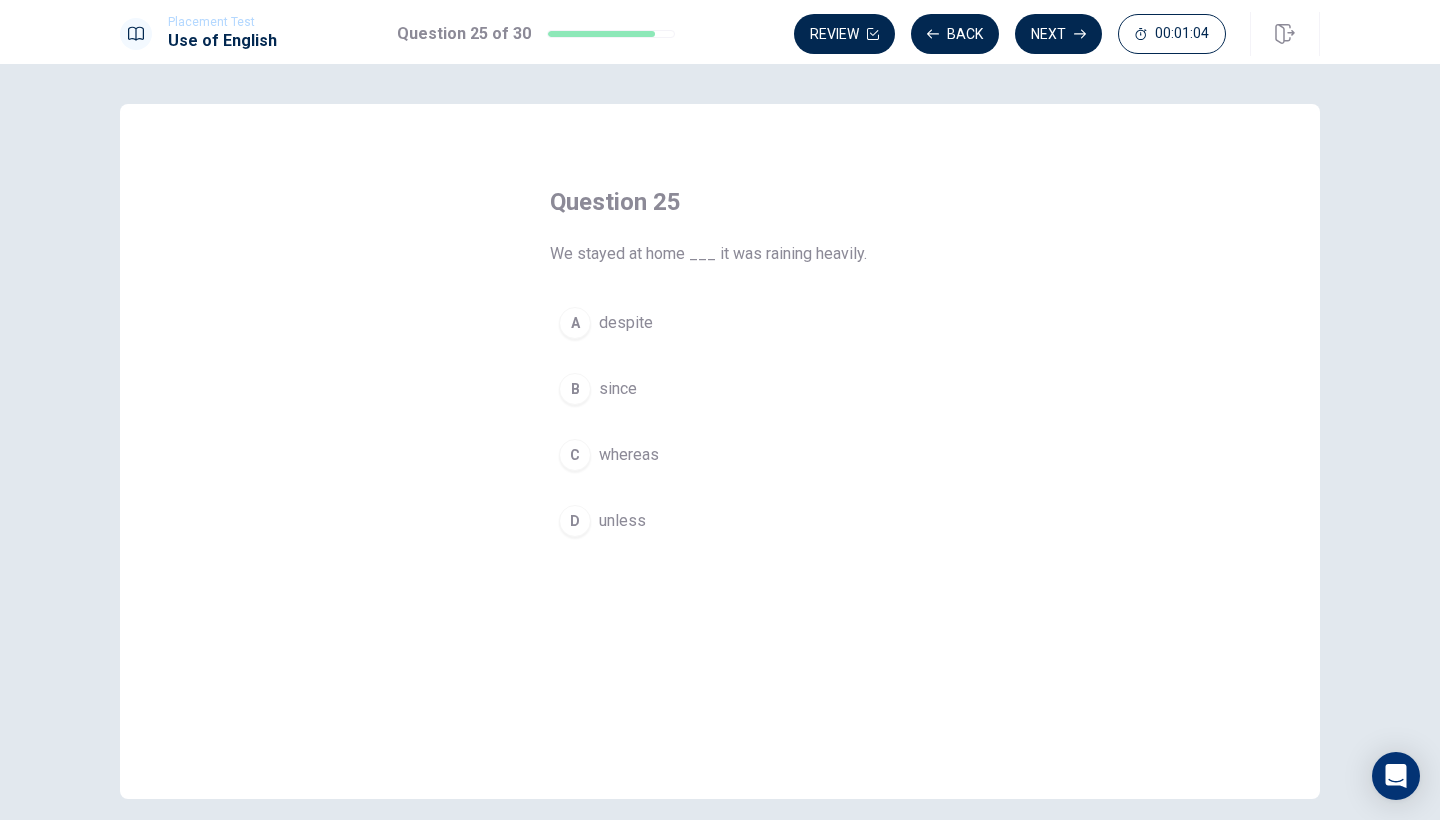 click on "since" at bounding box center [618, 389] 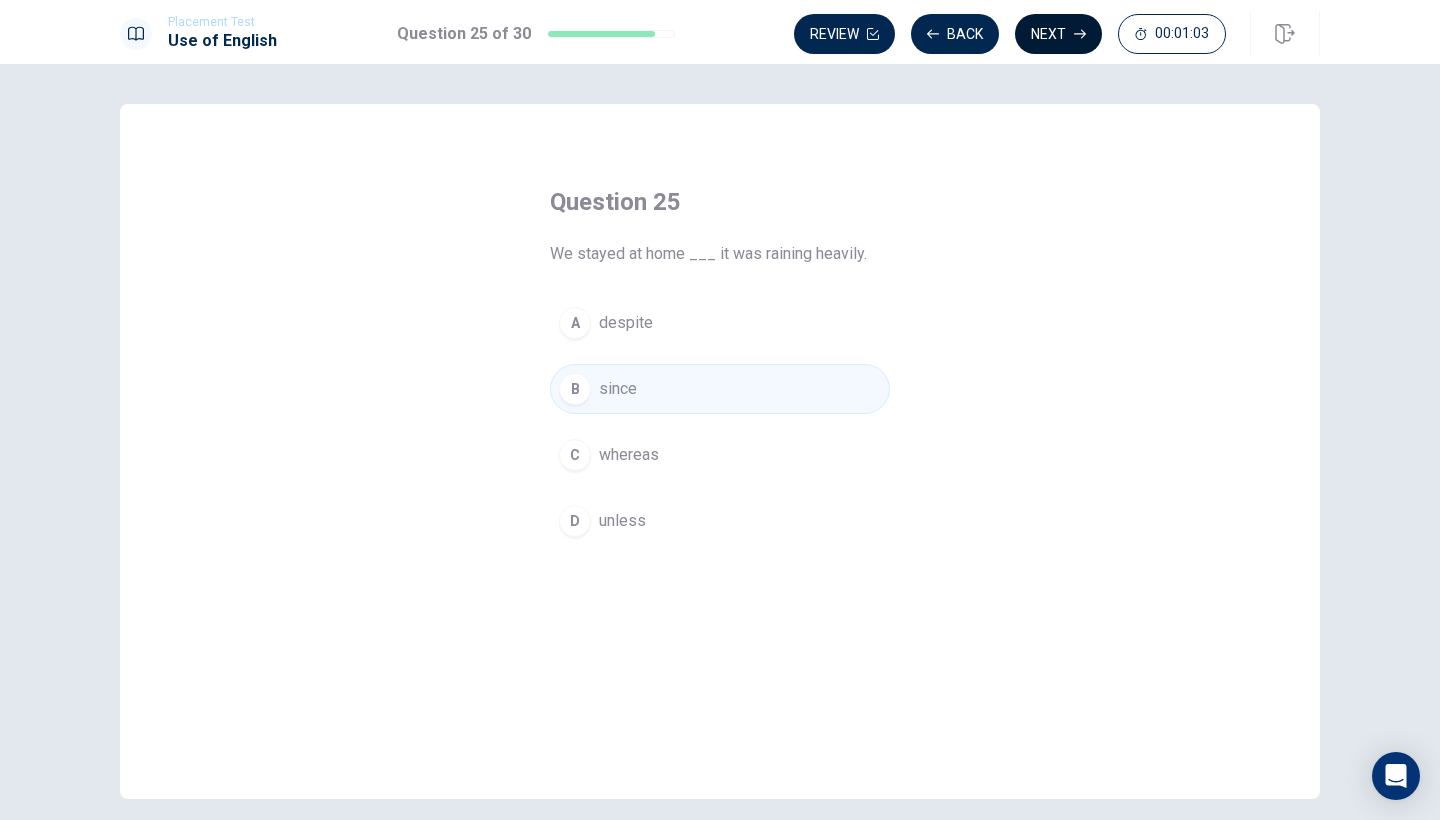 click on "Next" at bounding box center (1058, 34) 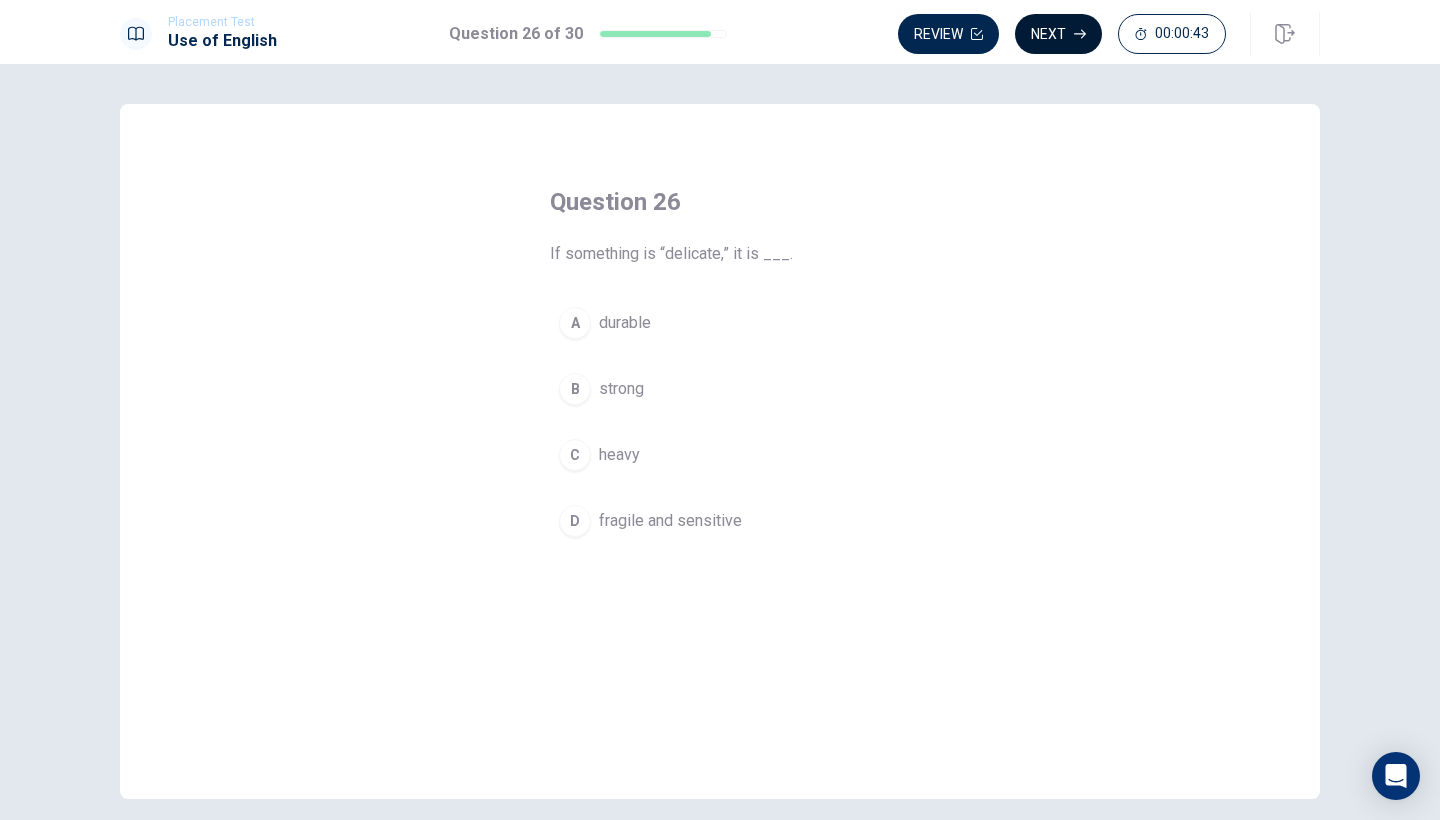 click on "Next" at bounding box center [1058, 34] 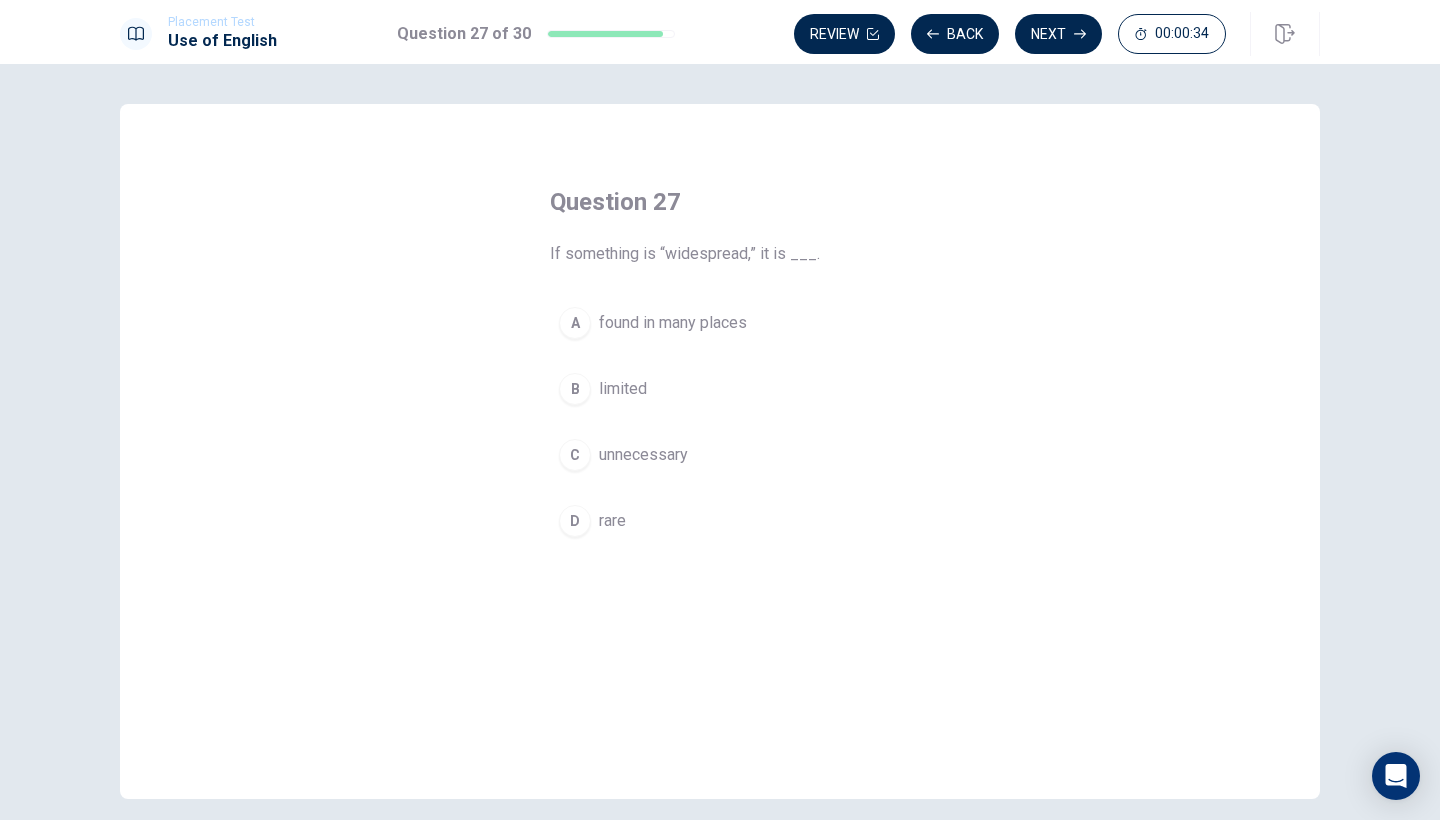 click on "found in many places" at bounding box center [673, 323] 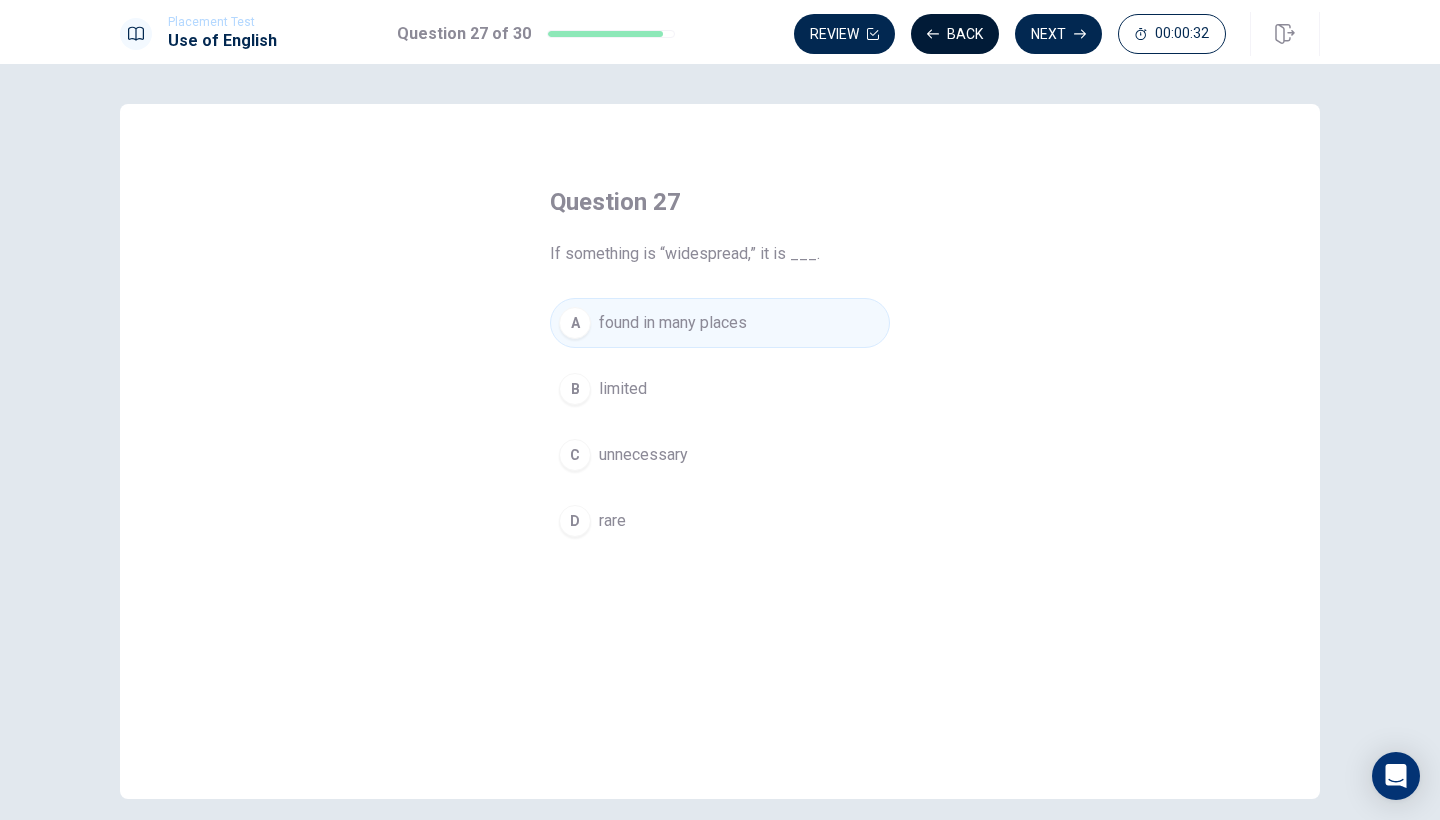 click on "Back" at bounding box center [955, 34] 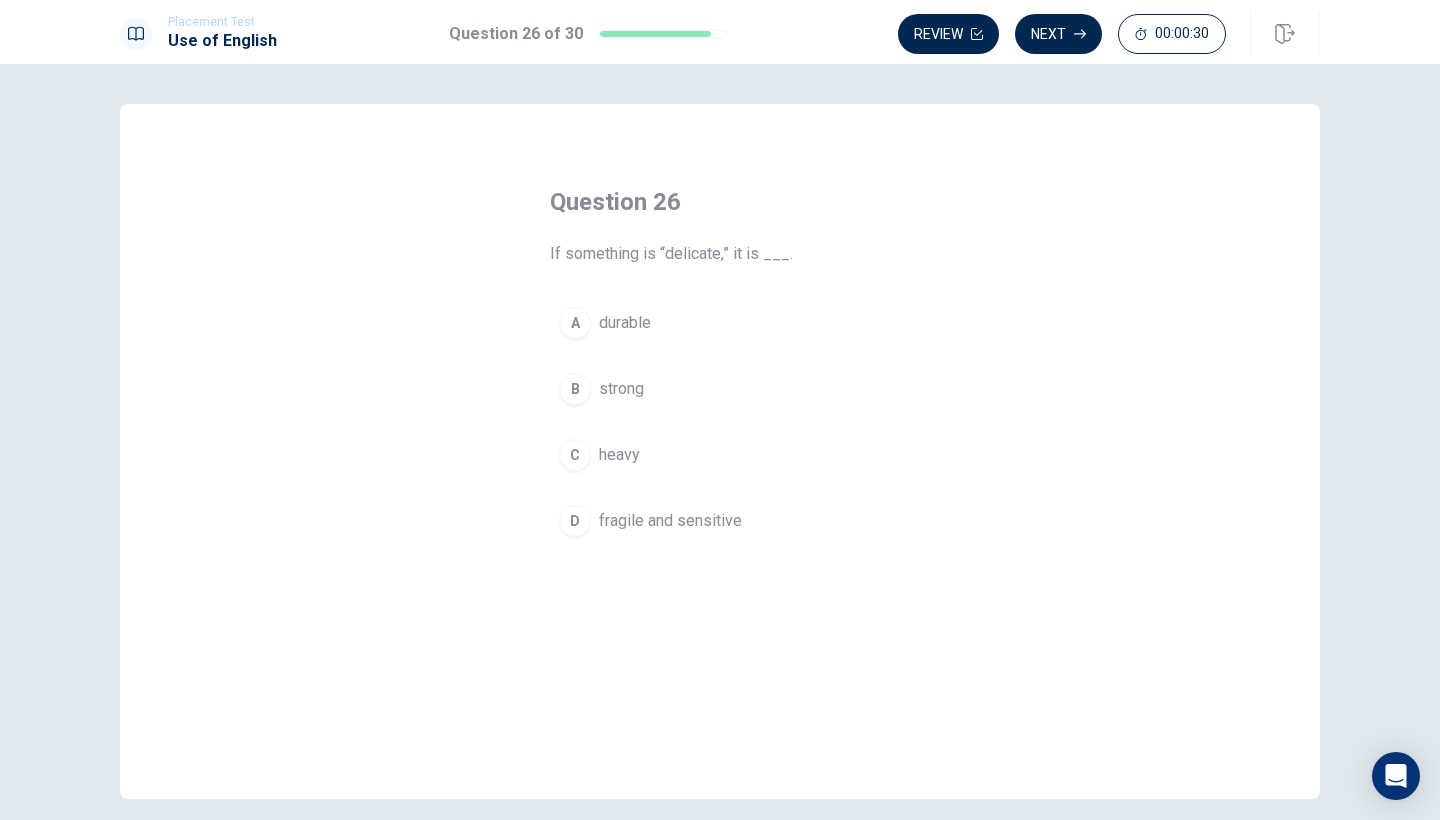 click on "fragile and sensitive" at bounding box center (670, 521) 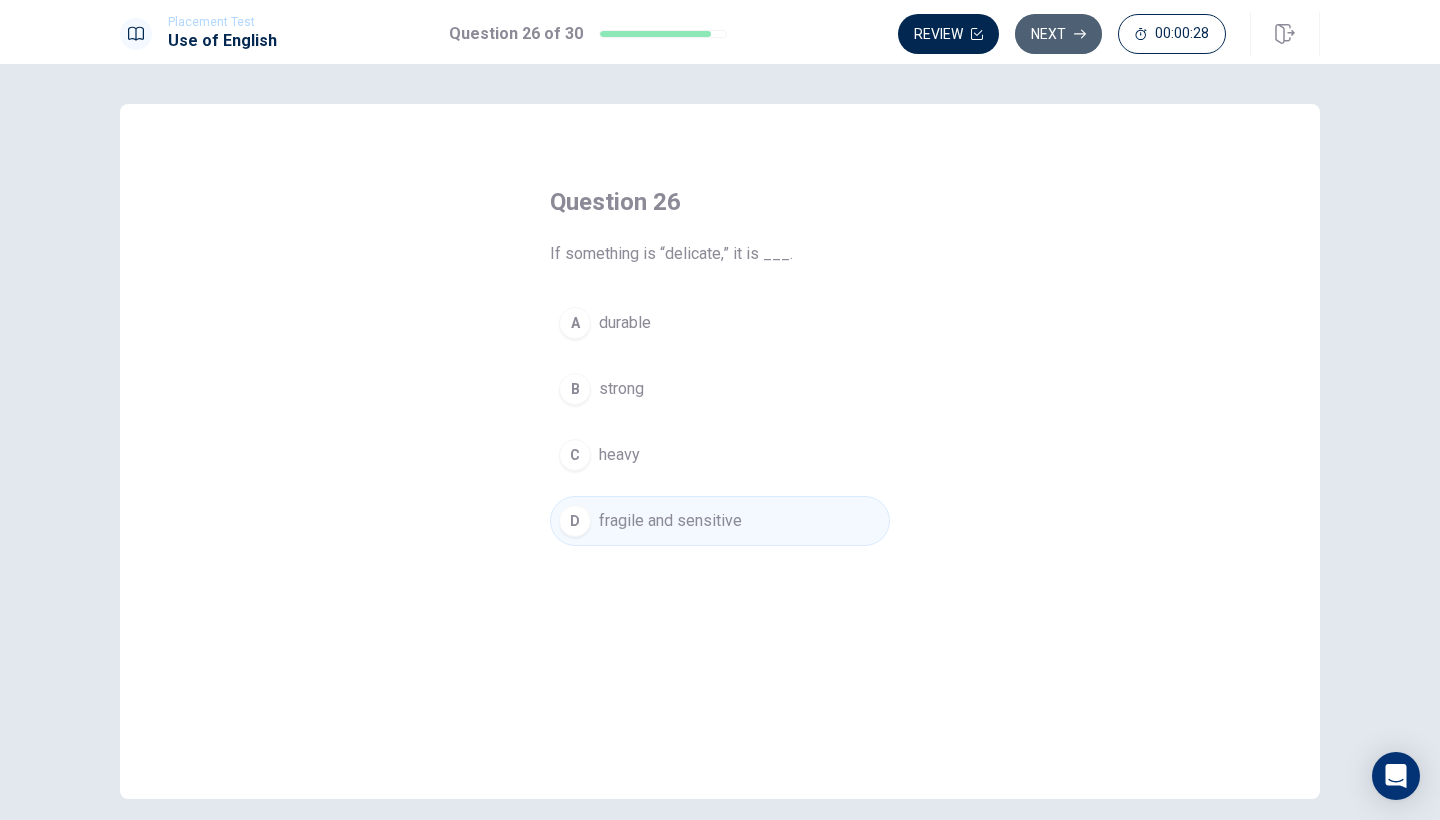 click 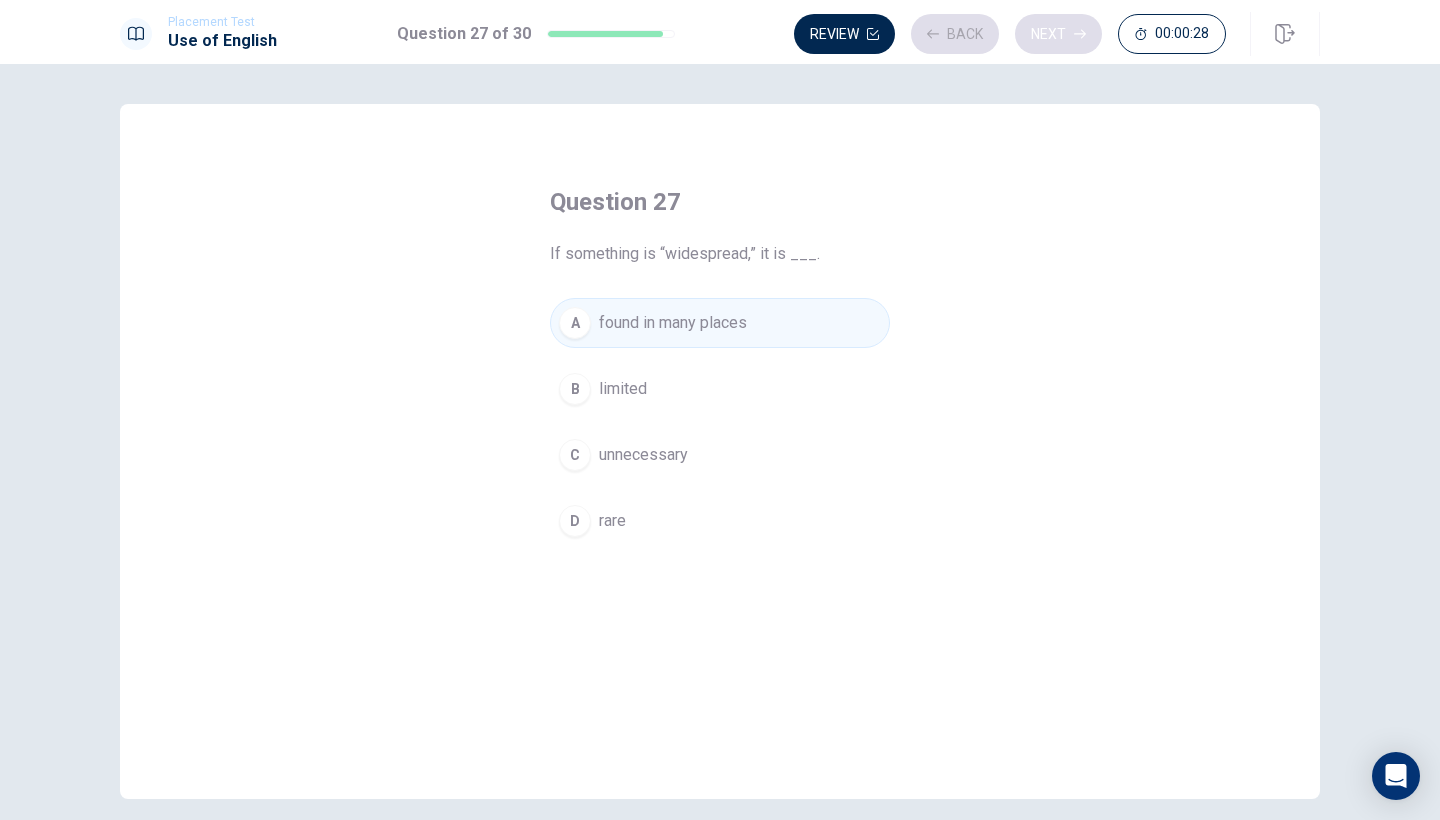 click on "Review Back Next 00:00:28" at bounding box center [1010, 34] 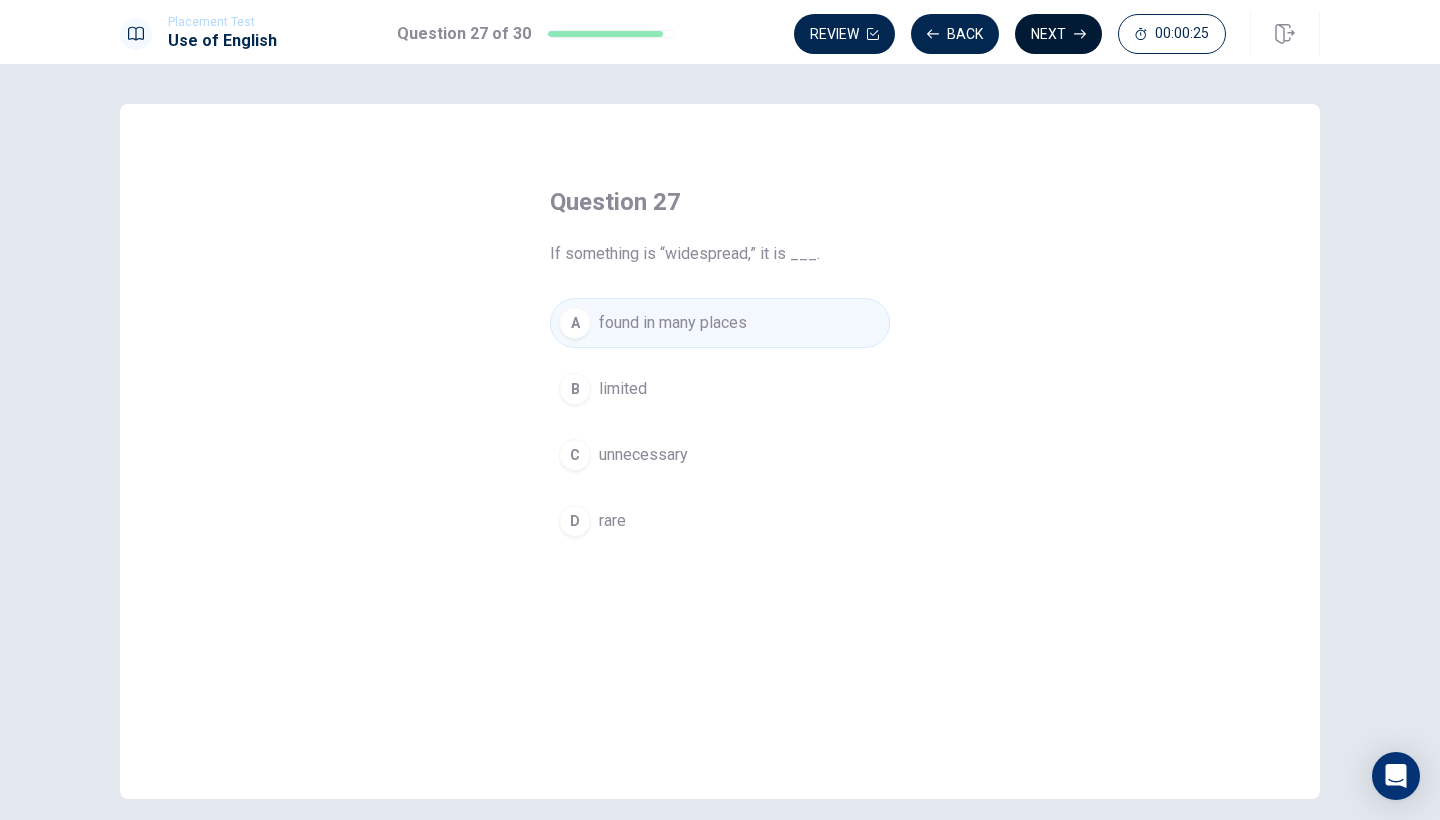 click on "Next" at bounding box center [1058, 34] 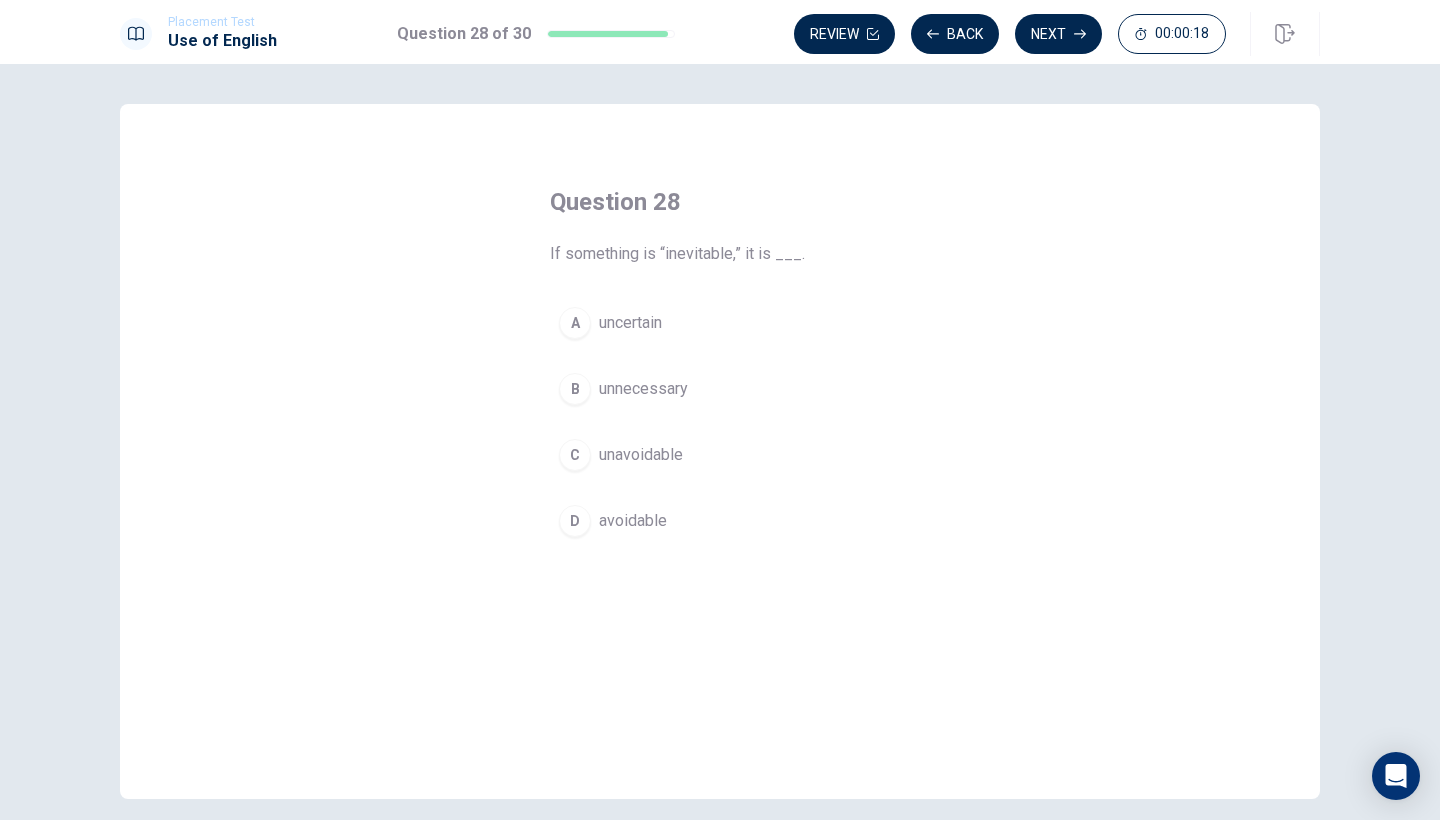 click on "unavoidable" at bounding box center [641, 455] 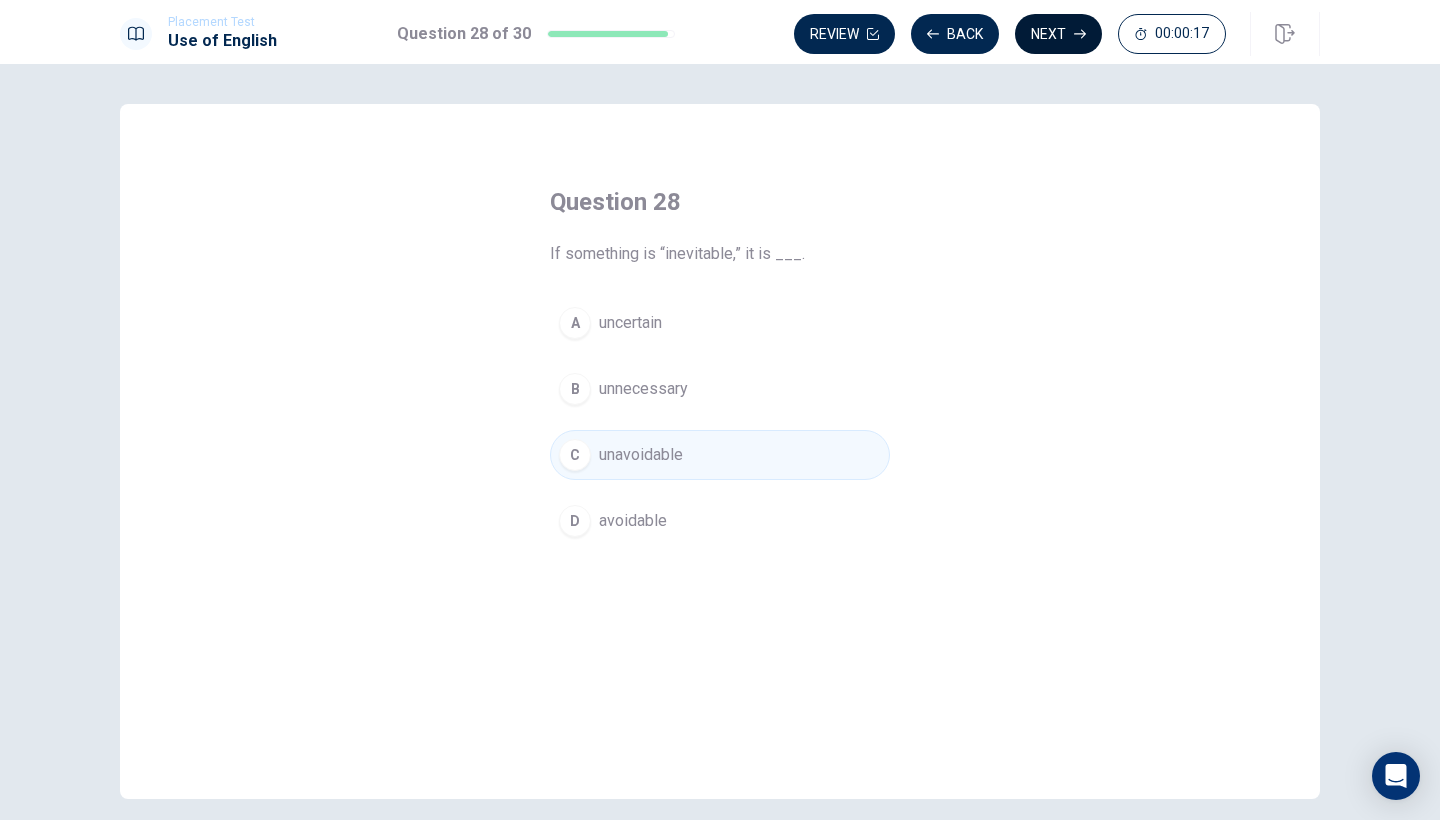click on "Next" at bounding box center (1058, 34) 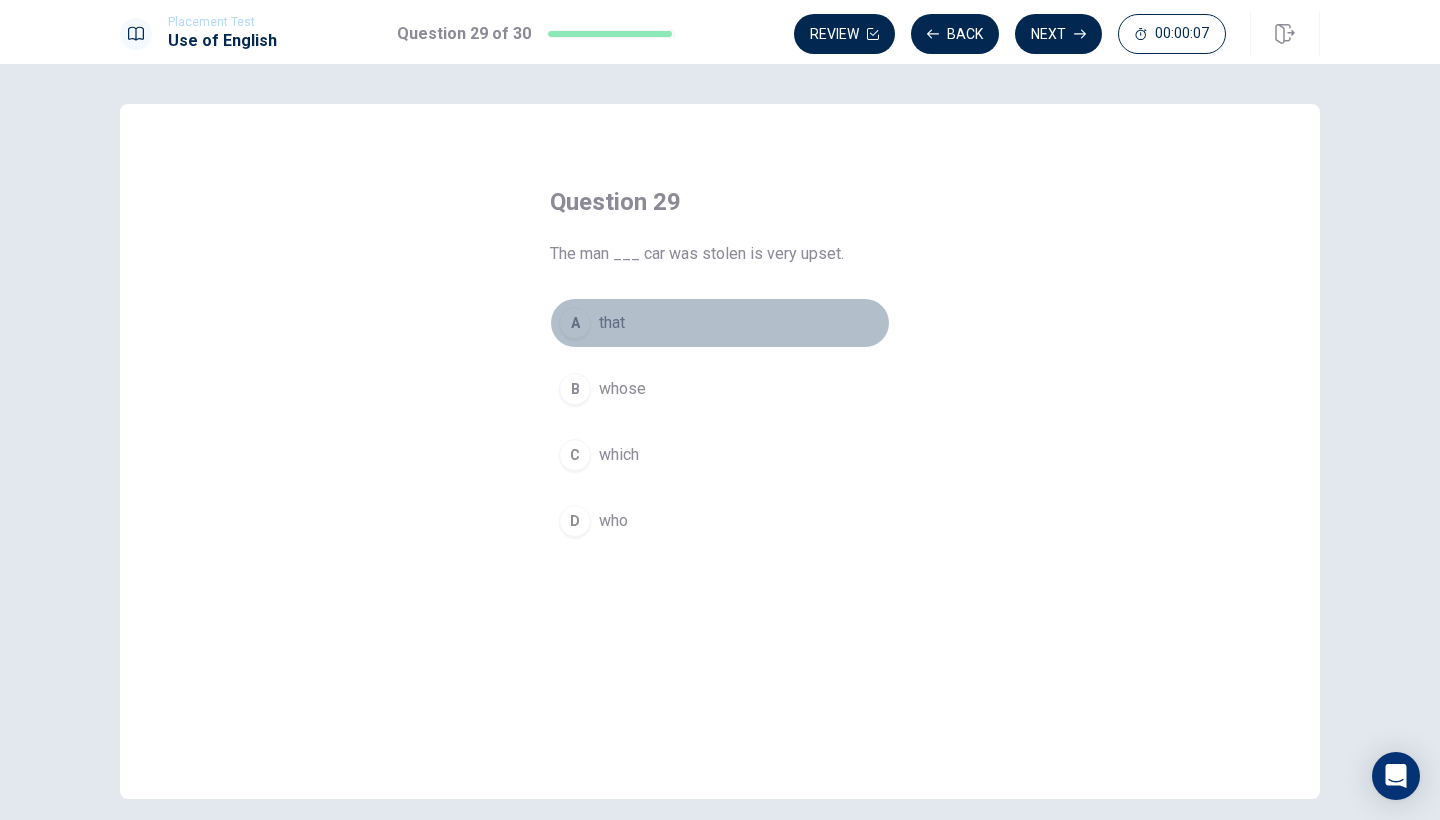 click on "that" at bounding box center [612, 323] 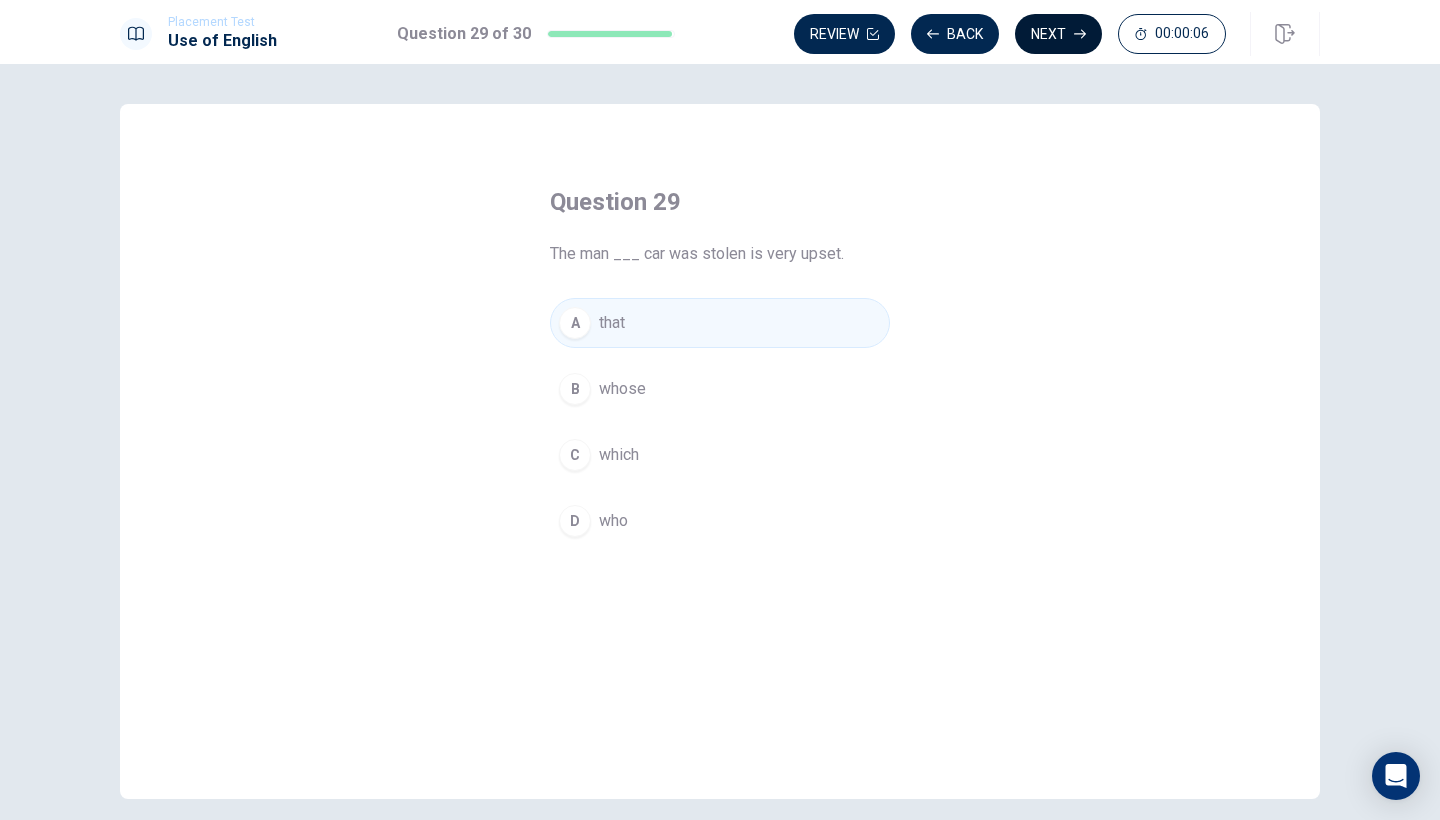 click on "Next" at bounding box center (1058, 34) 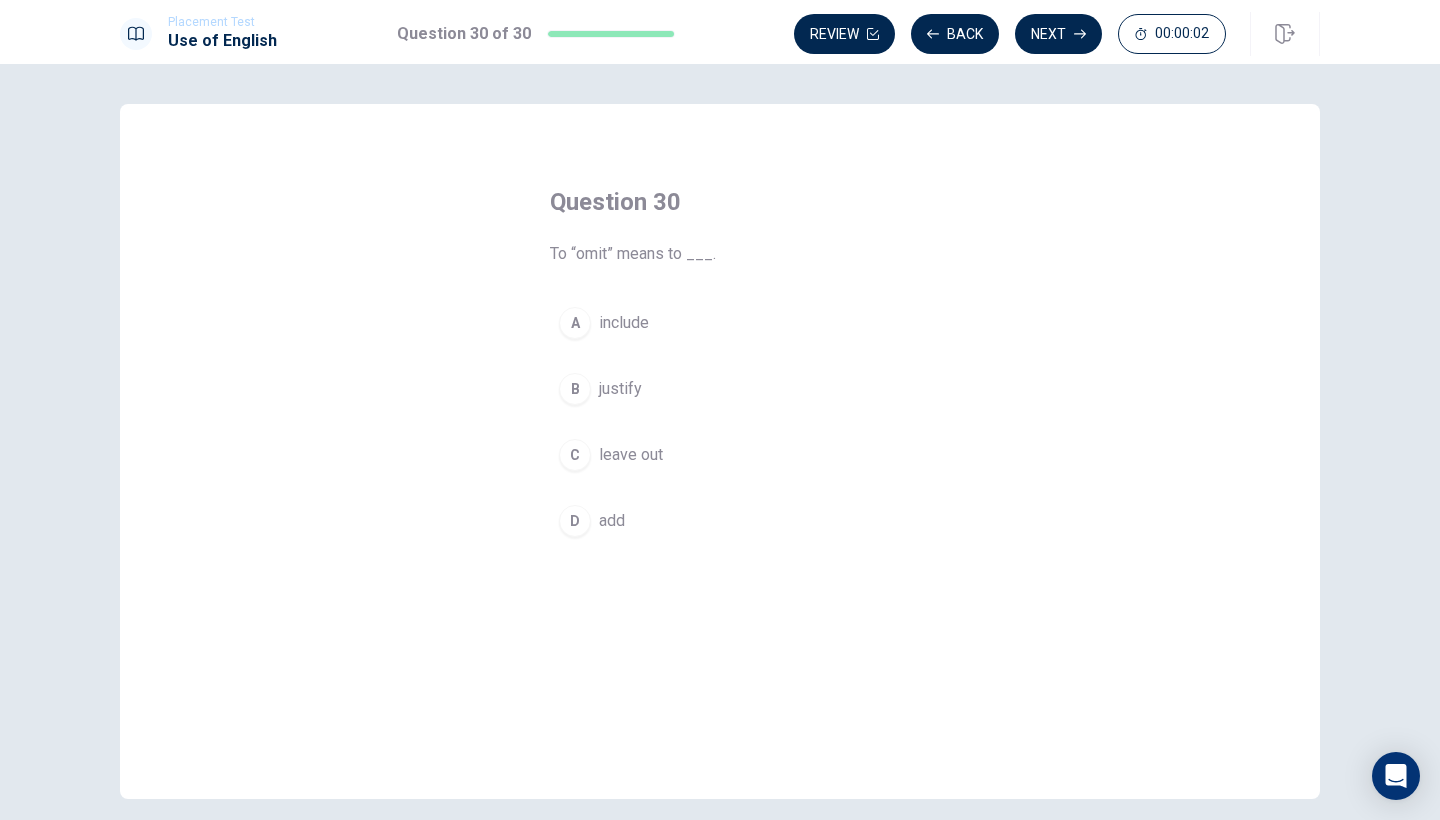 click on "add" at bounding box center (612, 521) 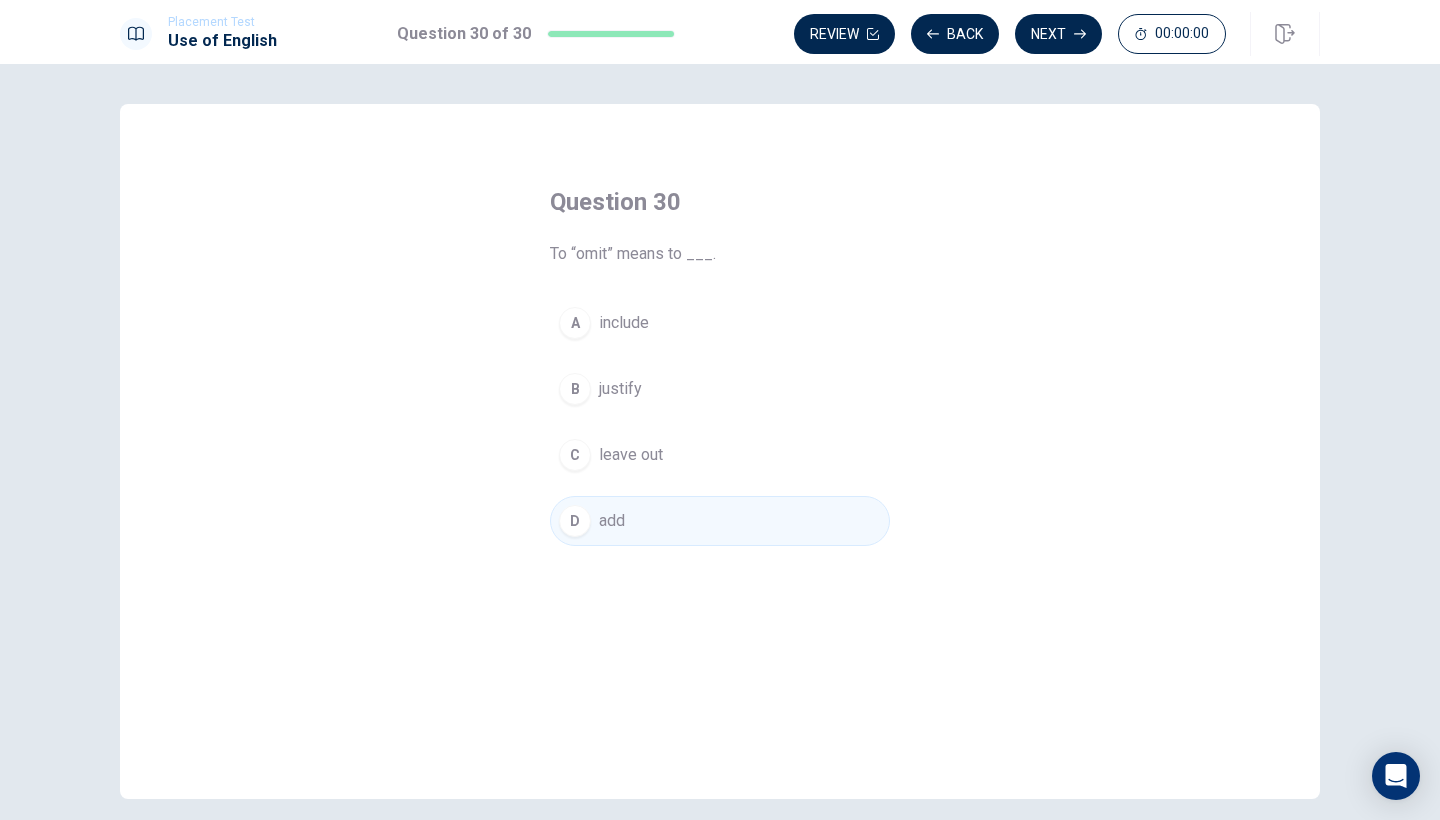click on "Your time is up. This is end of the Use of English section. Click on Continue to go on" at bounding box center (720, 450) 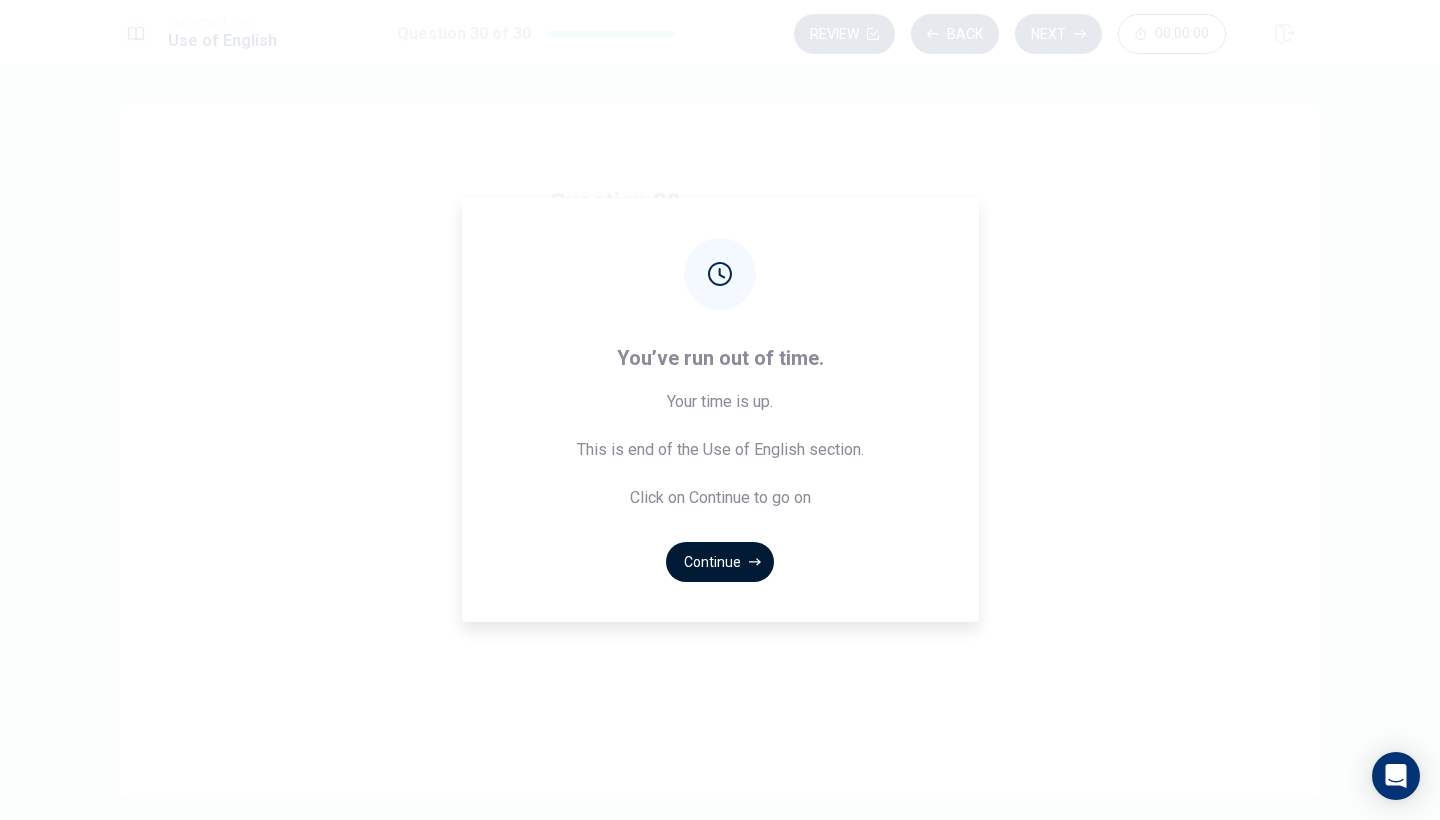 click on "Continue" at bounding box center [720, 562] 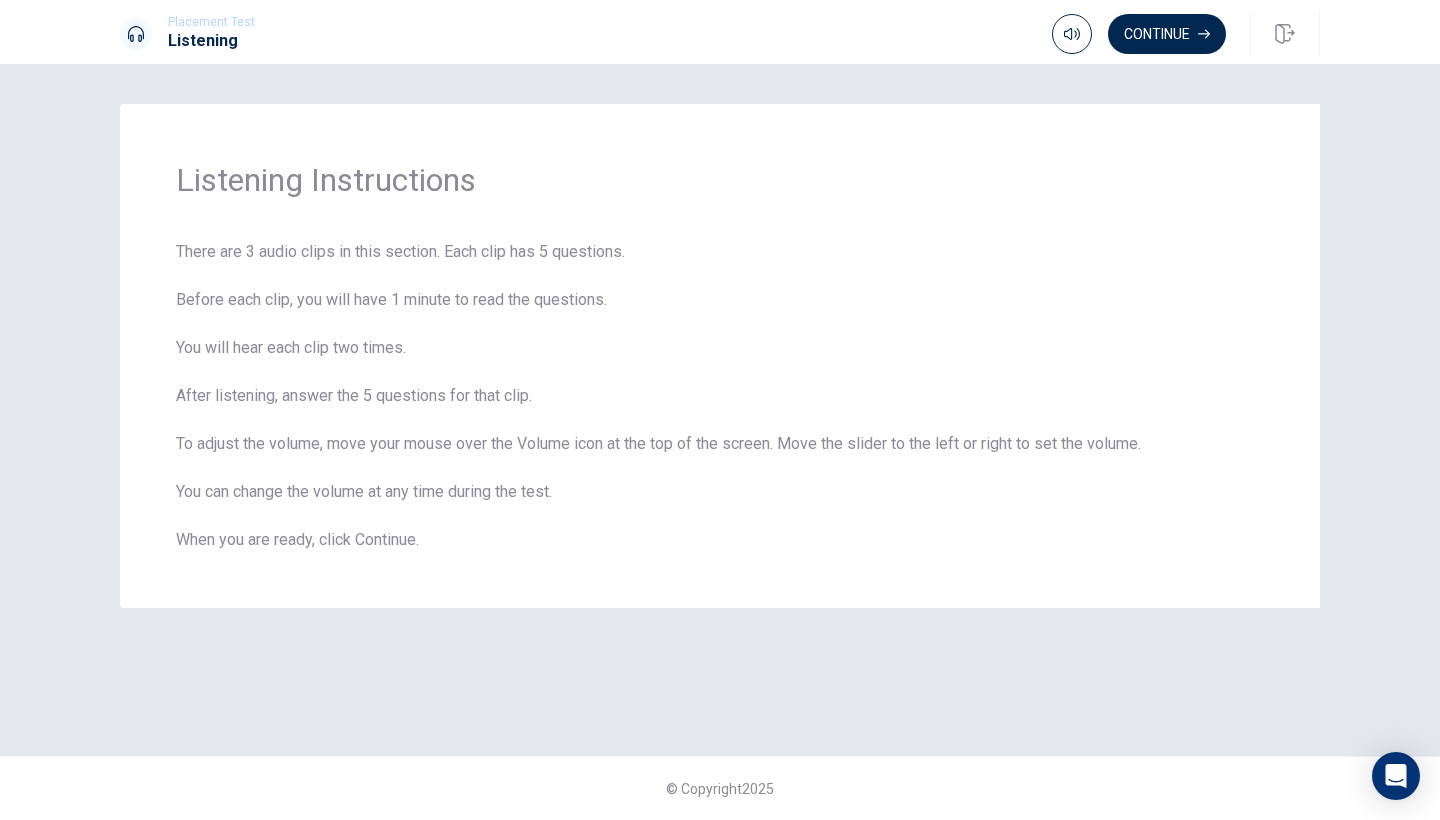 scroll, scrollTop: 0, scrollLeft: 0, axis: both 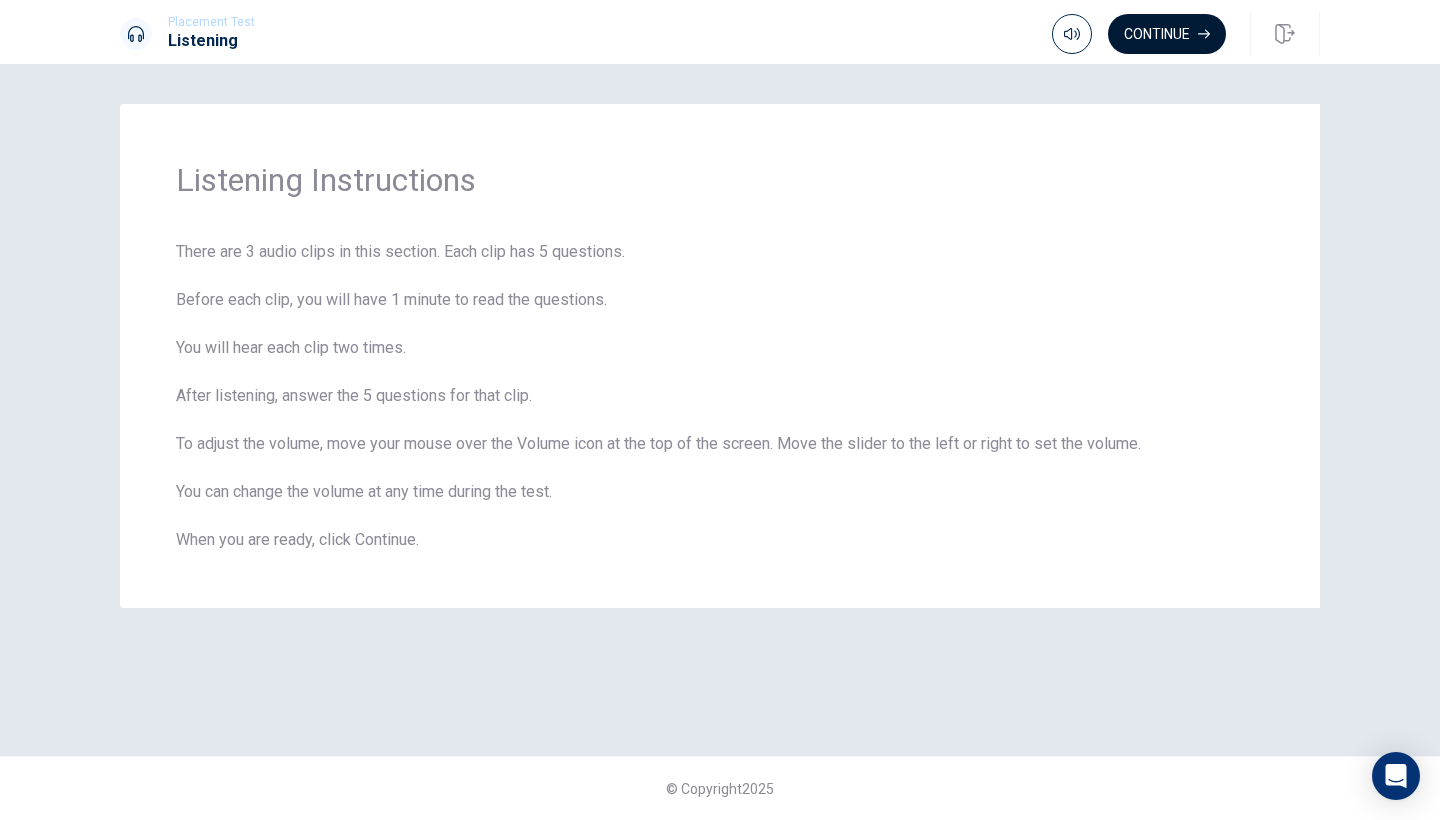 click on "Continue" at bounding box center [1167, 34] 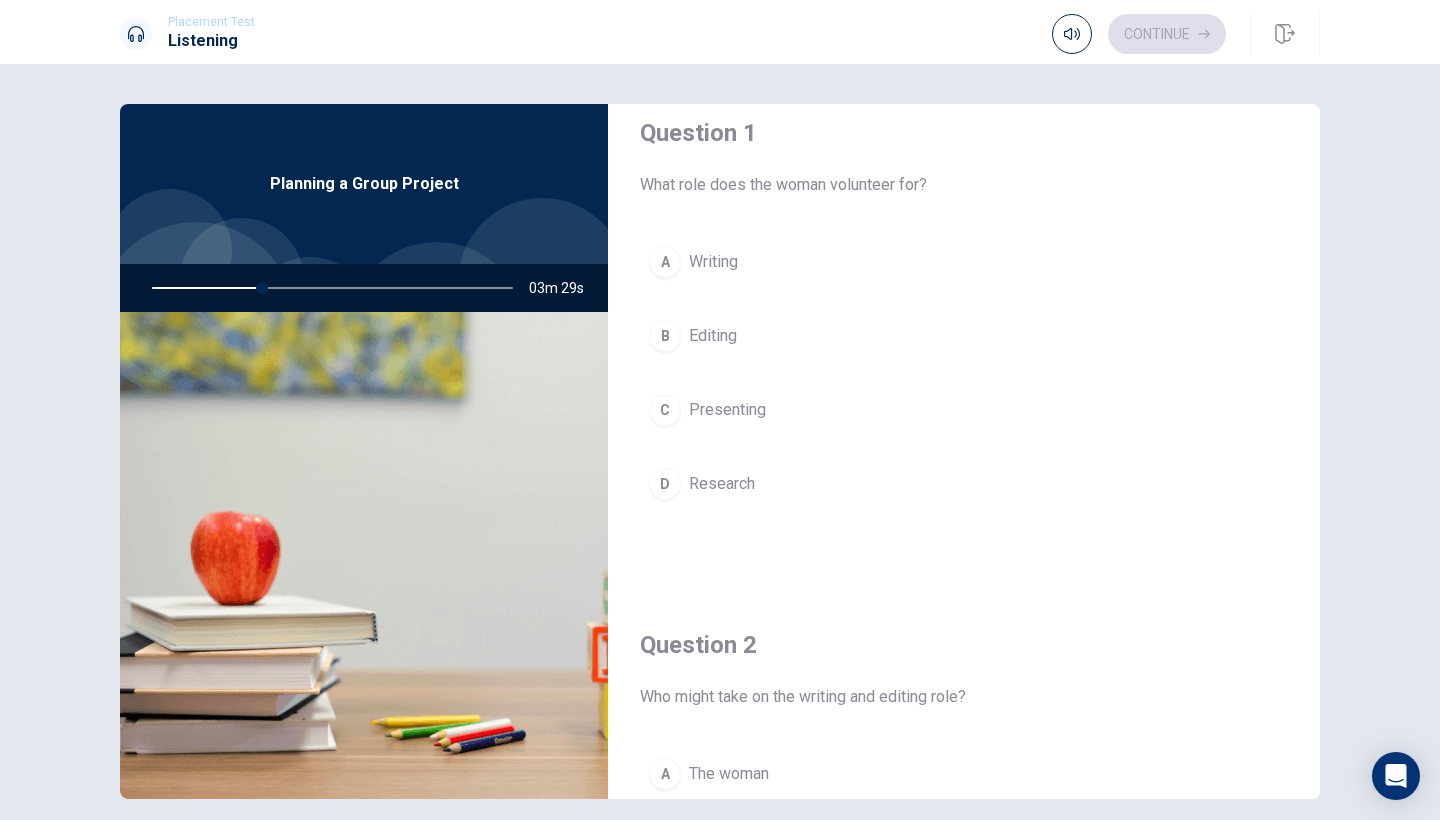scroll, scrollTop: 49, scrollLeft: 0, axis: vertical 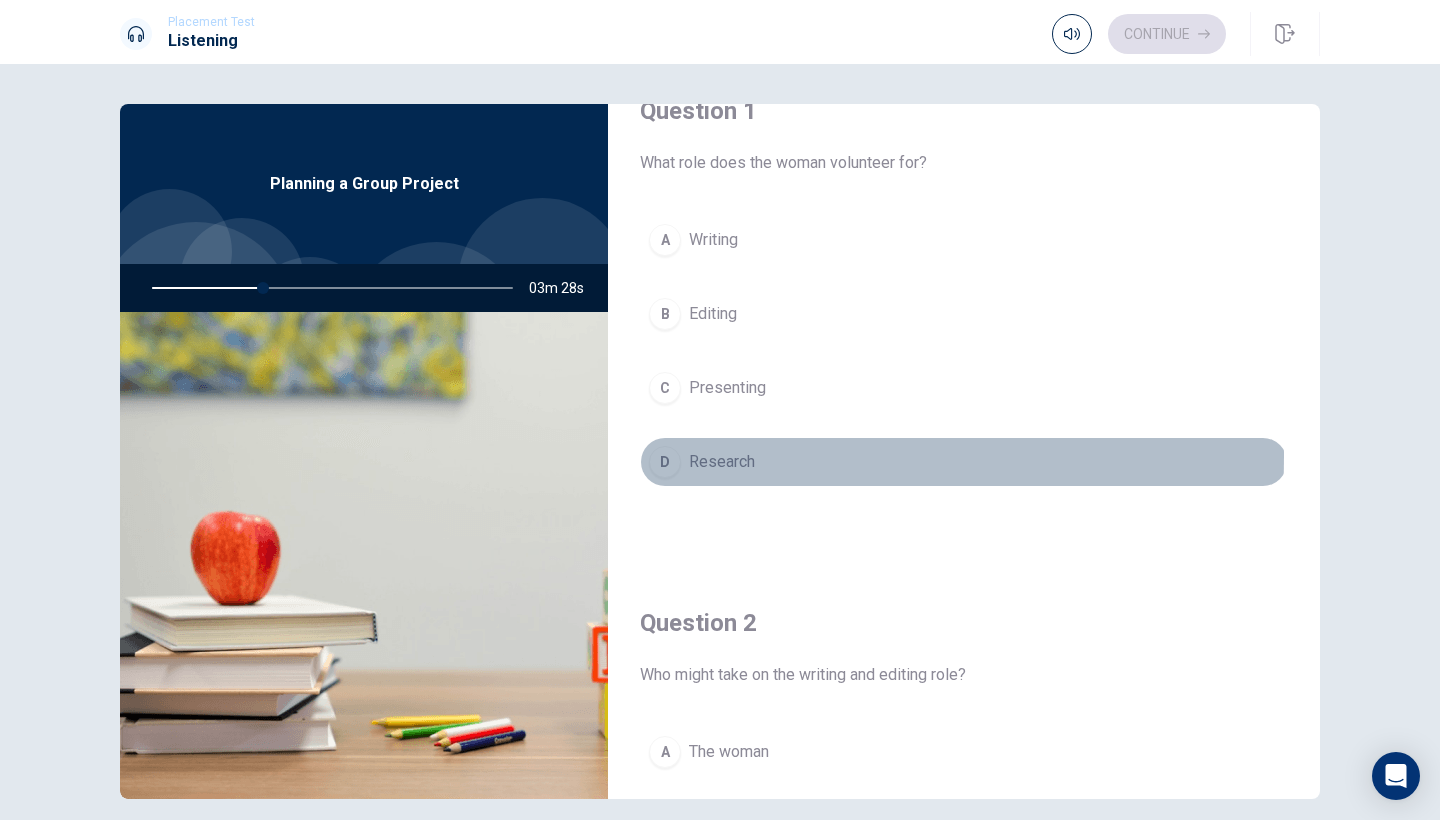 click on "D" at bounding box center [665, 462] 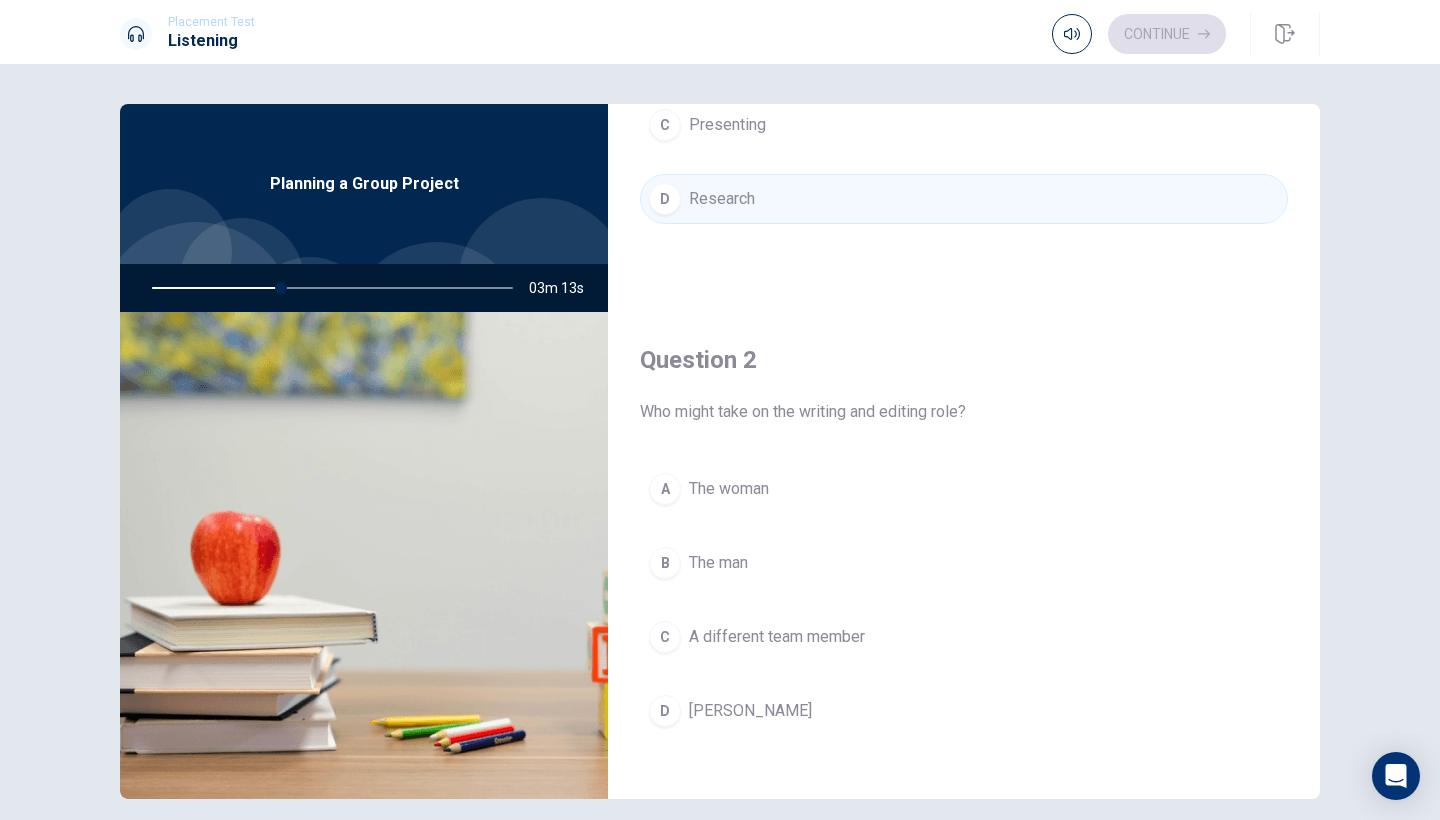 scroll, scrollTop: 327, scrollLeft: 0, axis: vertical 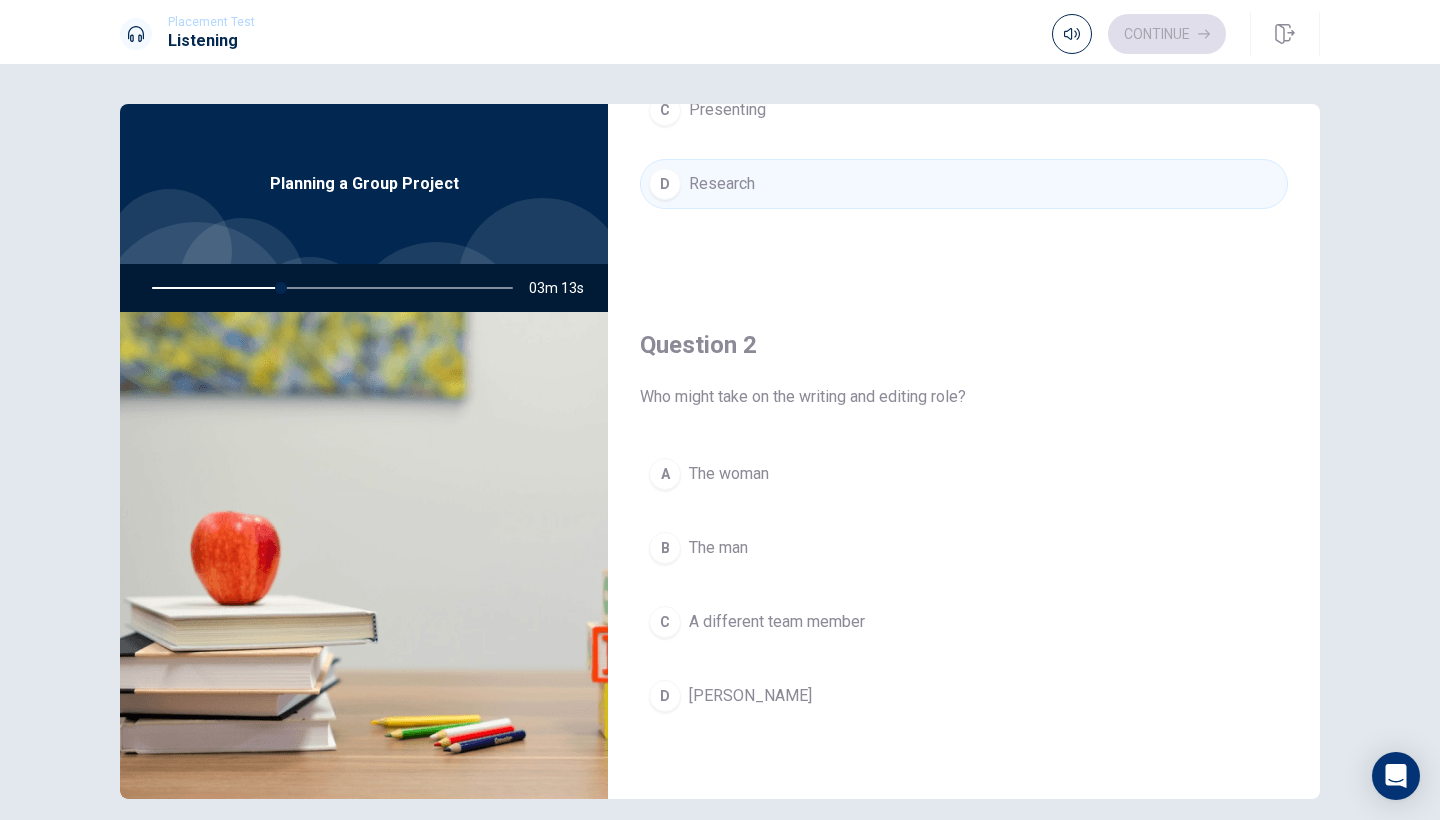 click on "The woman" at bounding box center (729, 474) 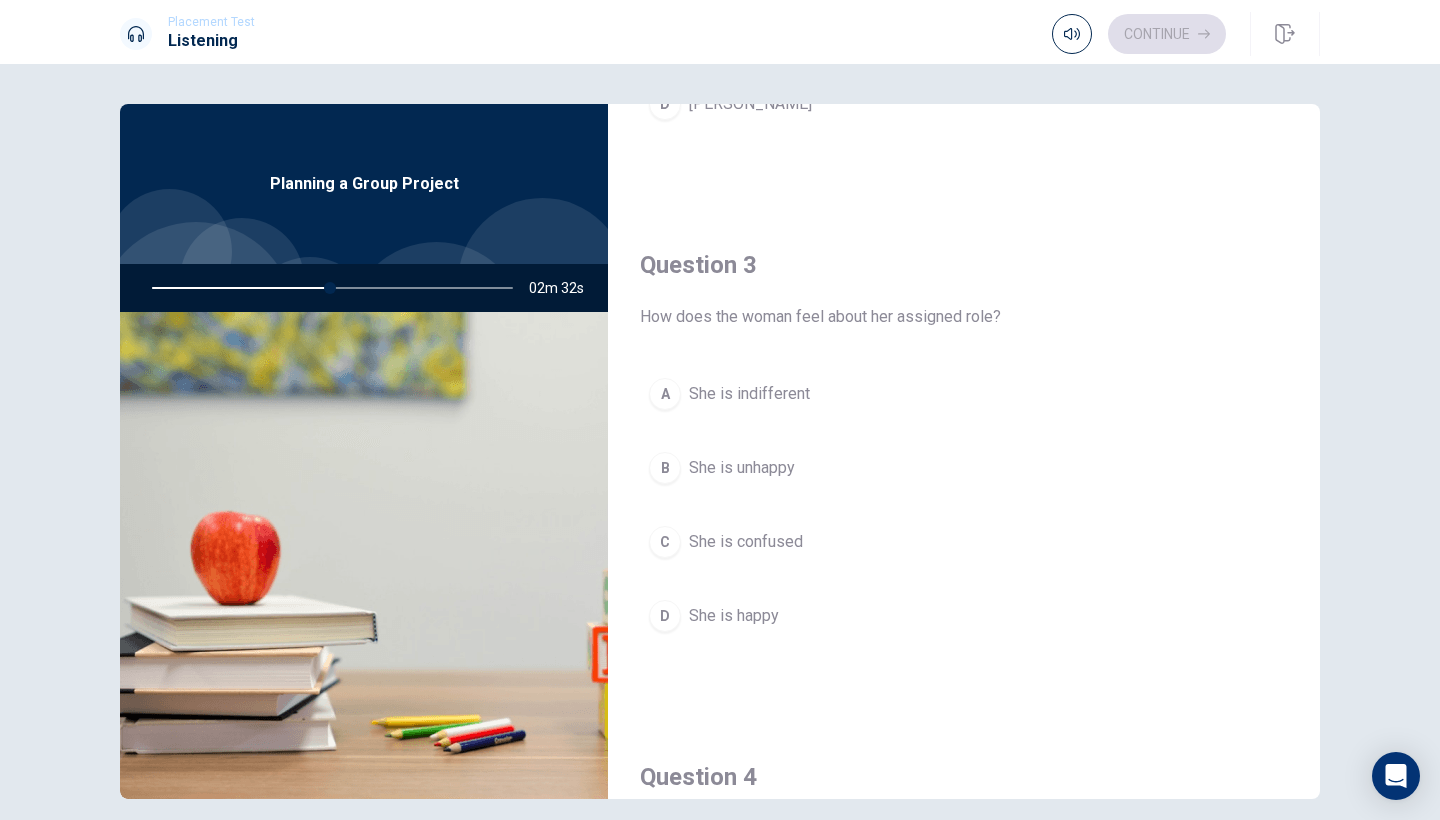 scroll, scrollTop: 918, scrollLeft: 0, axis: vertical 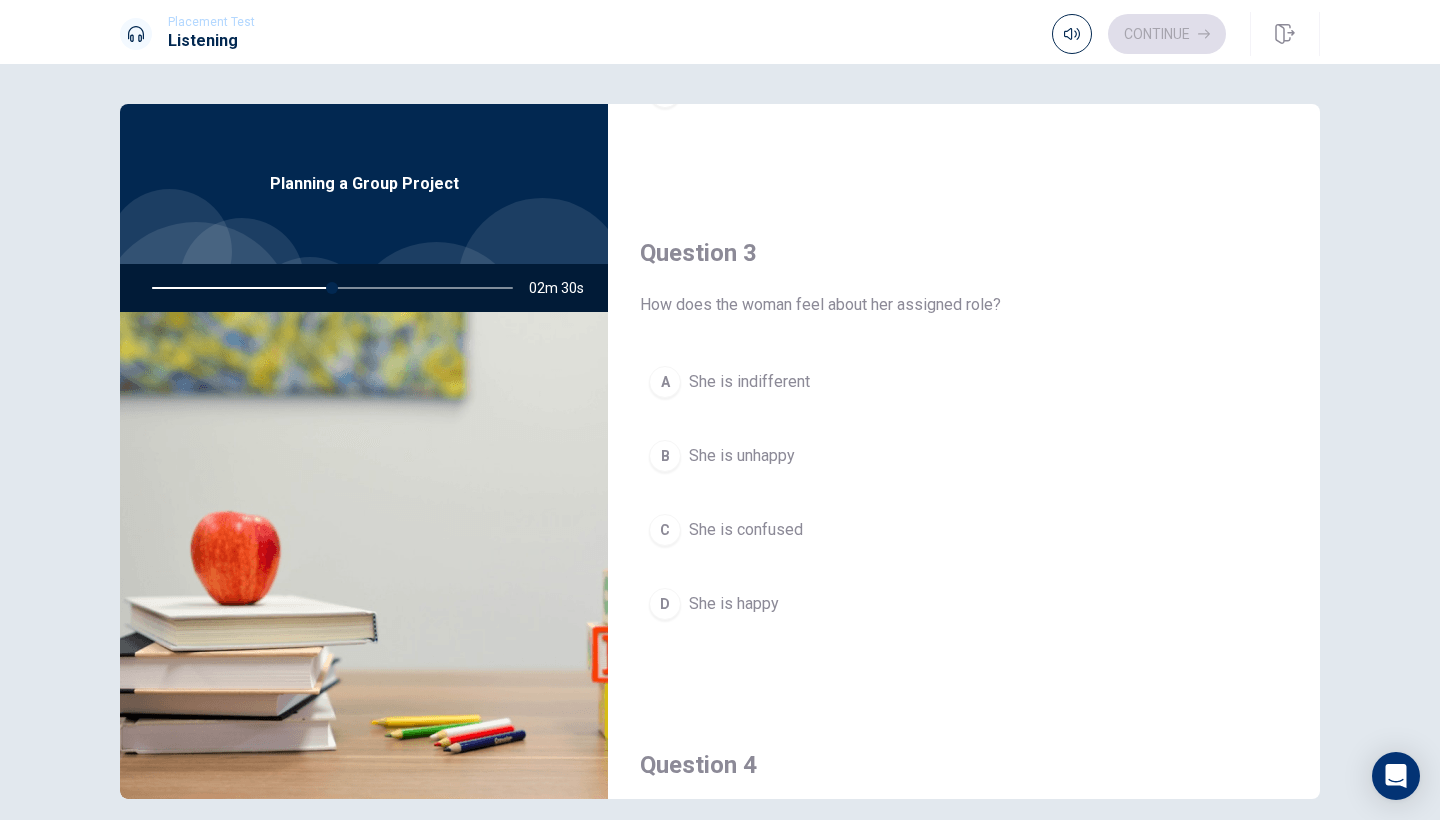 click on "She is happy" at bounding box center [734, 604] 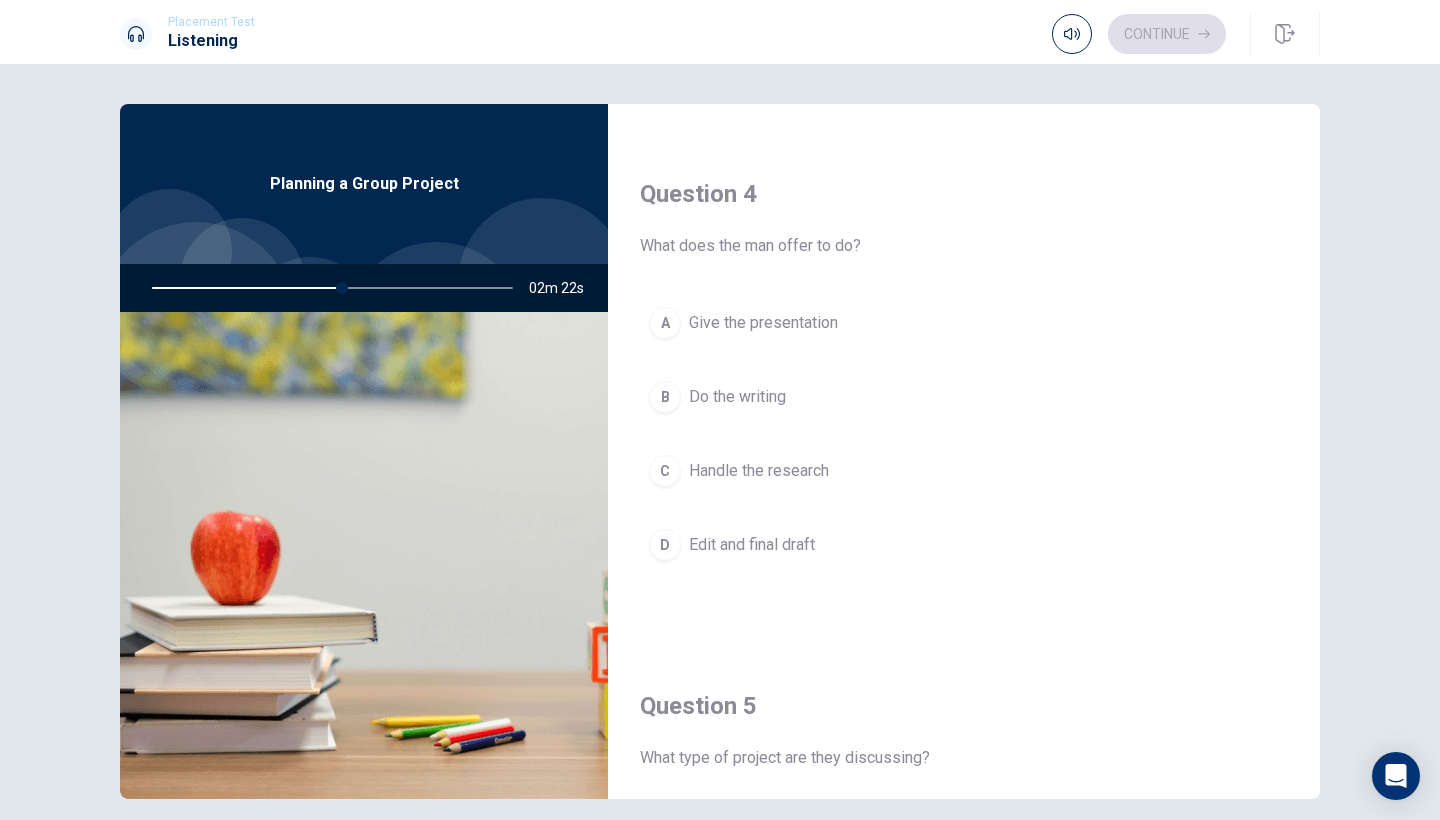 scroll, scrollTop: 1509, scrollLeft: 0, axis: vertical 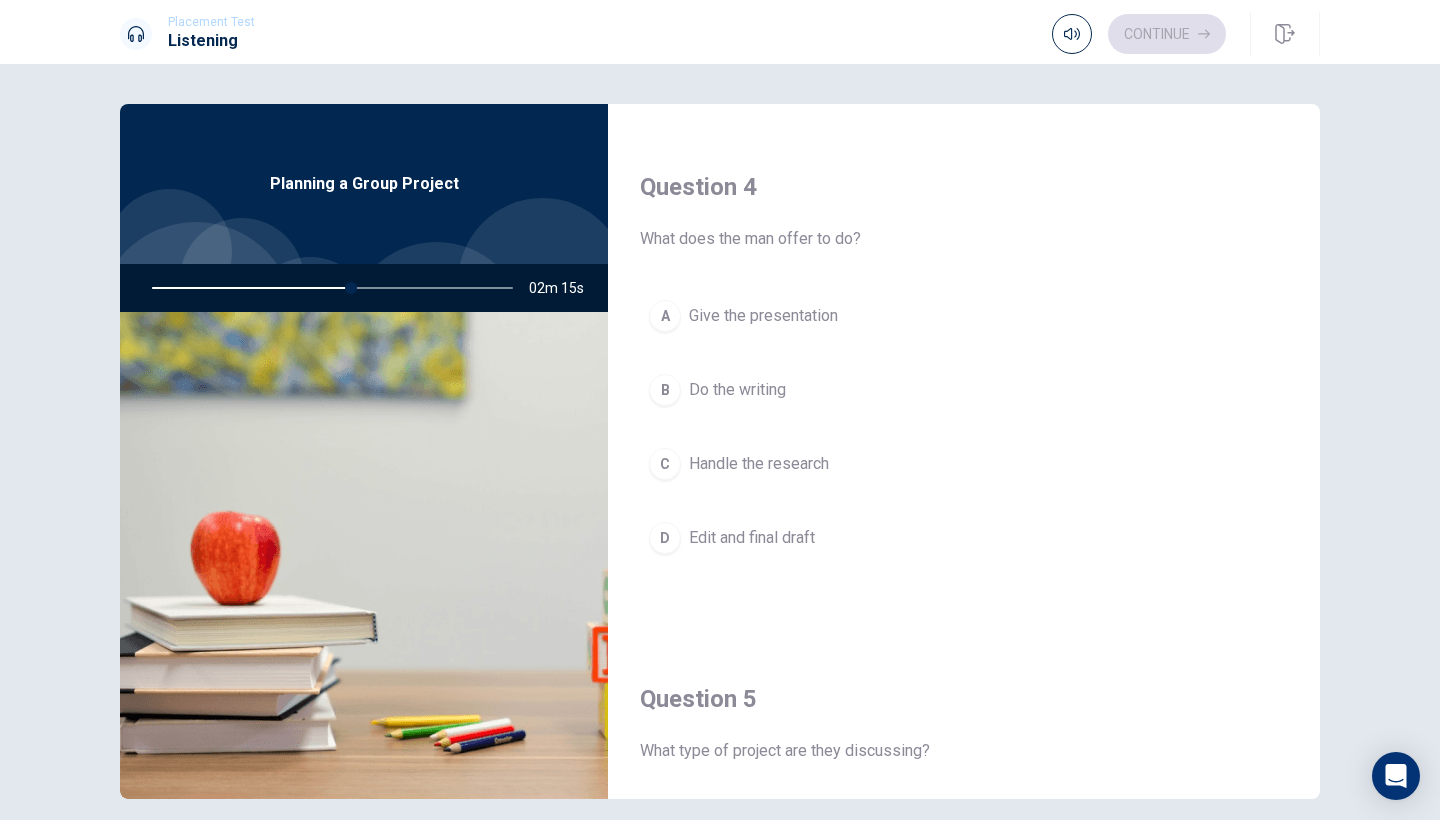 click on "Give the presentation" at bounding box center [763, 316] 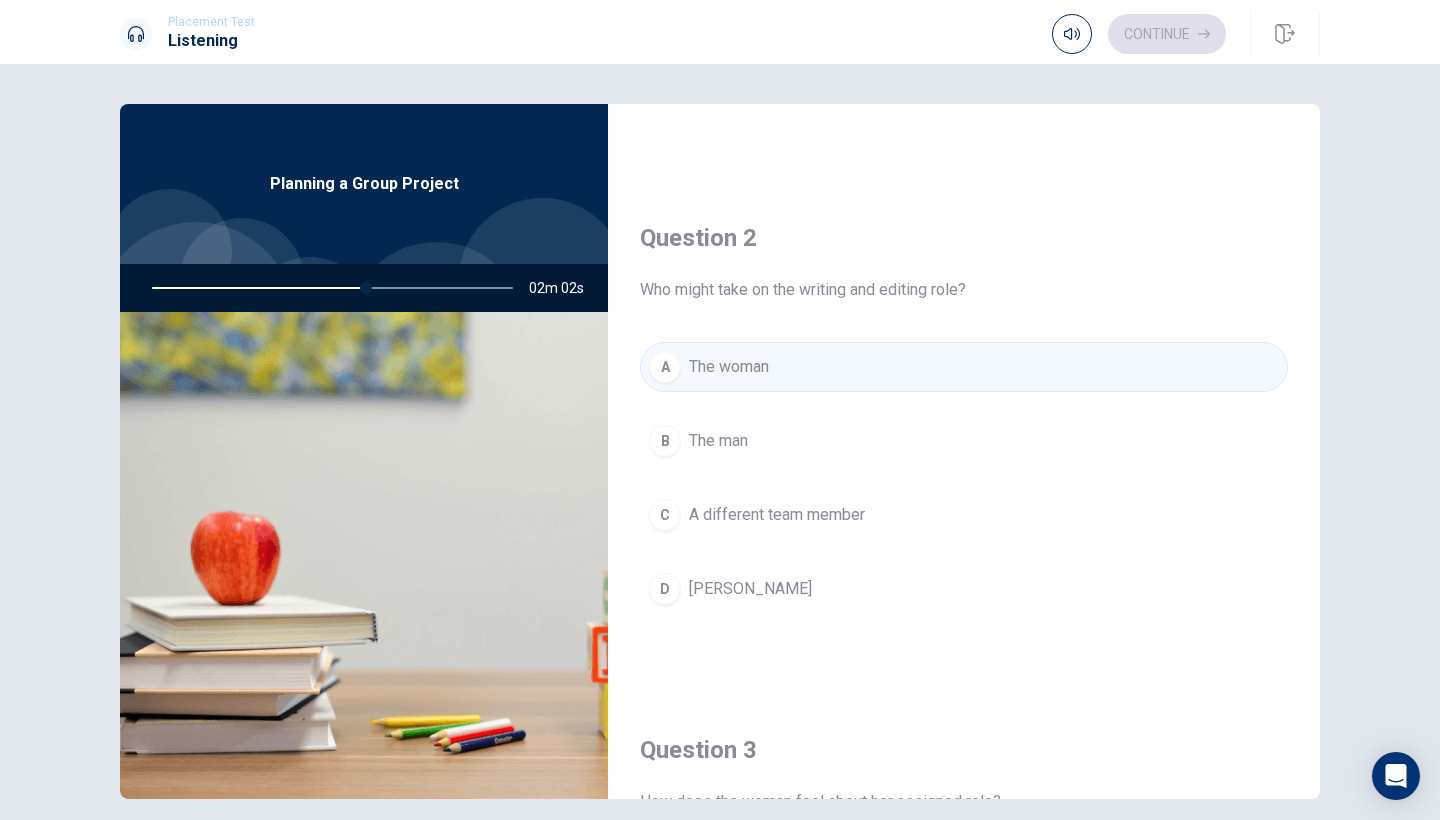 scroll, scrollTop: 442, scrollLeft: 0, axis: vertical 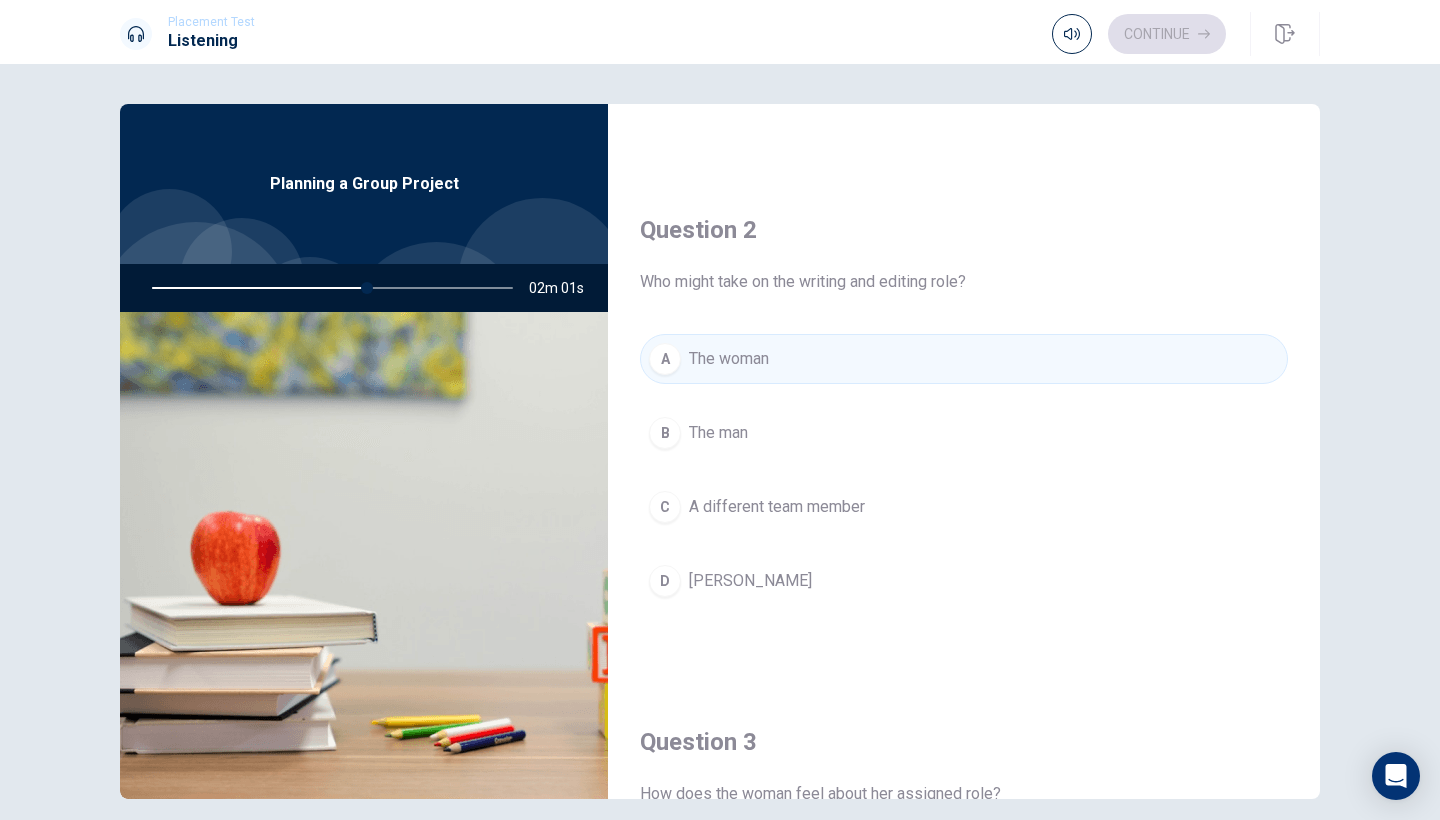 click on "A different team member" at bounding box center [777, 507] 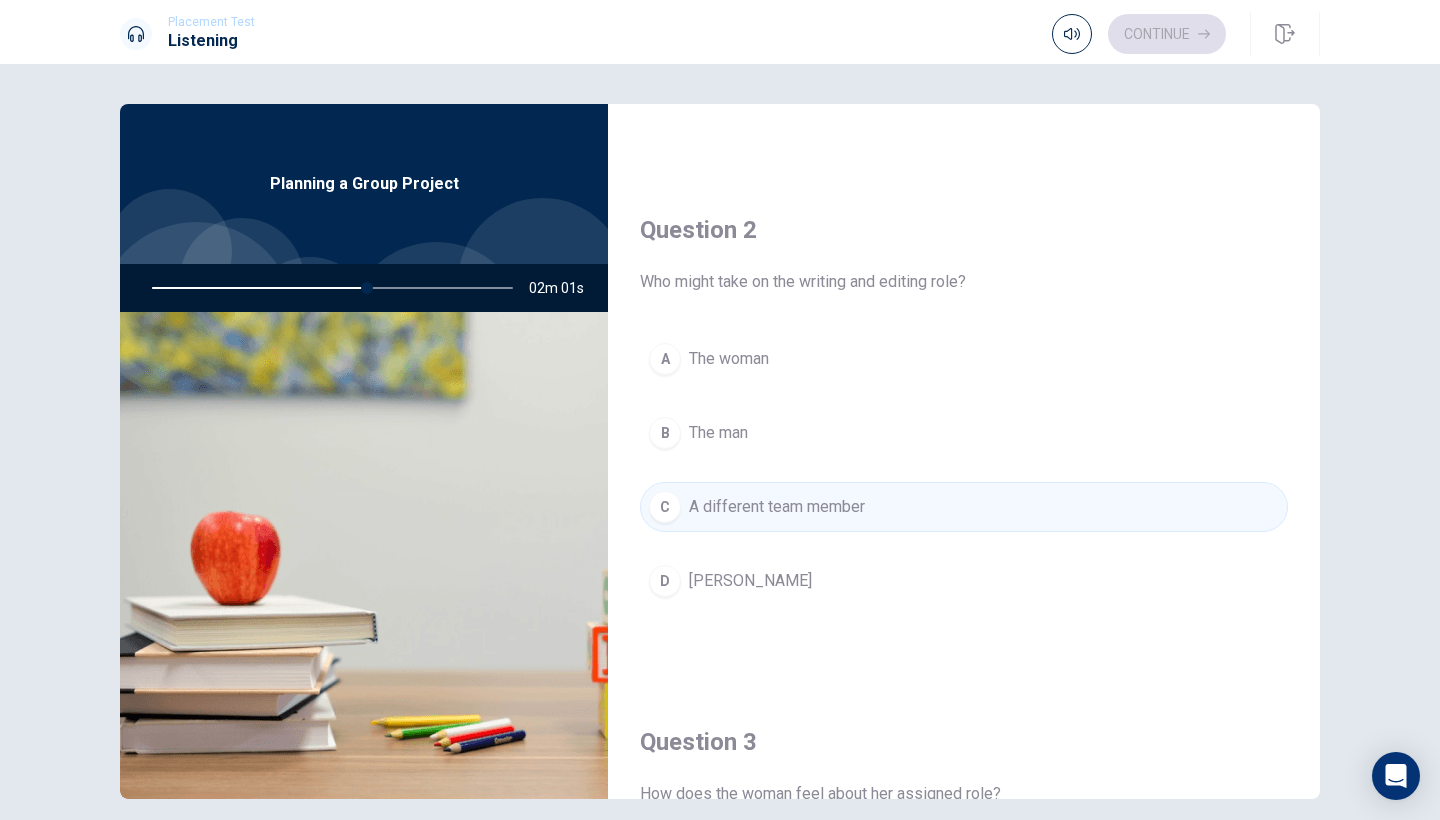 click on "D [PERSON_NAME]" at bounding box center (964, 581) 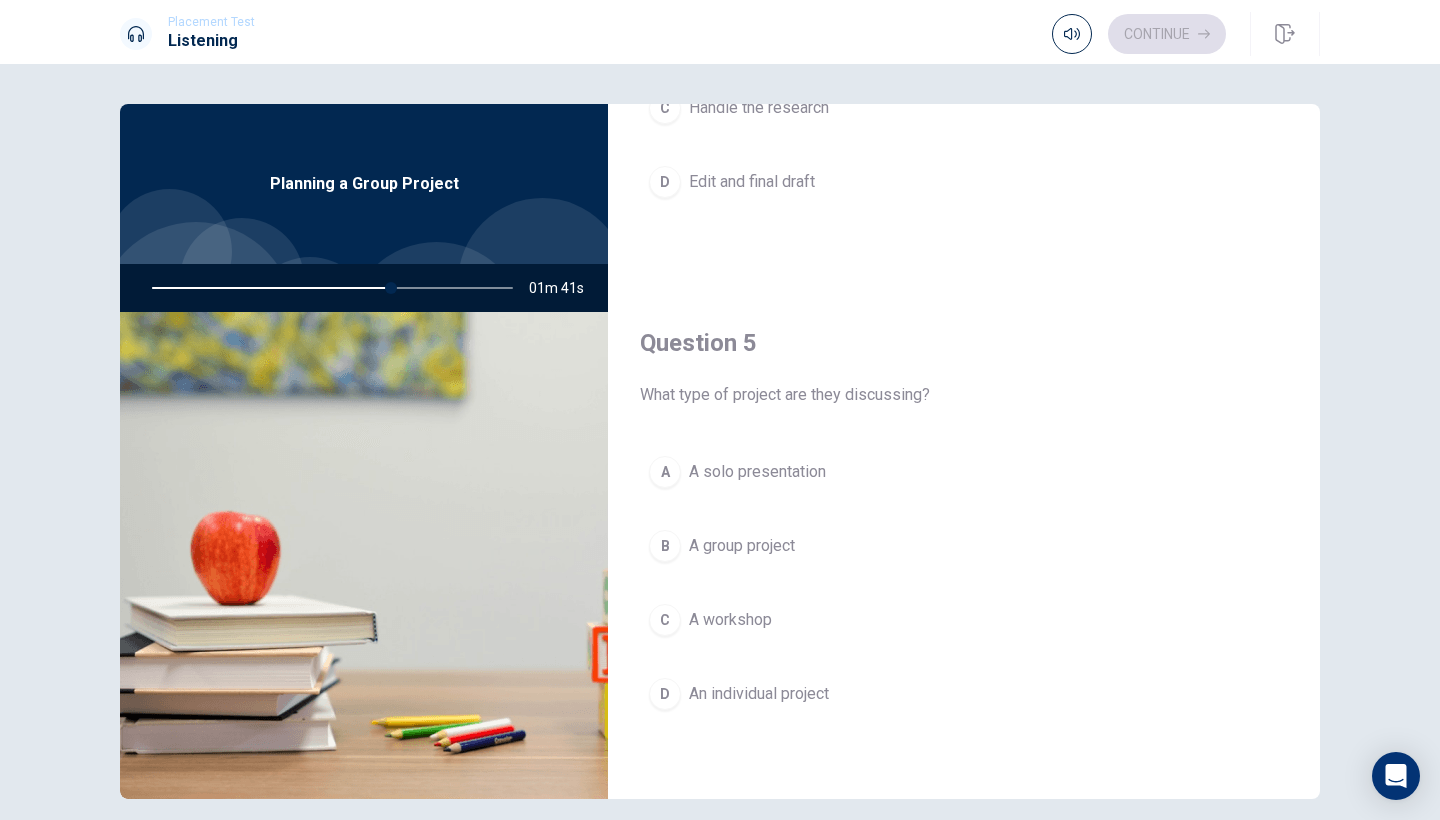 scroll, scrollTop: 1865, scrollLeft: 0, axis: vertical 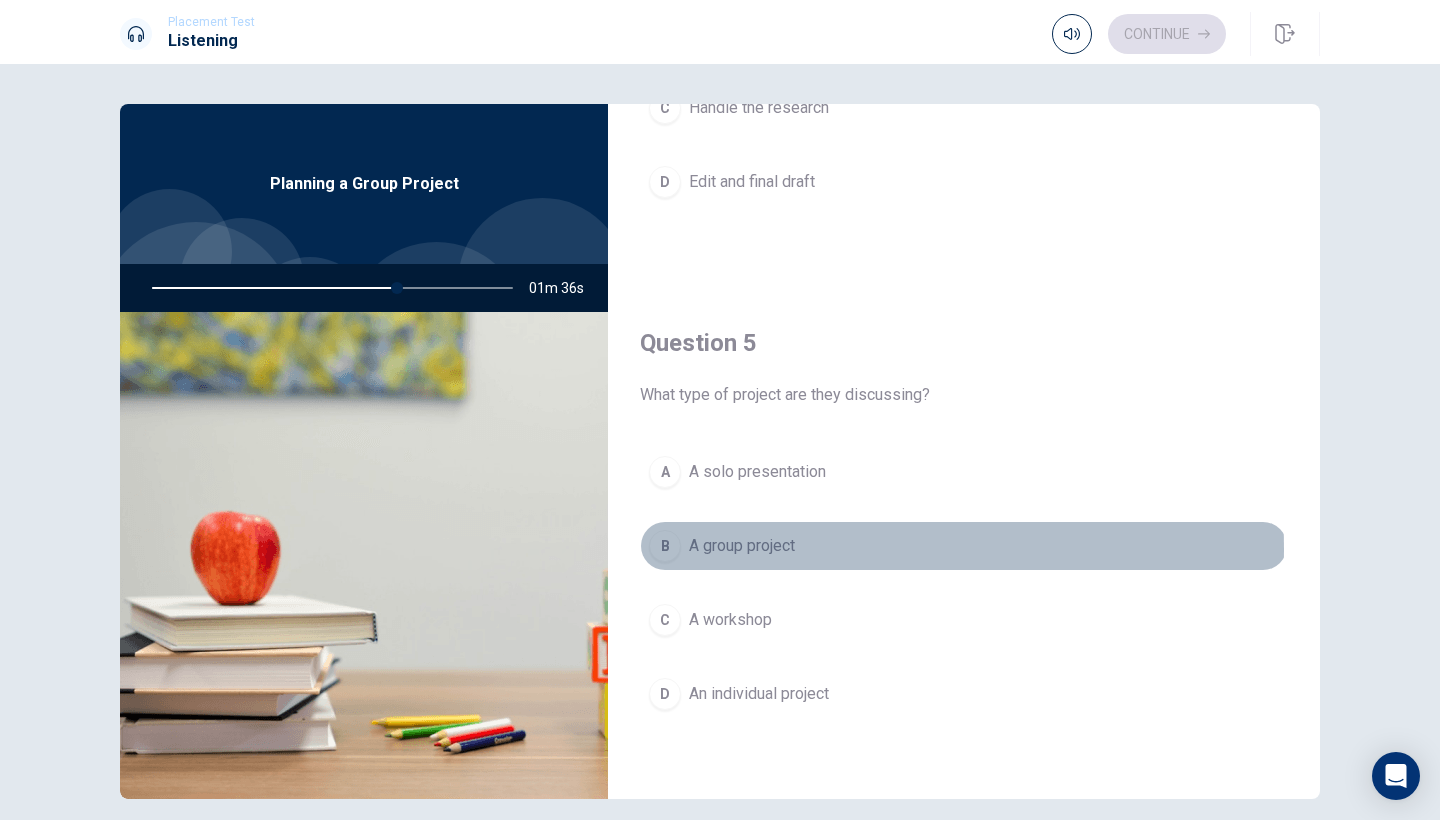 click on "A group project" at bounding box center (742, 546) 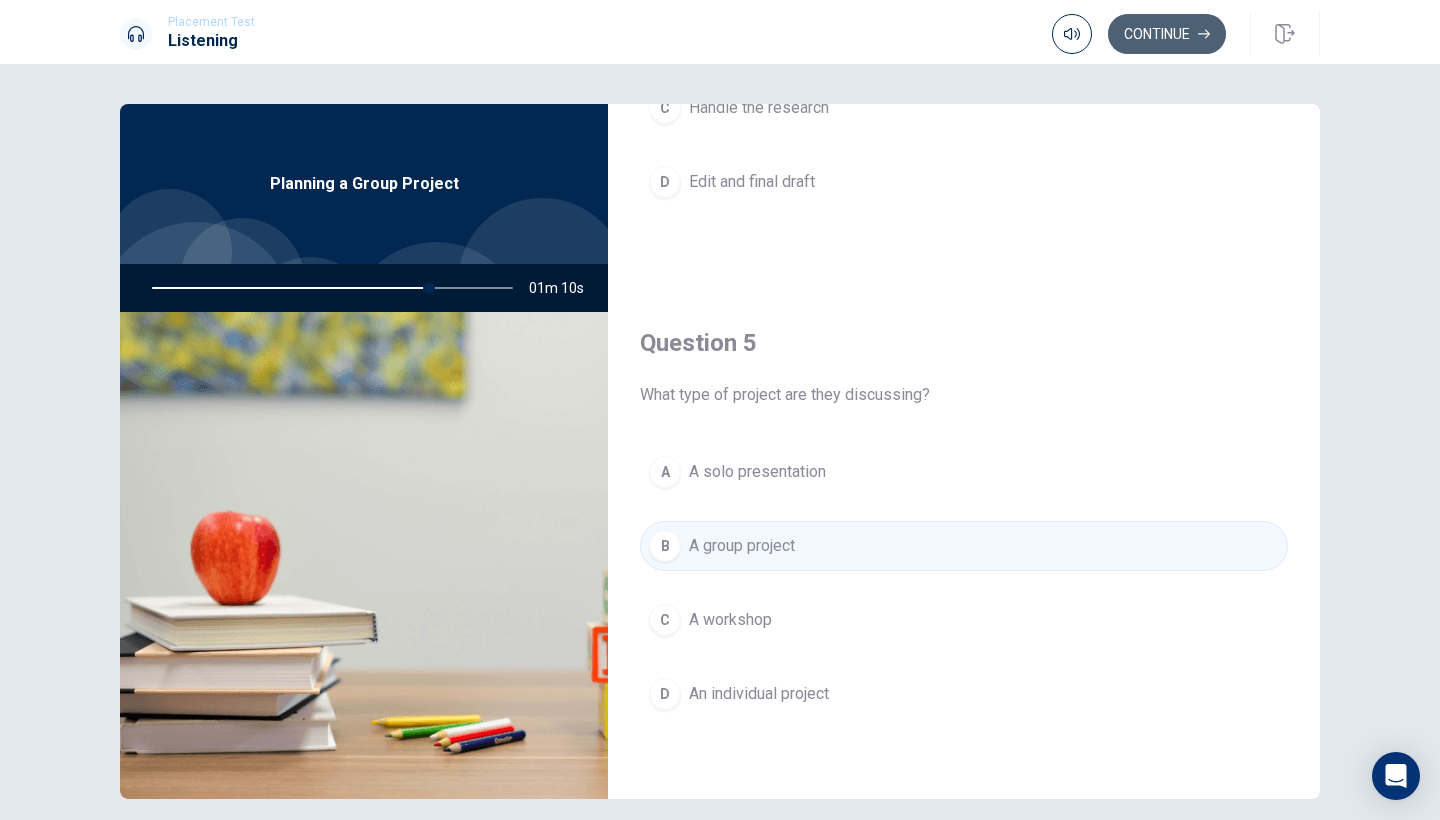 click on "Continue" at bounding box center (1167, 34) 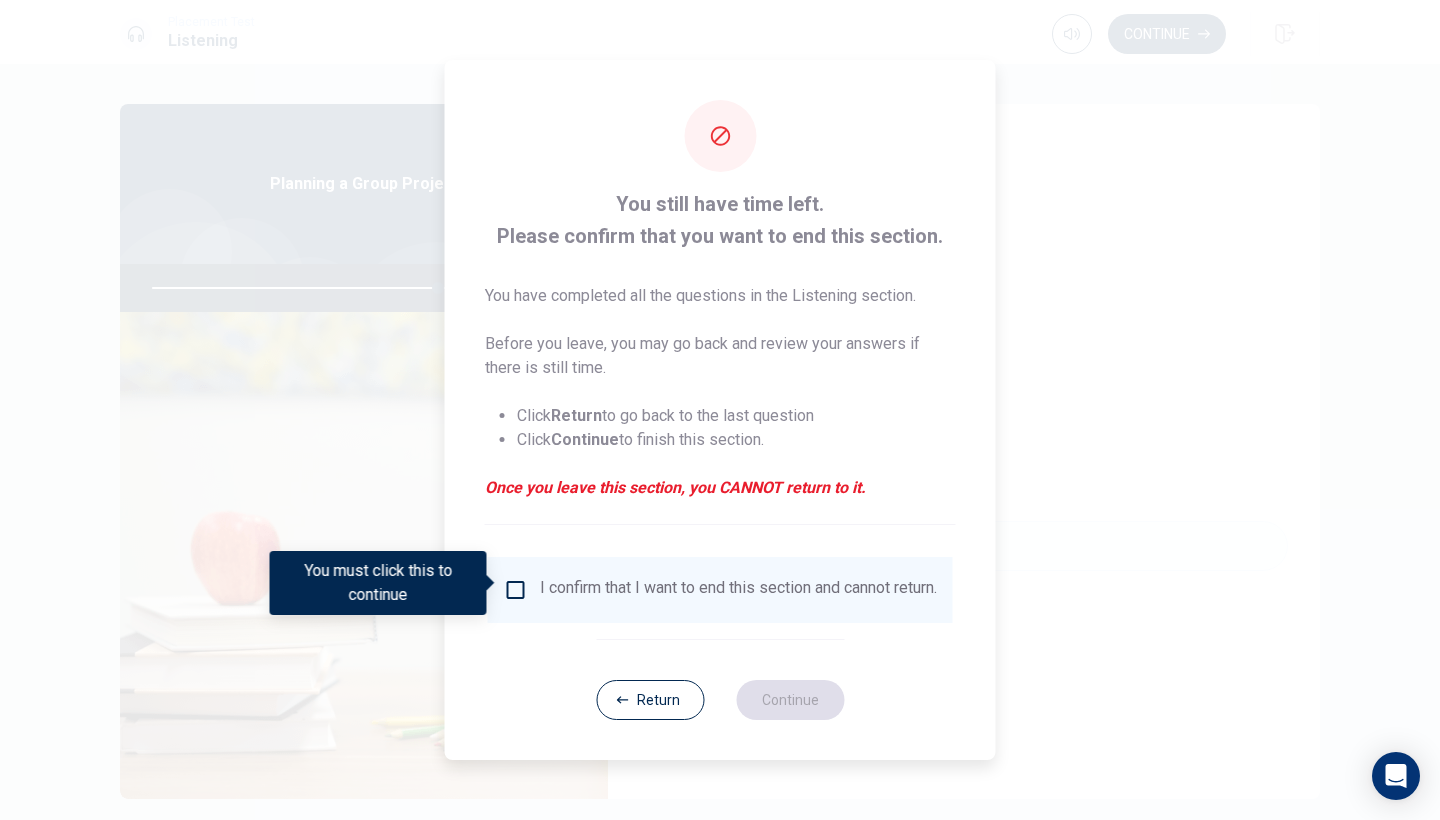 click on "Return" at bounding box center (650, 700) 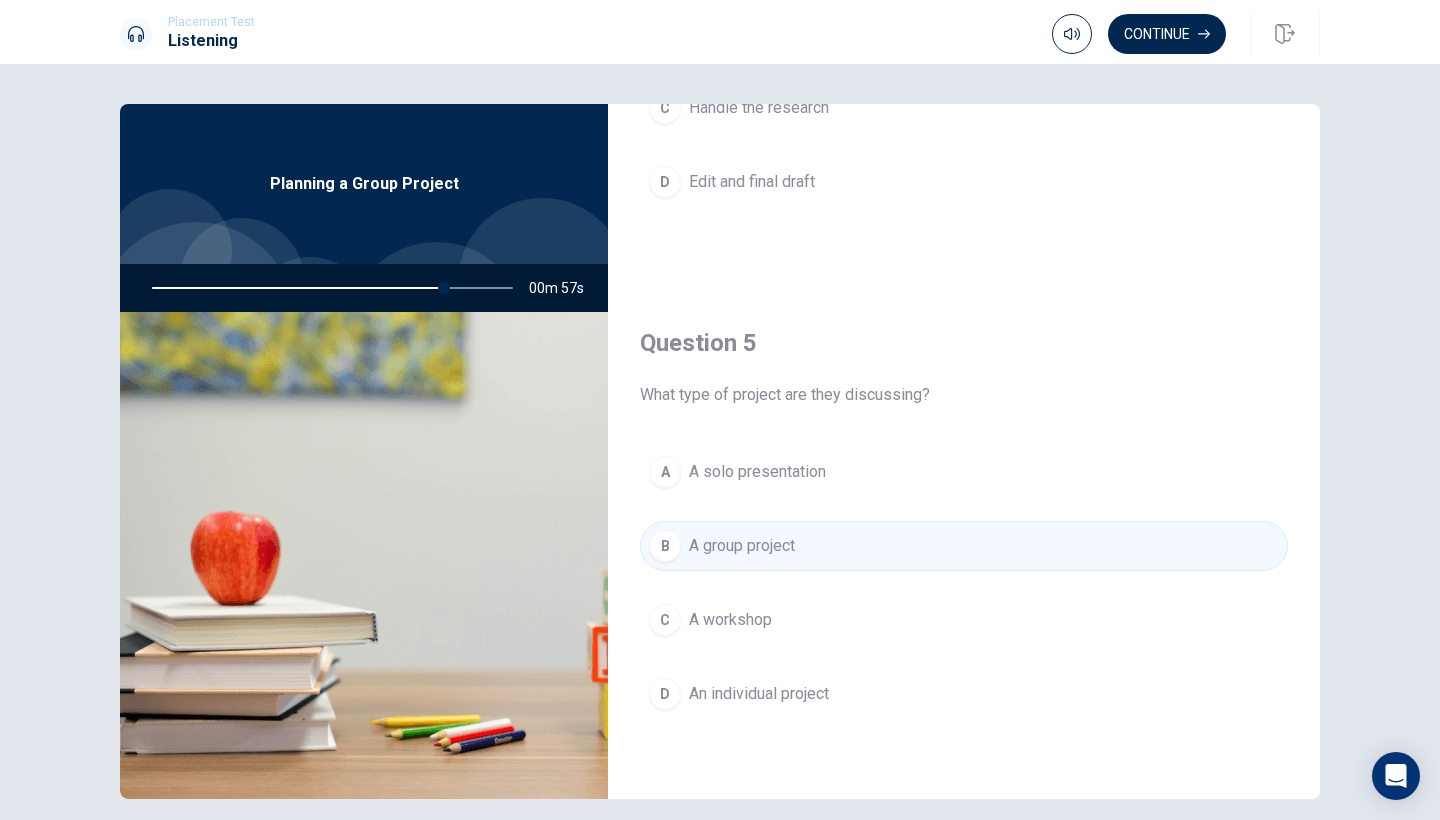 scroll, scrollTop: 1865, scrollLeft: 0, axis: vertical 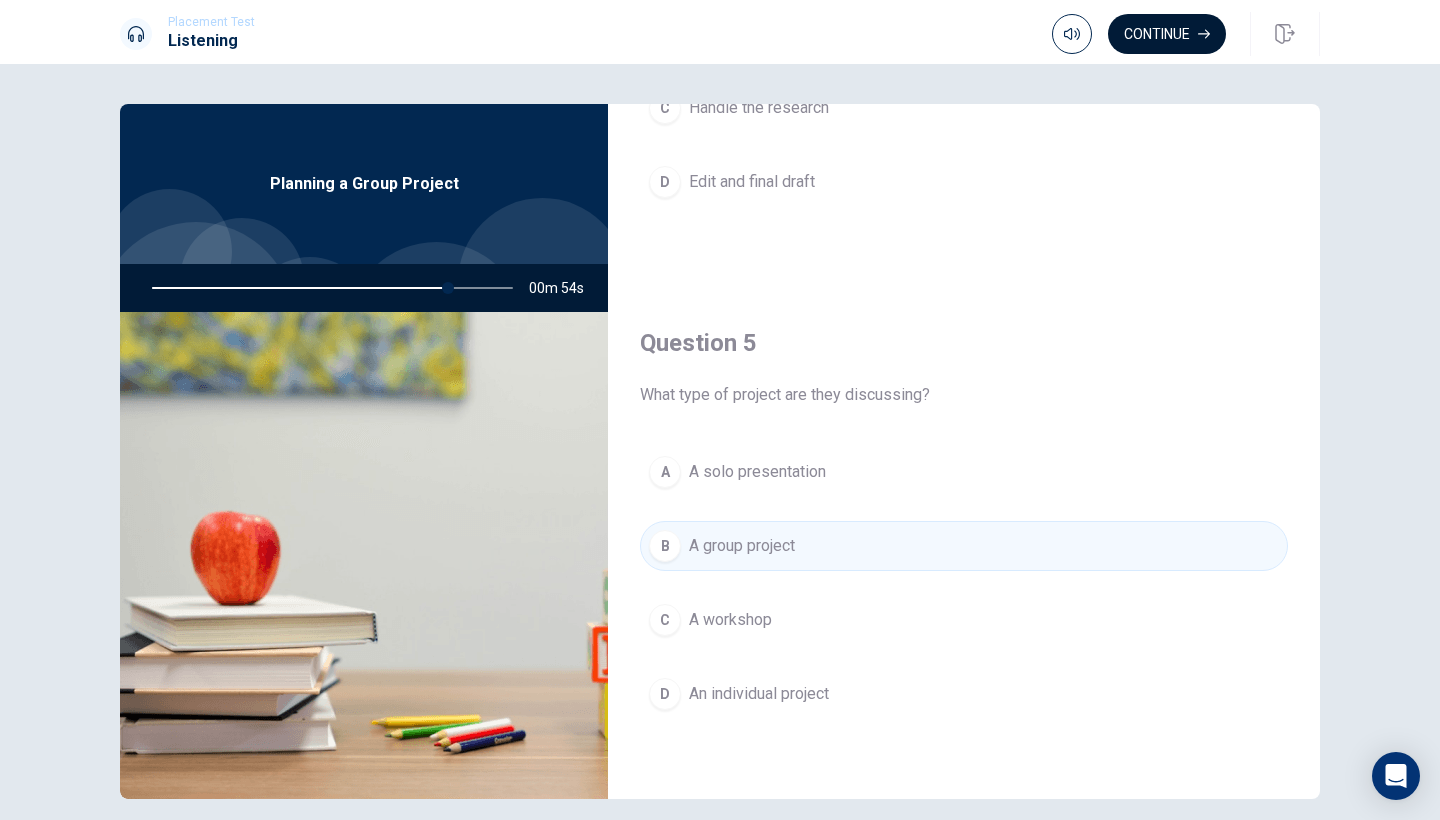 click on "Continue" at bounding box center [1167, 34] 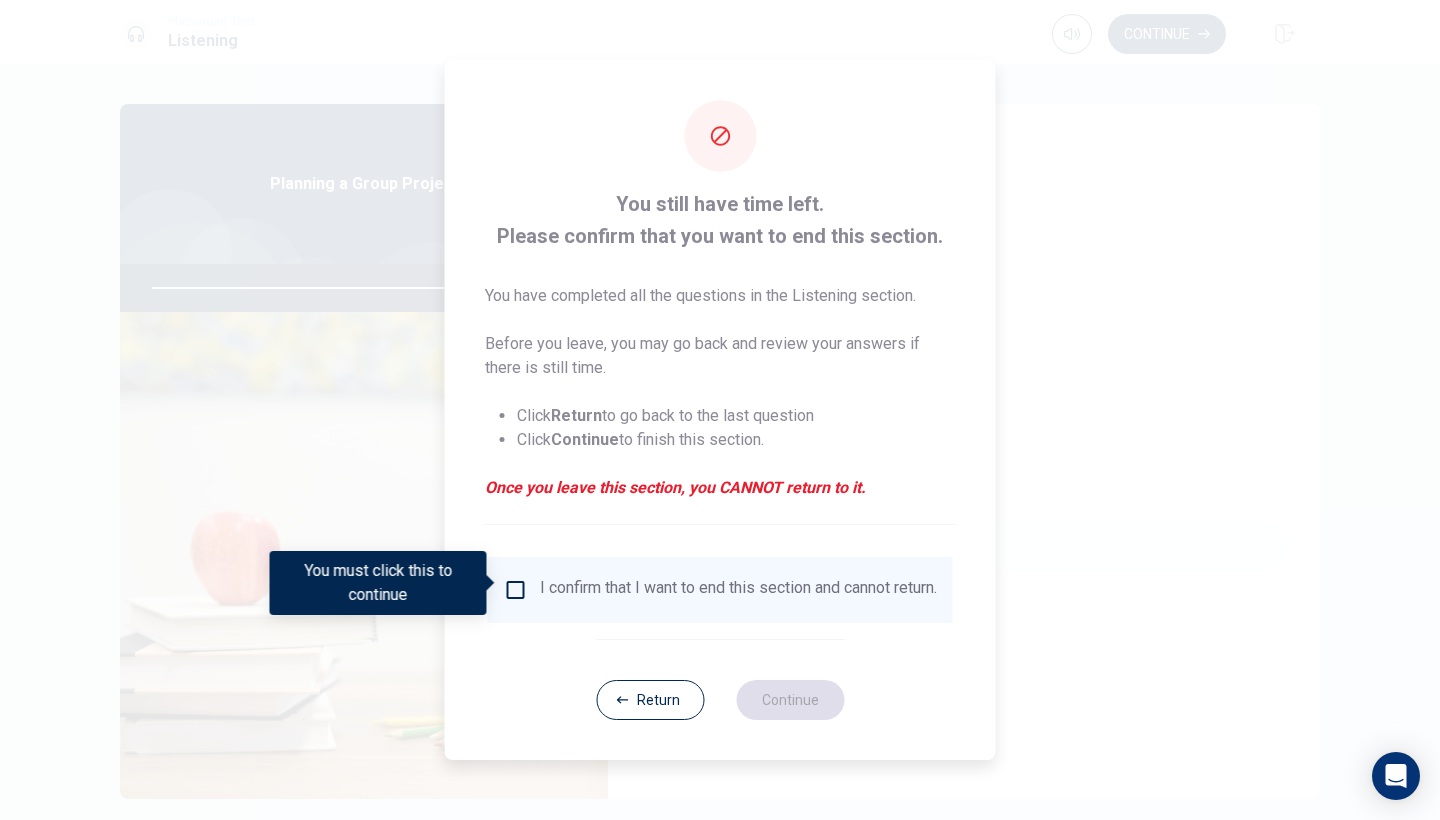 click at bounding box center [516, 590] 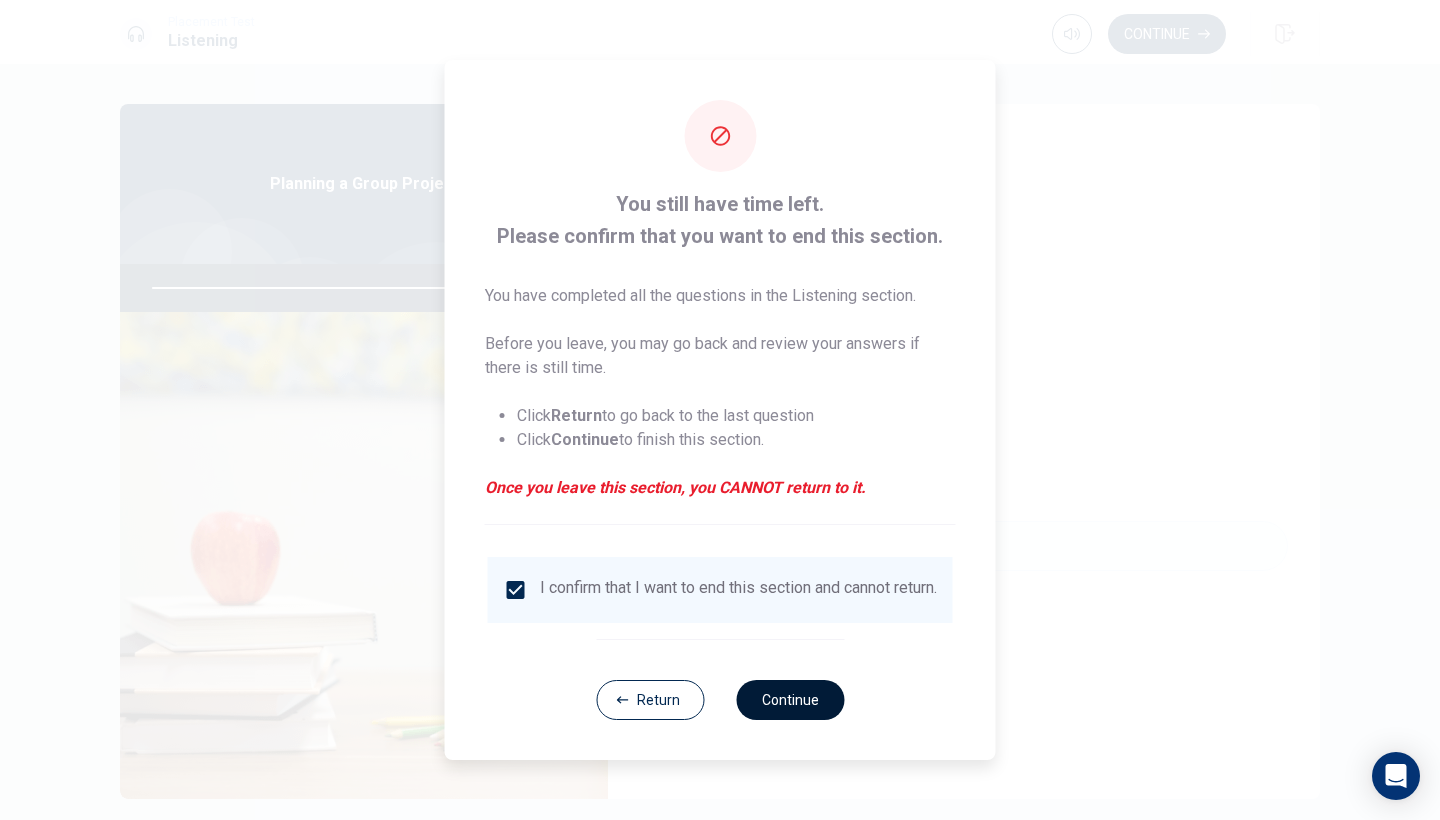 click on "Continue" at bounding box center (790, 700) 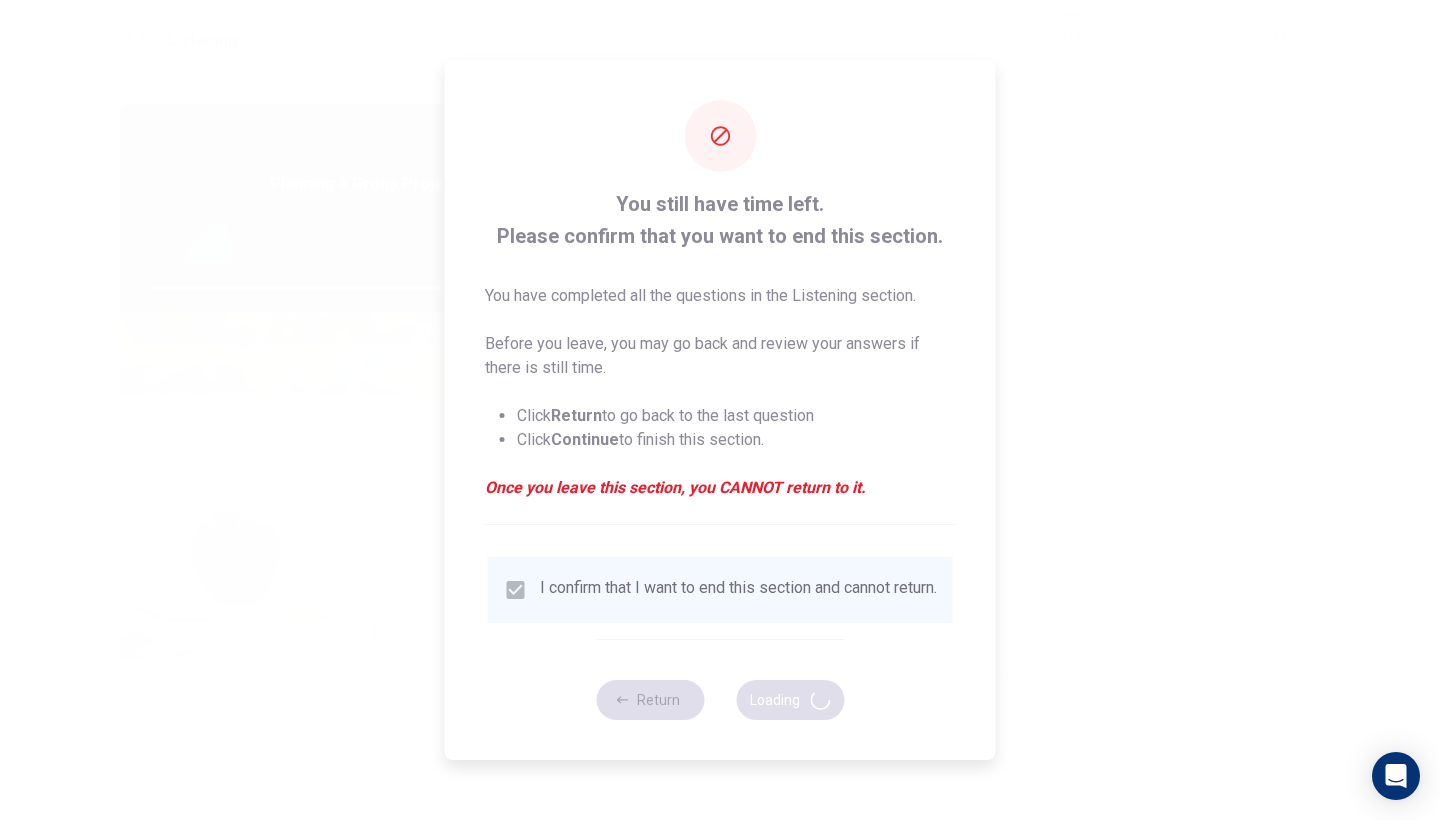type on "84" 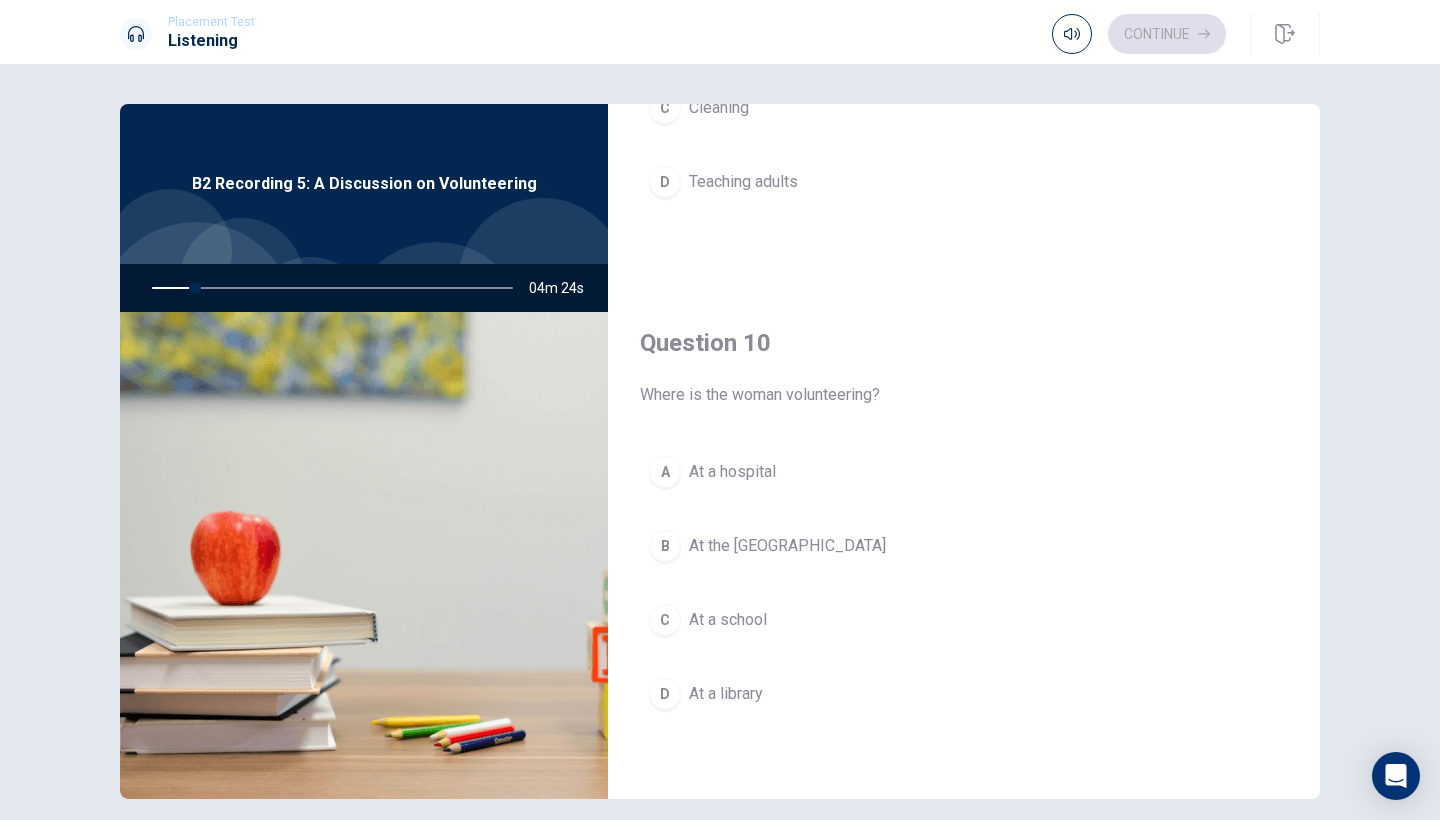 scroll, scrollTop: 1865, scrollLeft: 0, axis: vertical 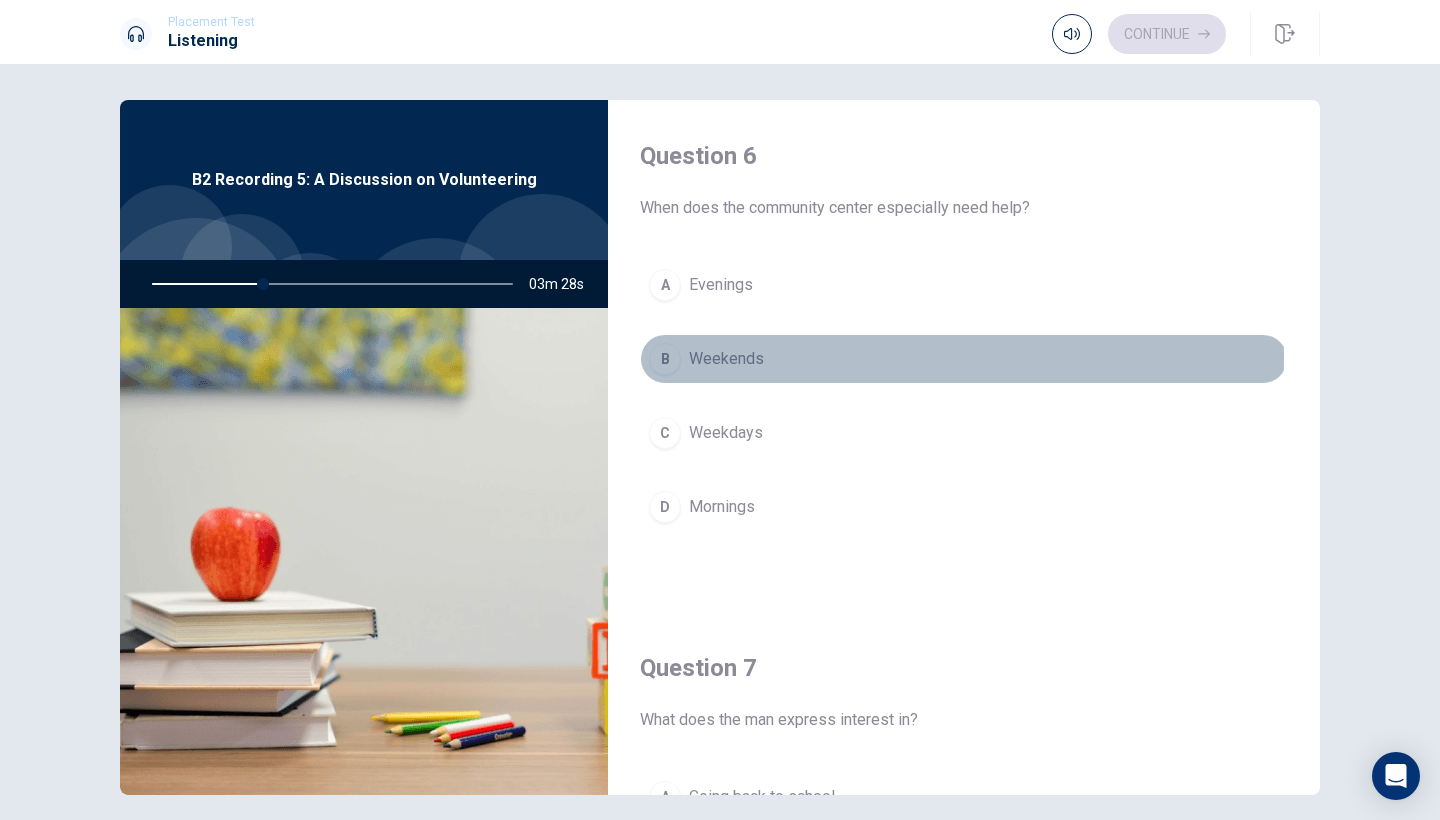 click on "Weekends" at bounding box center [726, 359] 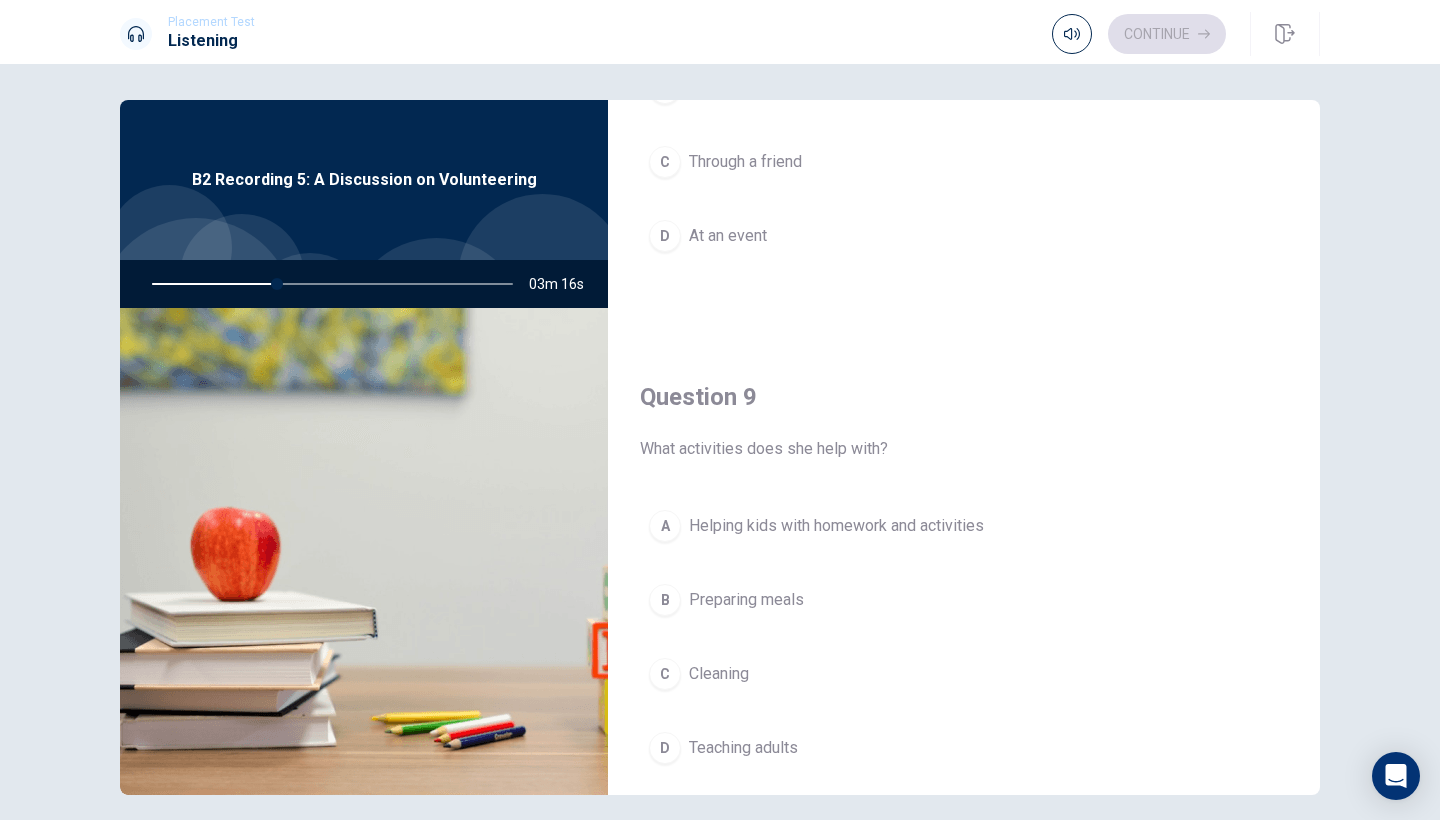 scroll, scrollTop: 1394, scrollLeft: 0, axis: vertical 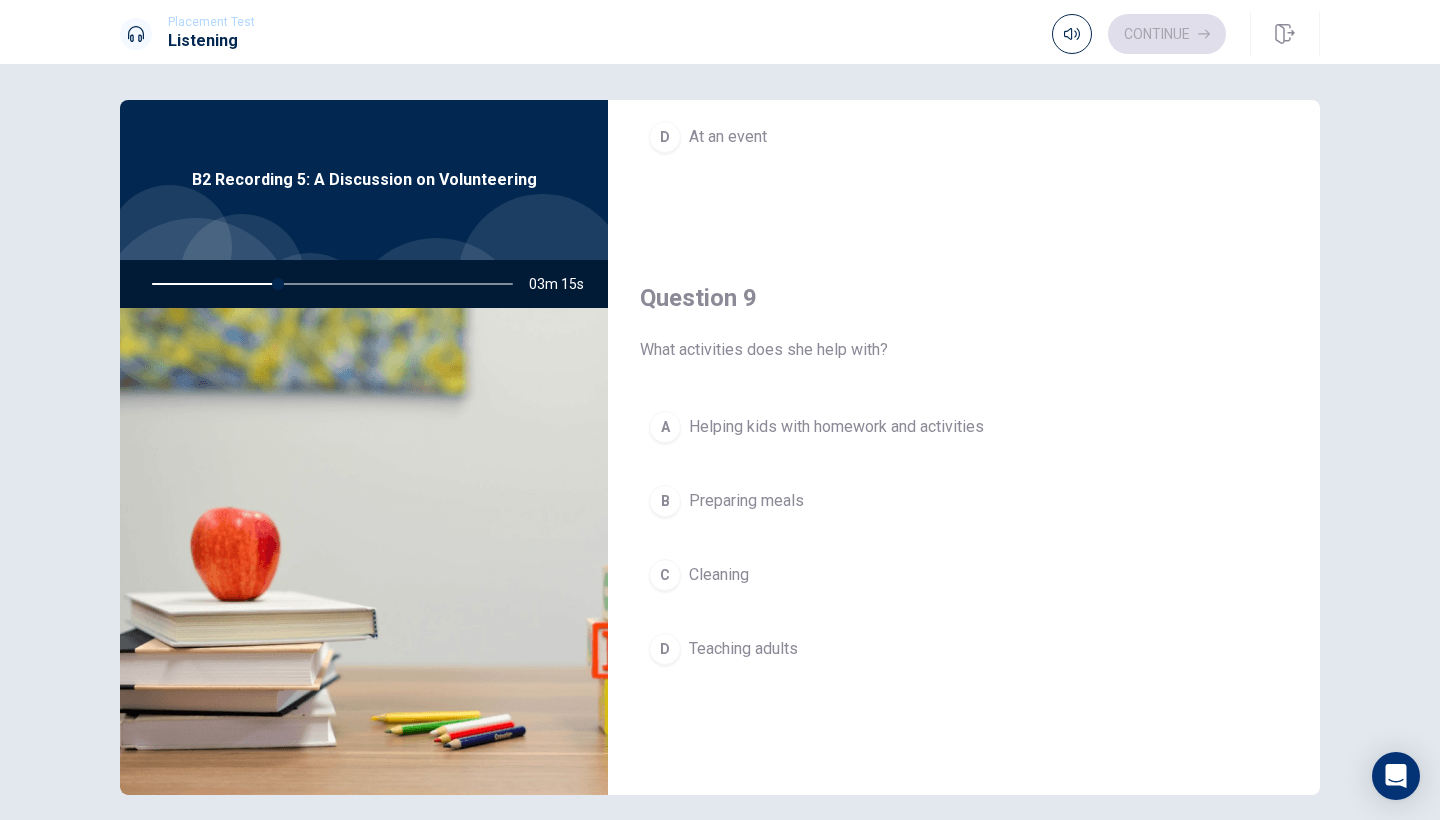 click on "A Helping kids with homework and activities" at bounding box center [964, 427] 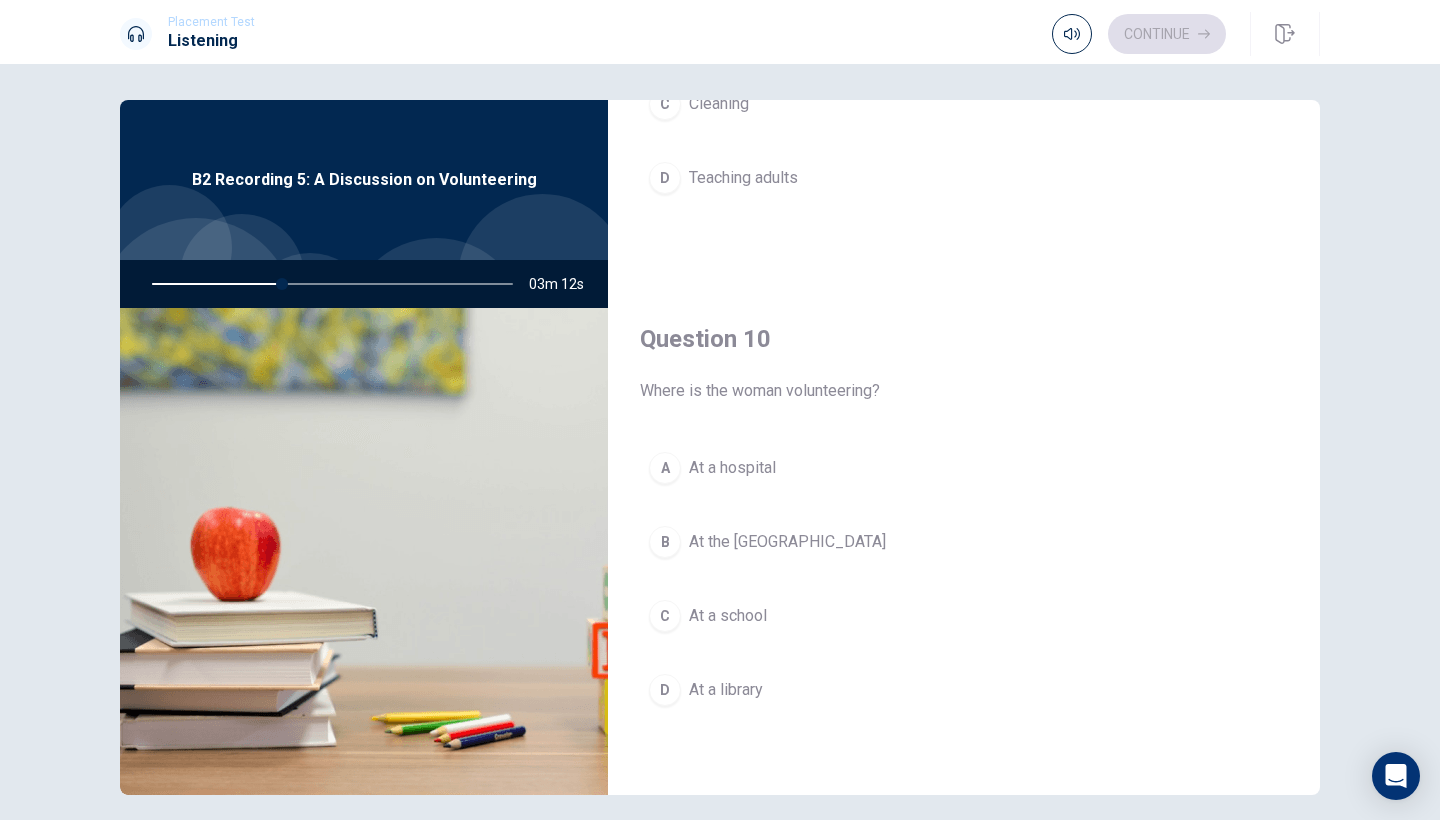 scroll, scrollTop: 1865, scrollLeft: 0, axis: vertical 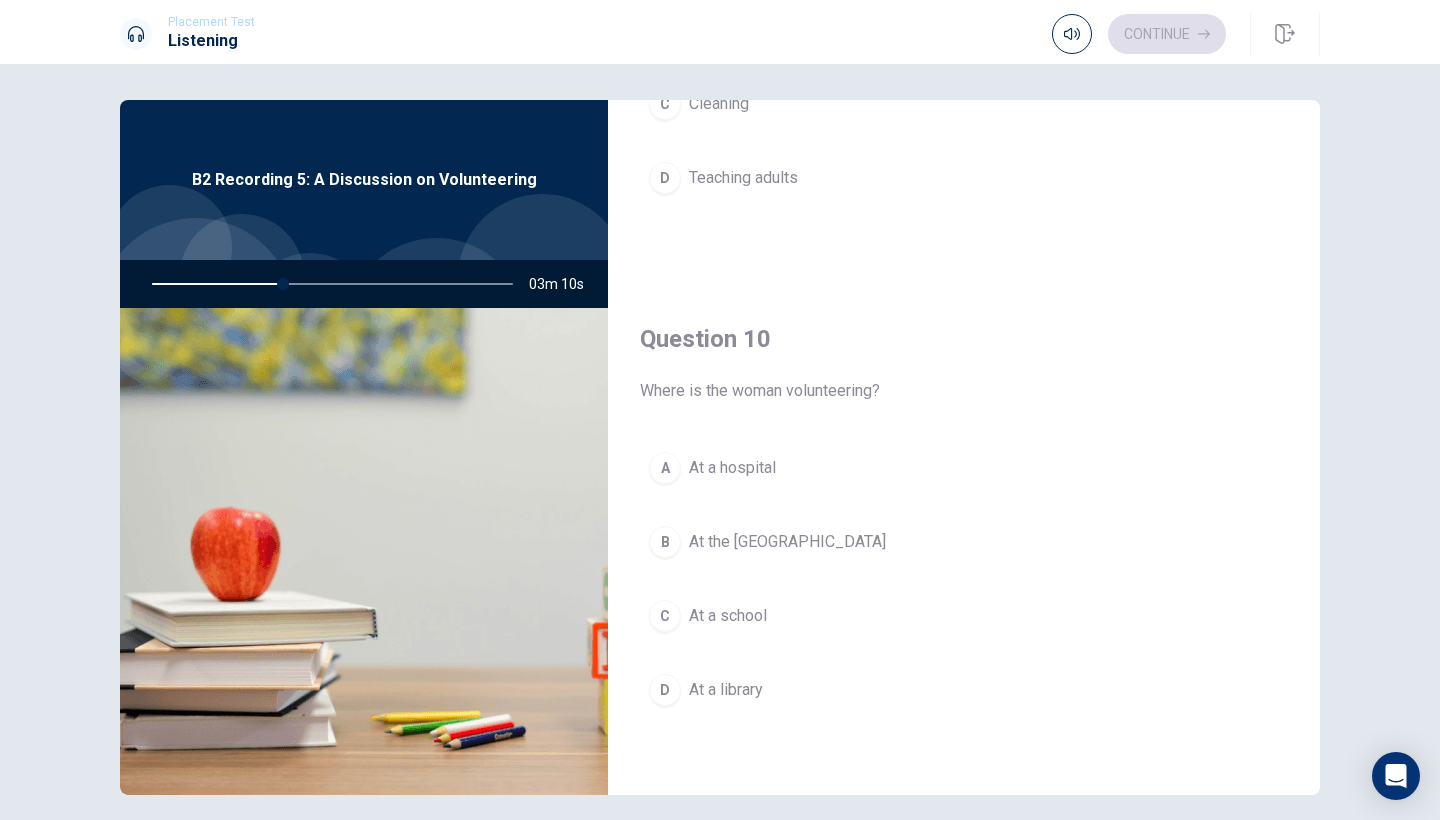 click on "At the [GEOGRAPHIC_DATA]" at bounding box center (787, 542) 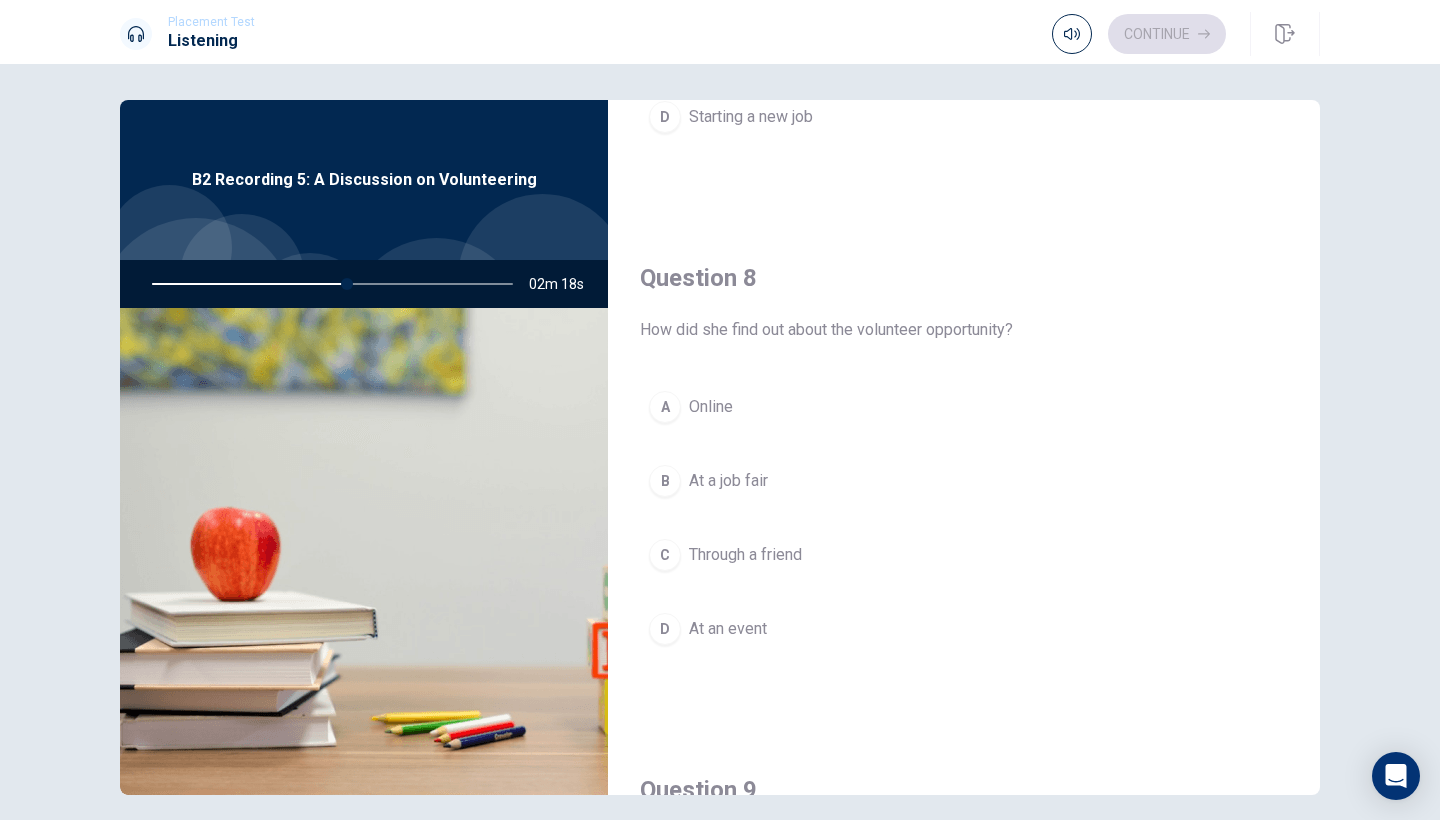 scroll, scrollTop: 987, scrollLeft: 0, axis: vertical 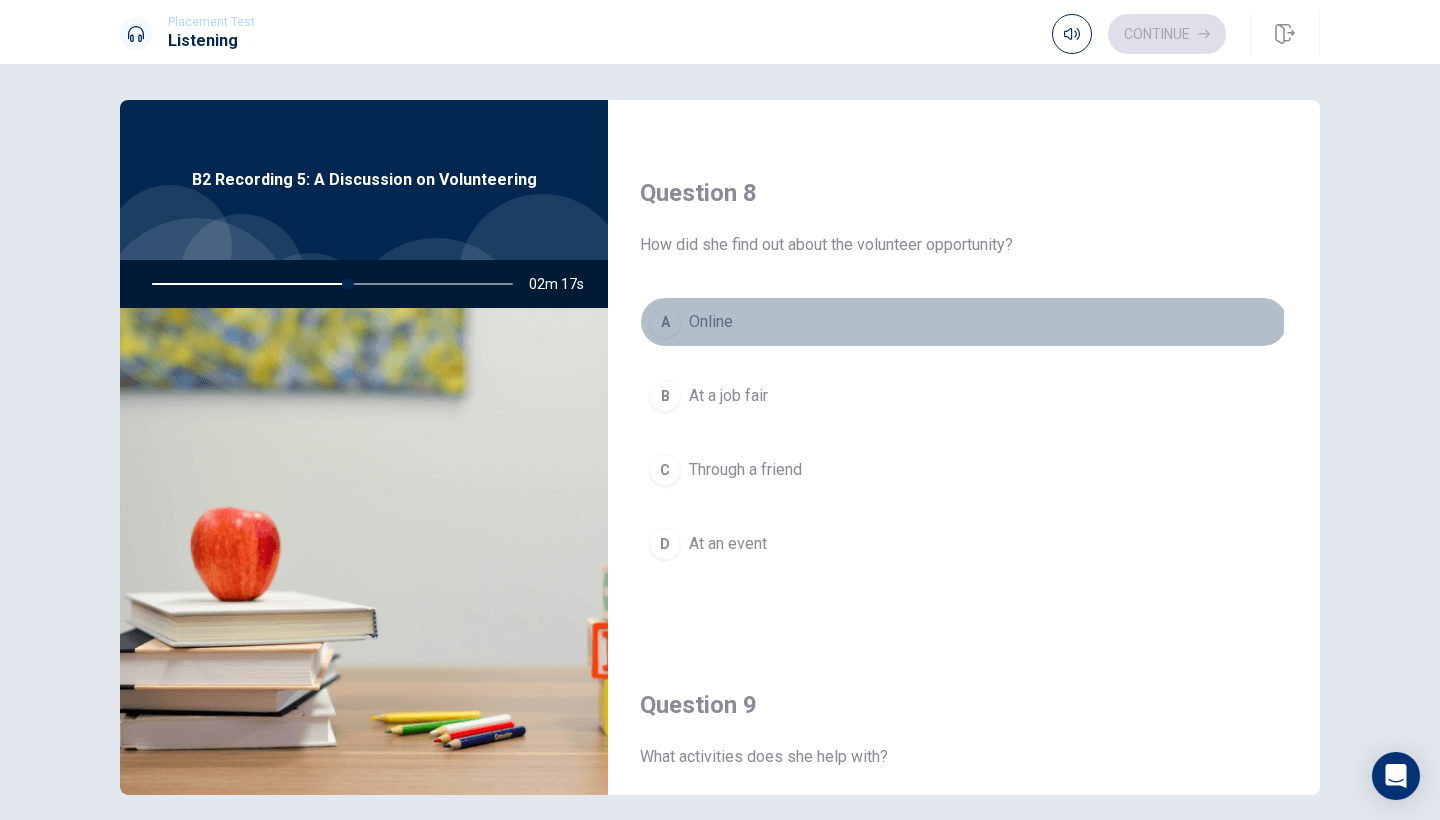 click on "Online" at bounding box center [711, 322] 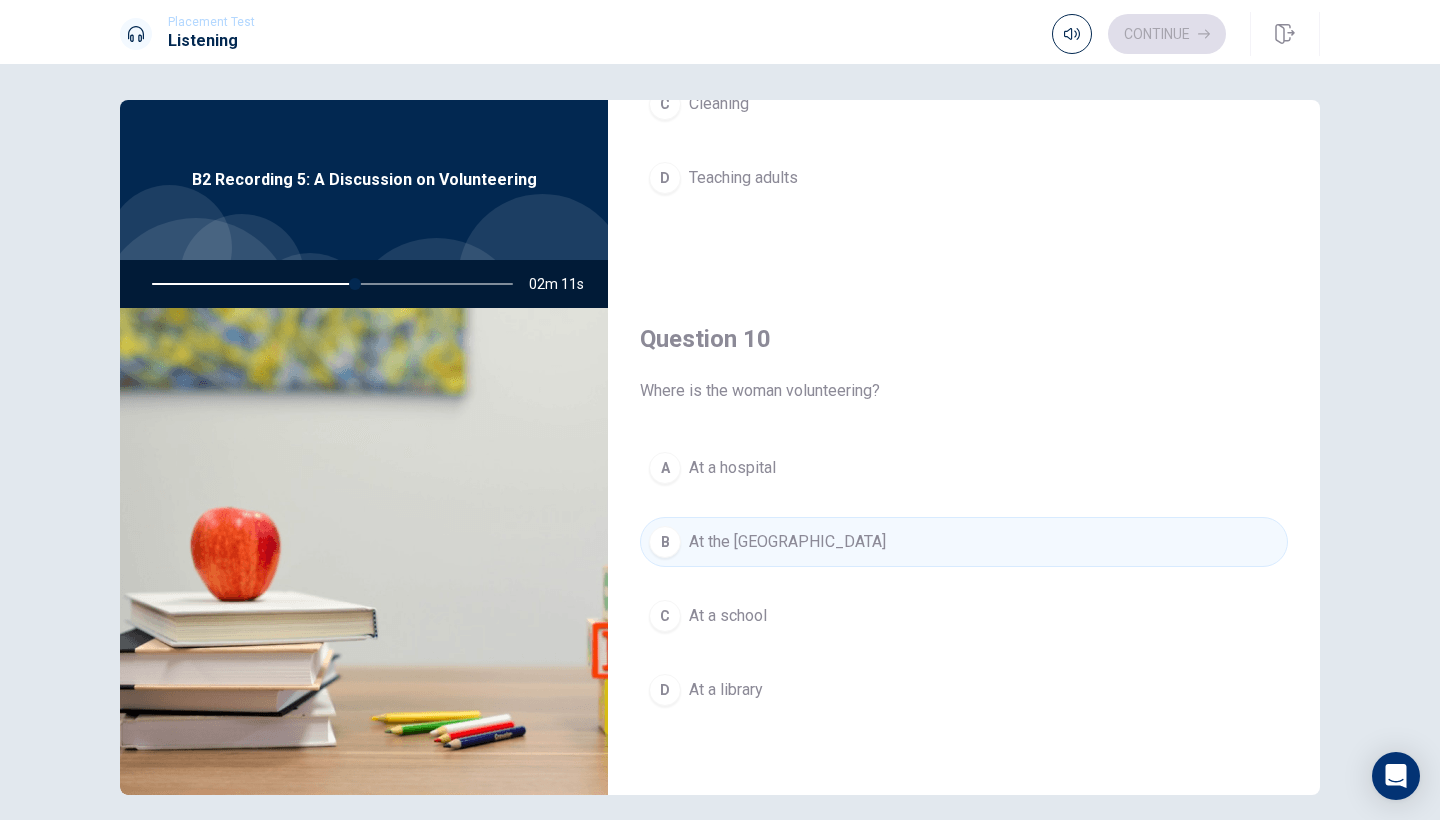scroll, scrollTop: 1865, scrollLeft: 0, axis: vertical 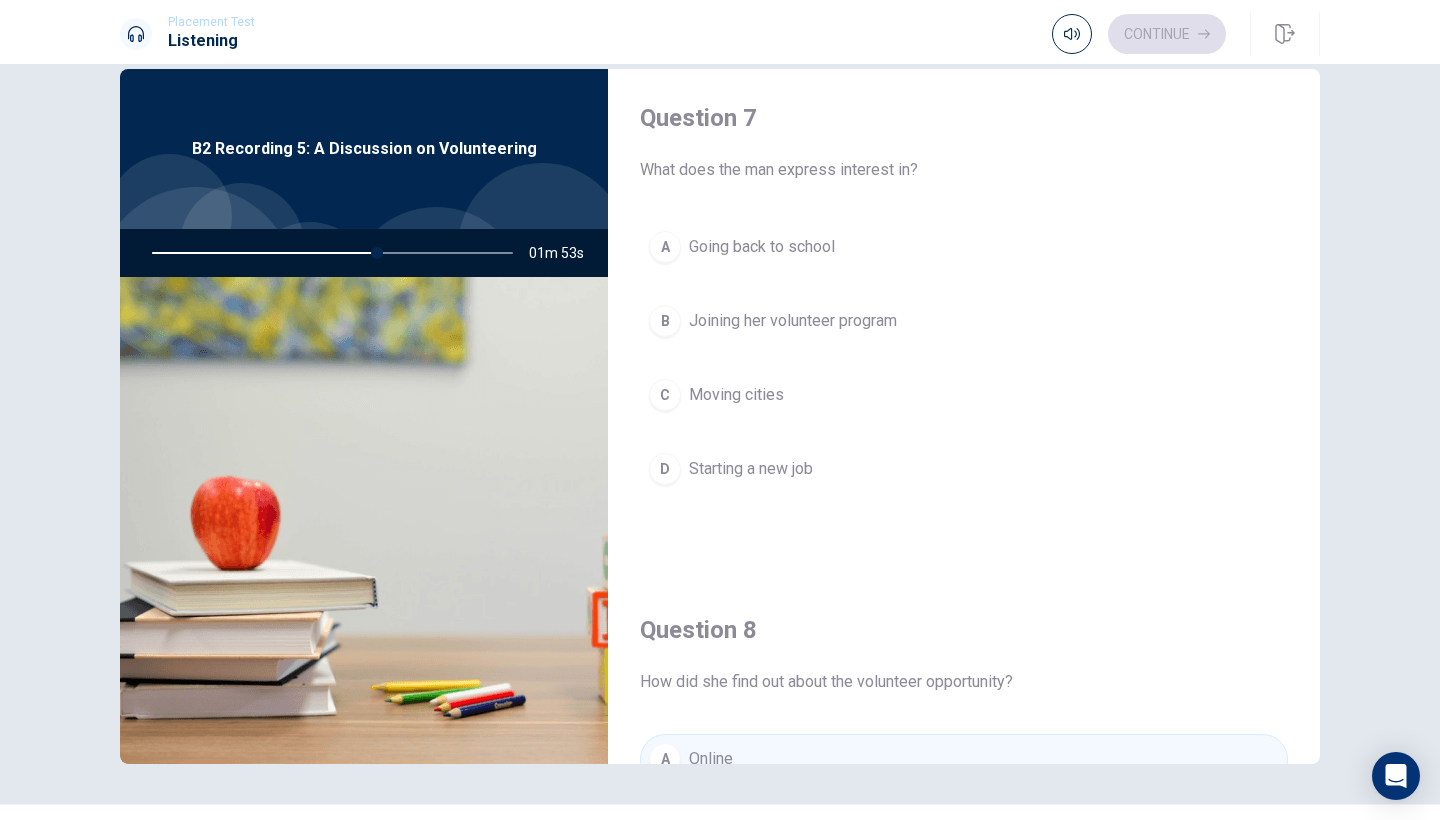 click on "Joining her volunteer program" at bounding box center (793, 321) 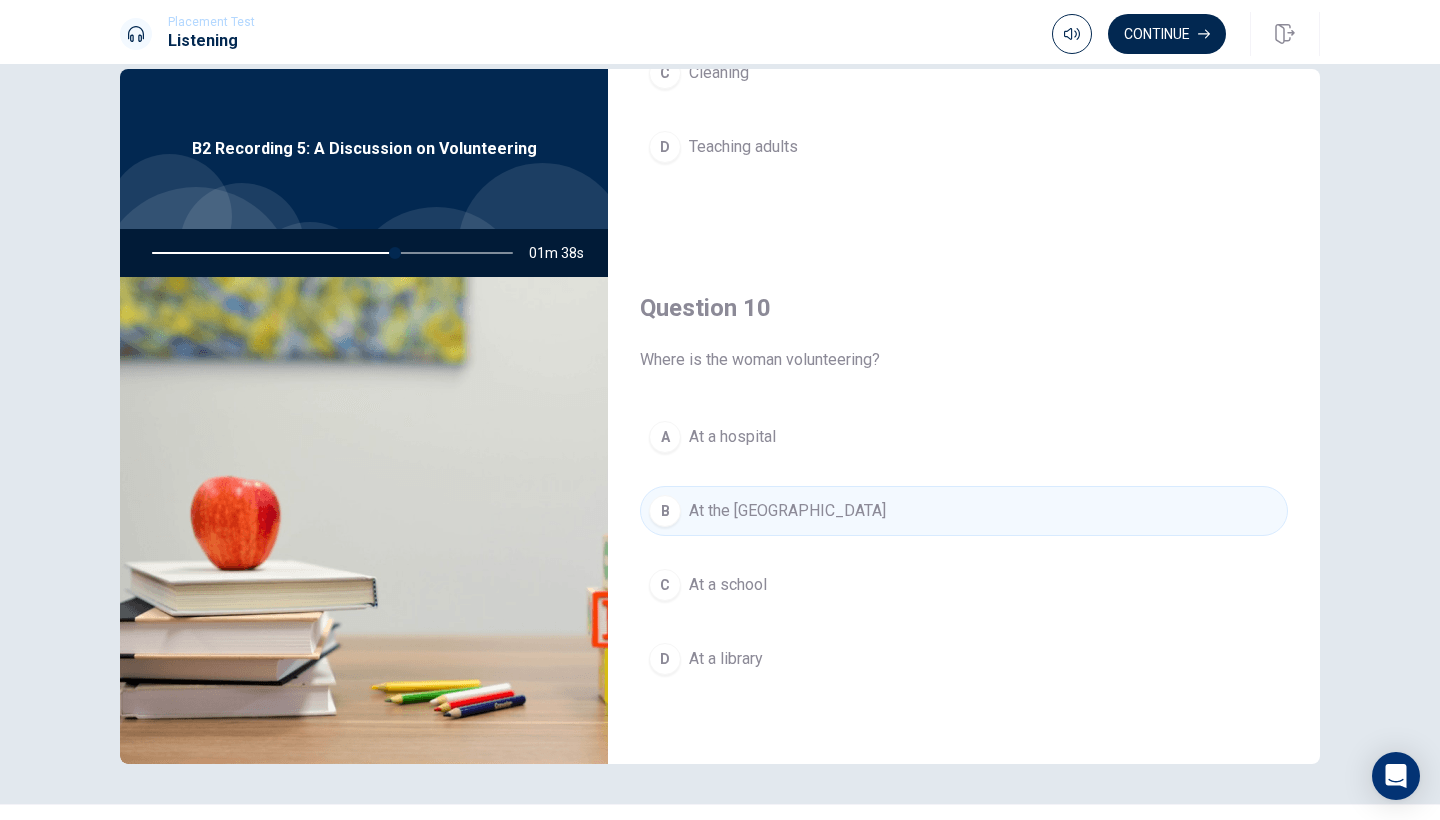 scroll, scrollTop: 1865, scrollLeft: 0, axis: vertical 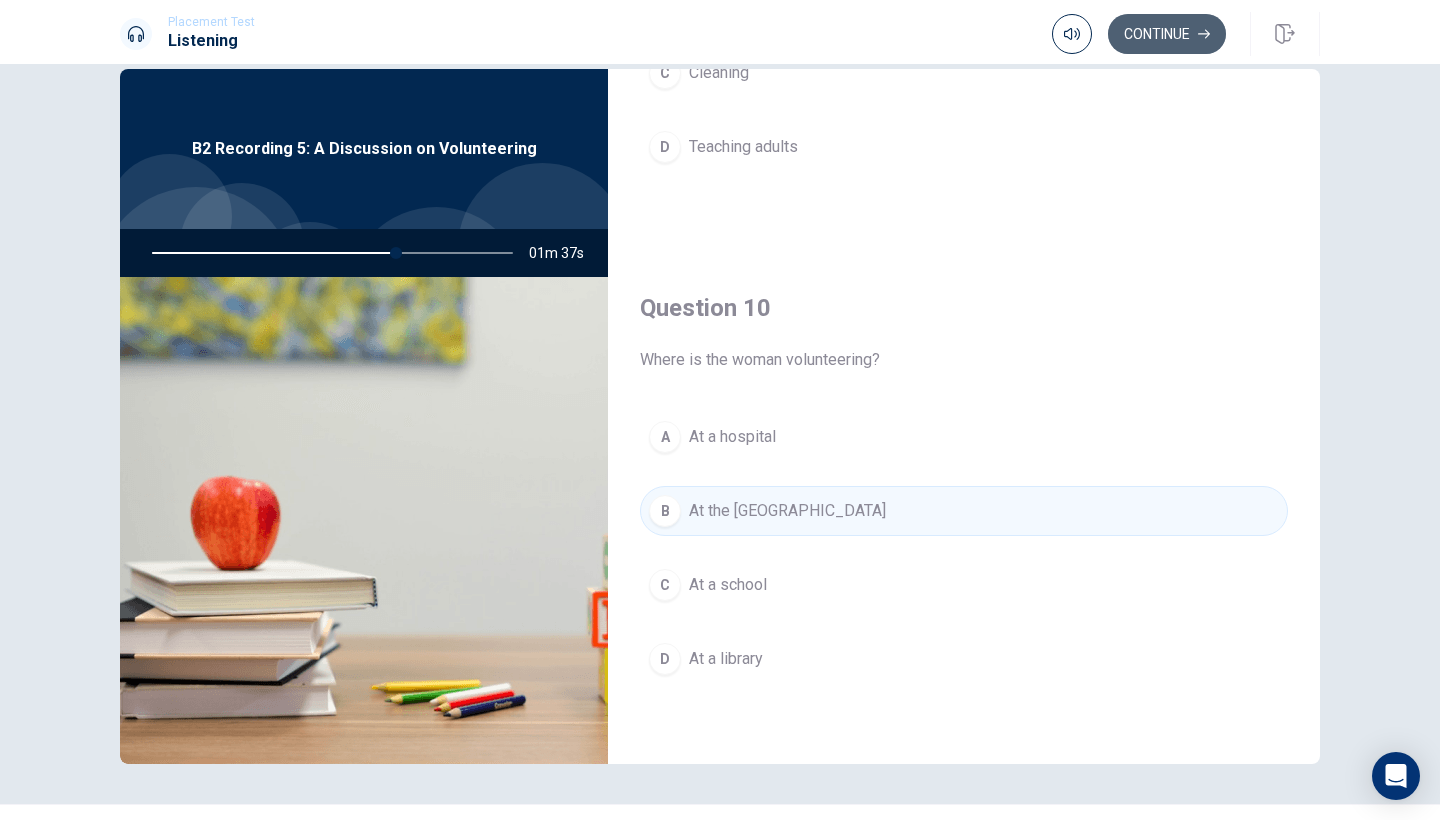 click on "Continue" at bounding box center [1167, 34] 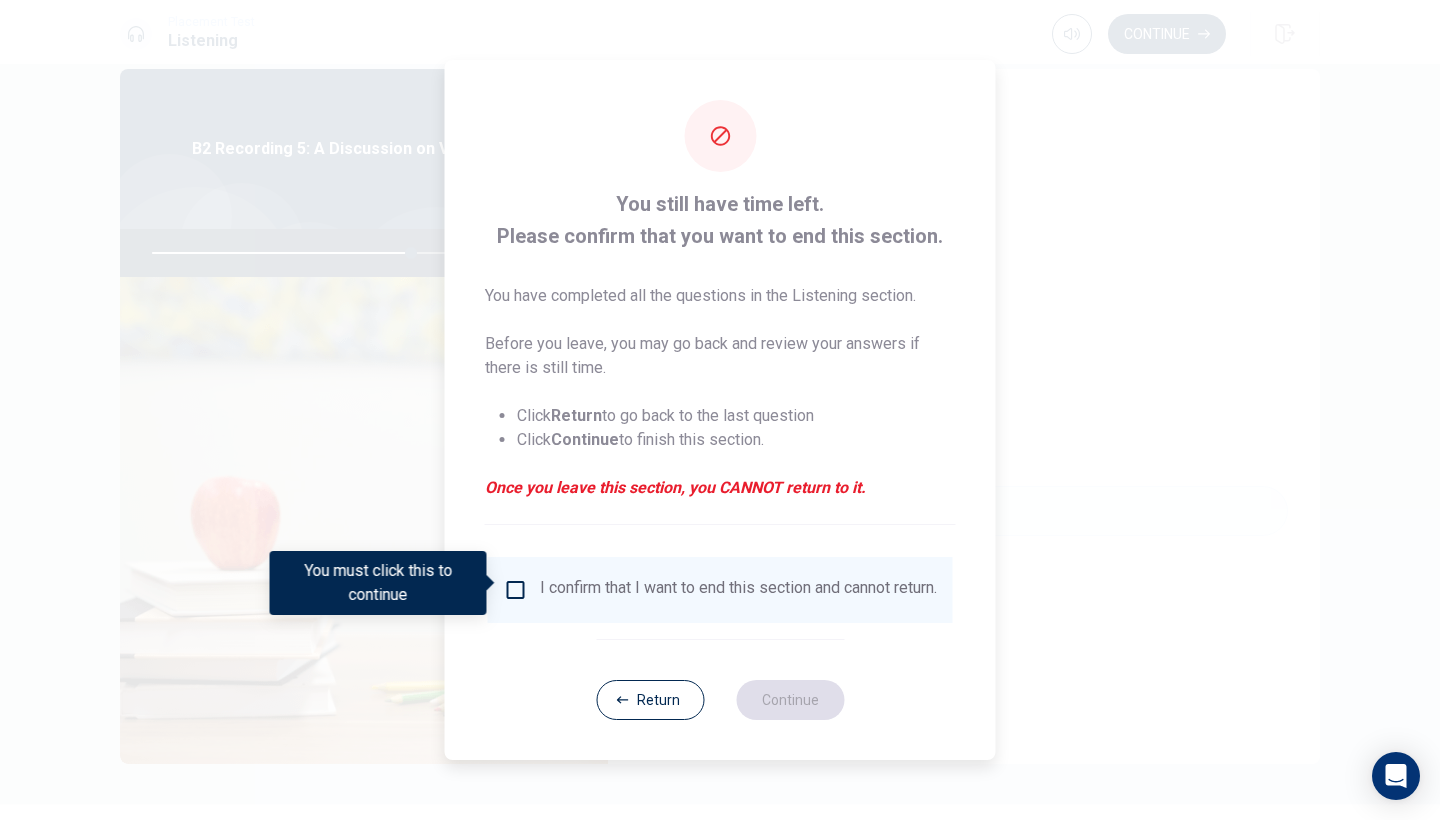 click at bounding box center (516, 590) 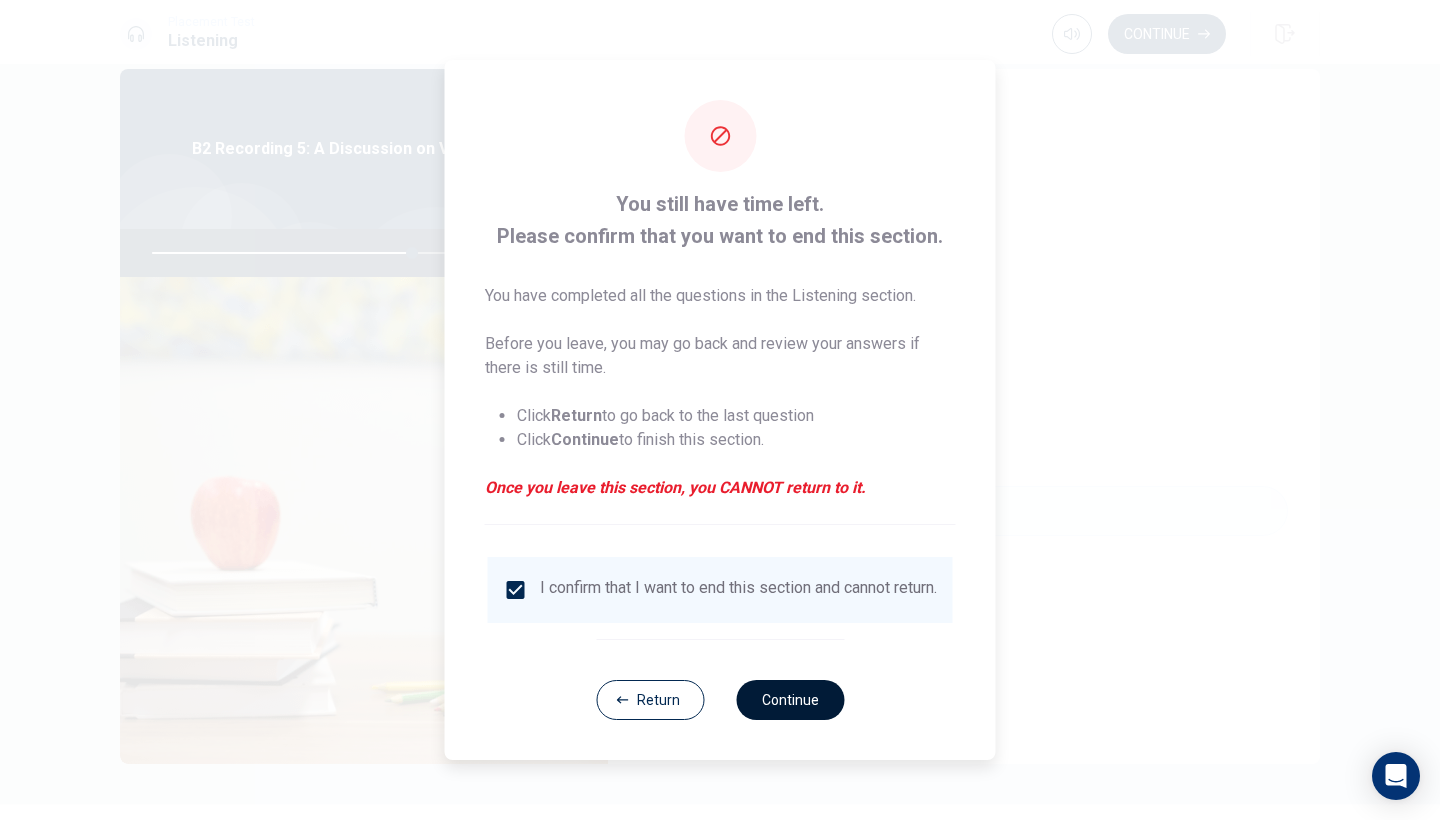 click on "Continue" at bounding box center [790, 700] 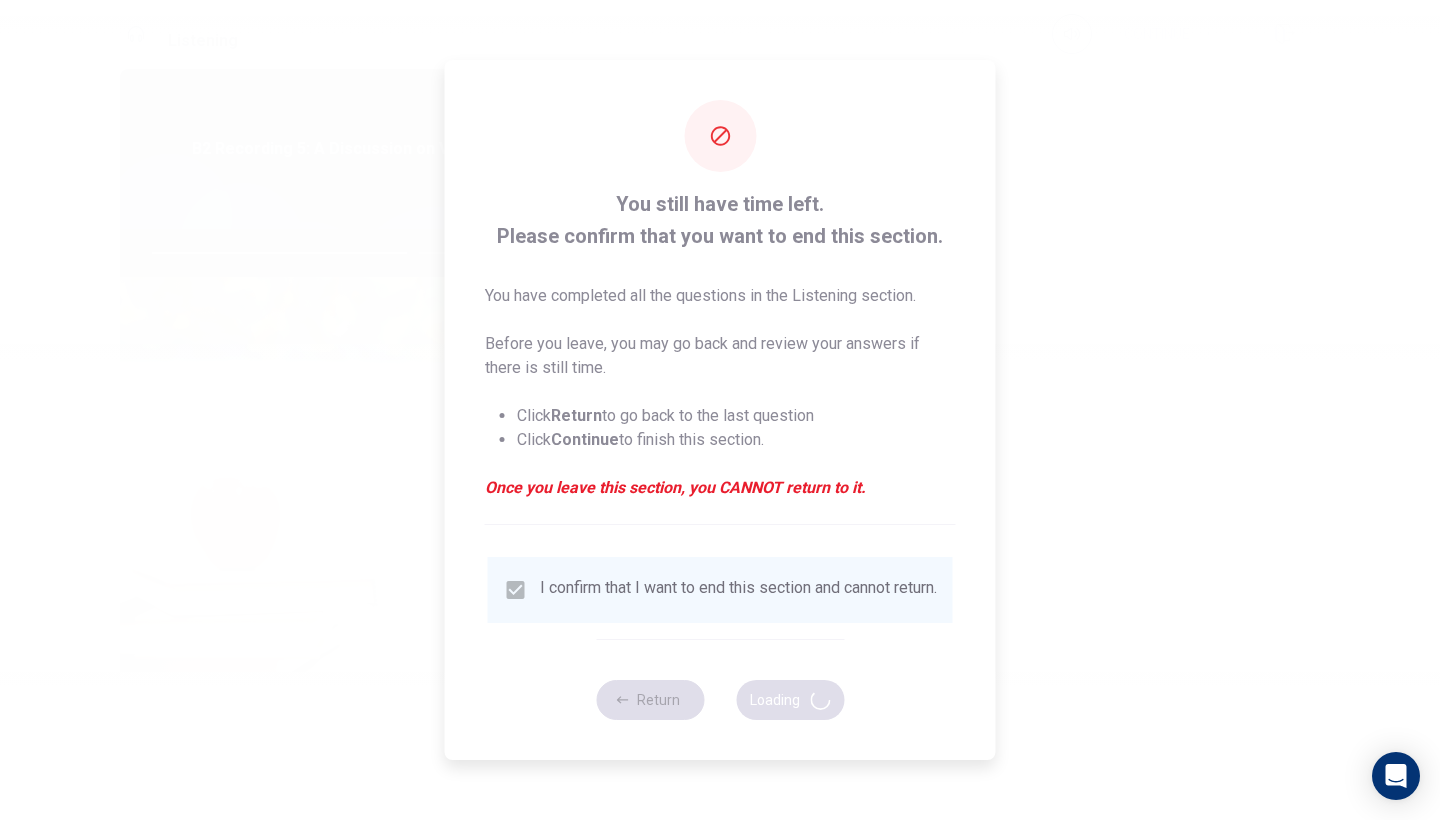 type on "73" 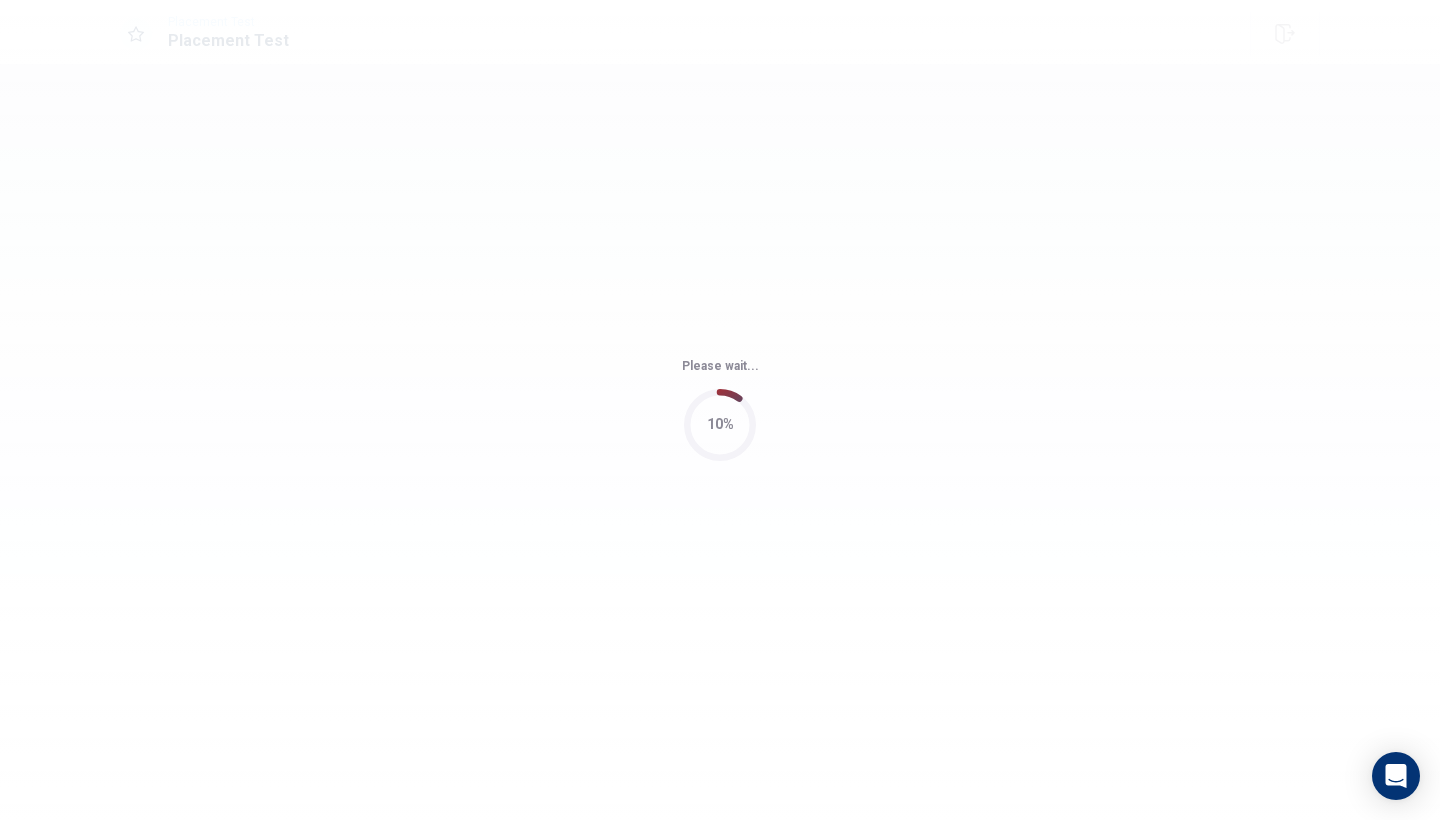 scroll, scrollTop: 0, scrollLeft: 0, axis: both 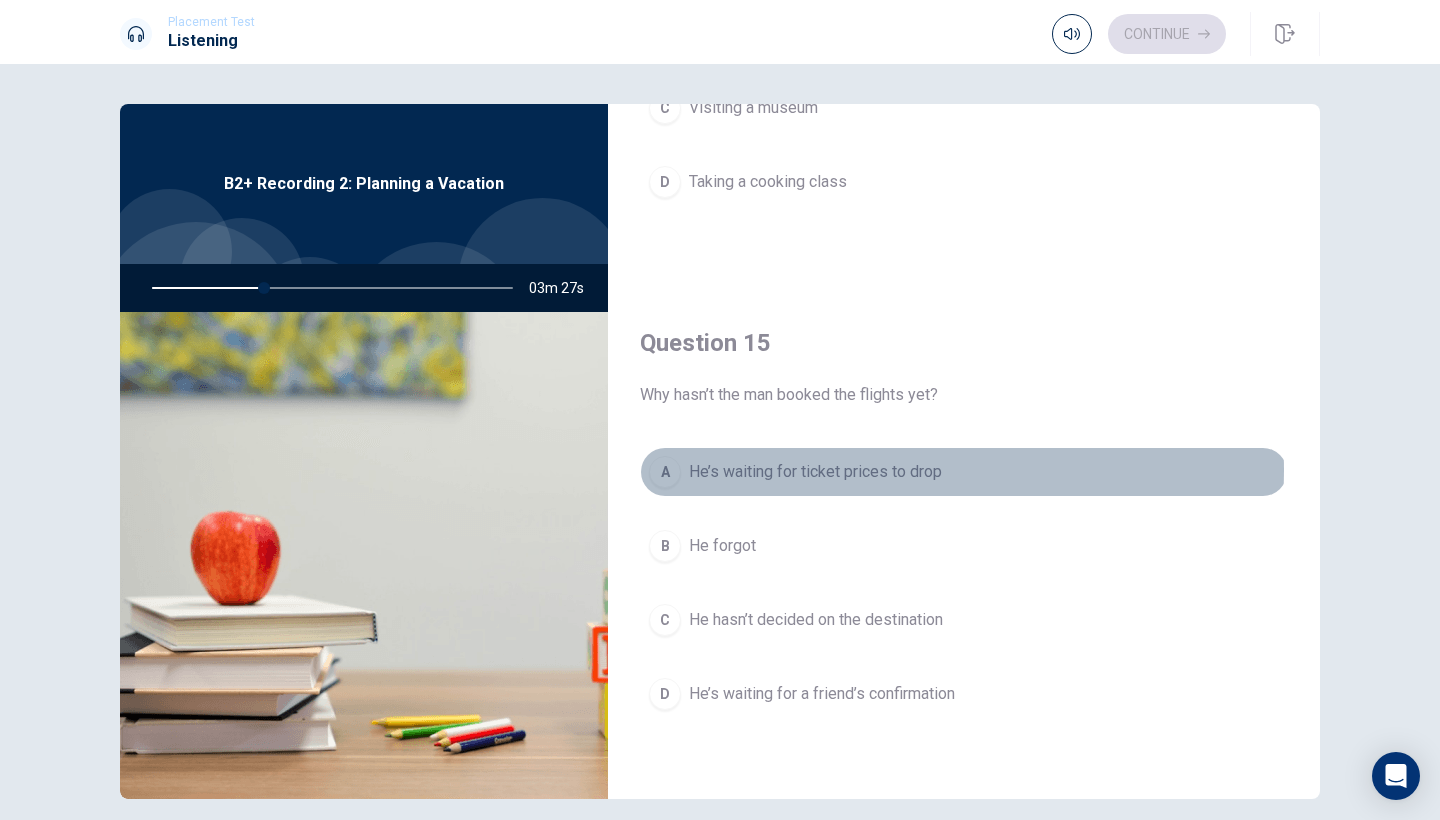 click on "He’s waiting for ticket prices to drop" at bounding box center [815, 472] 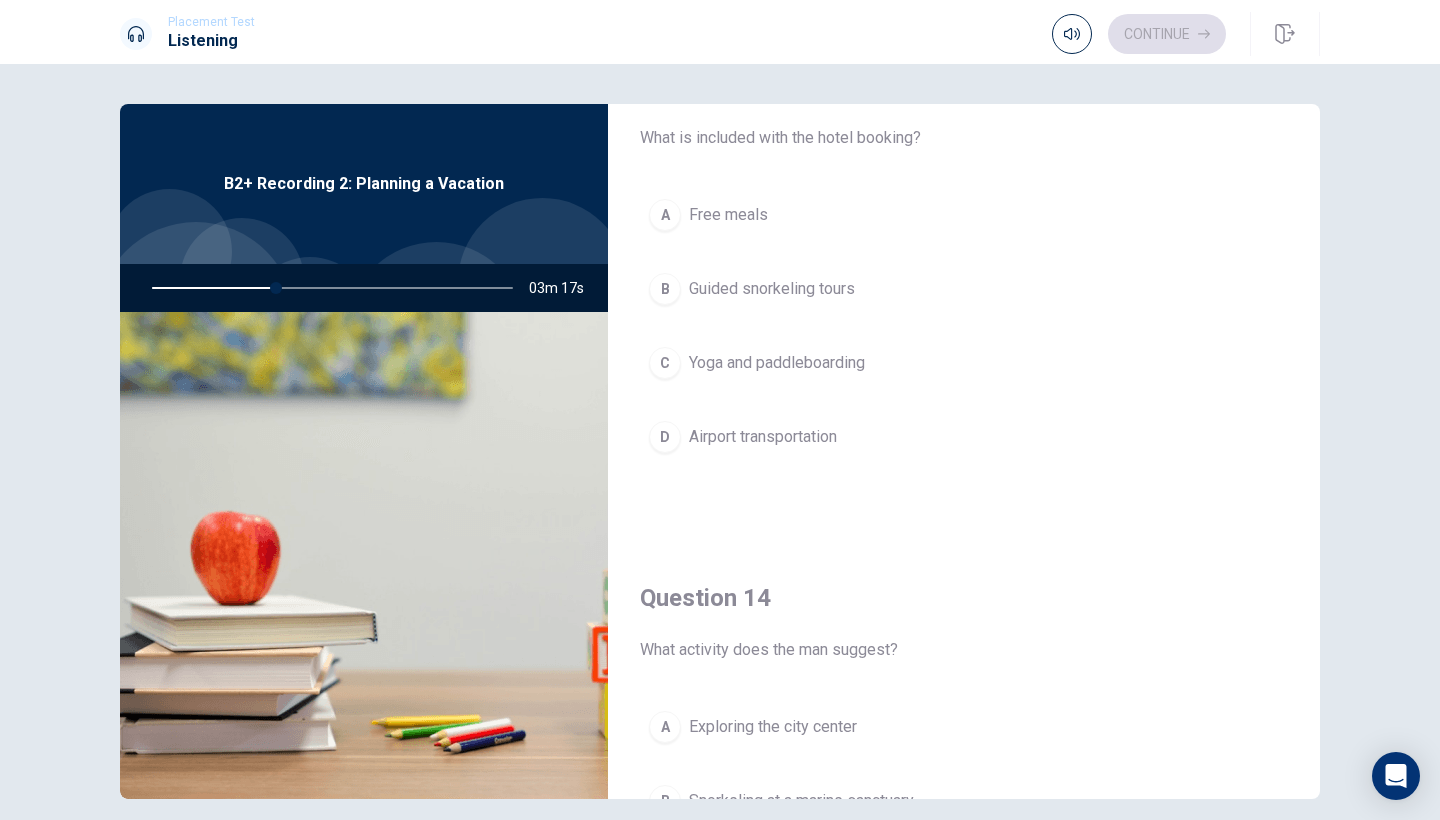 scroll, scrollTop: 1090, scrollLeft: 0, axis: vertical 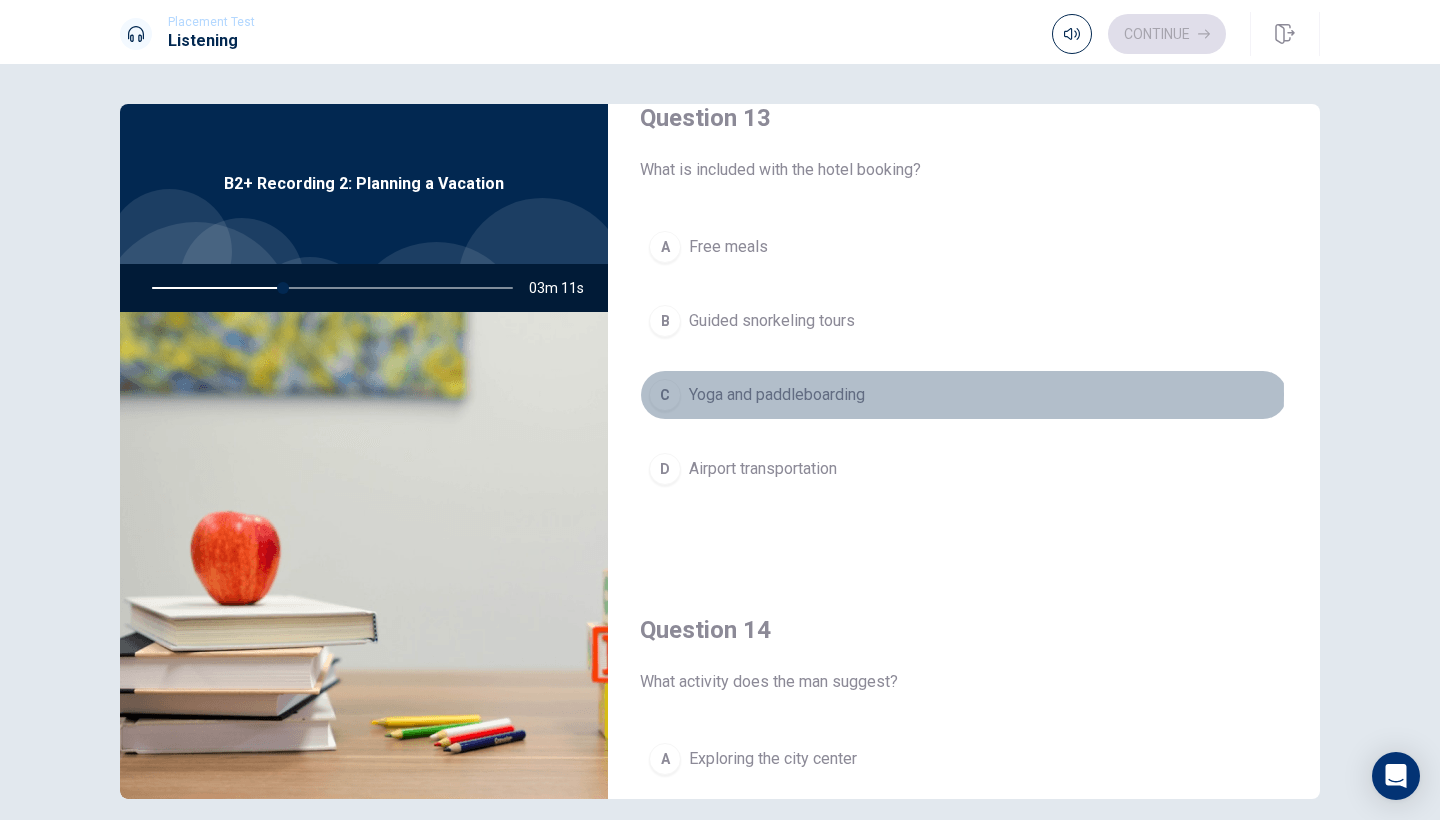 click on "Yoga and paddleboarding" at bounding box center (777, 395) 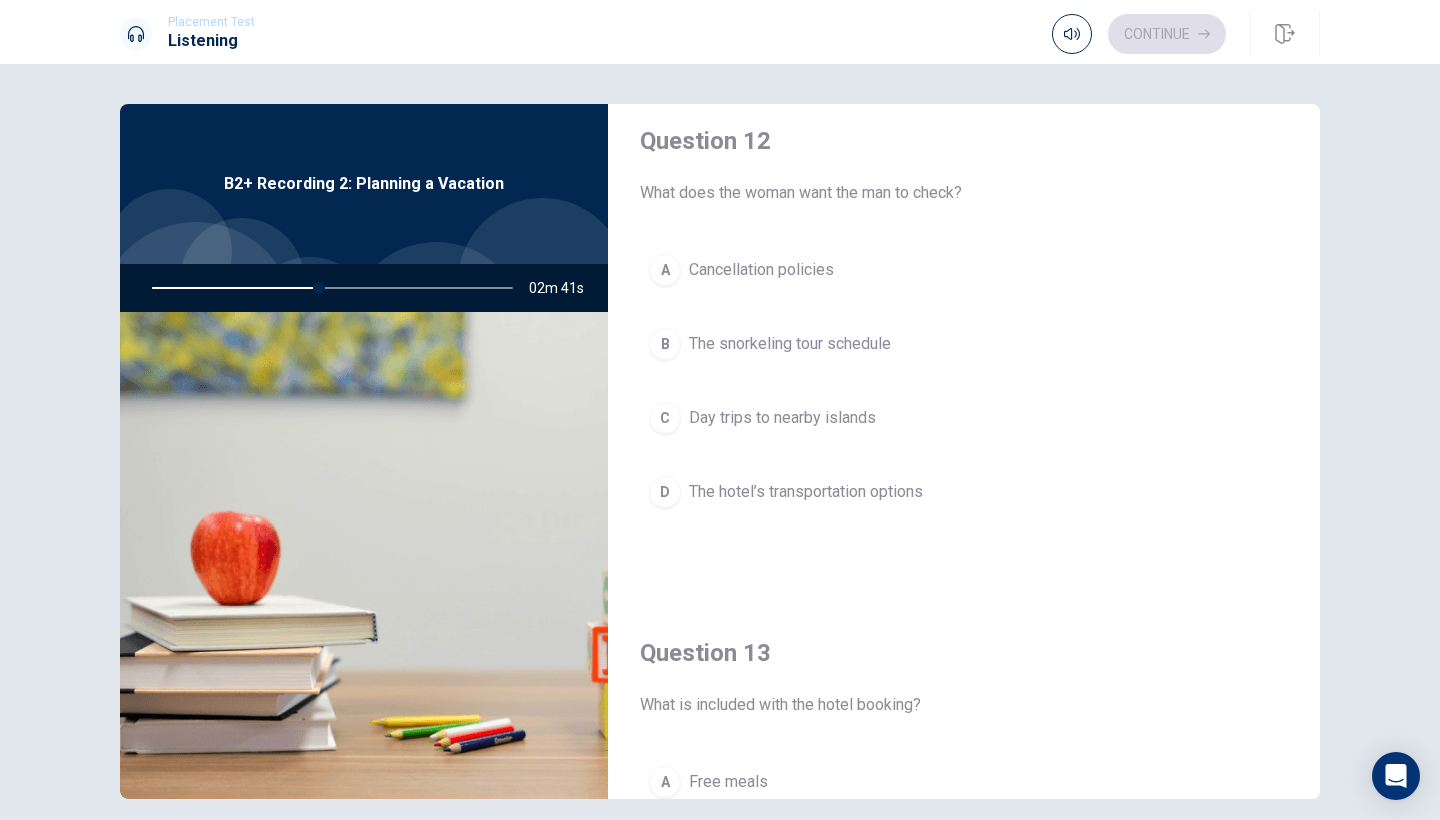 scroll, scrollTop: 521, scrollLeft: 0, axis: vertical 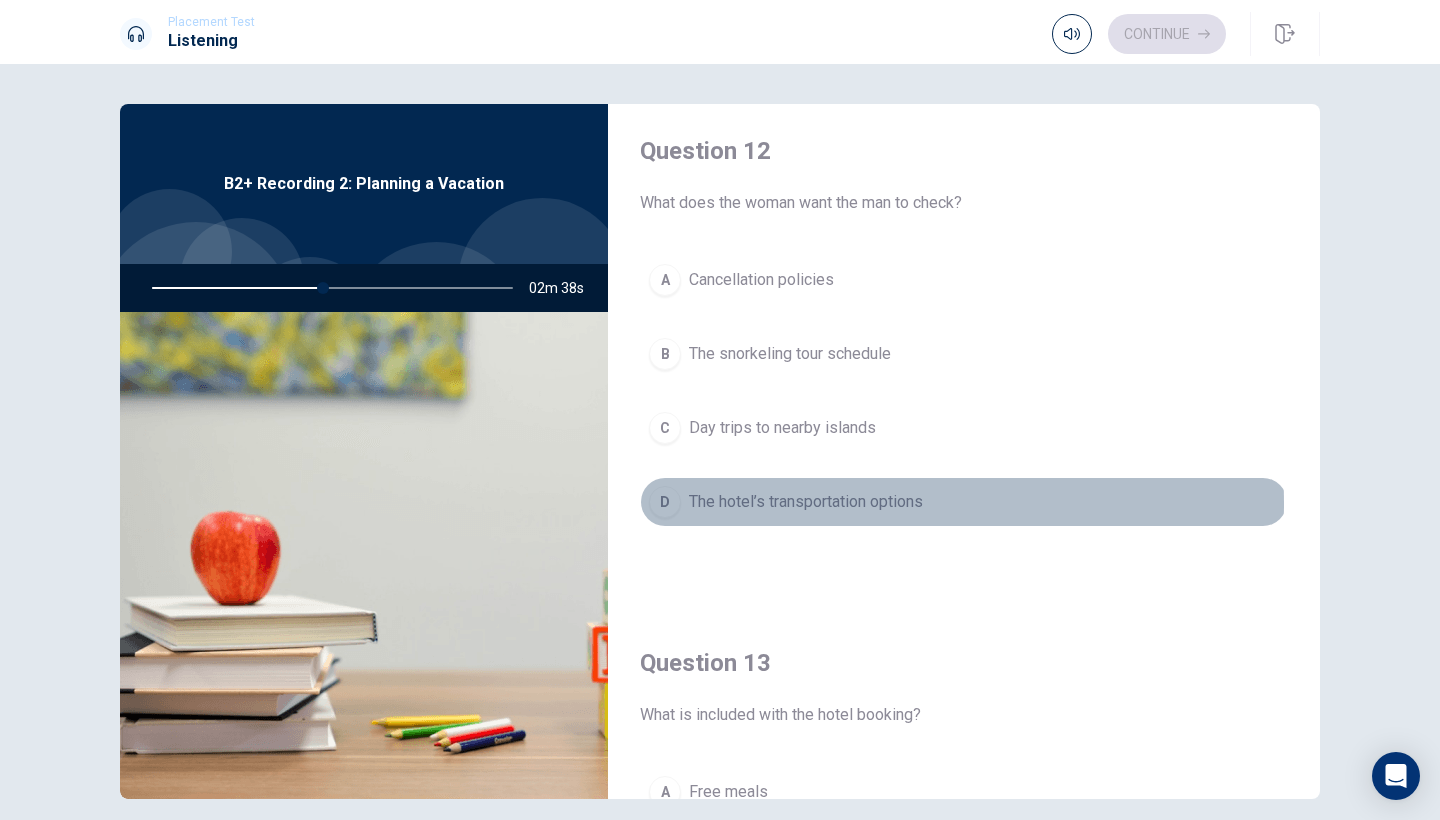click on "The hotel’s transportation options" at bounding box center [806, 502] 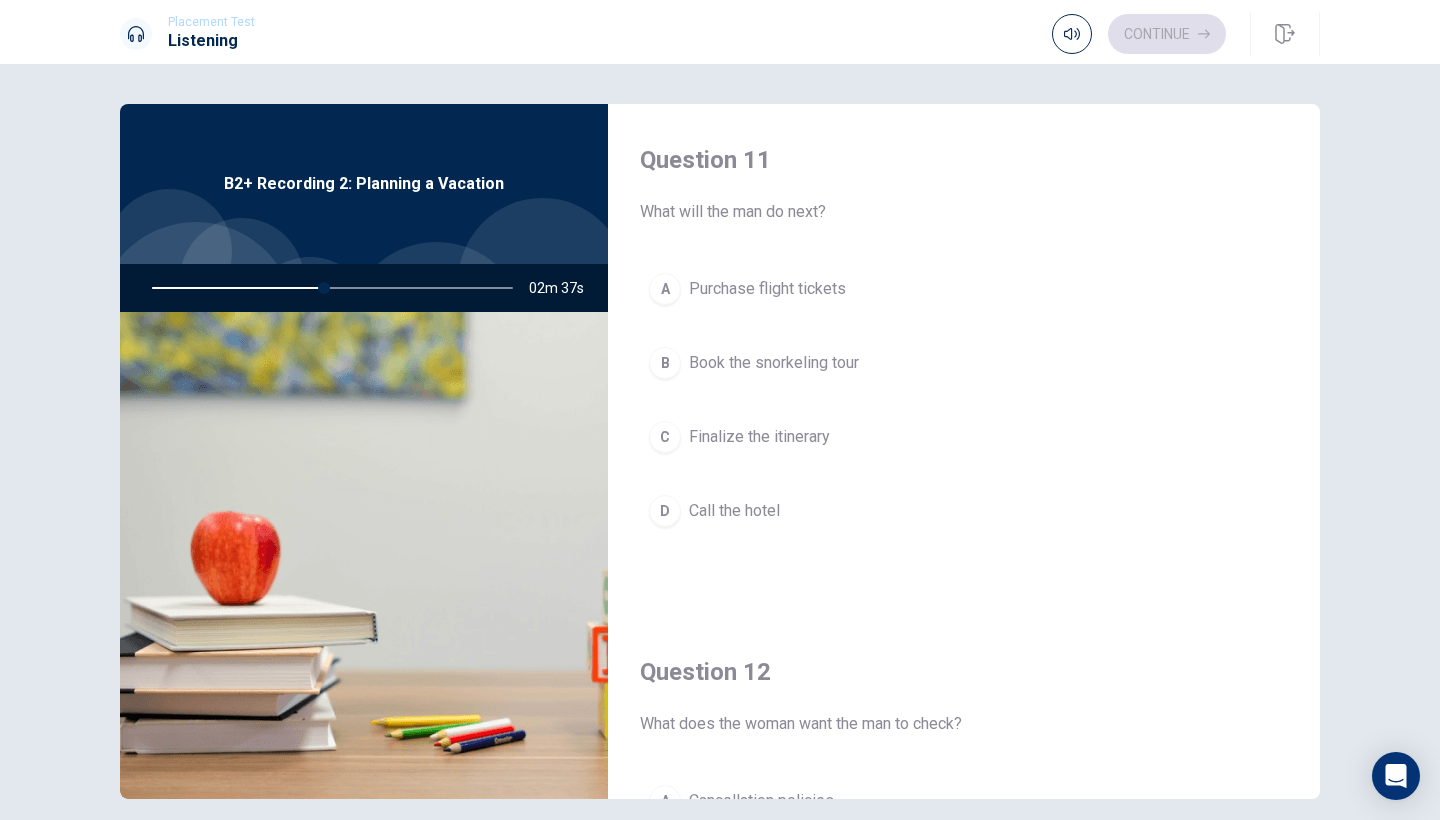 scroll, scrollTop: 0, scrollLeft: 0, axis: both 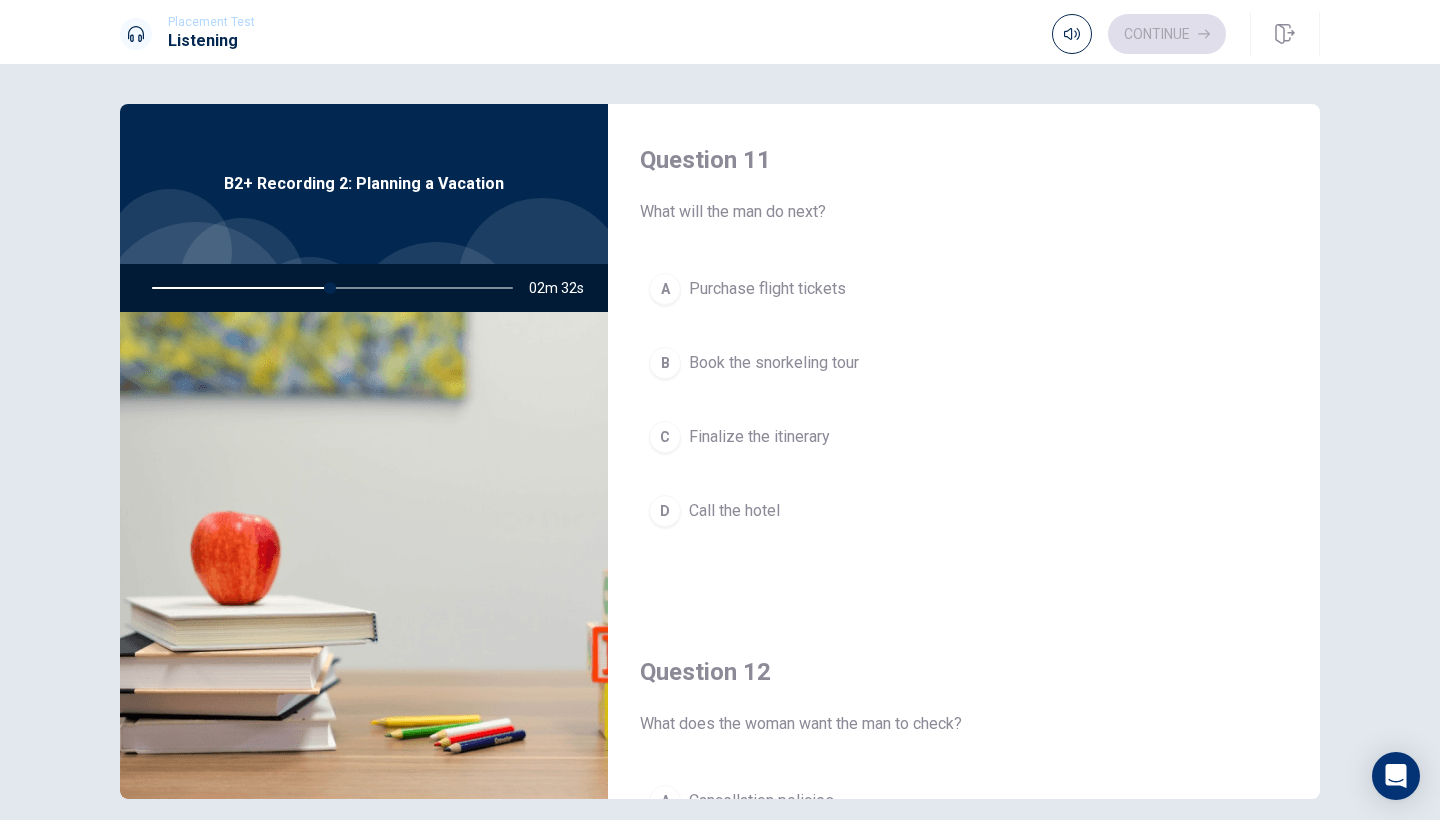 click on "Call the hotel" at bounding box center (734, 511) 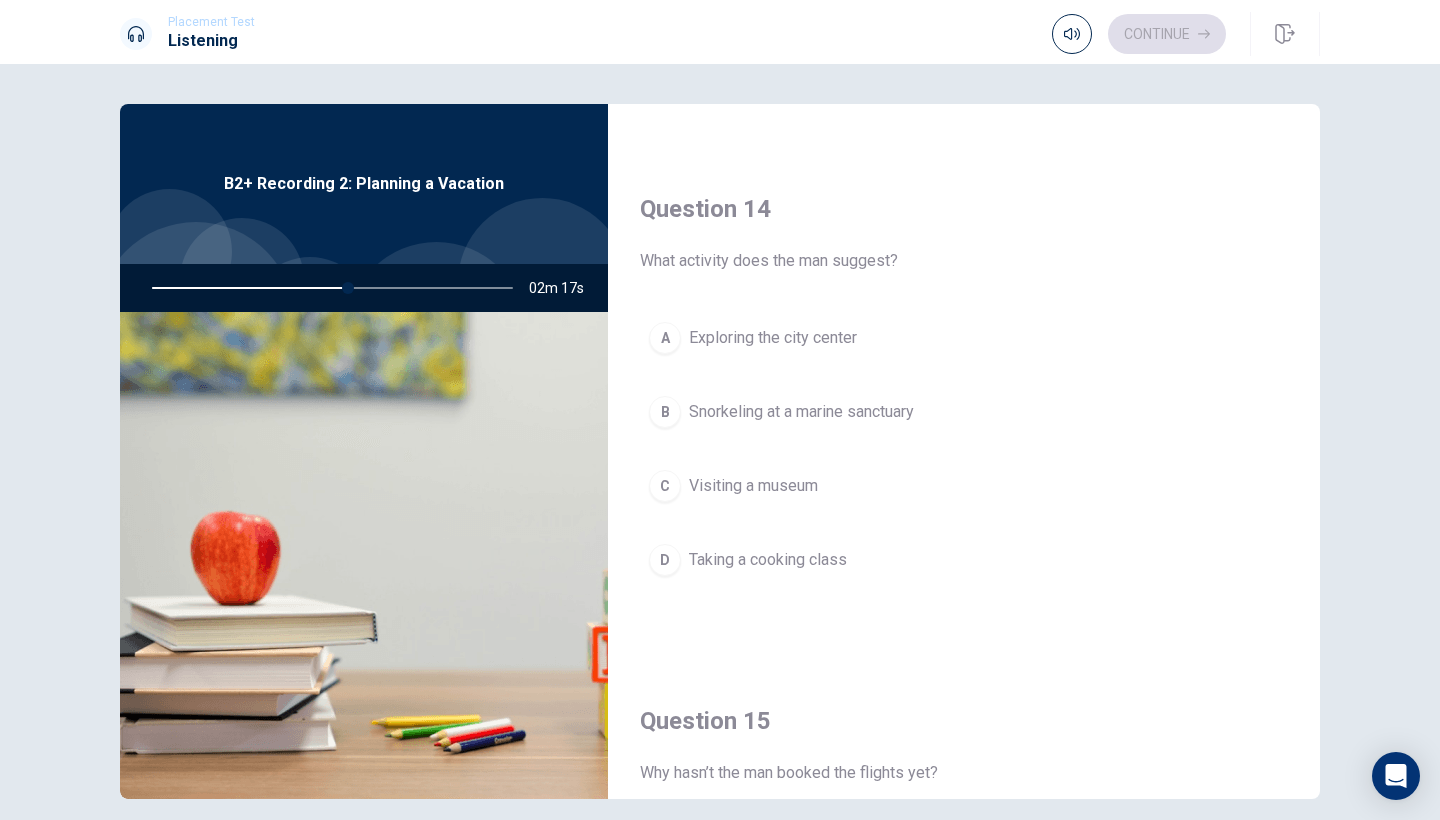 scroll, scrollTop: 1501, scrollLeft: 0, axis: vertical 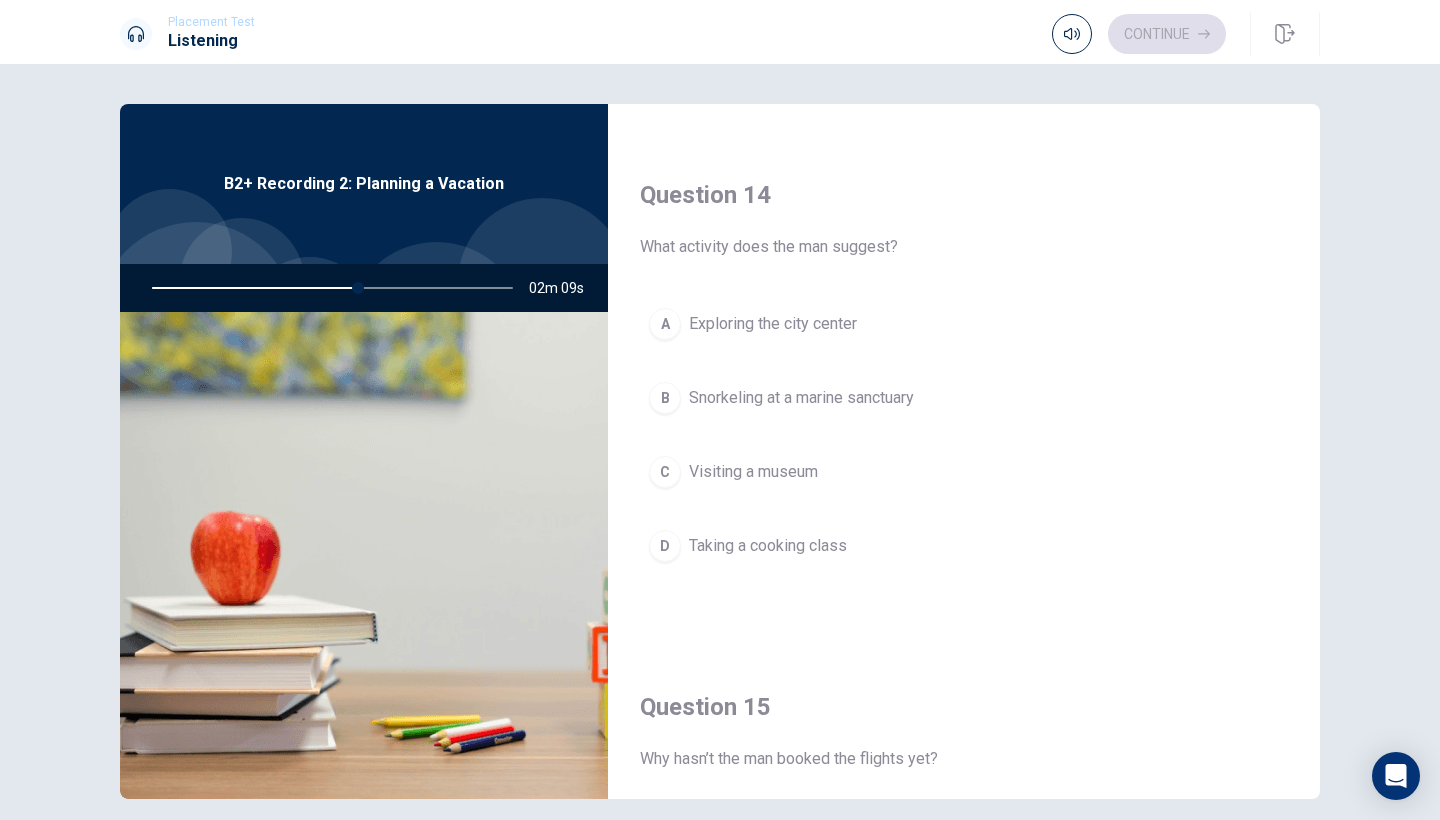click on "Snorkeling at a marine sanctuary" at bounding box center (801, 398) 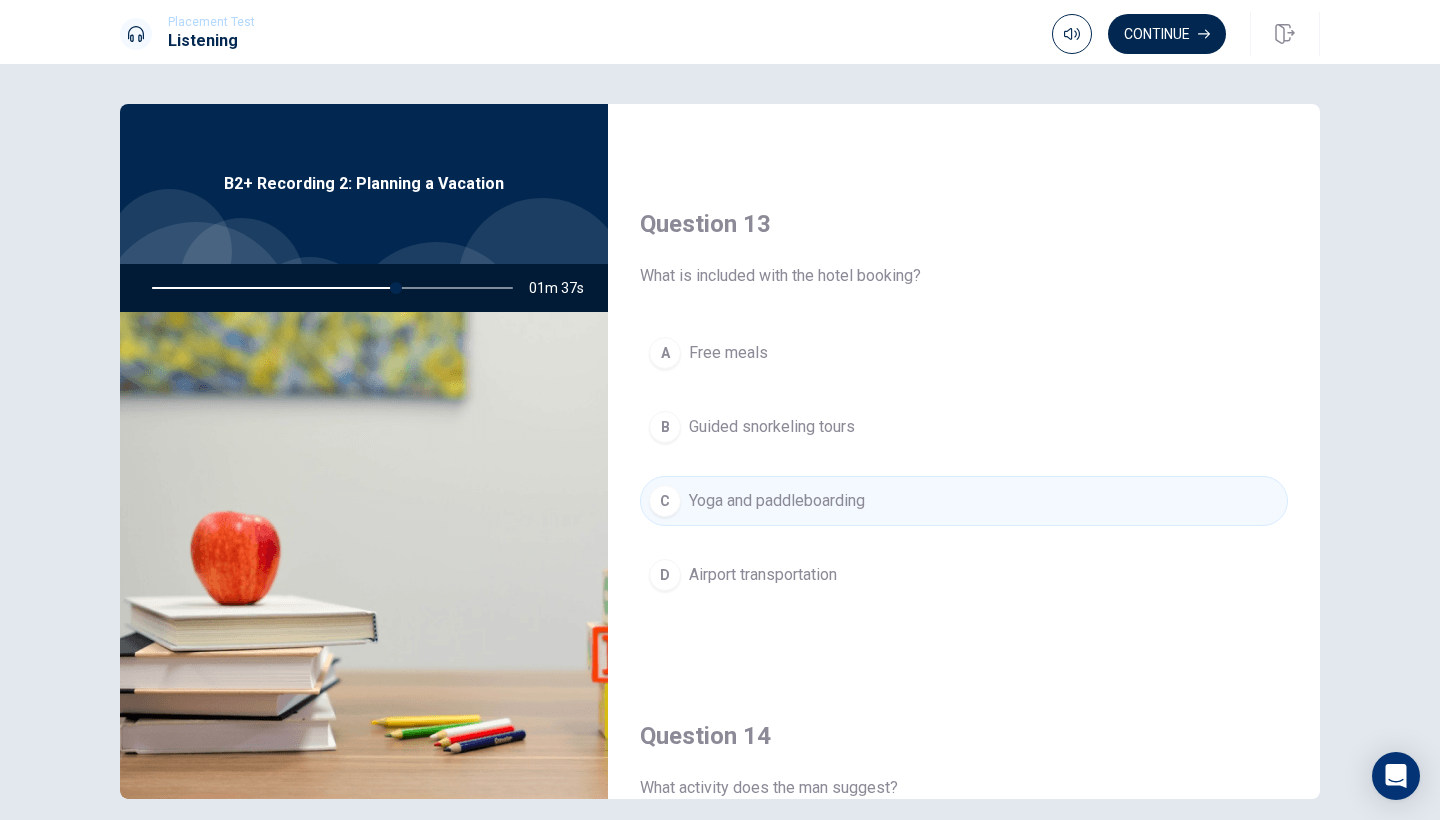 scroll, scrollTop: 949, scrollLeft: 0, axis: vertical 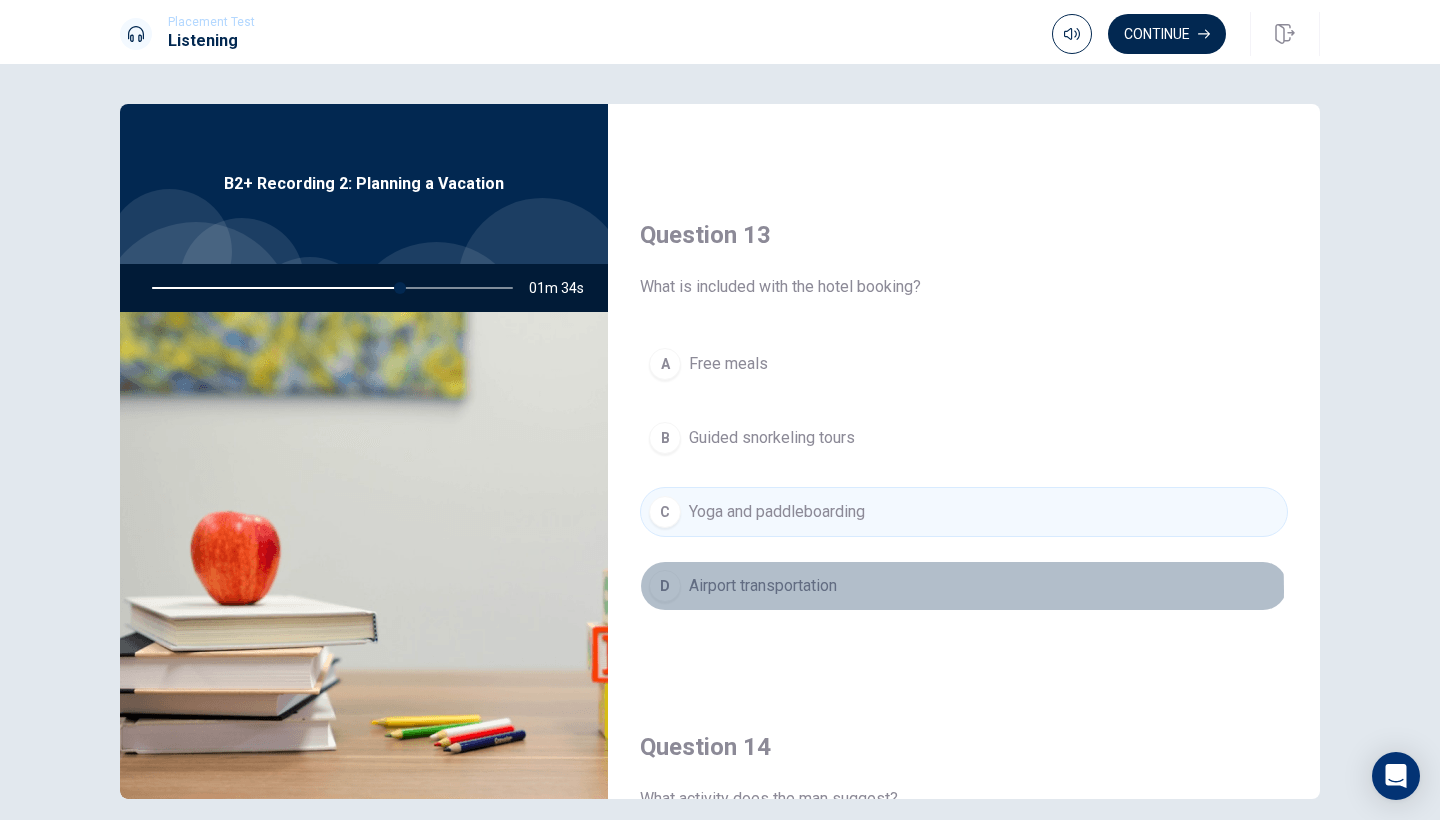 click on "Airport transportation" at bounding box center (763, 586) 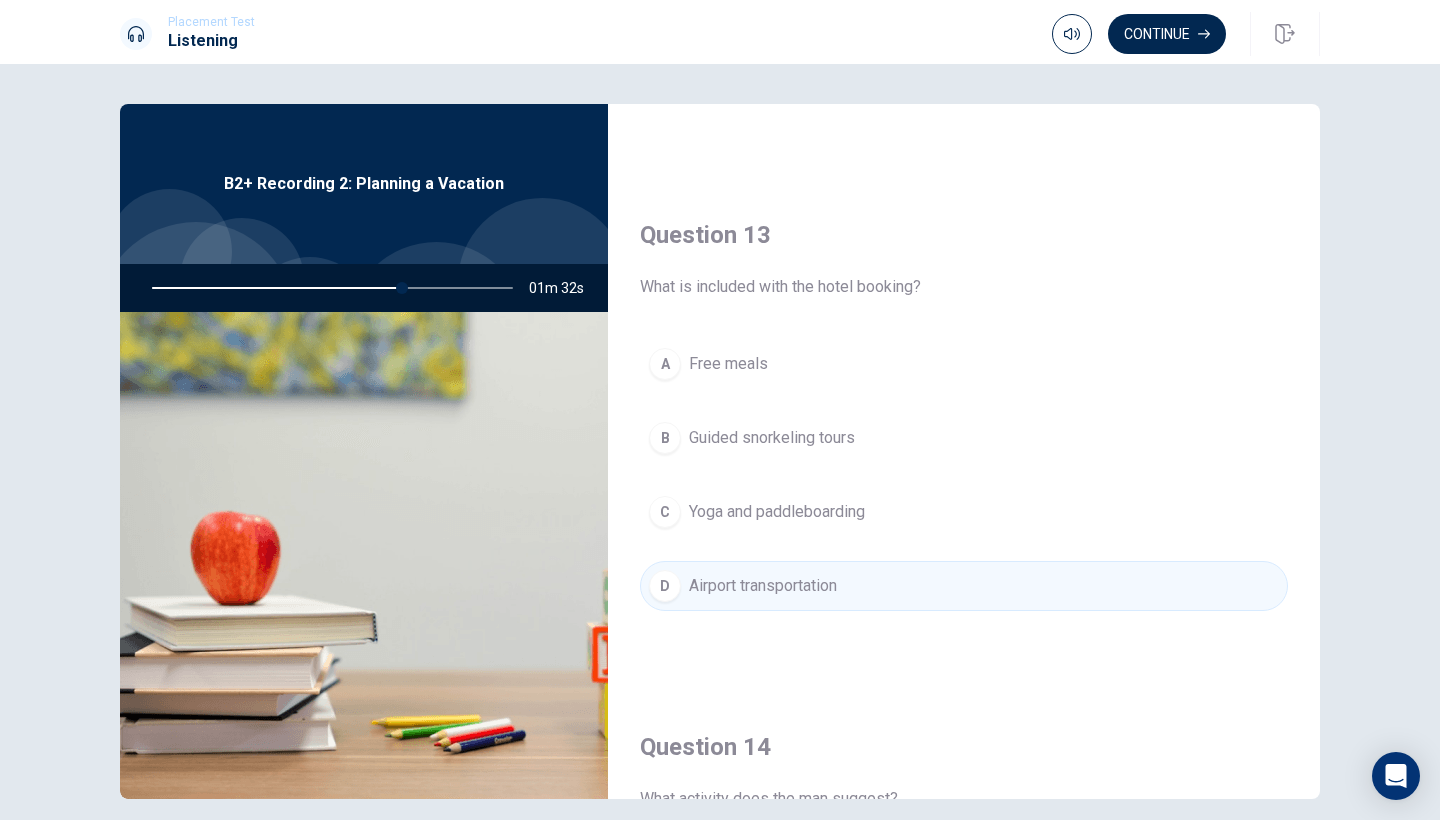 click on "Yoga and paddleboarding" at bounding box center (777, 512) 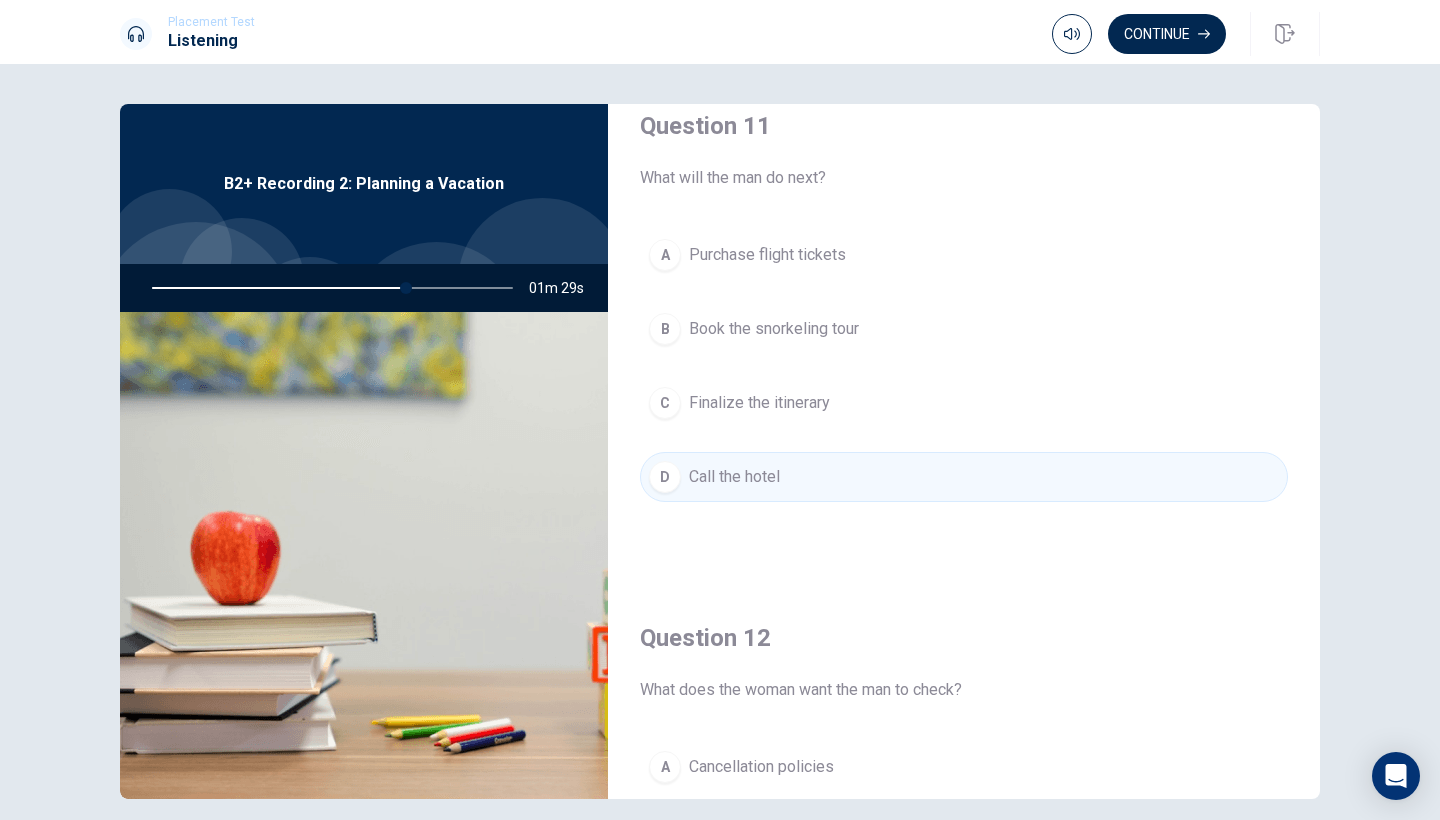 scroll, scrollTop: 0, scrollLeft: 0, axis: both 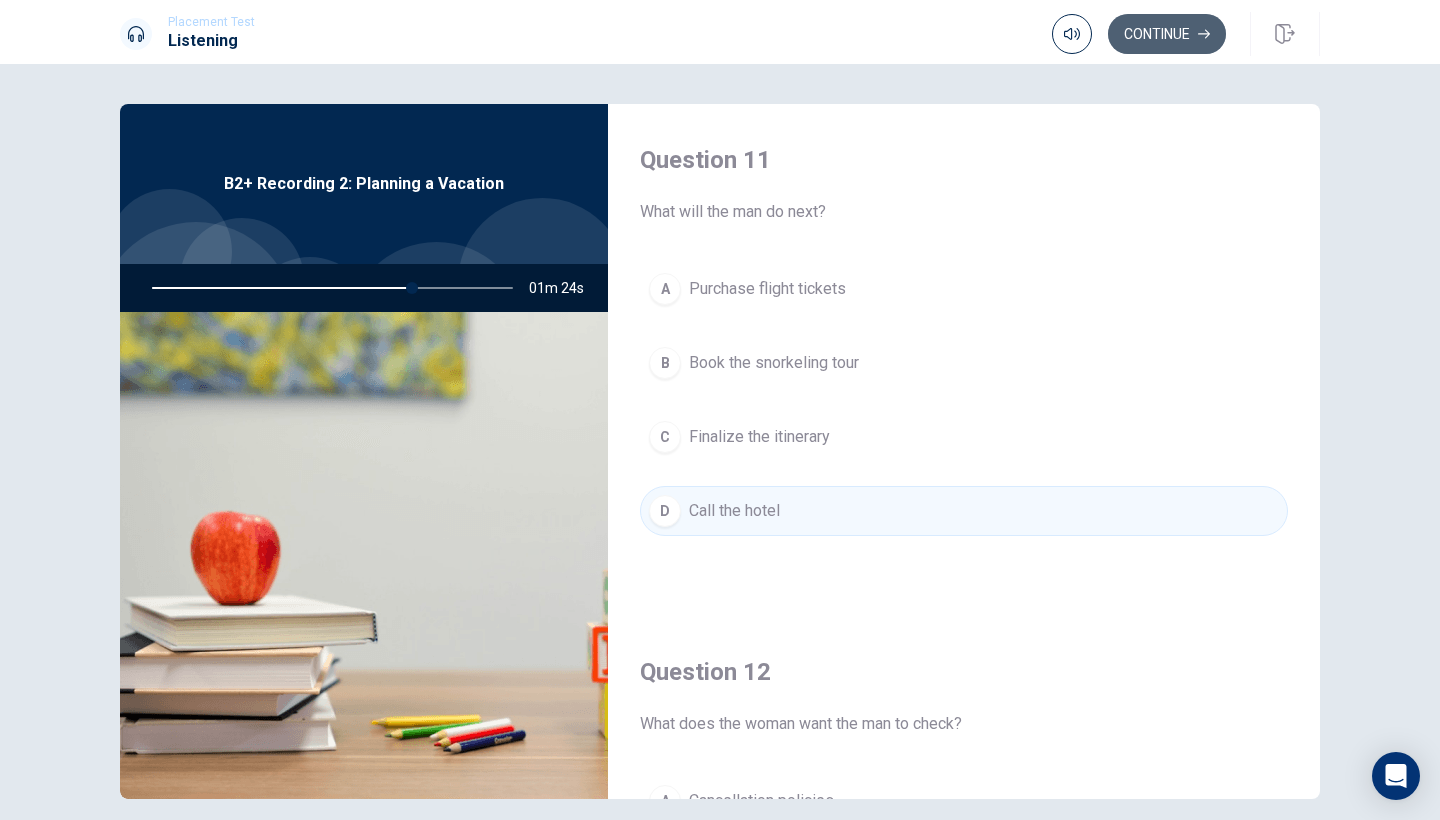 click on "Continue" at bounding box center (1167, 34) 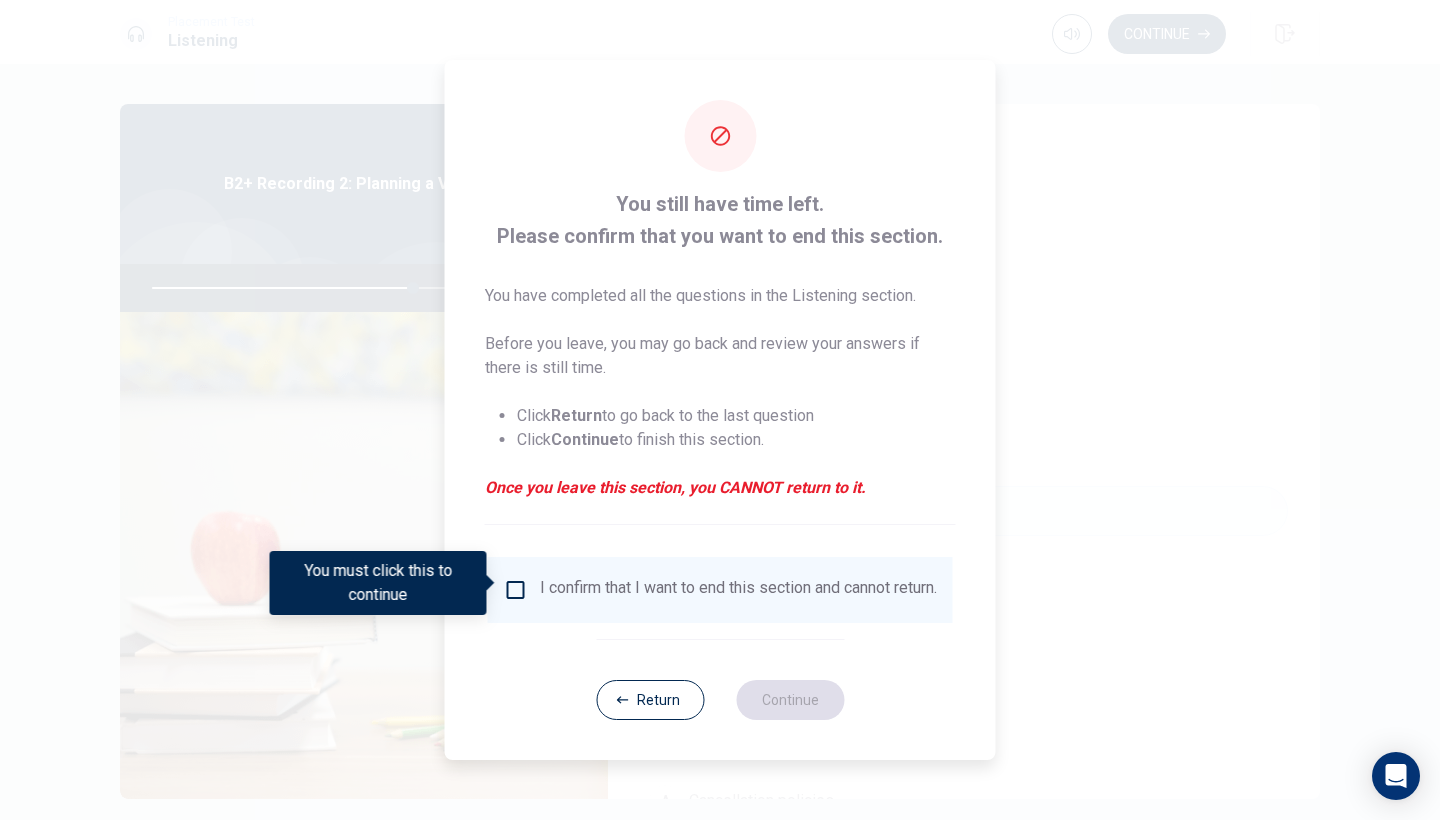 click at bounding box center (516, 590) 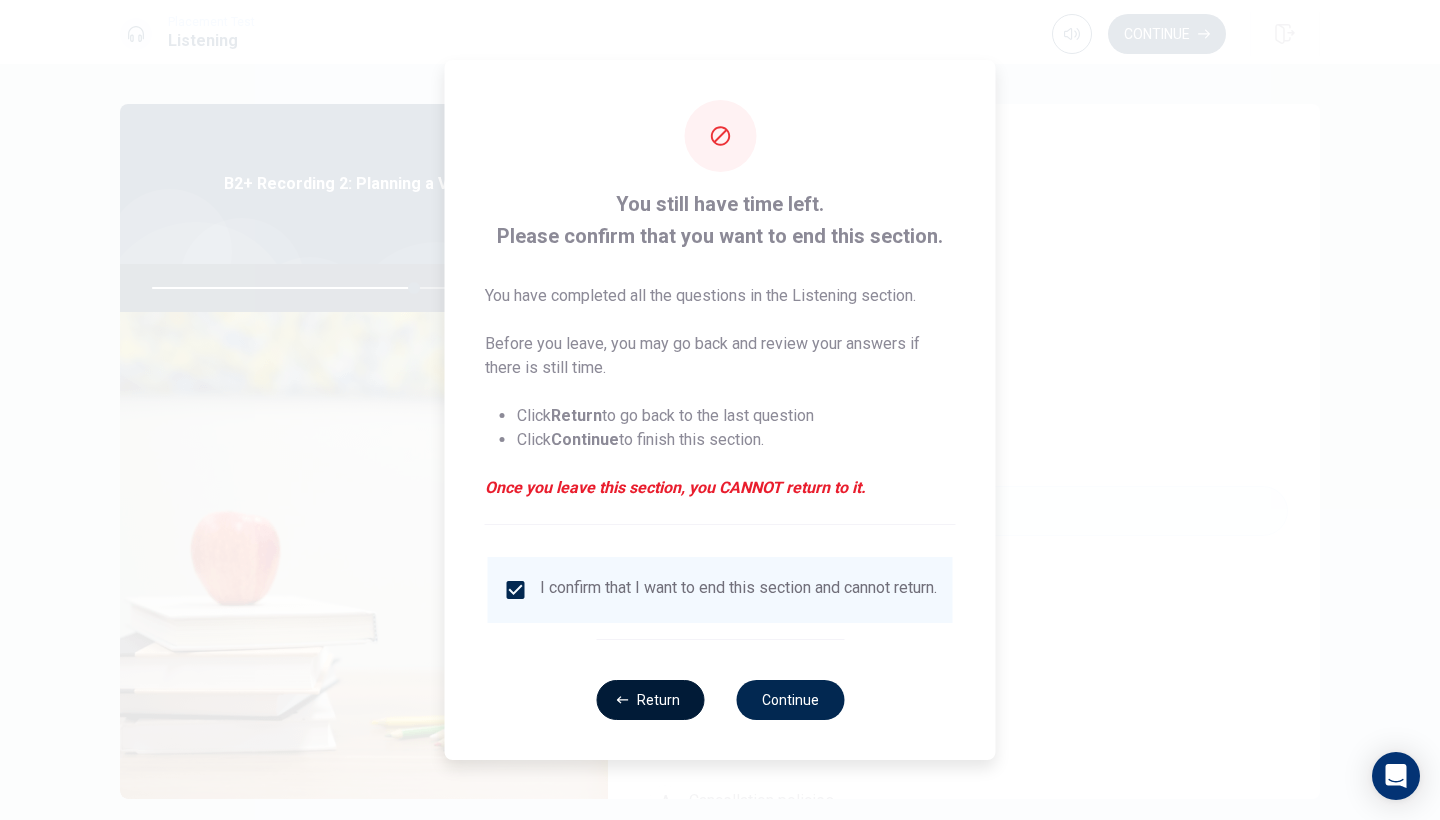 click on "Return" at bounding box center (650, 700) 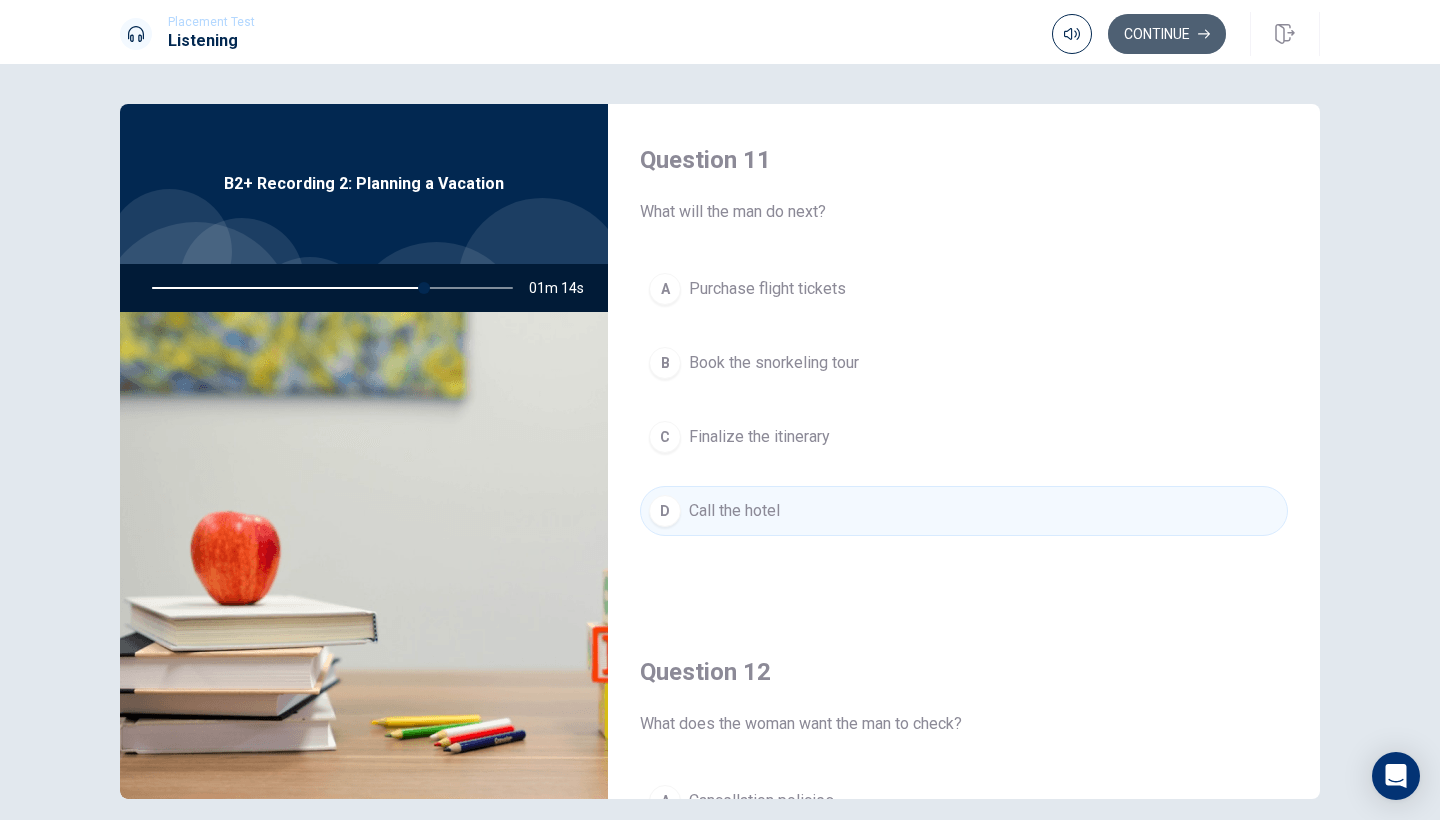 click on "Continue" at bounding box center (1167, 34) 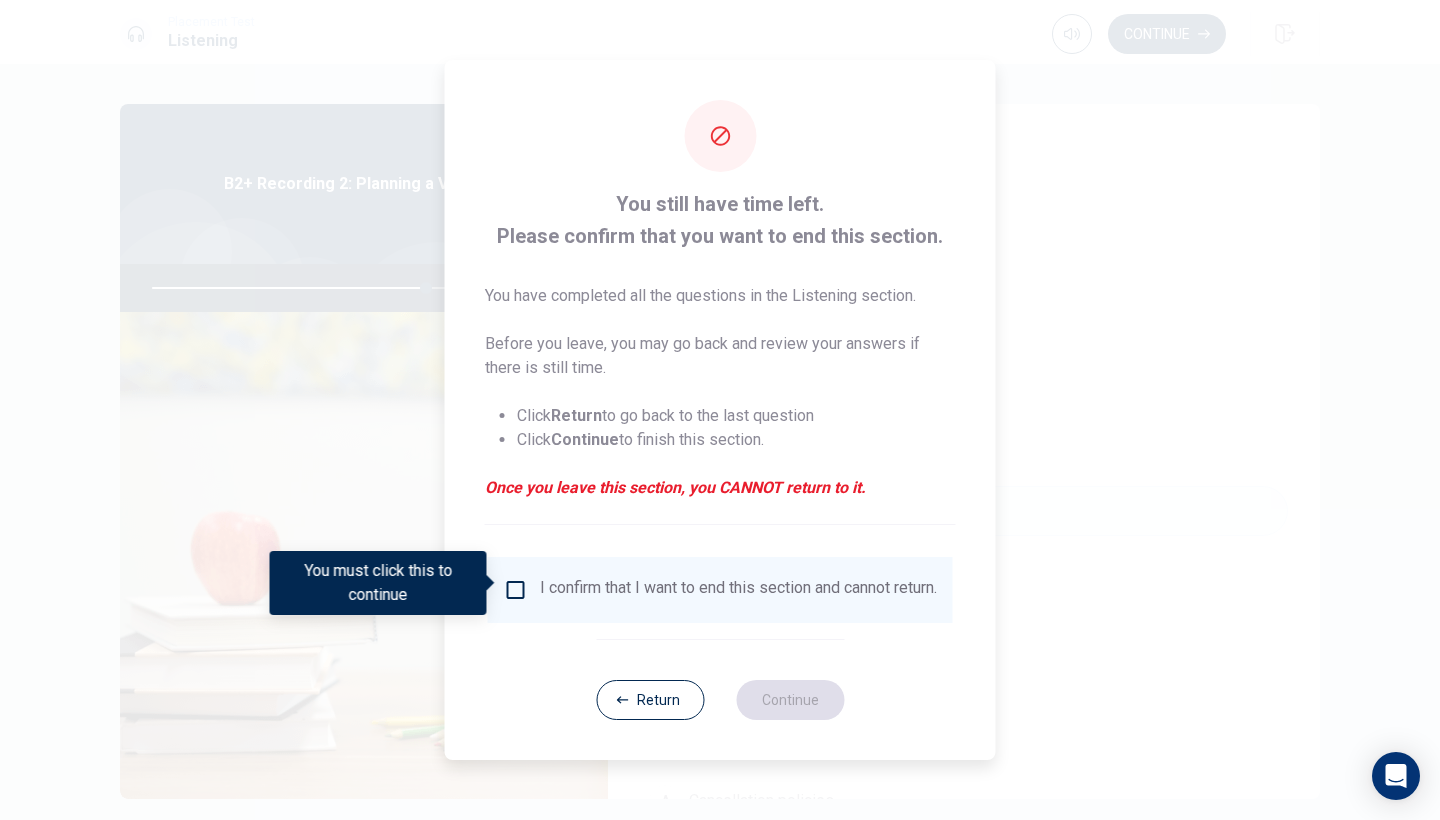 click at bounding box center [516, 590] 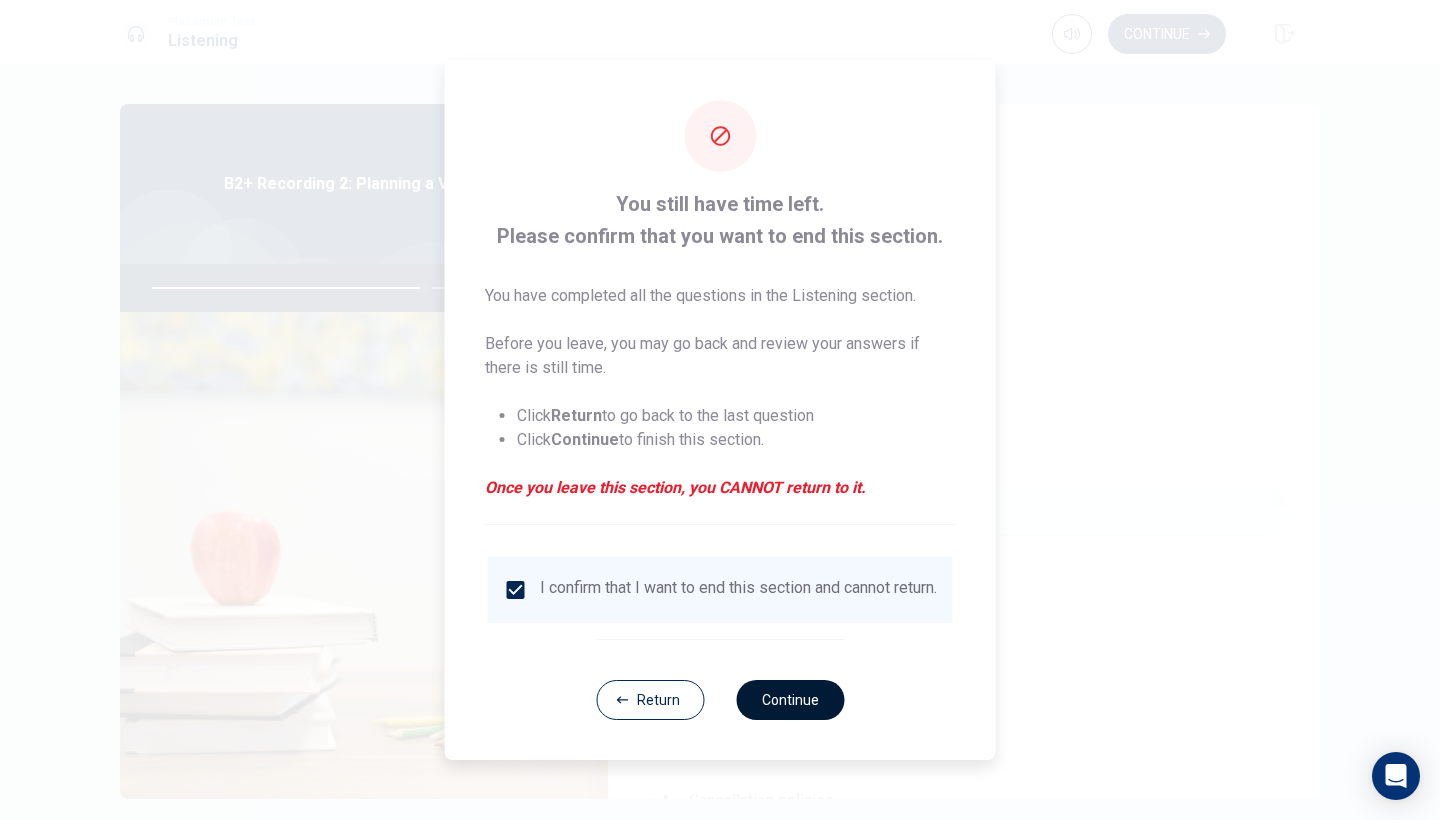 click on "Continue" at bounding box center [790, 700] 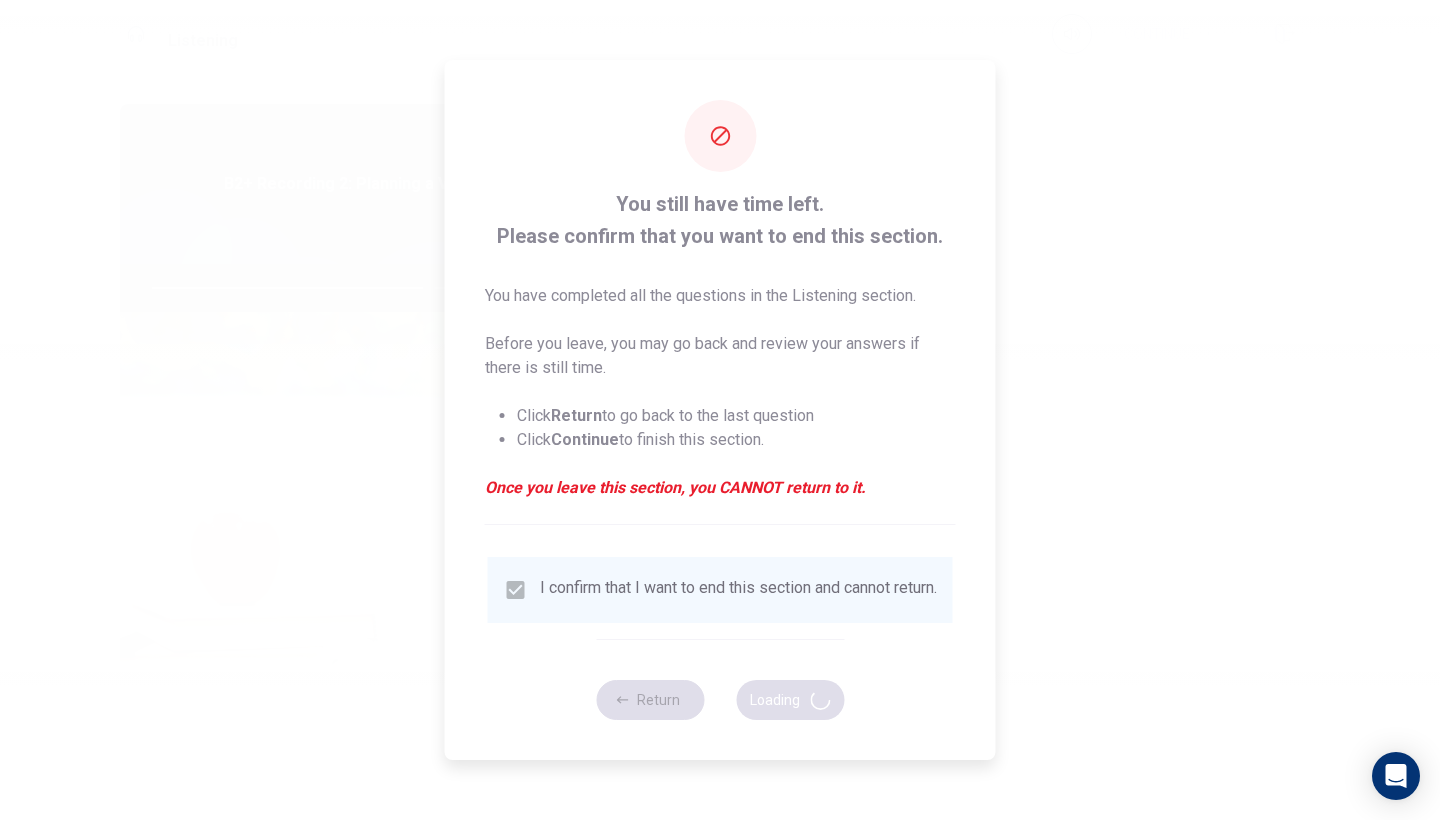 type on "77" 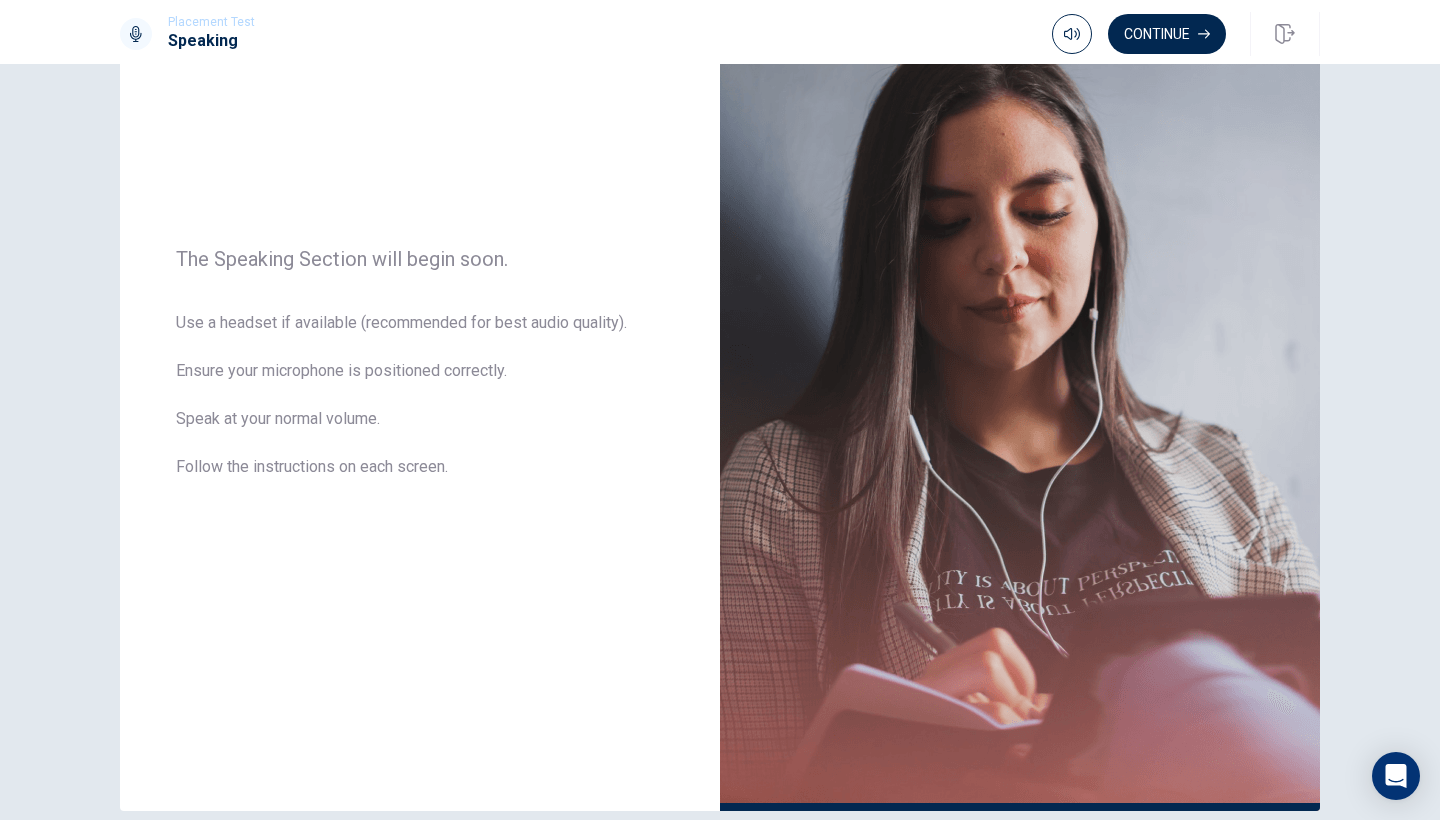 scroll, scrollTop: 167, scrollLeft: 0, axis: vertical 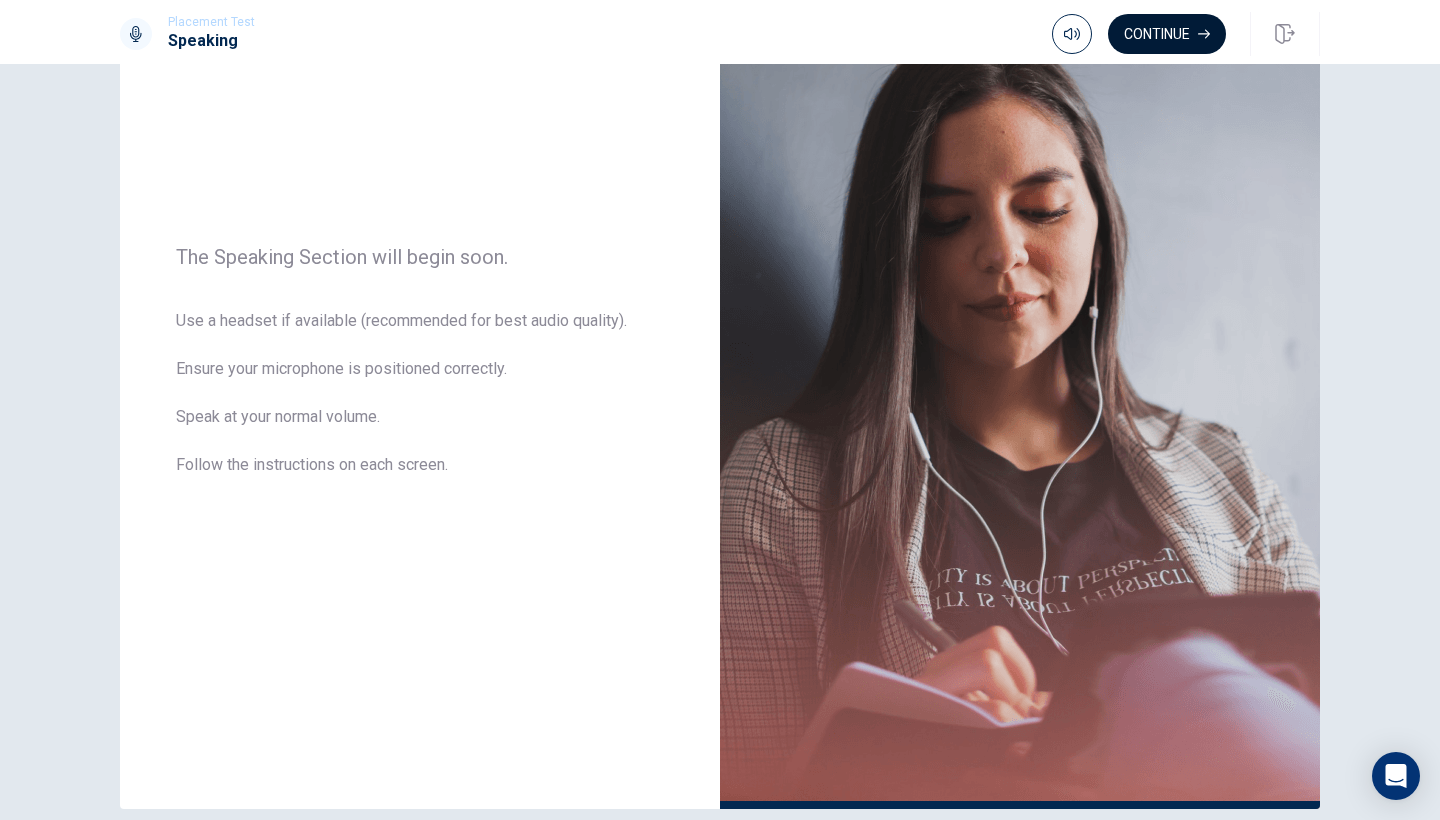 click on "Continue" at bounding box center [1167, 34] 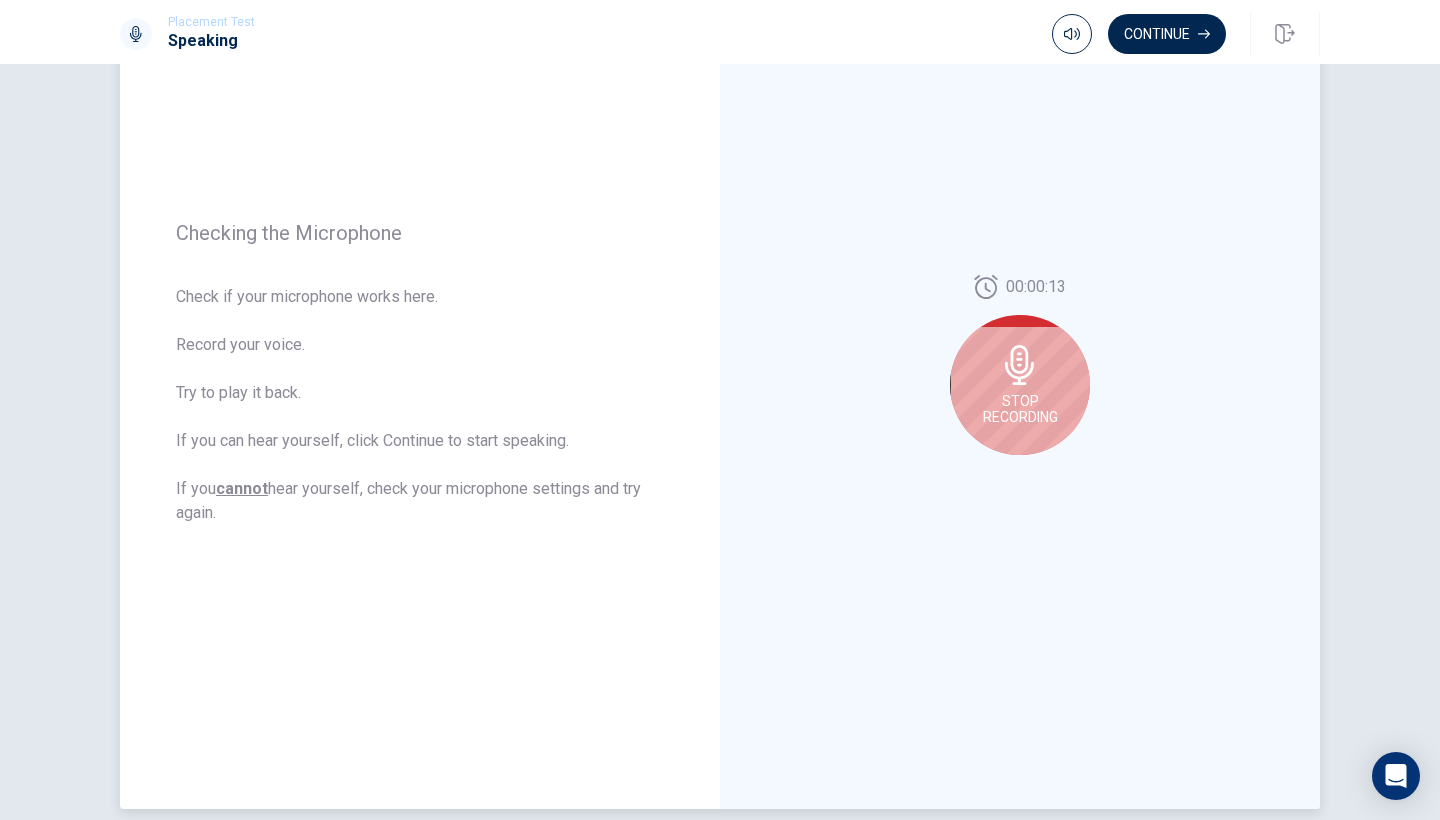 click 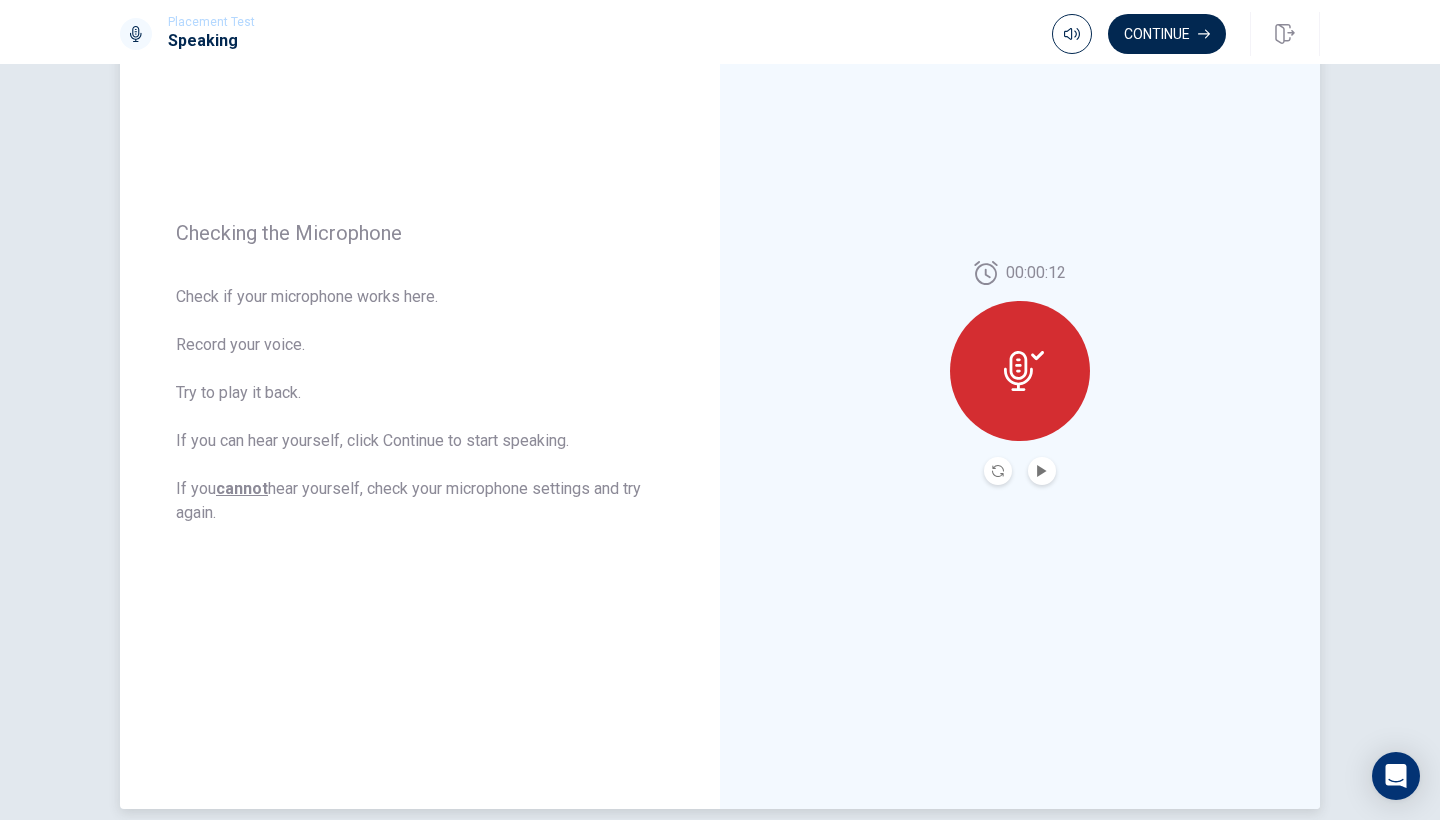 click at bounding box center [1020, 371] 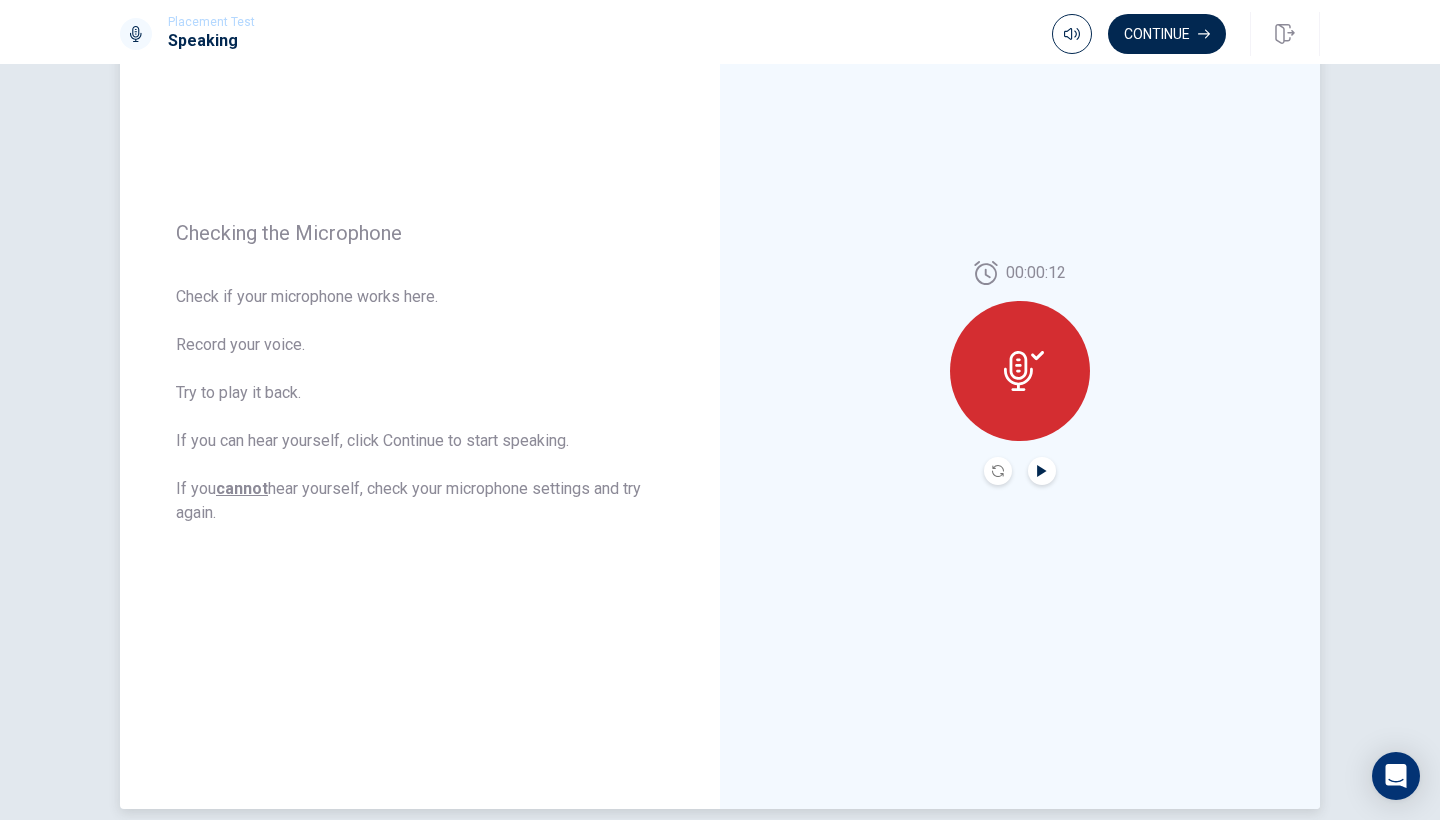 click 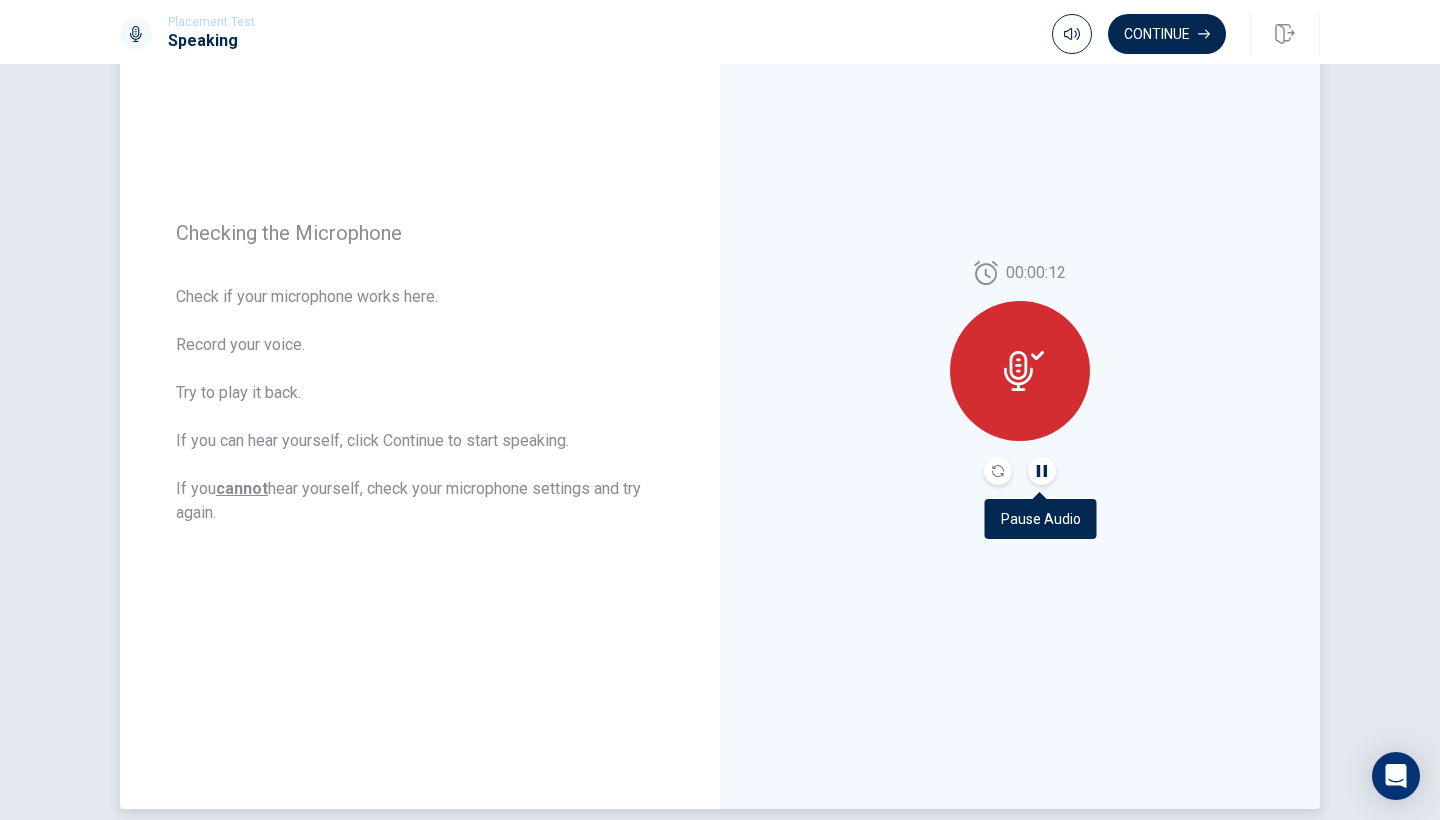 click 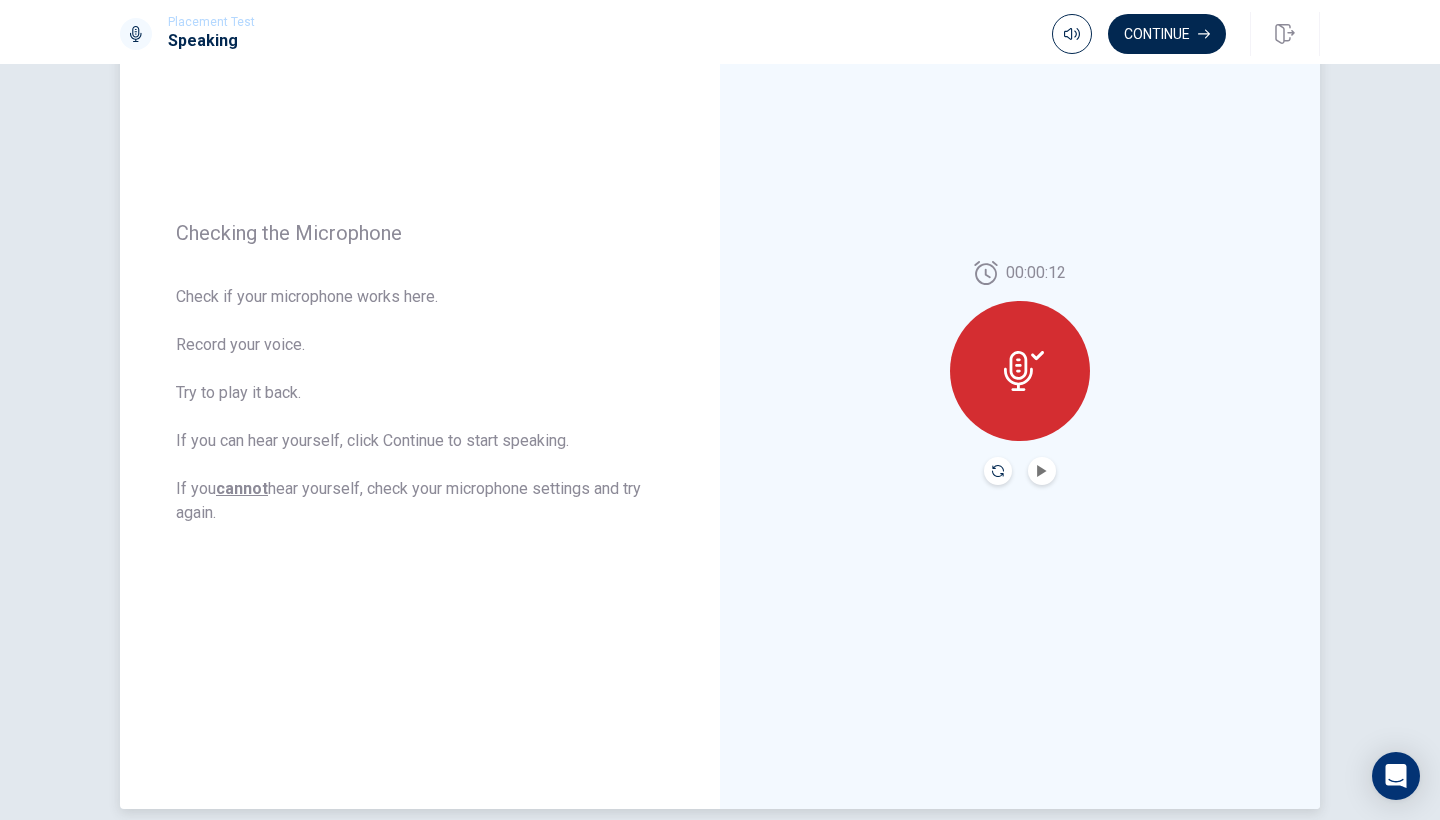 click 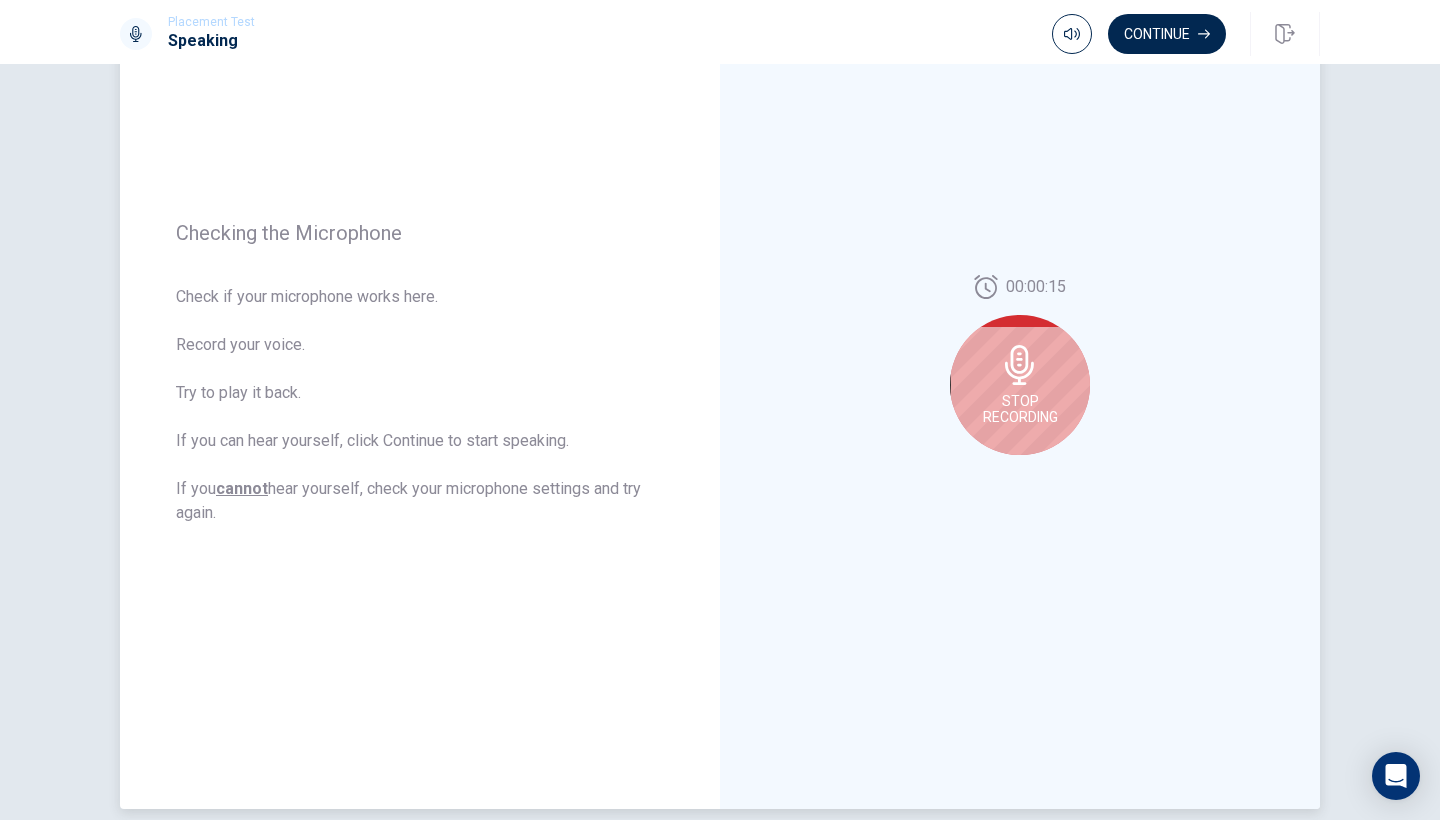 click 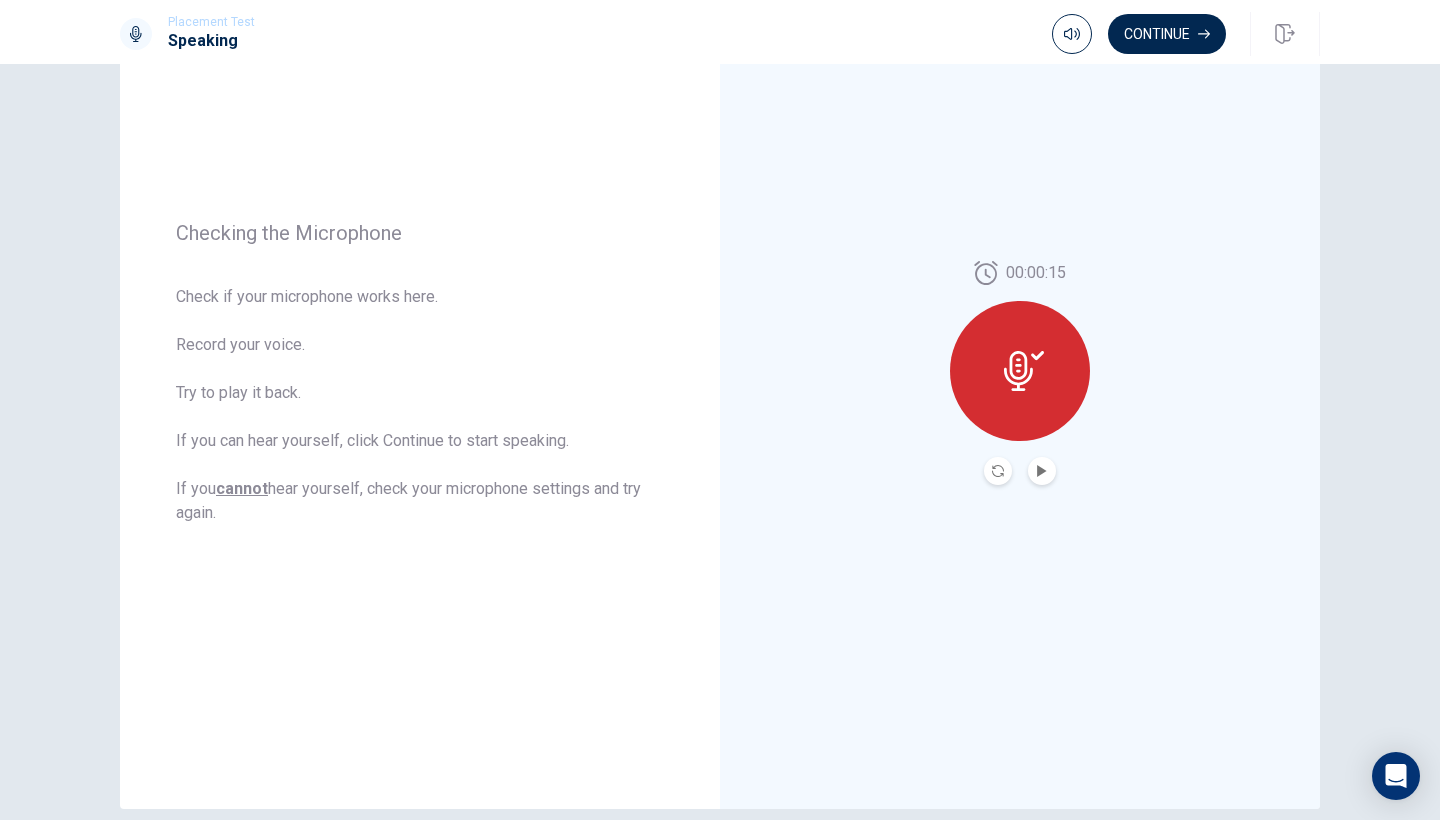 click at bounding box center (998, 471) 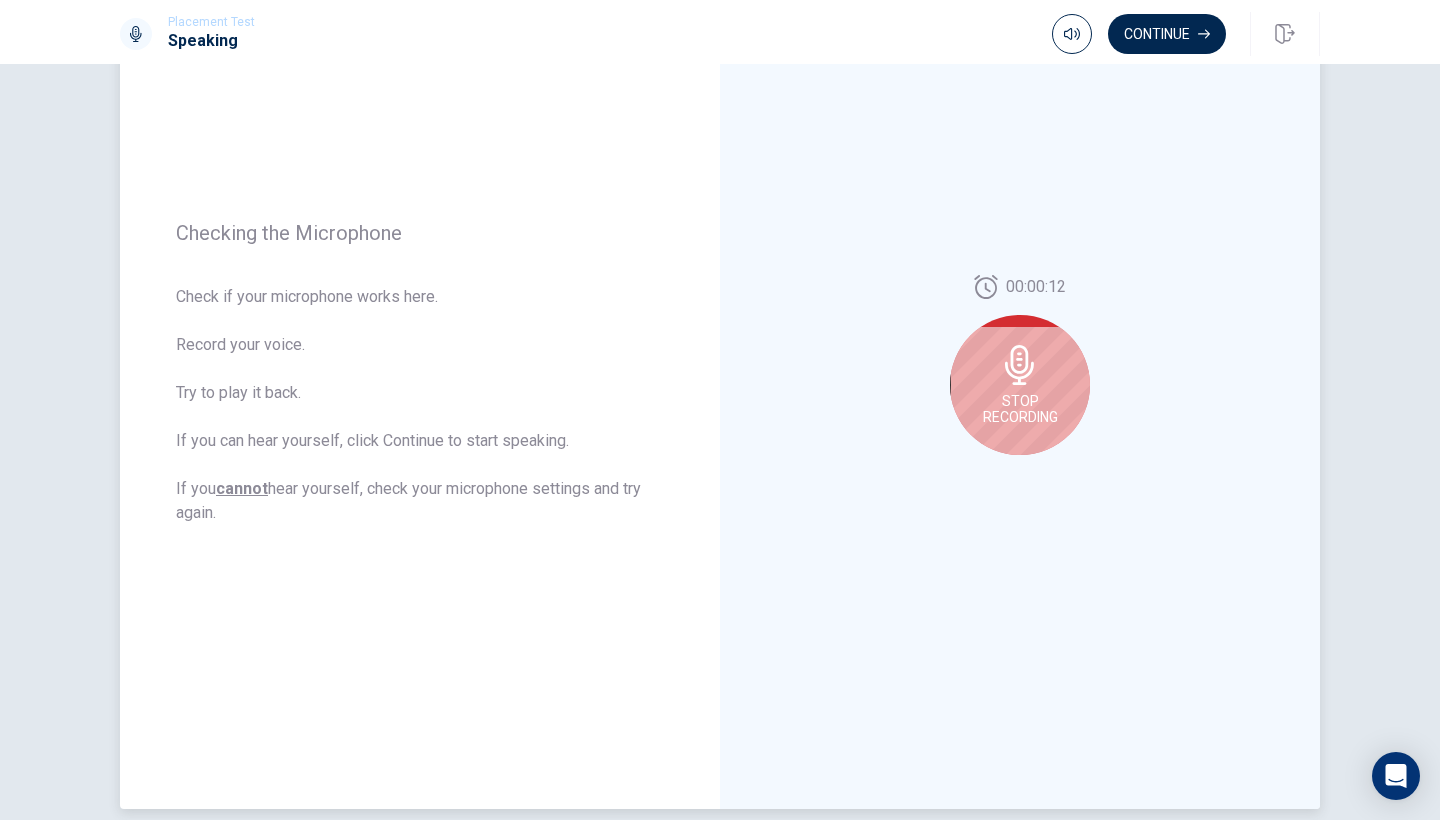 click 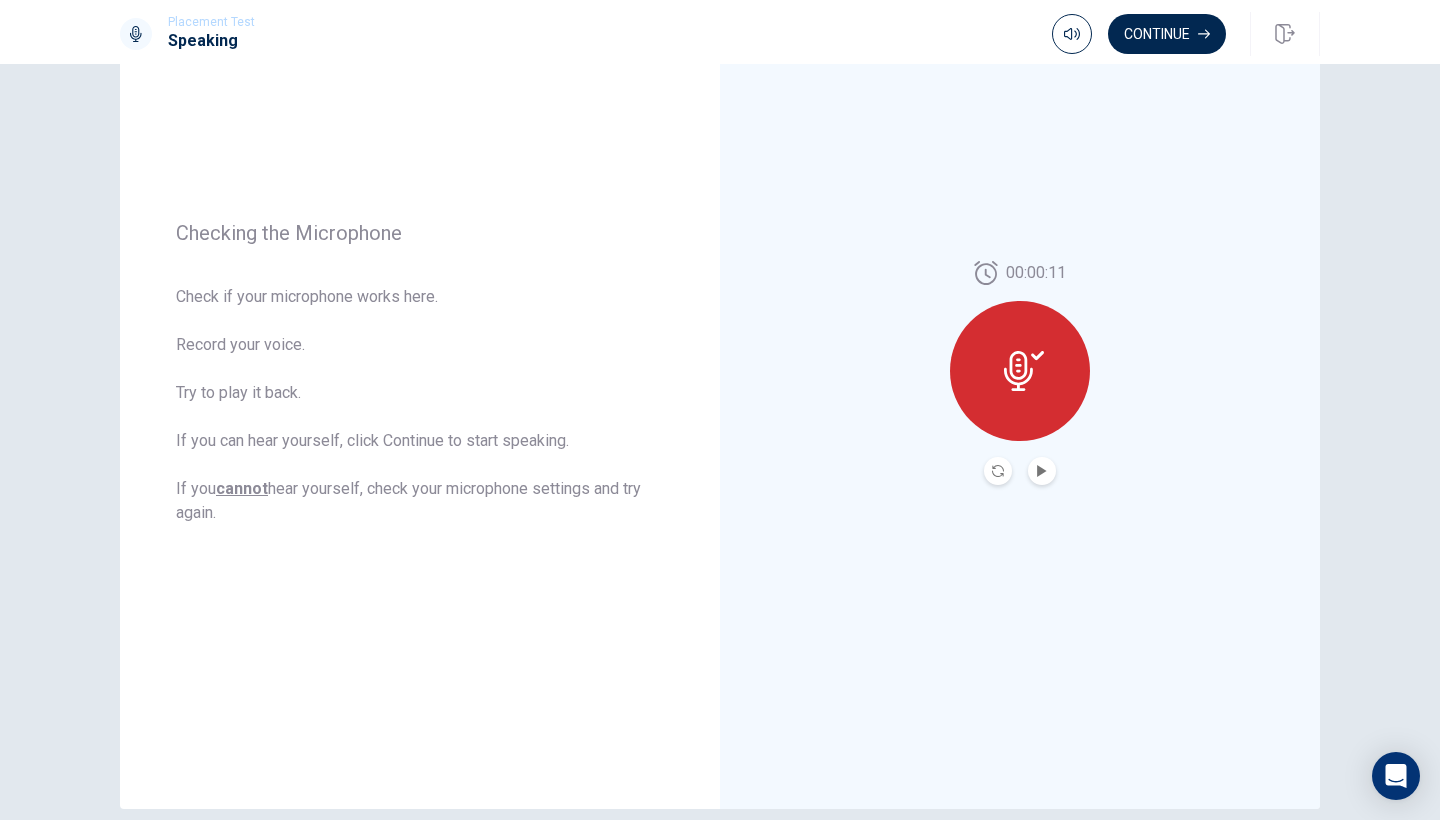 click at bounding box center [1042, 471] 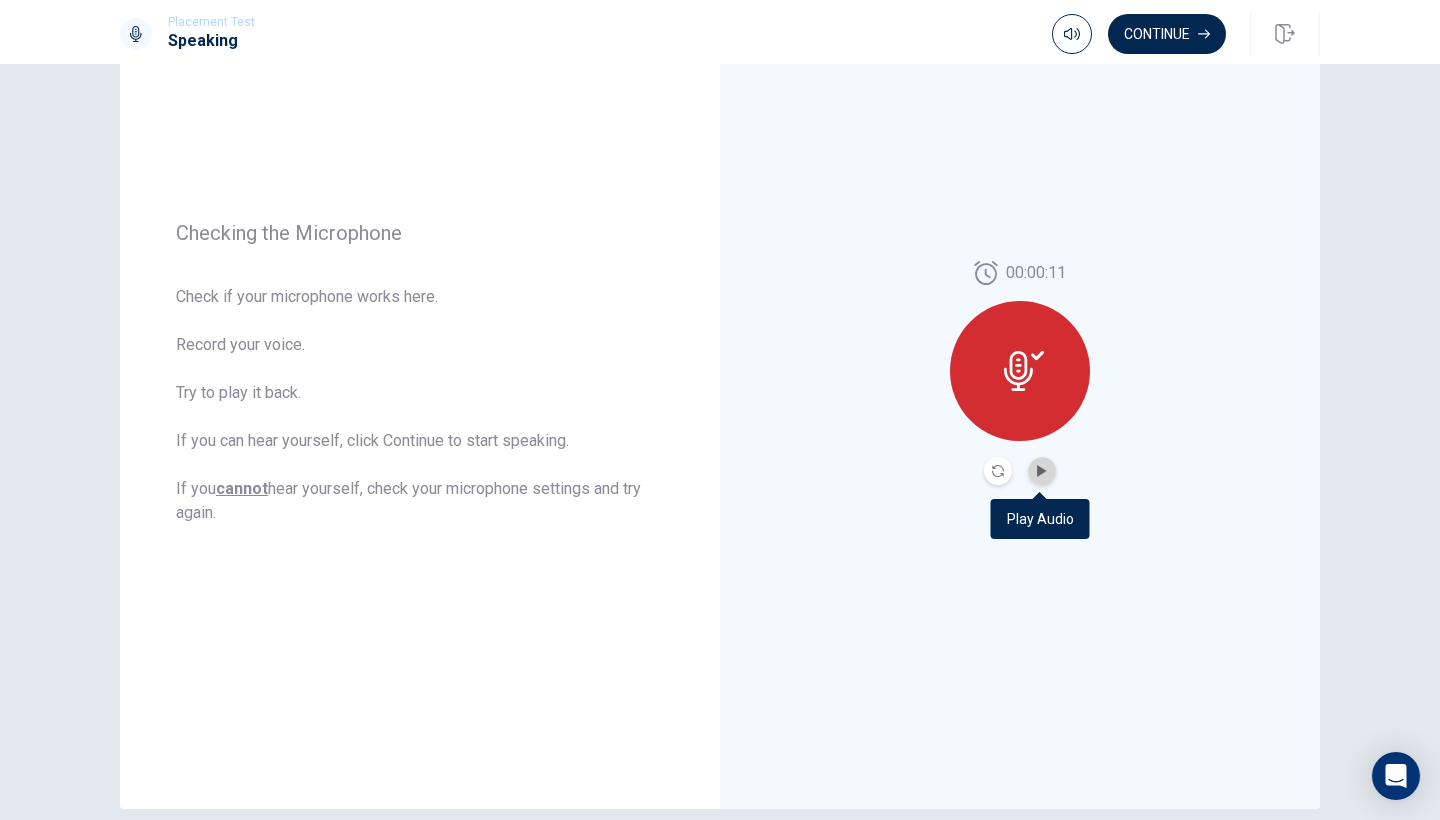click at bounding box center [1042, 471] 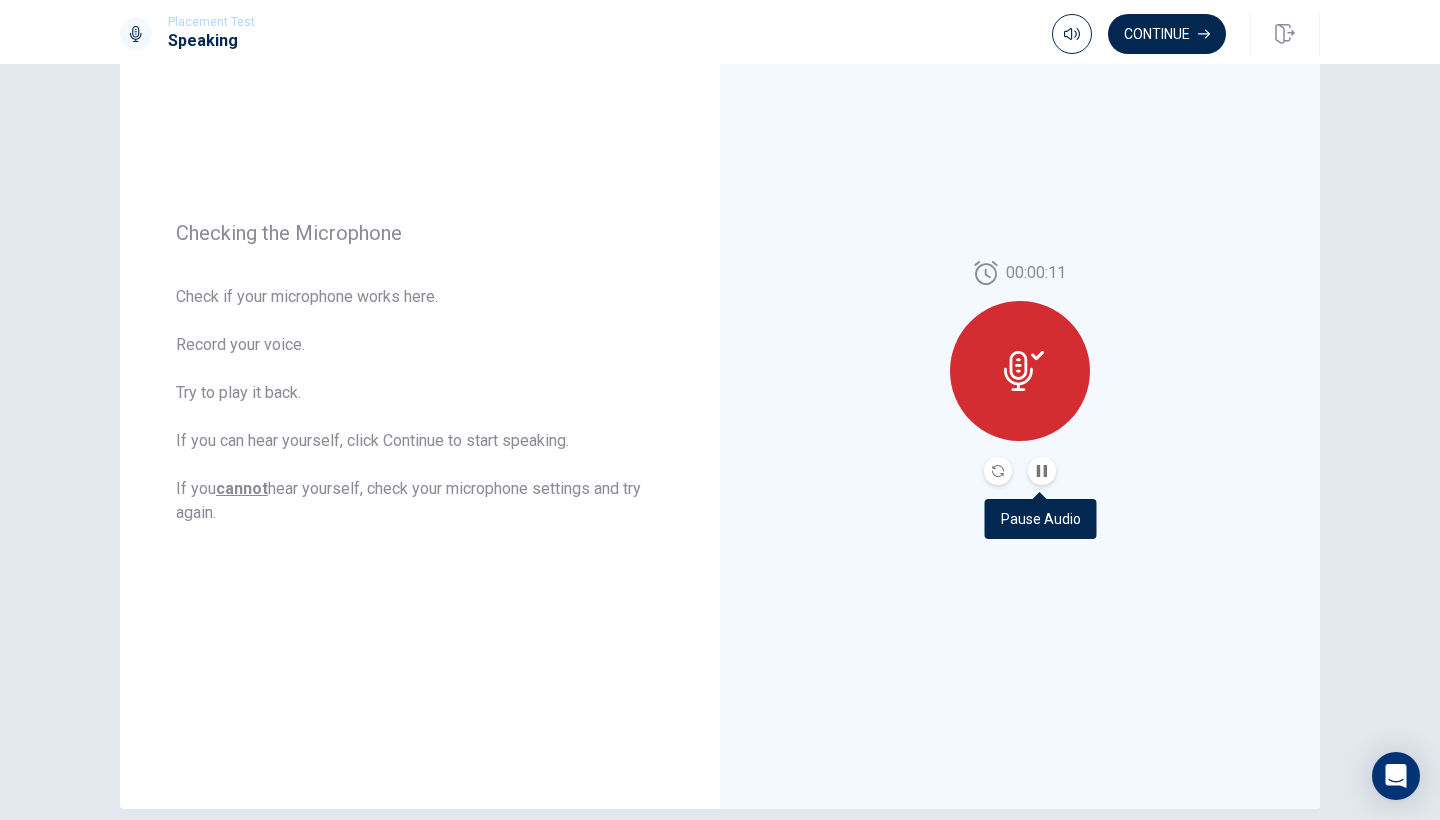 click at bounding box center [1042, 471] 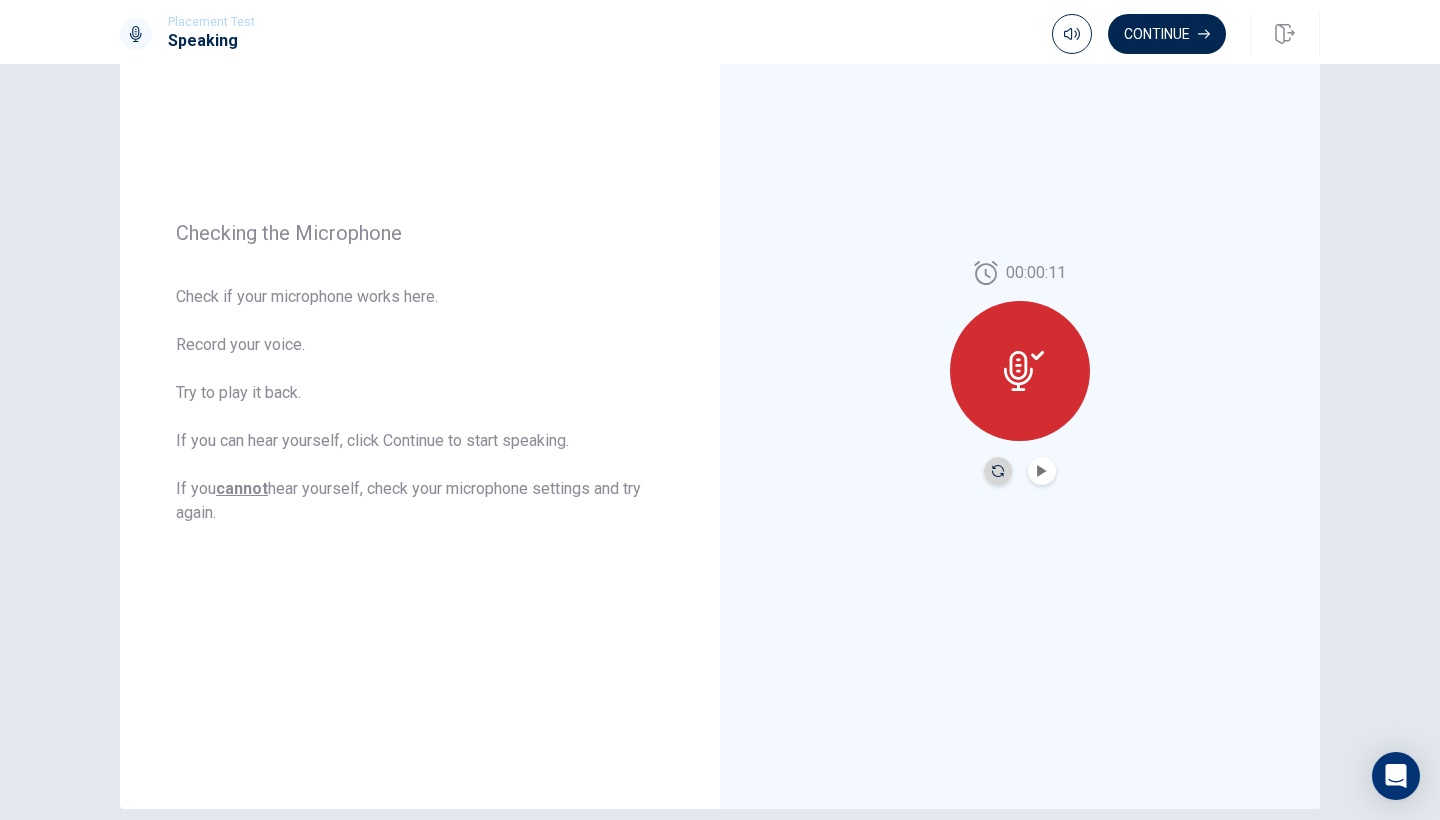 click 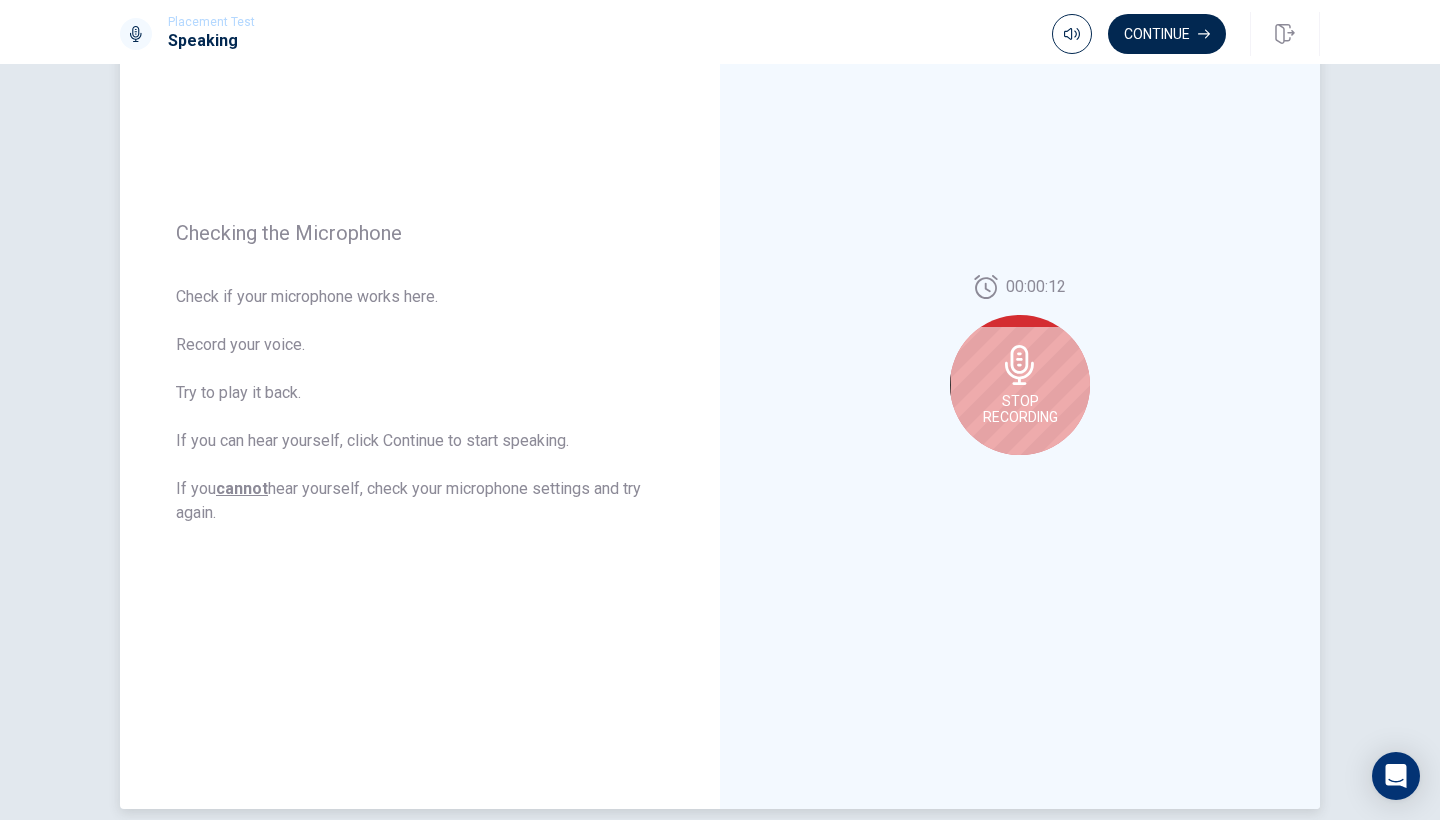 click on "Stop   Recording" at bounding box center (1020, 385) 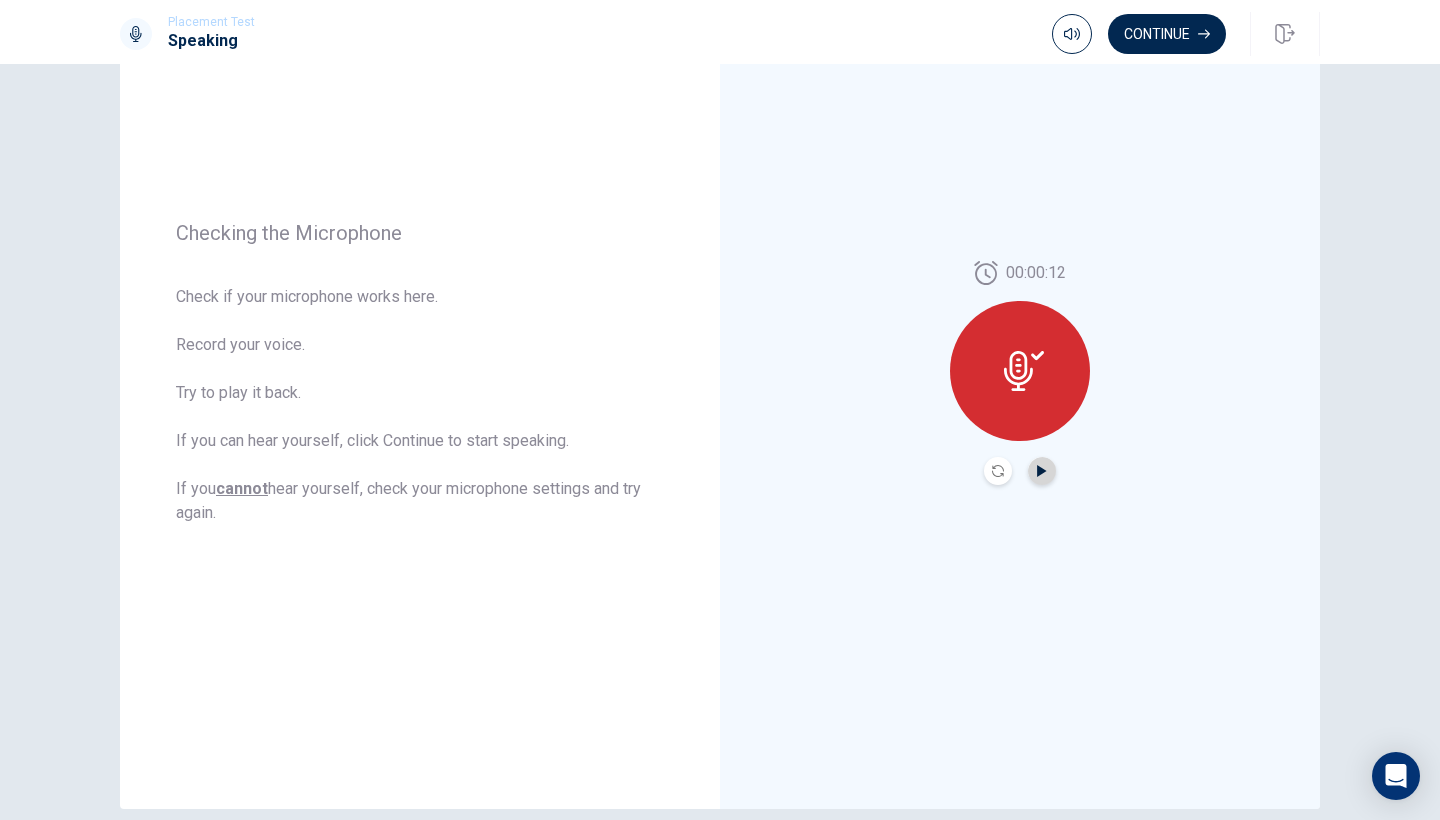 click 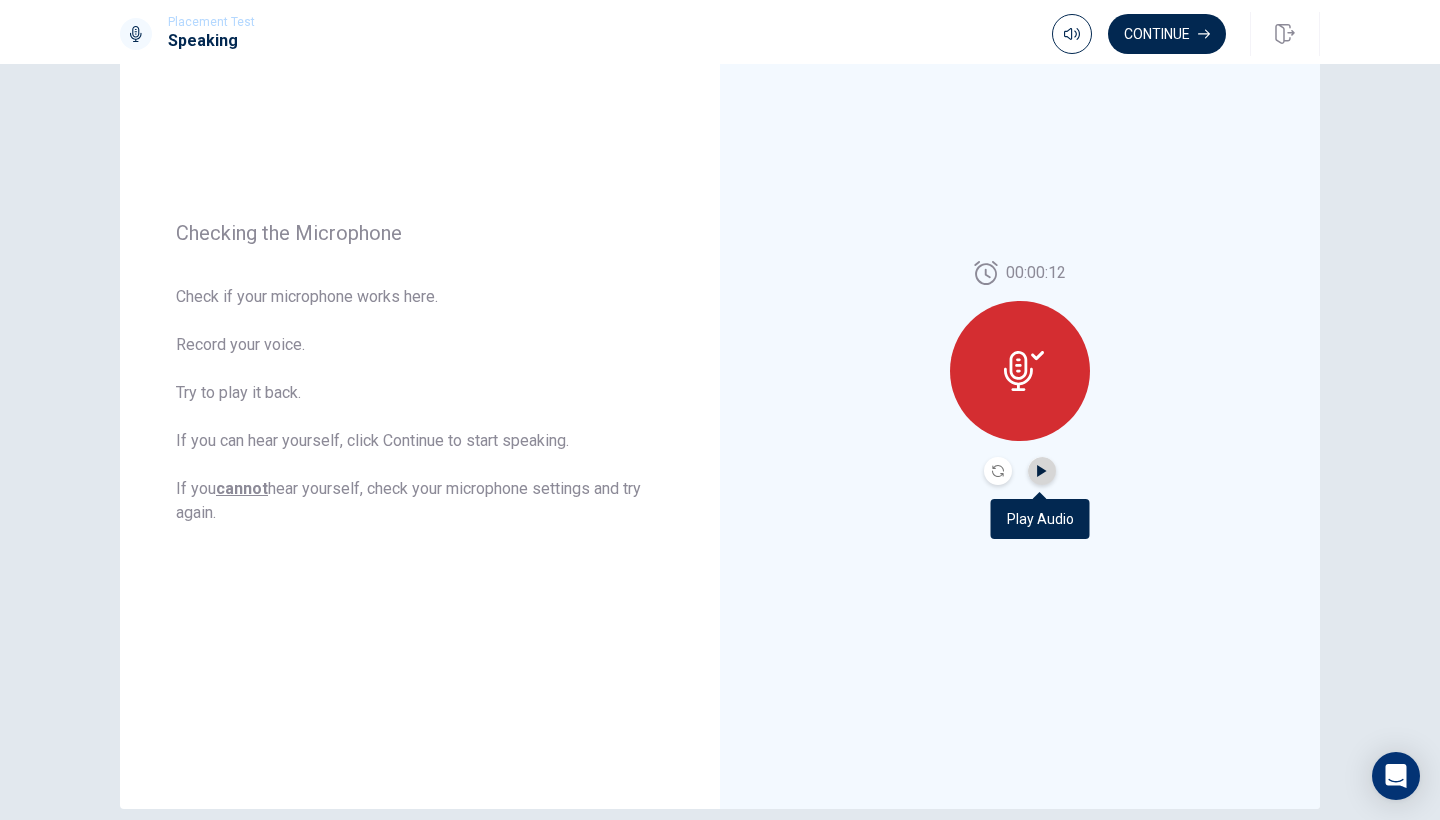 click 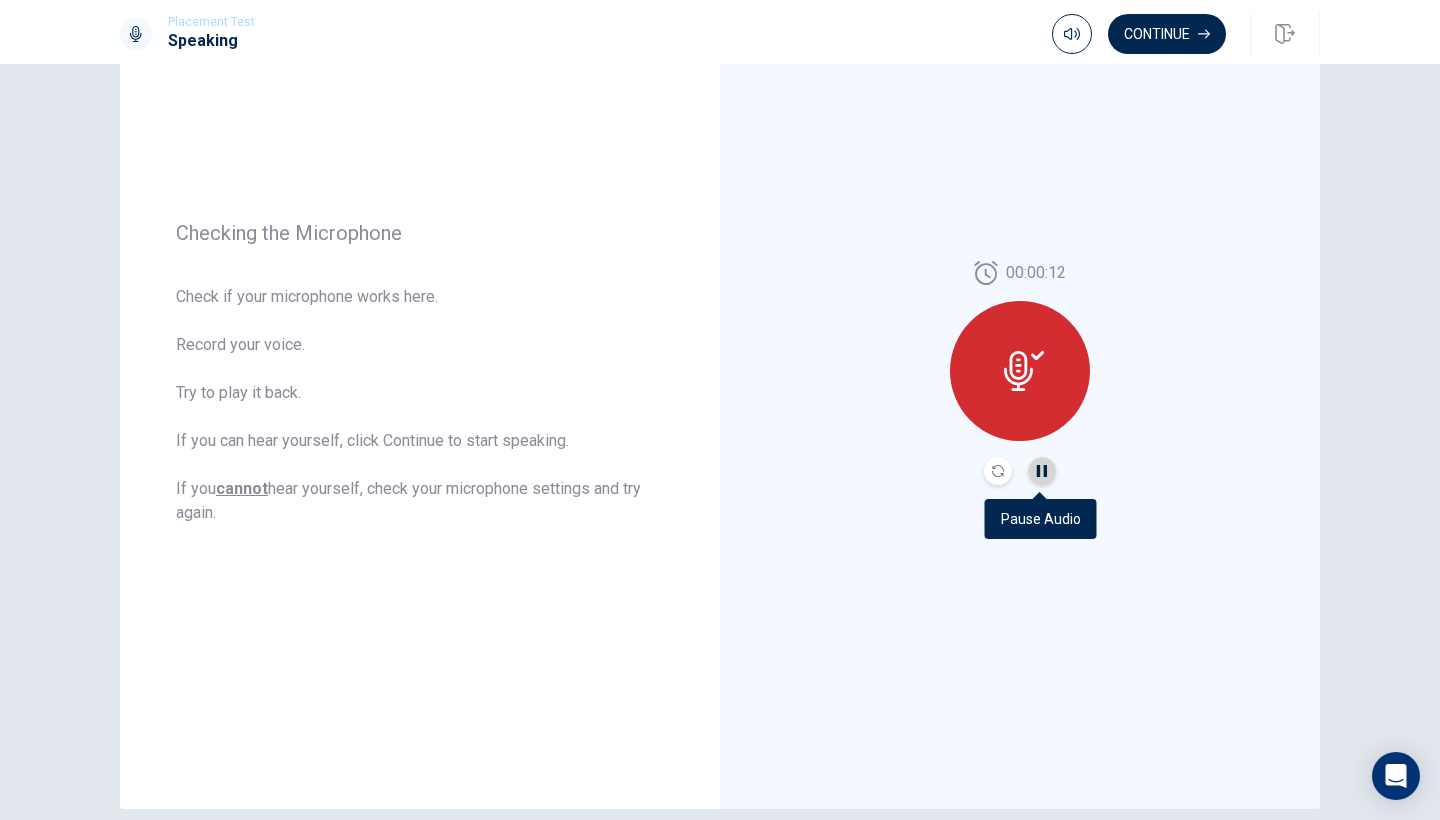 click 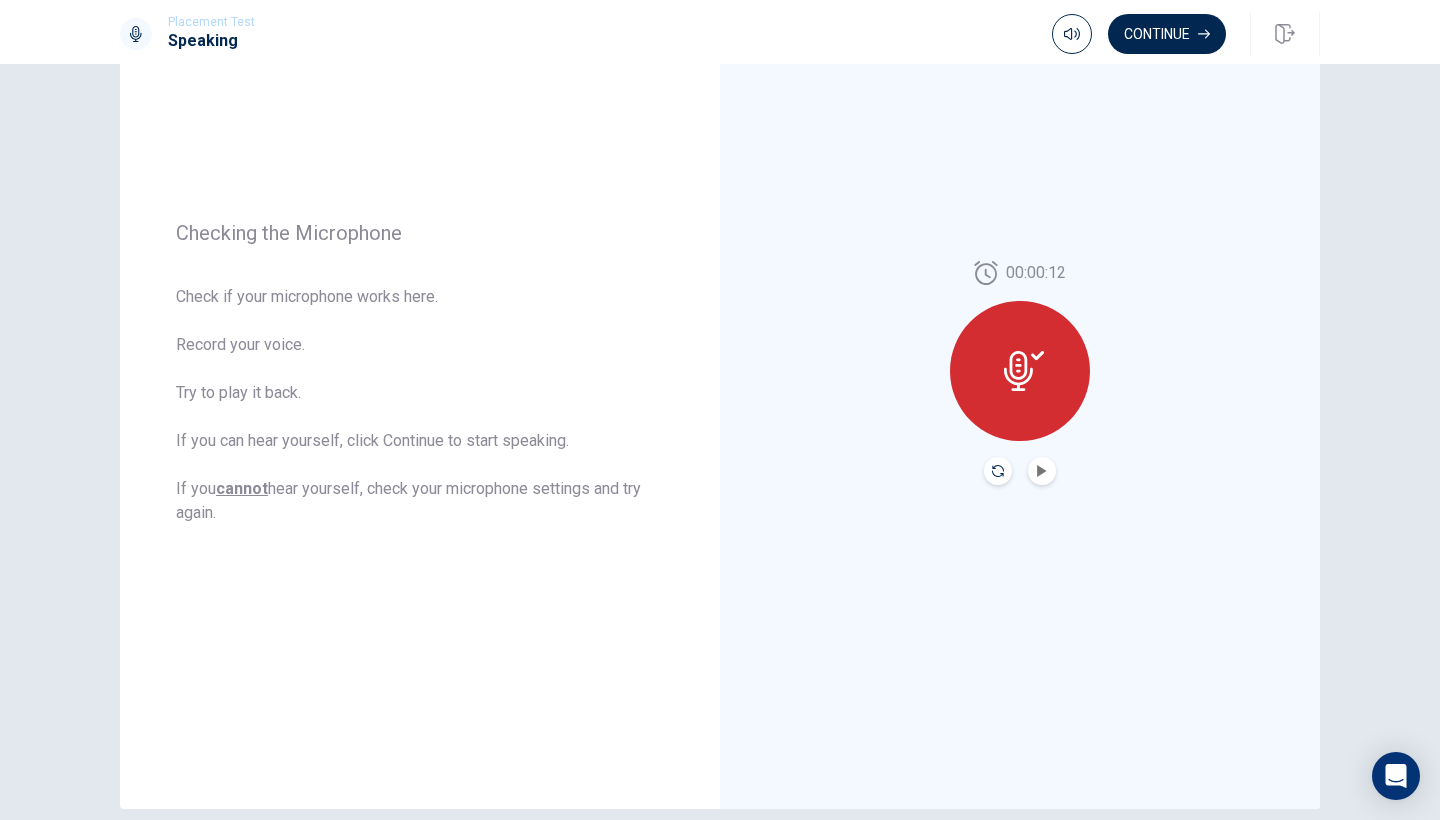click 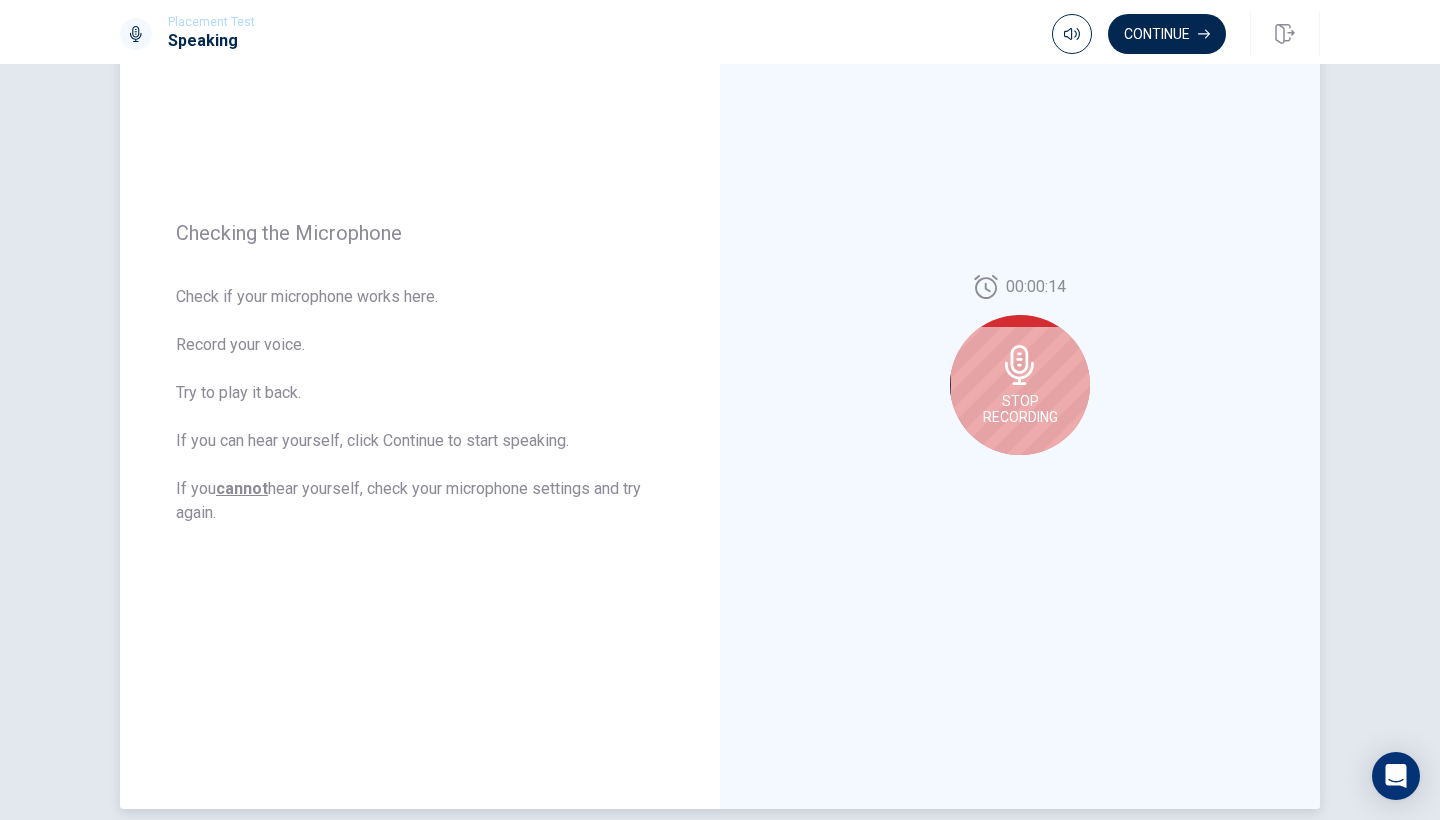 click on "Stop   Recording" at bounding box center [1020, 409] 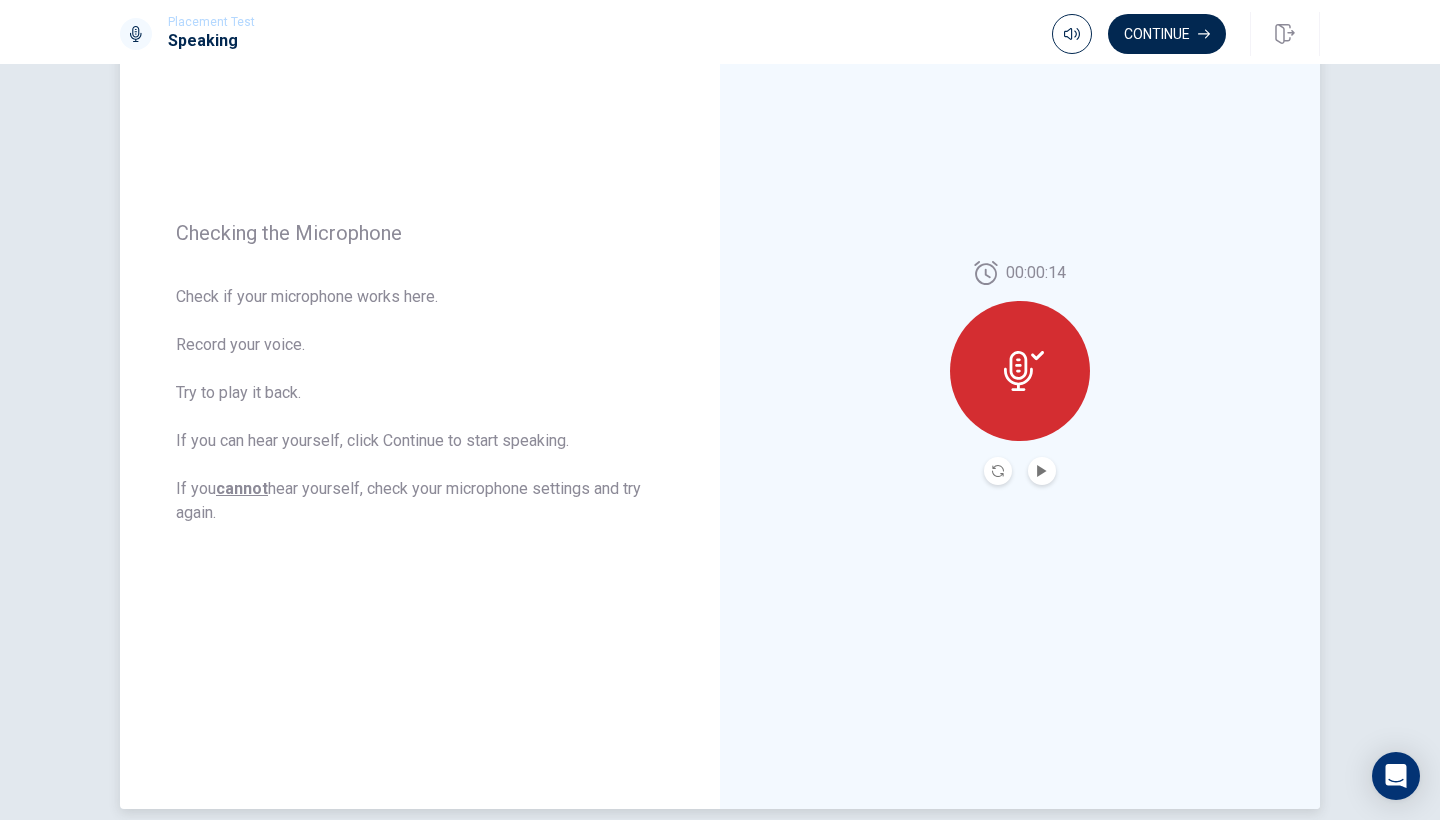 click at bounding box center [1020, 371] 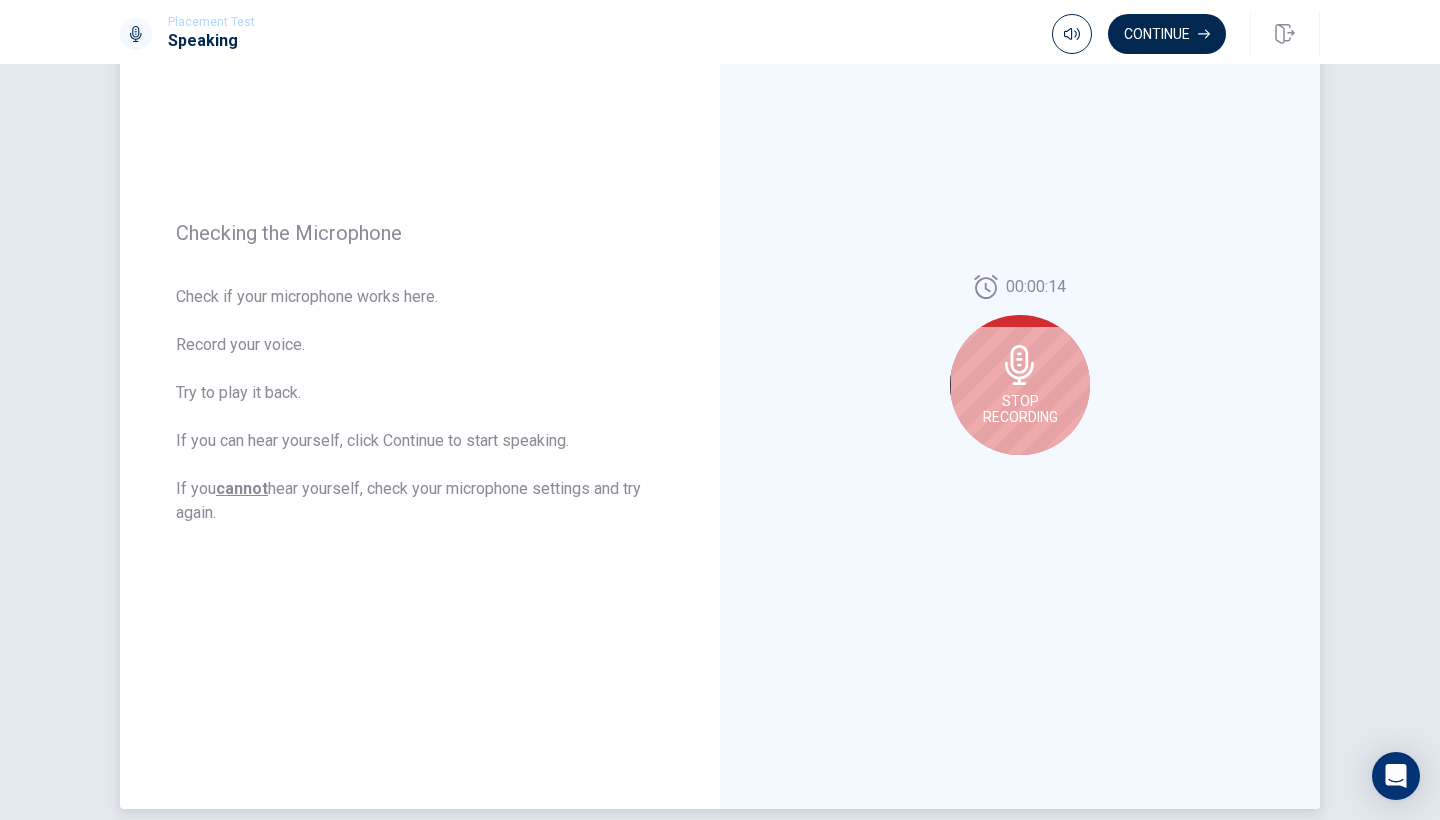 click 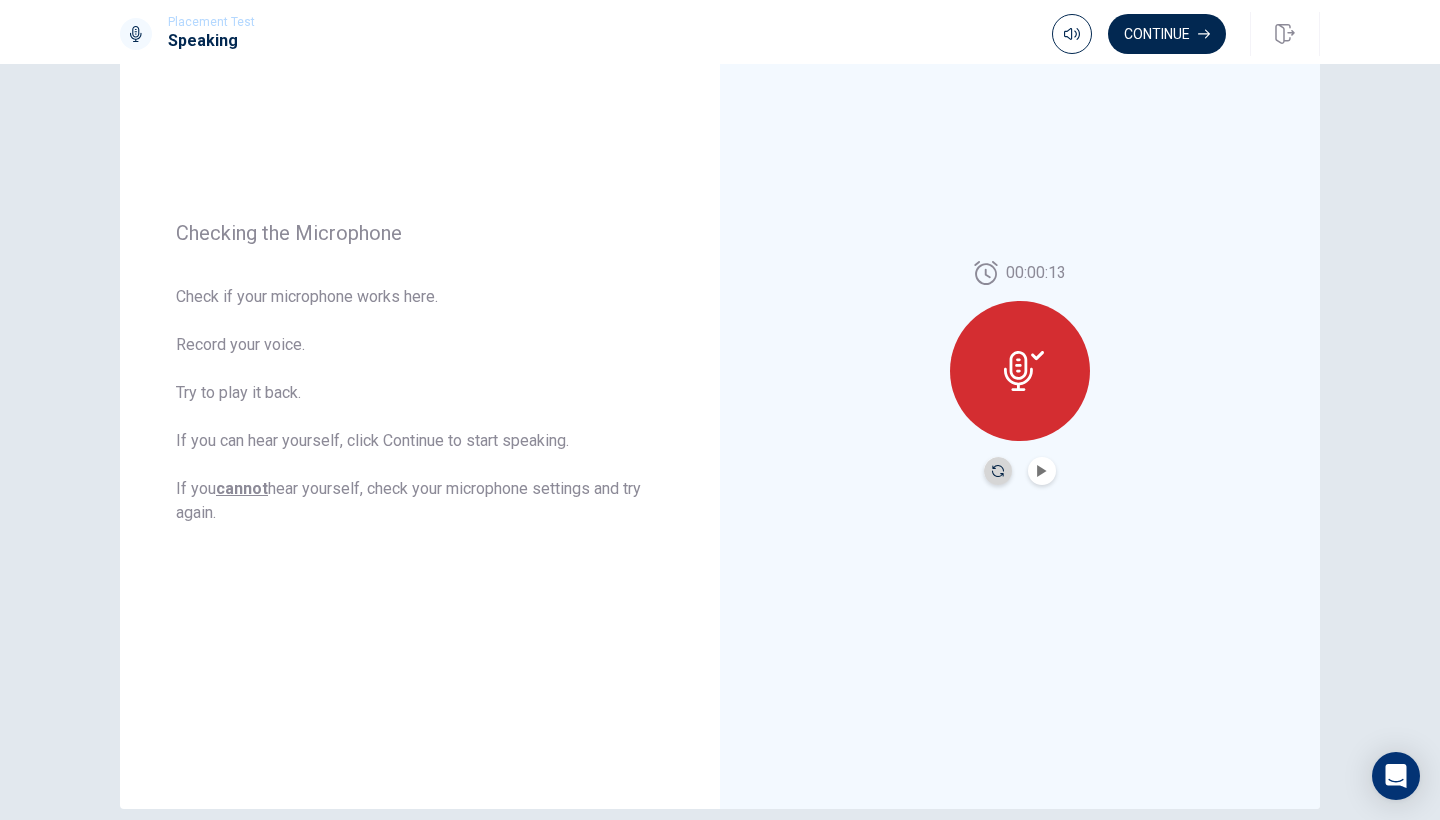 click 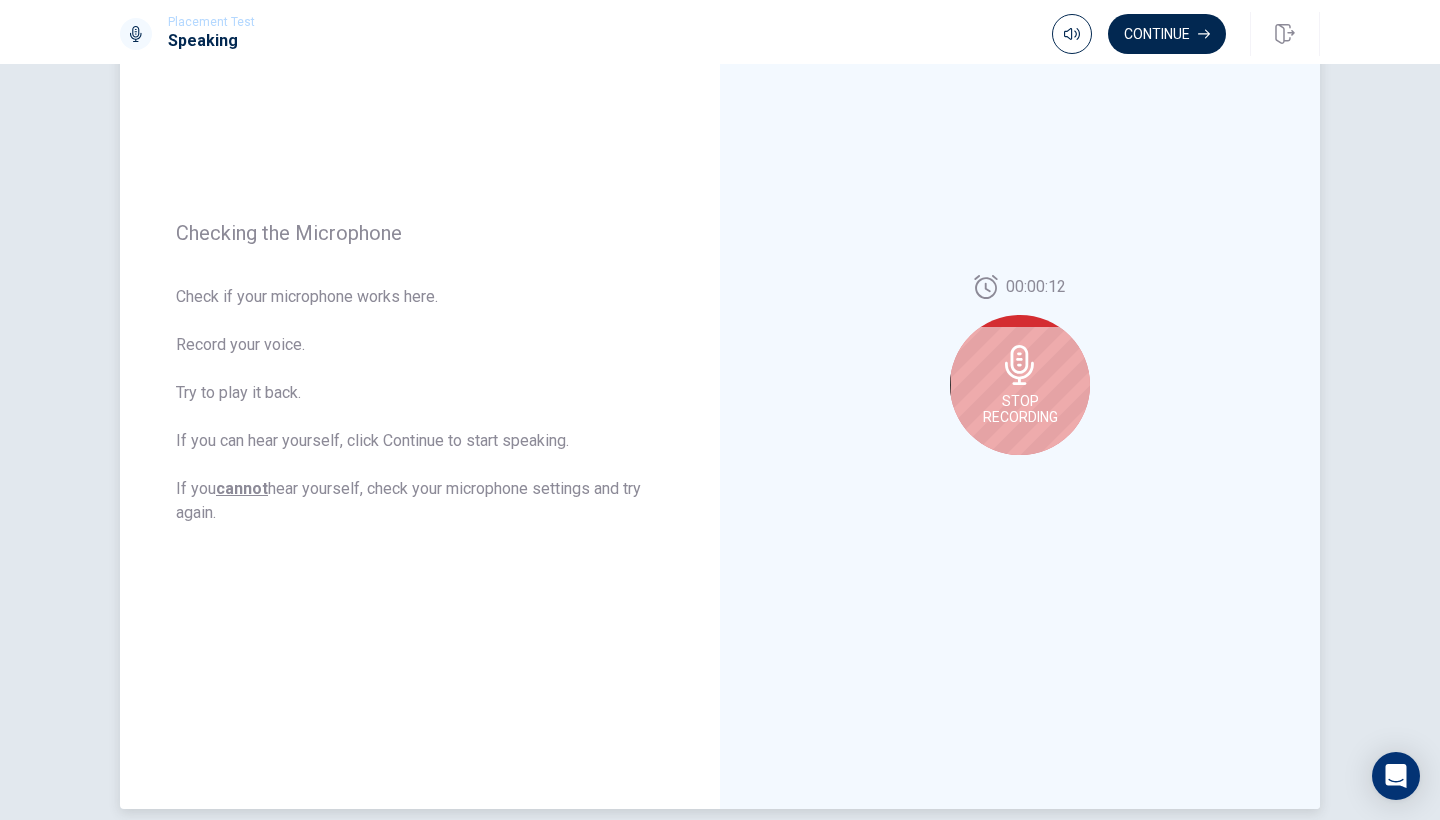 click 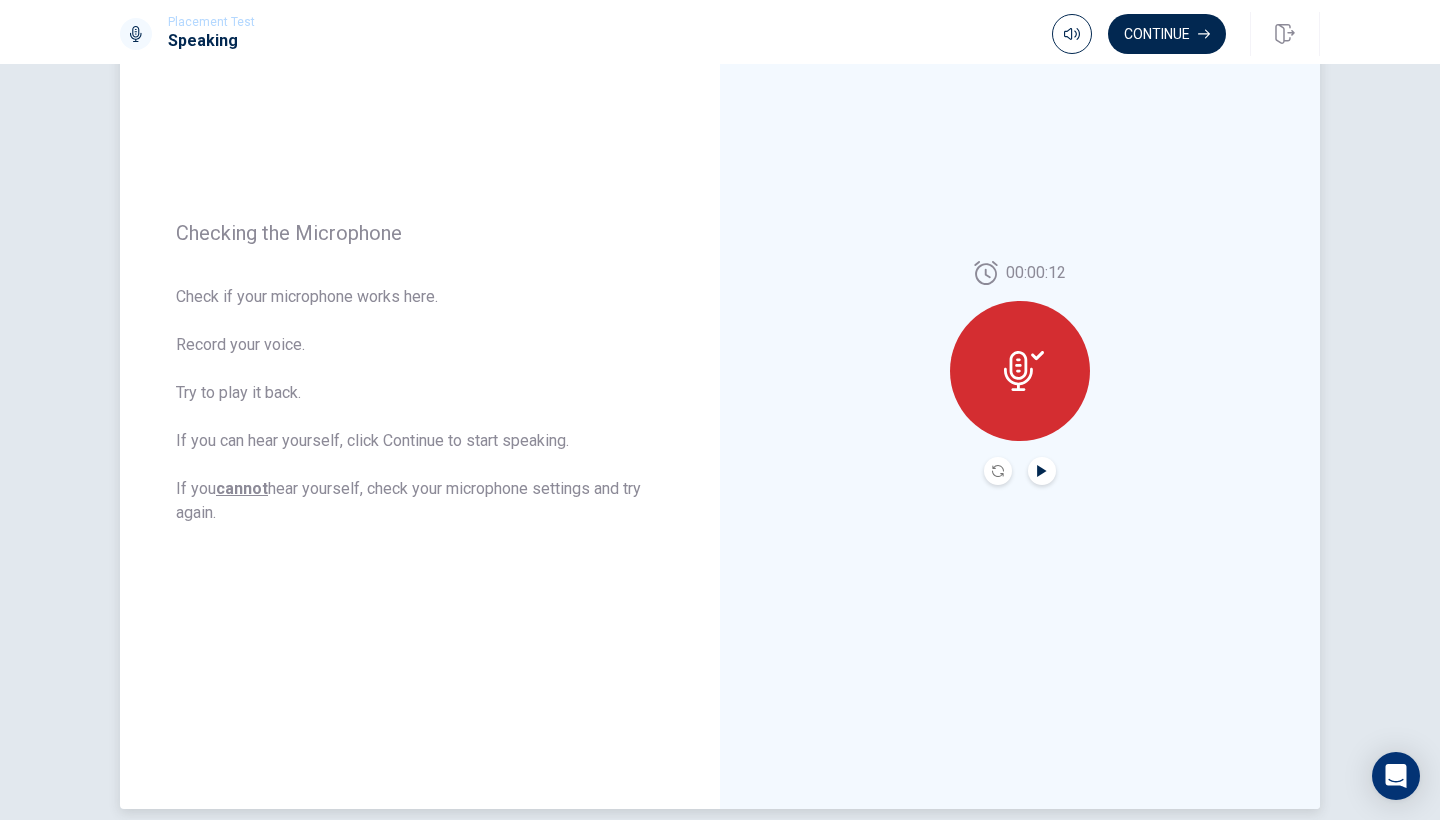 click 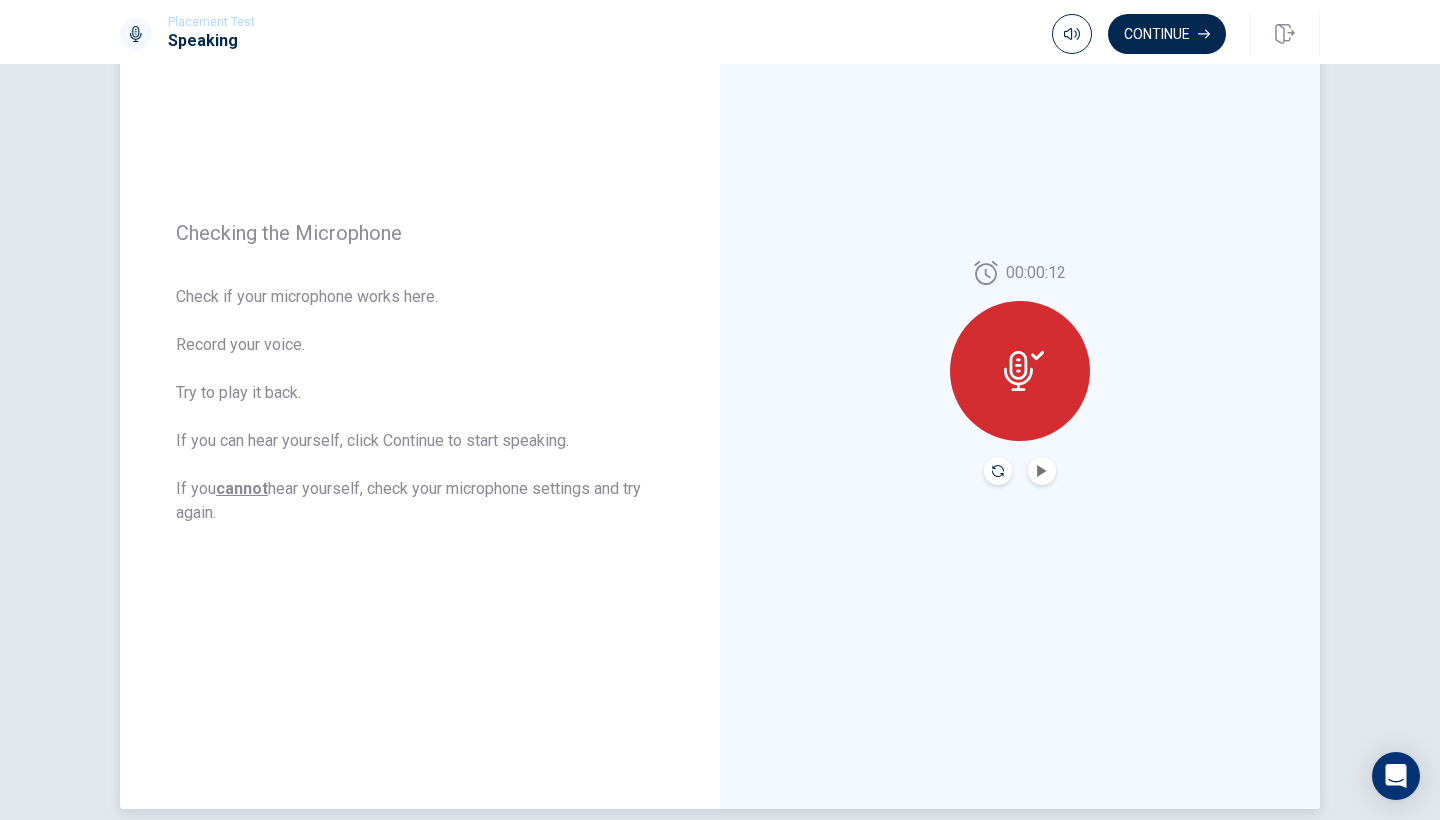 click 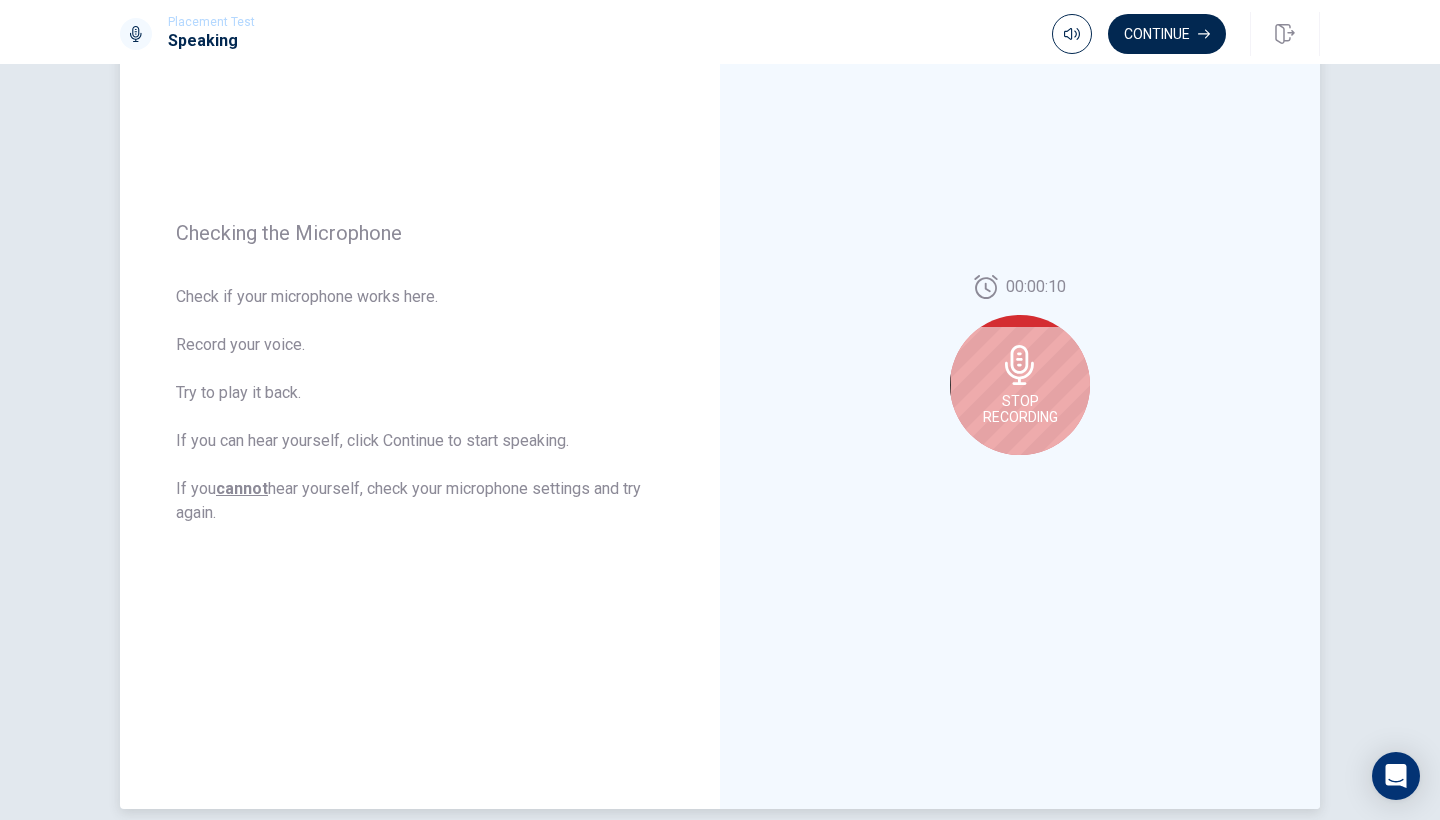 click 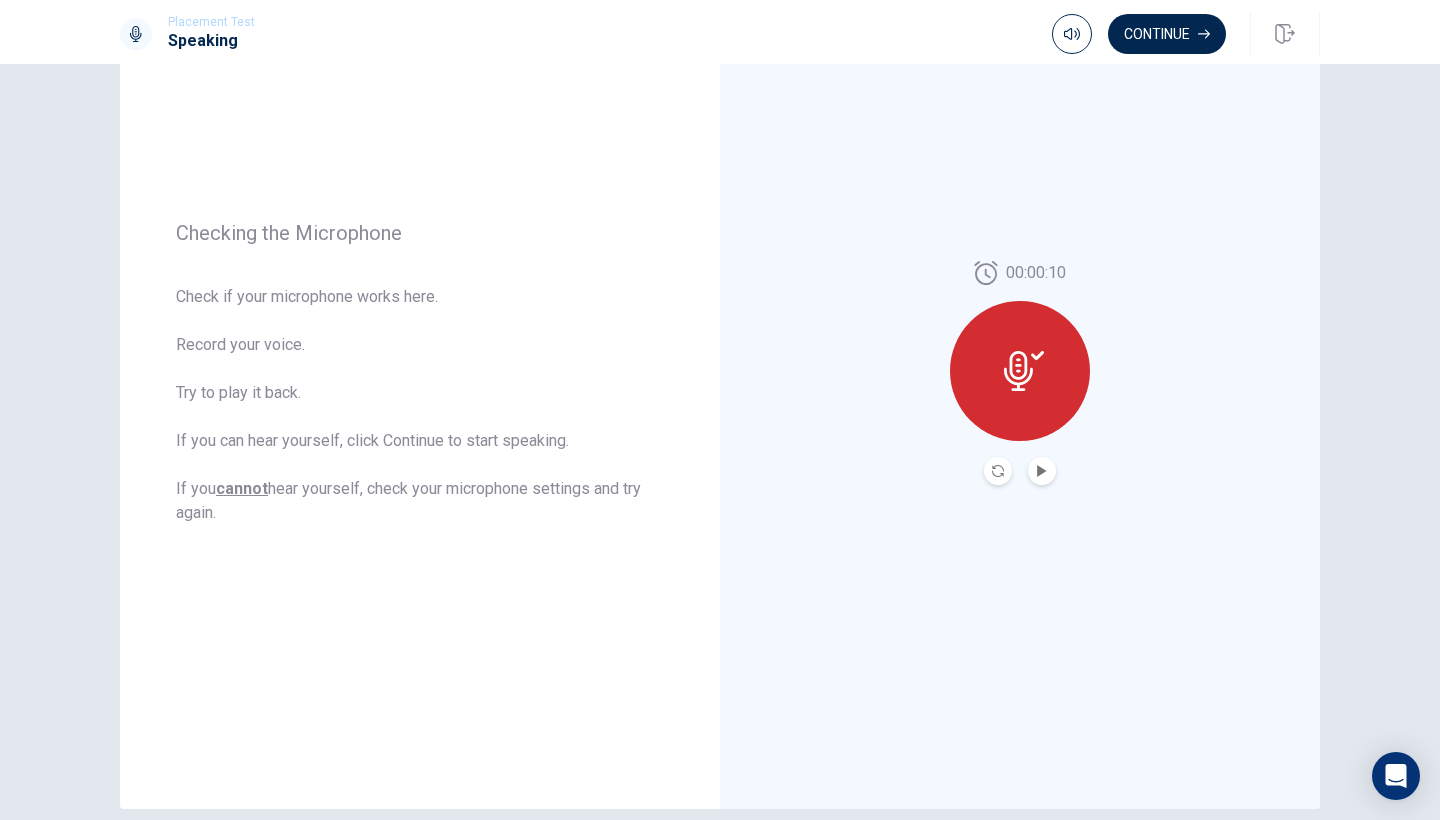 click at bounding box center (1042, 471) 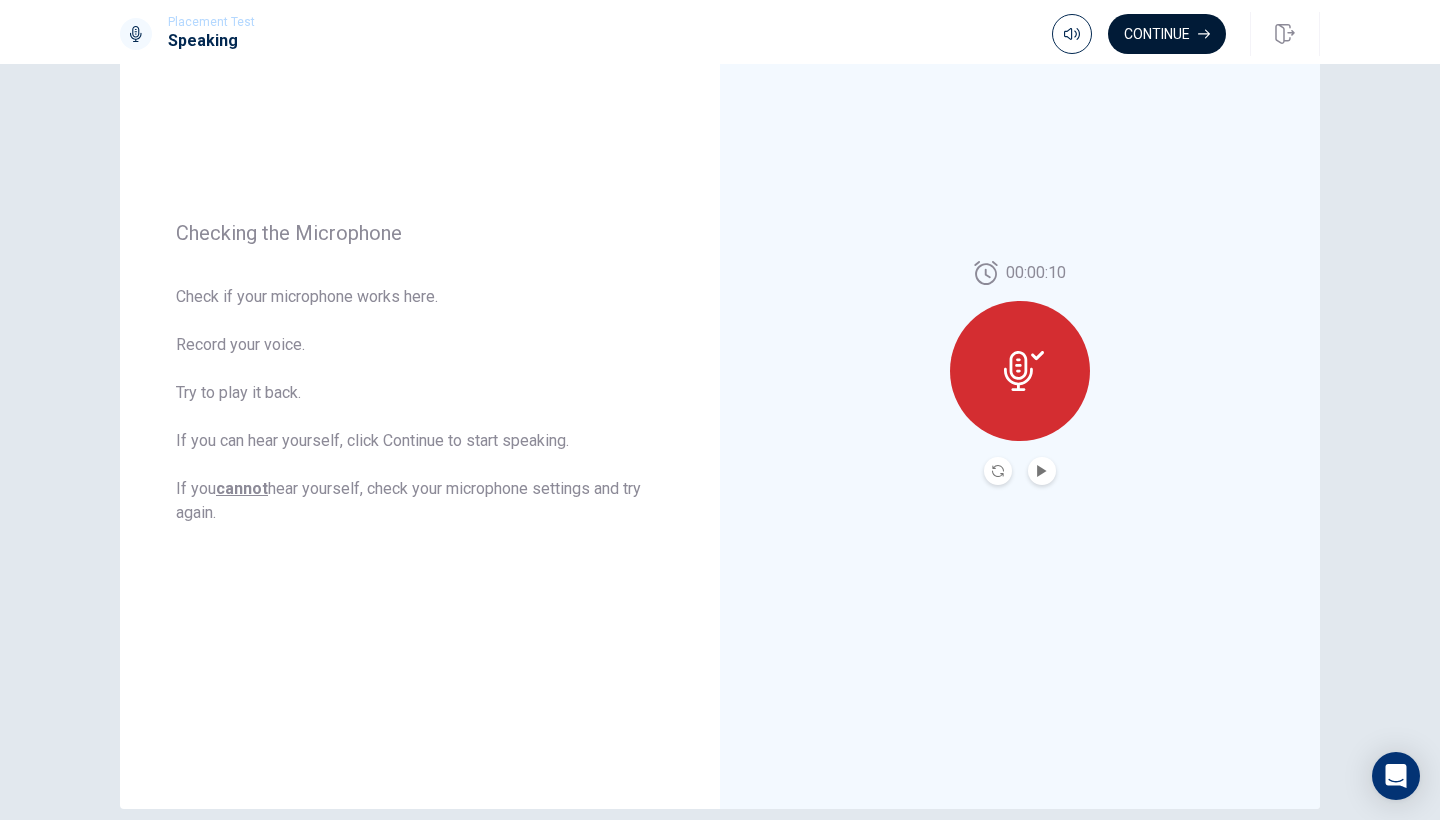 click on "Continue" at bounding box center (1167, 34) 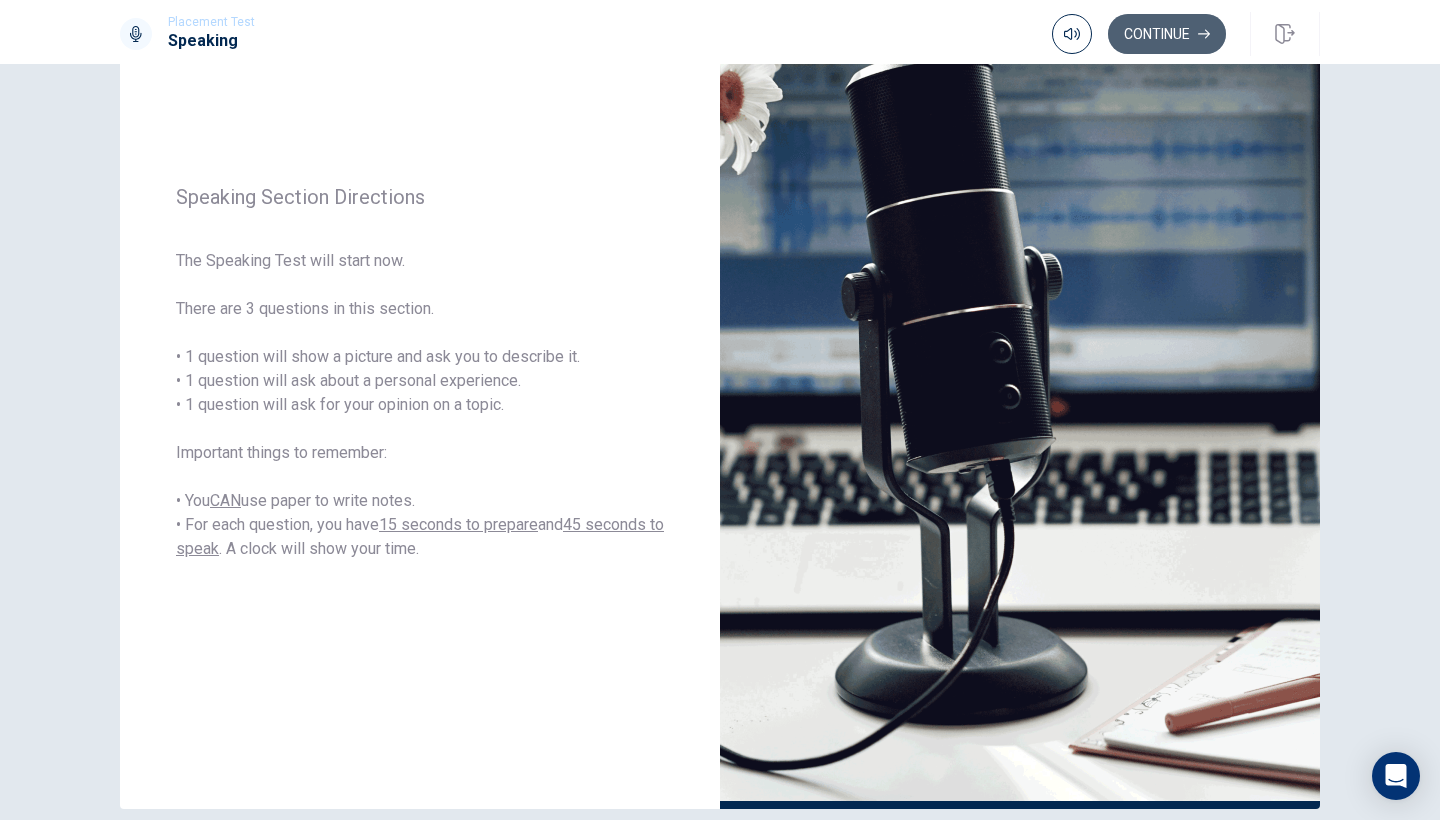 click on "Continue" at bounding box center [1167, 34] 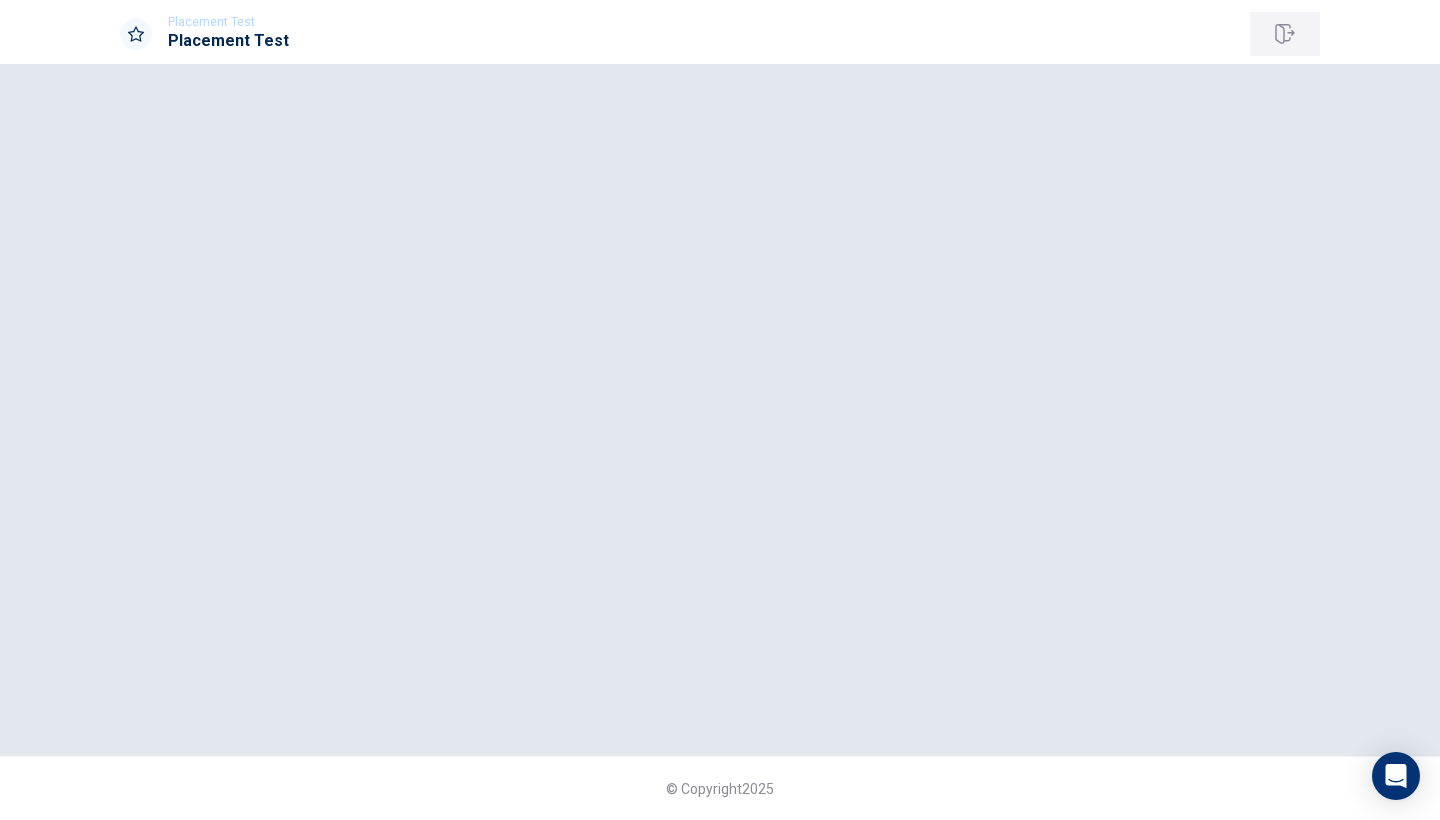scroll, scrollTop: 0, scrollLeft: 0, axis: both 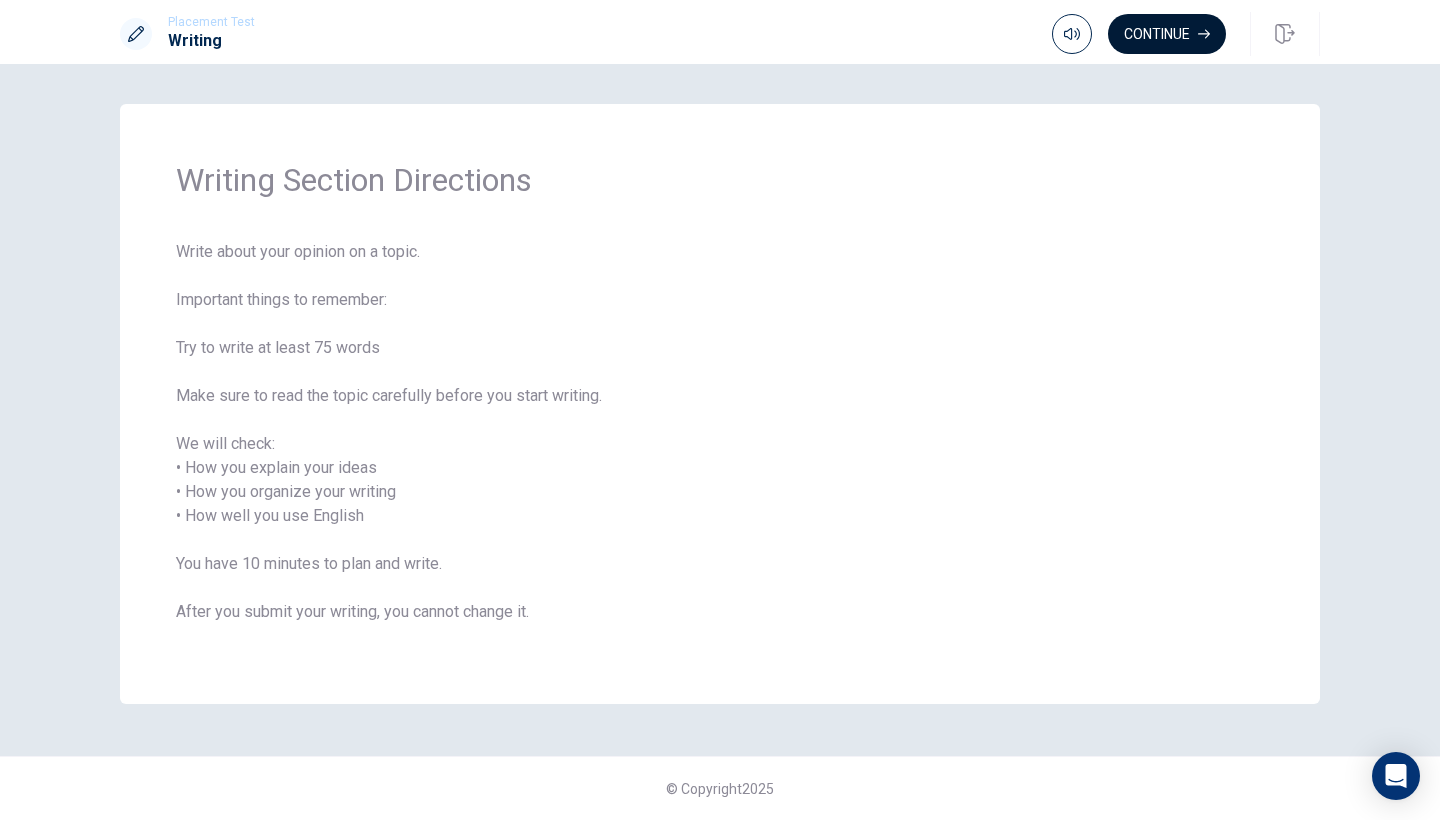 click on "Continue" at bounding box center (1167, 34) 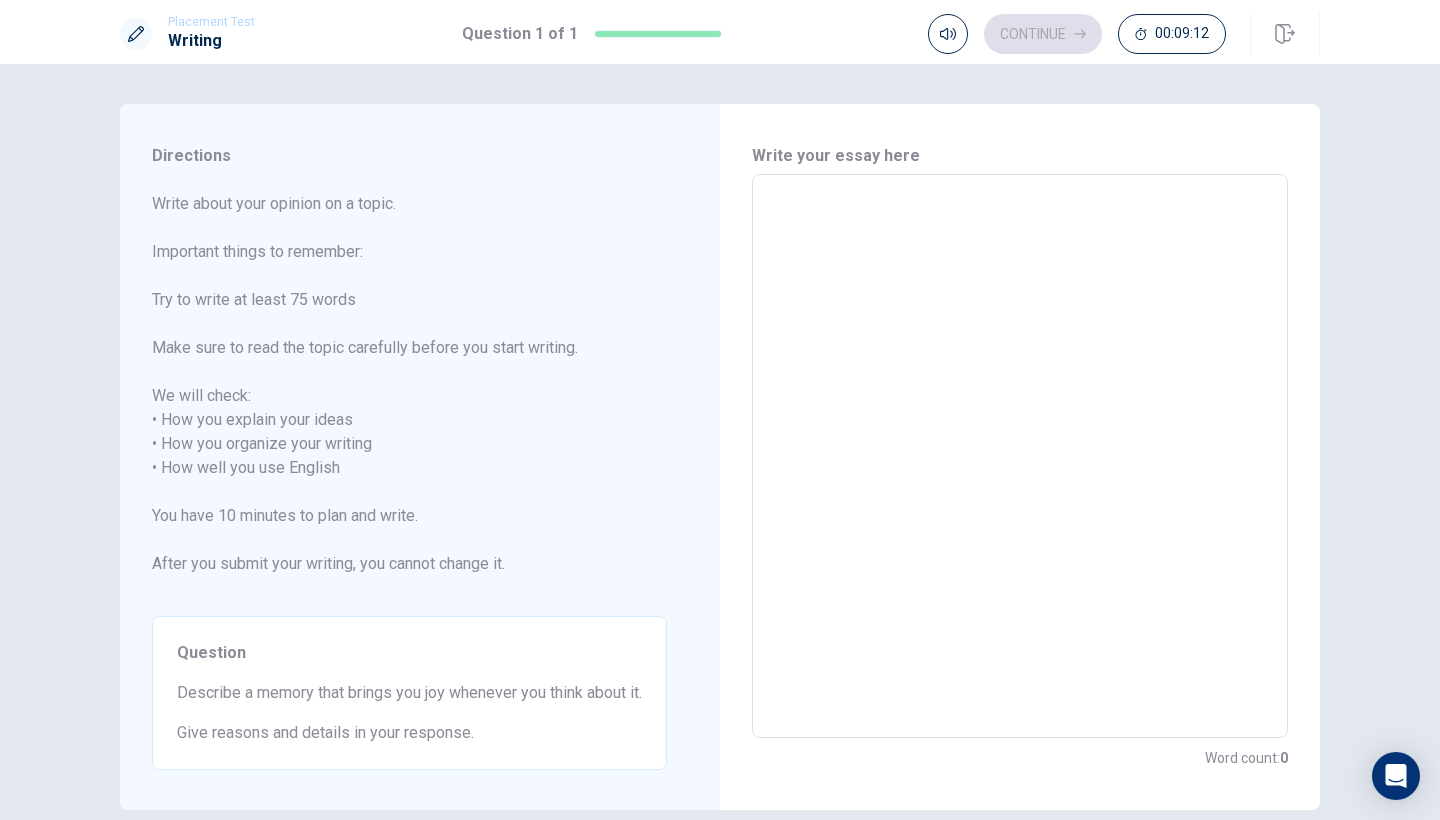 click at bounding box center [1020, 456] 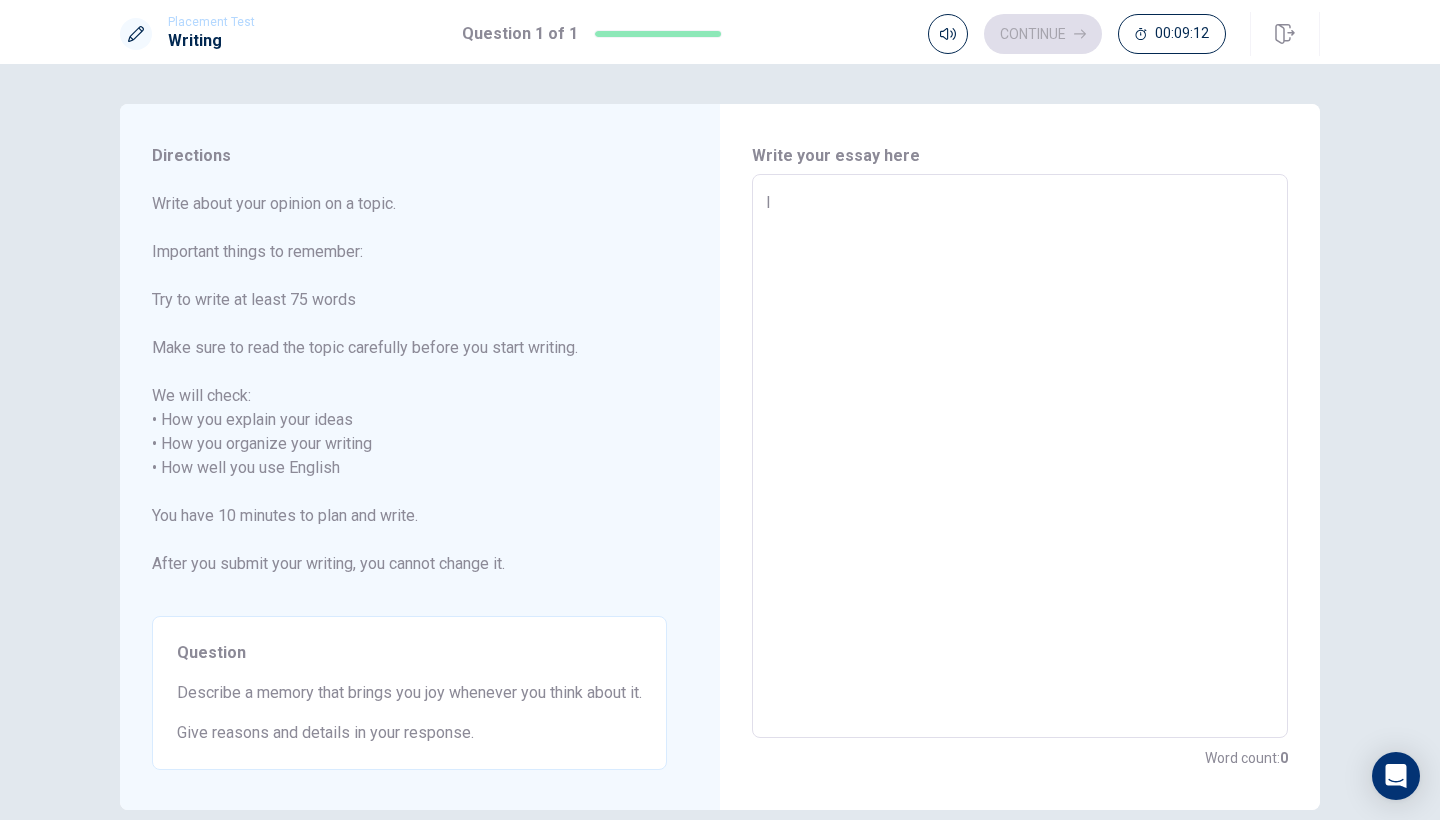 type on "x" 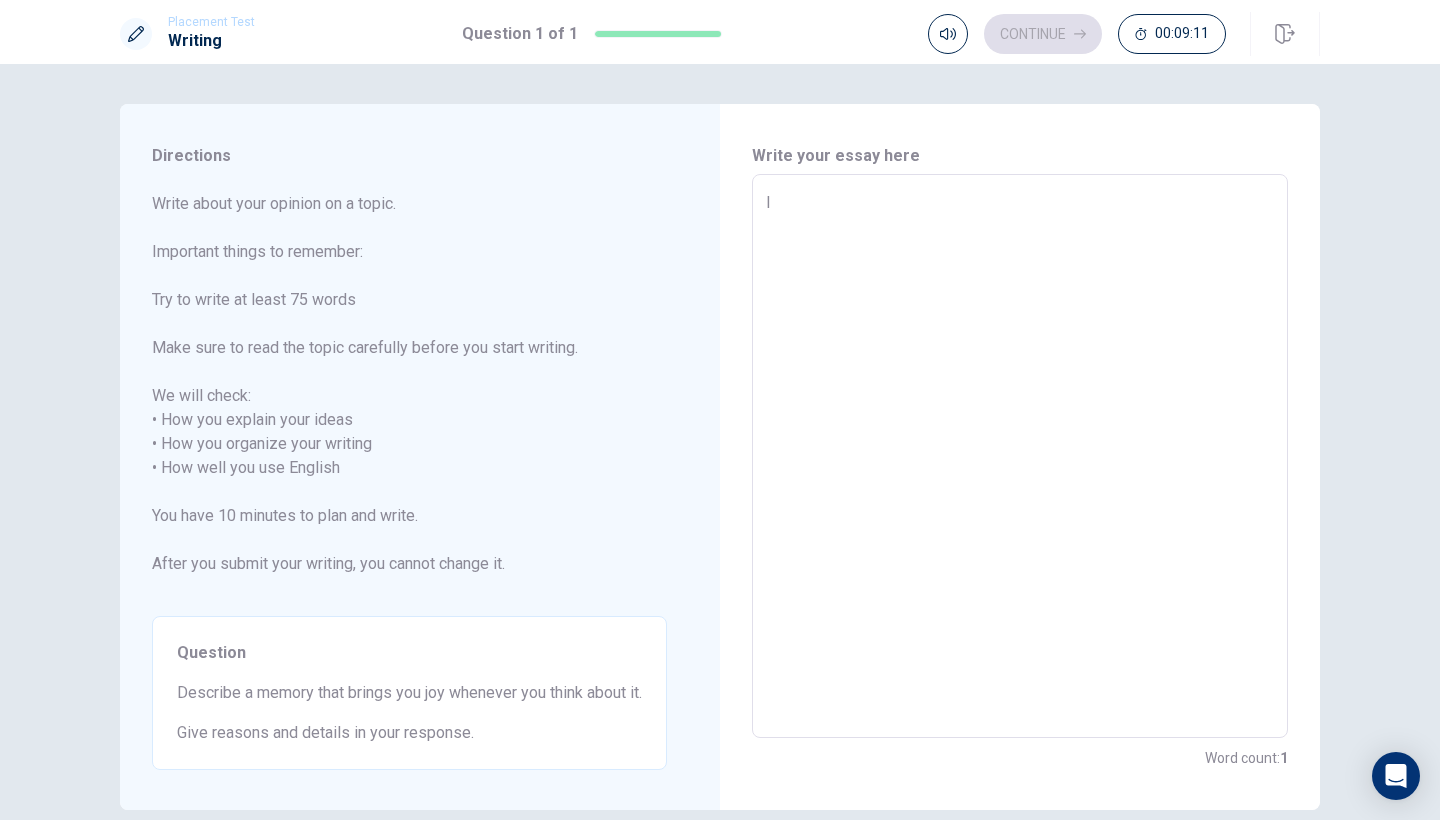 type on "I" 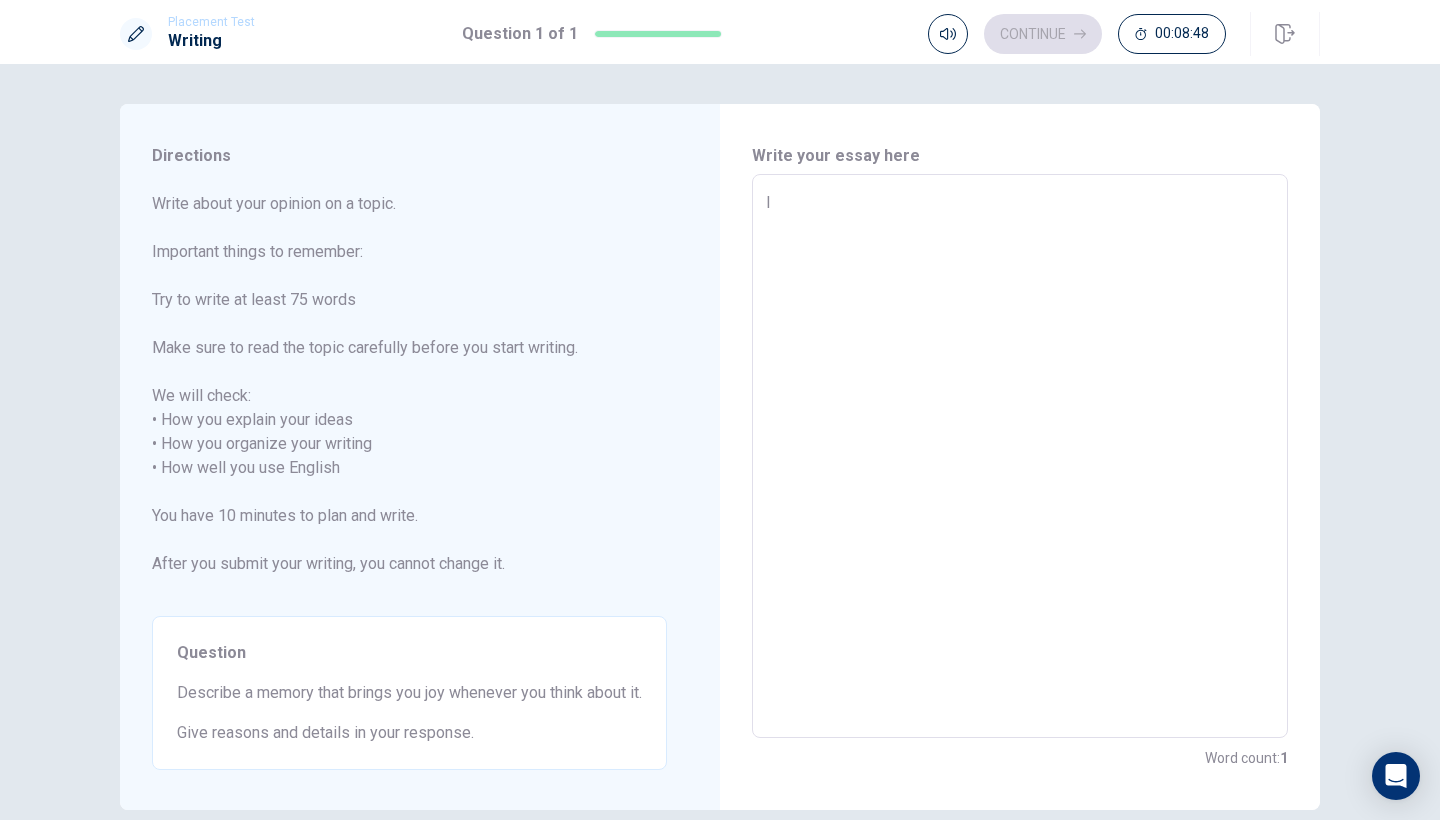type on "x" 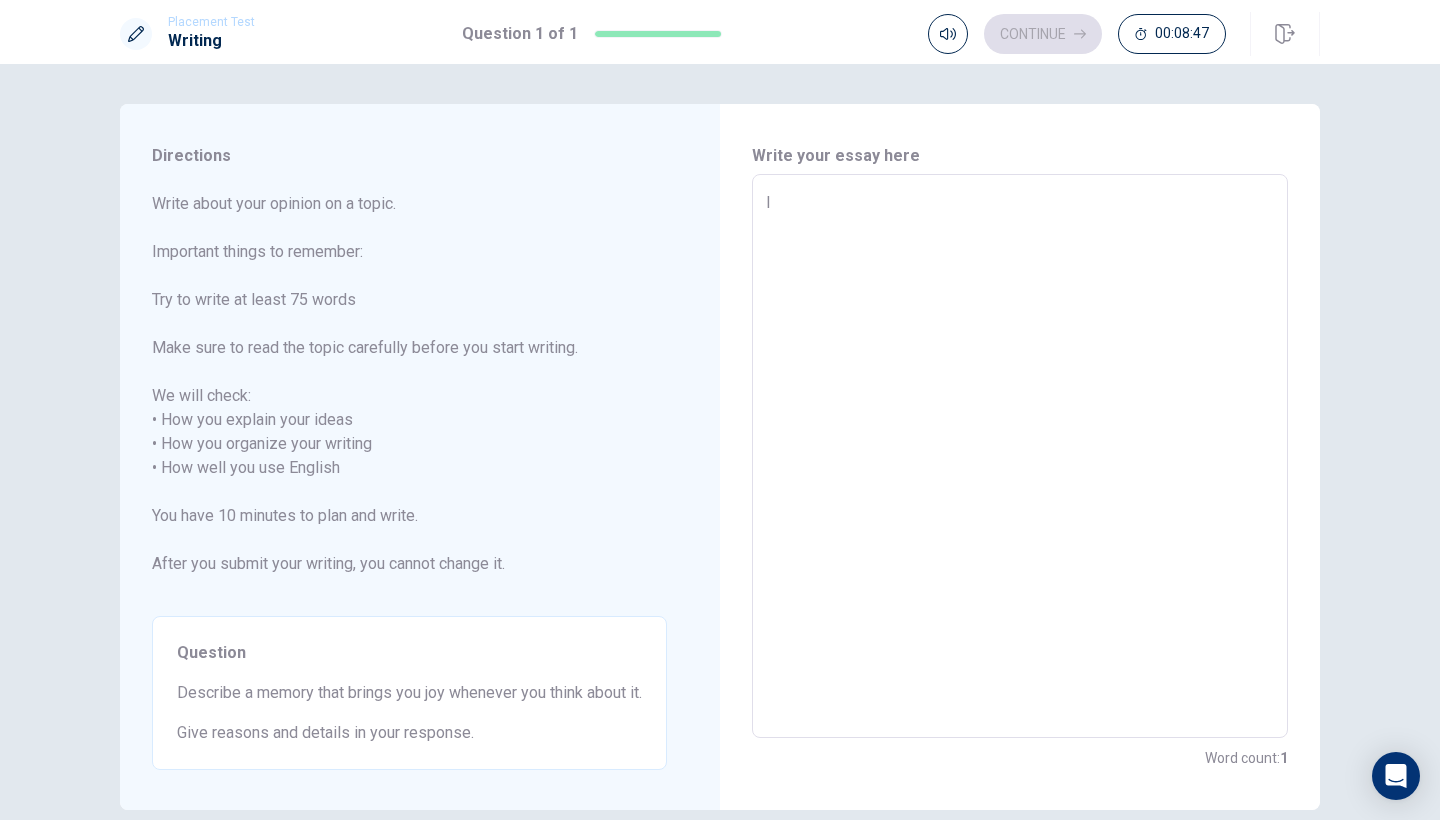 type on "I f" 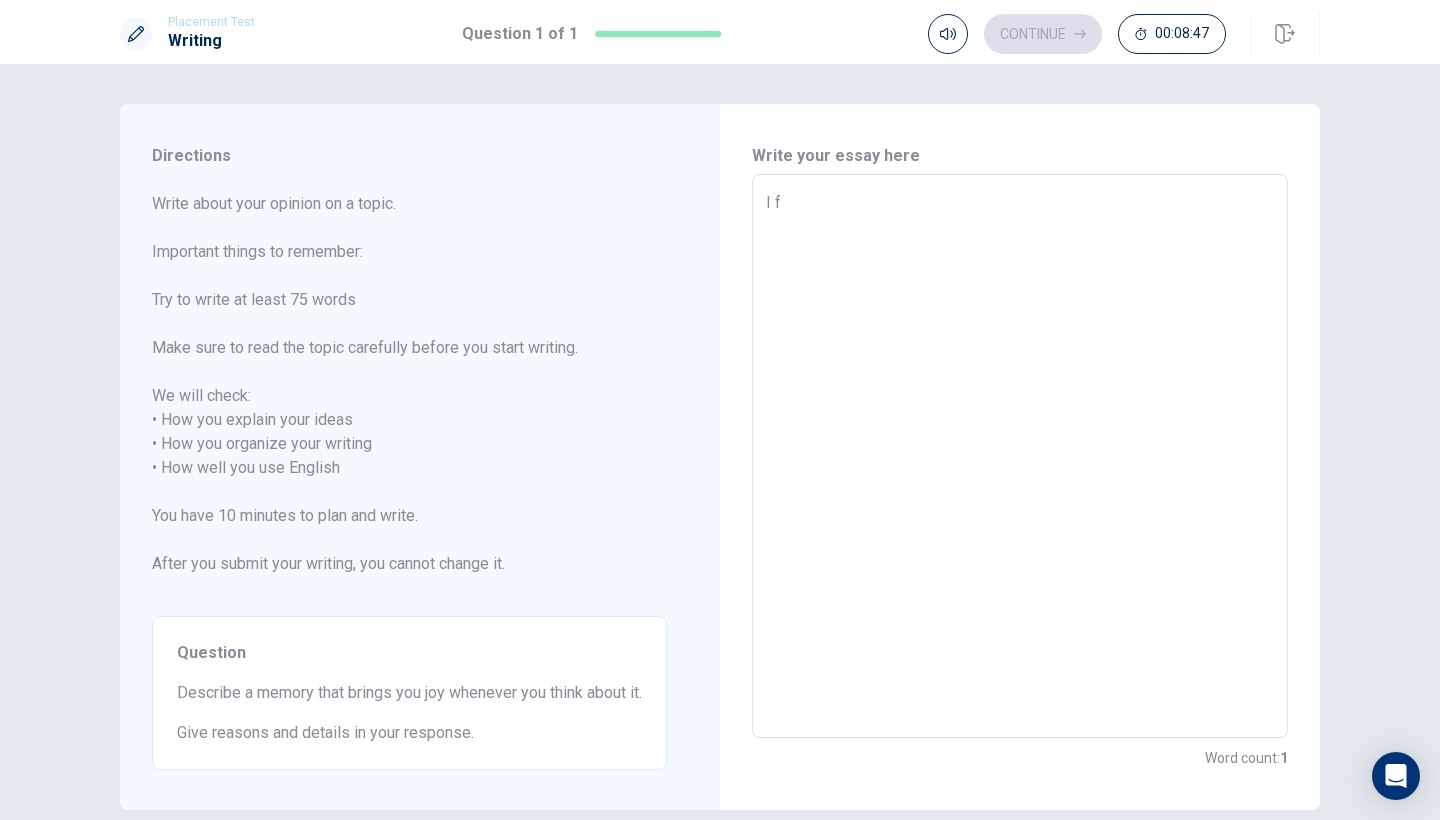 type on "x" 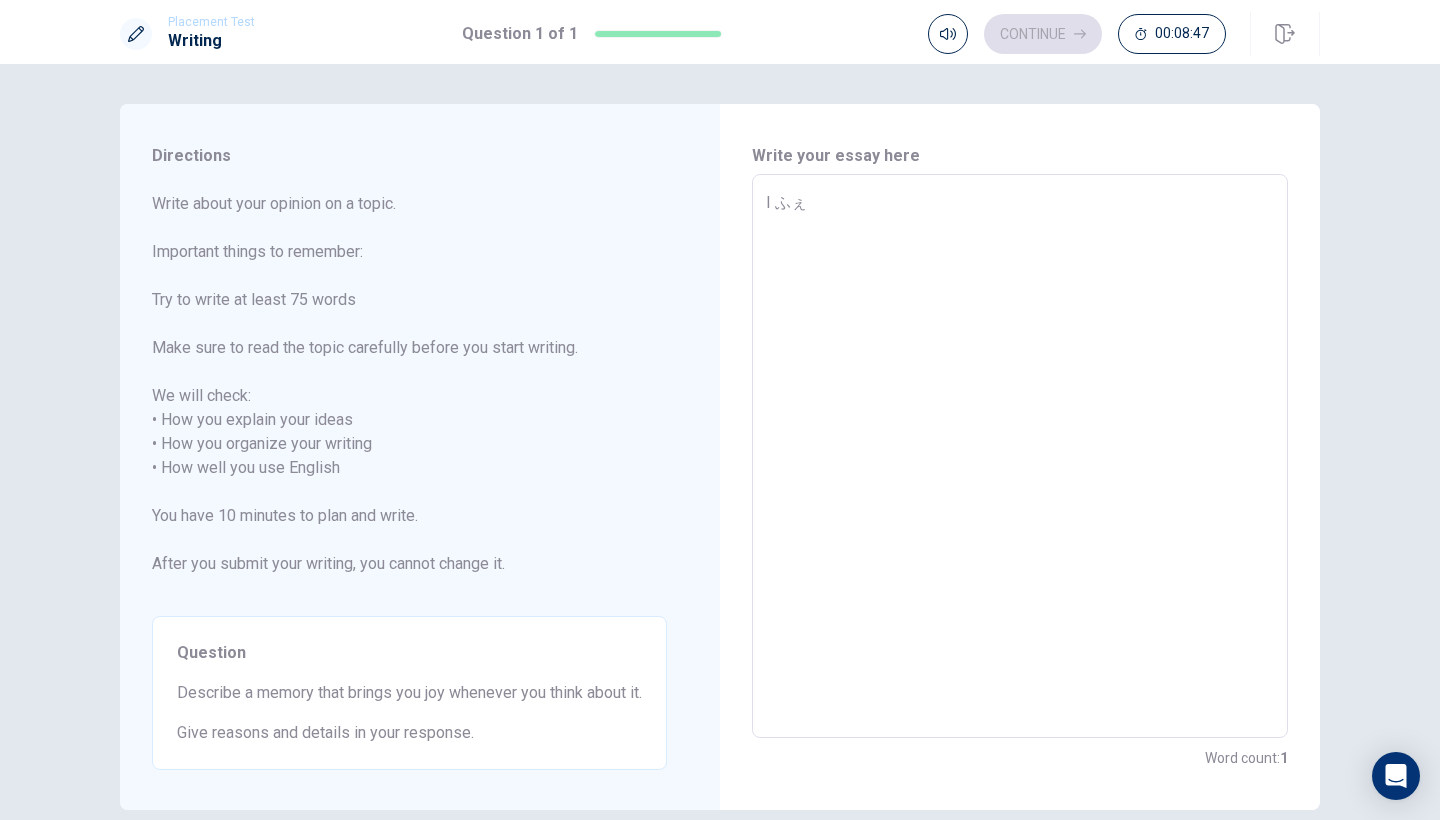type on "x" 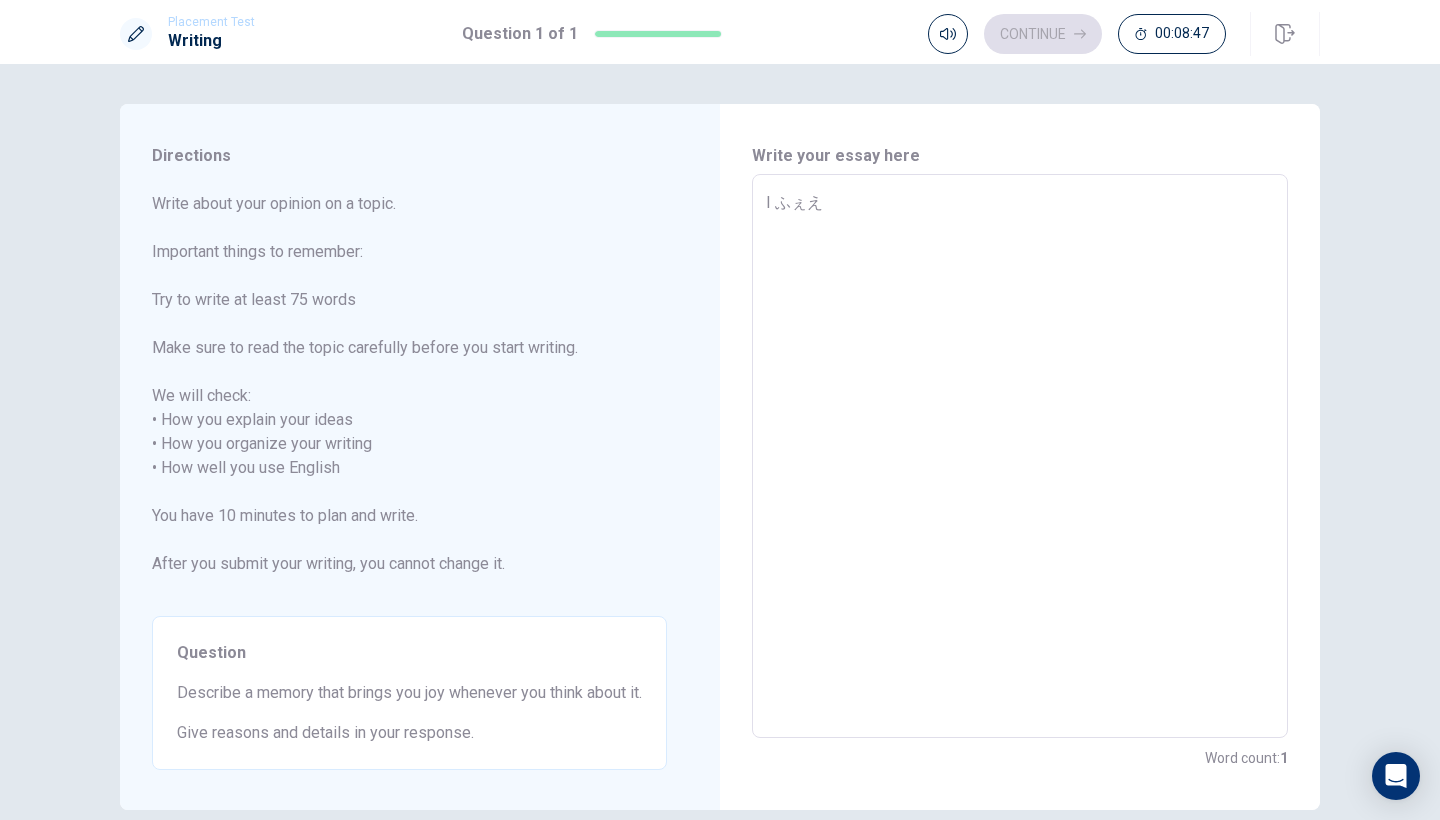 type on "x" 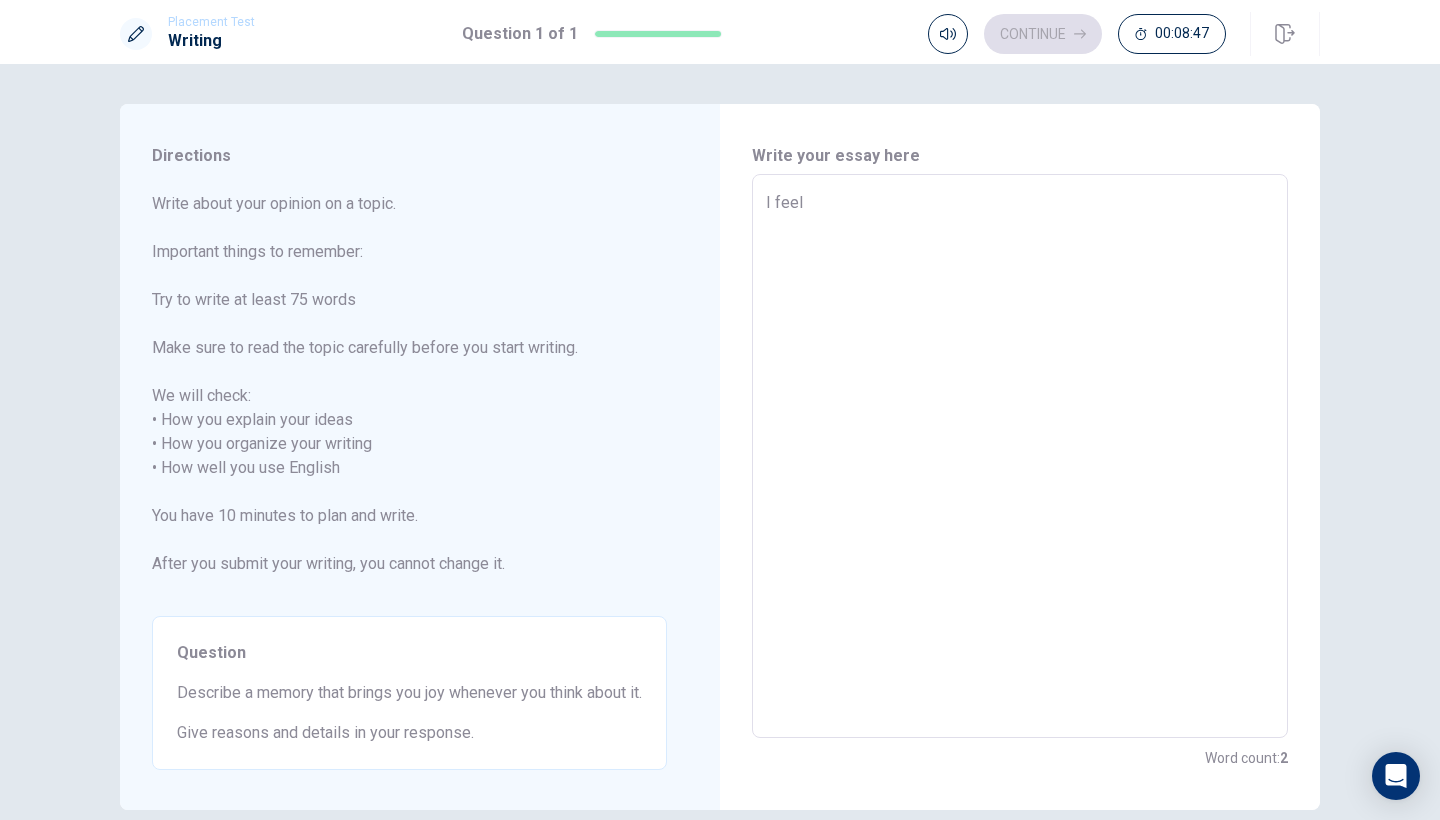 type on "x" 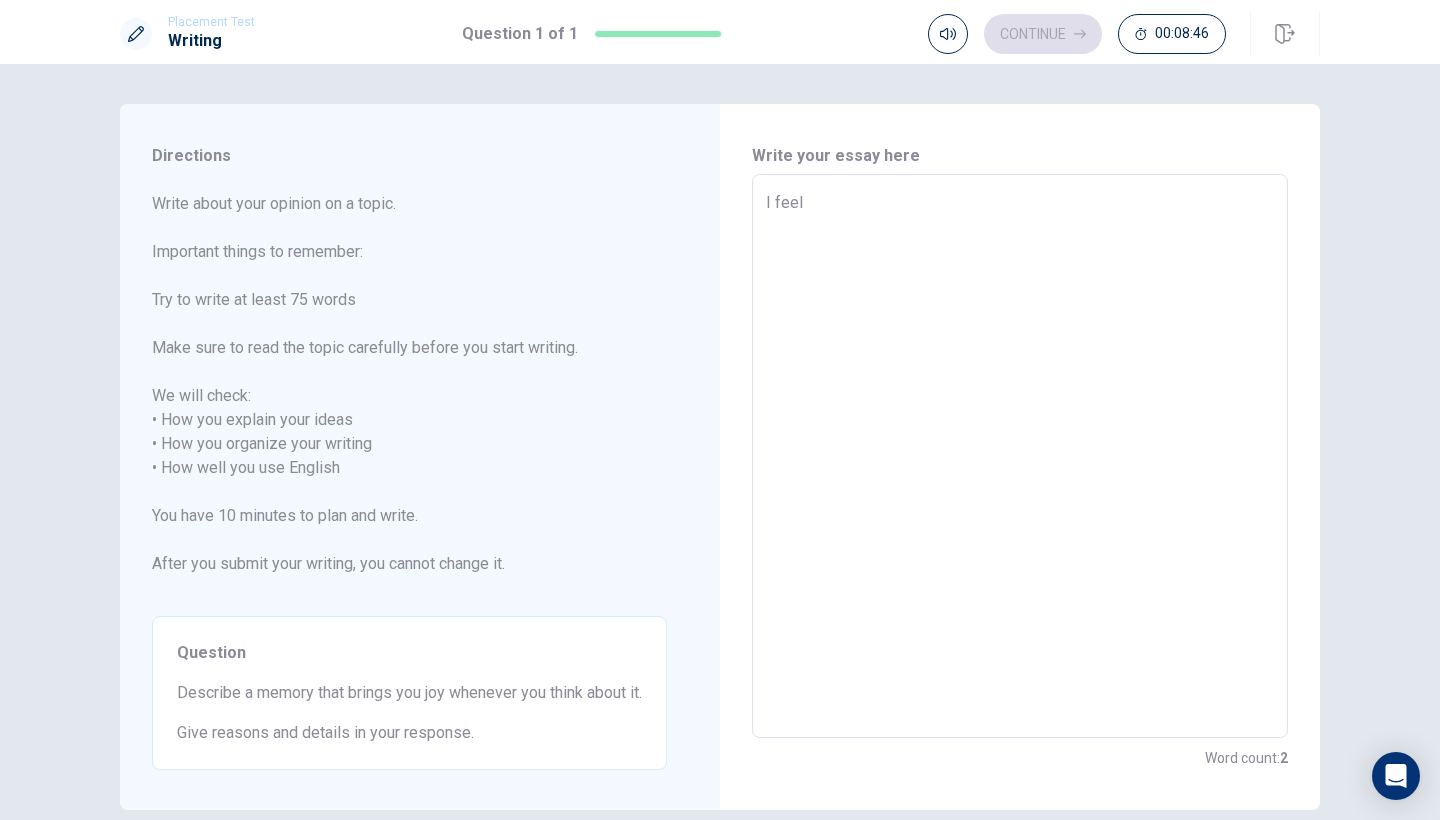 type on "I ふぇえlj" 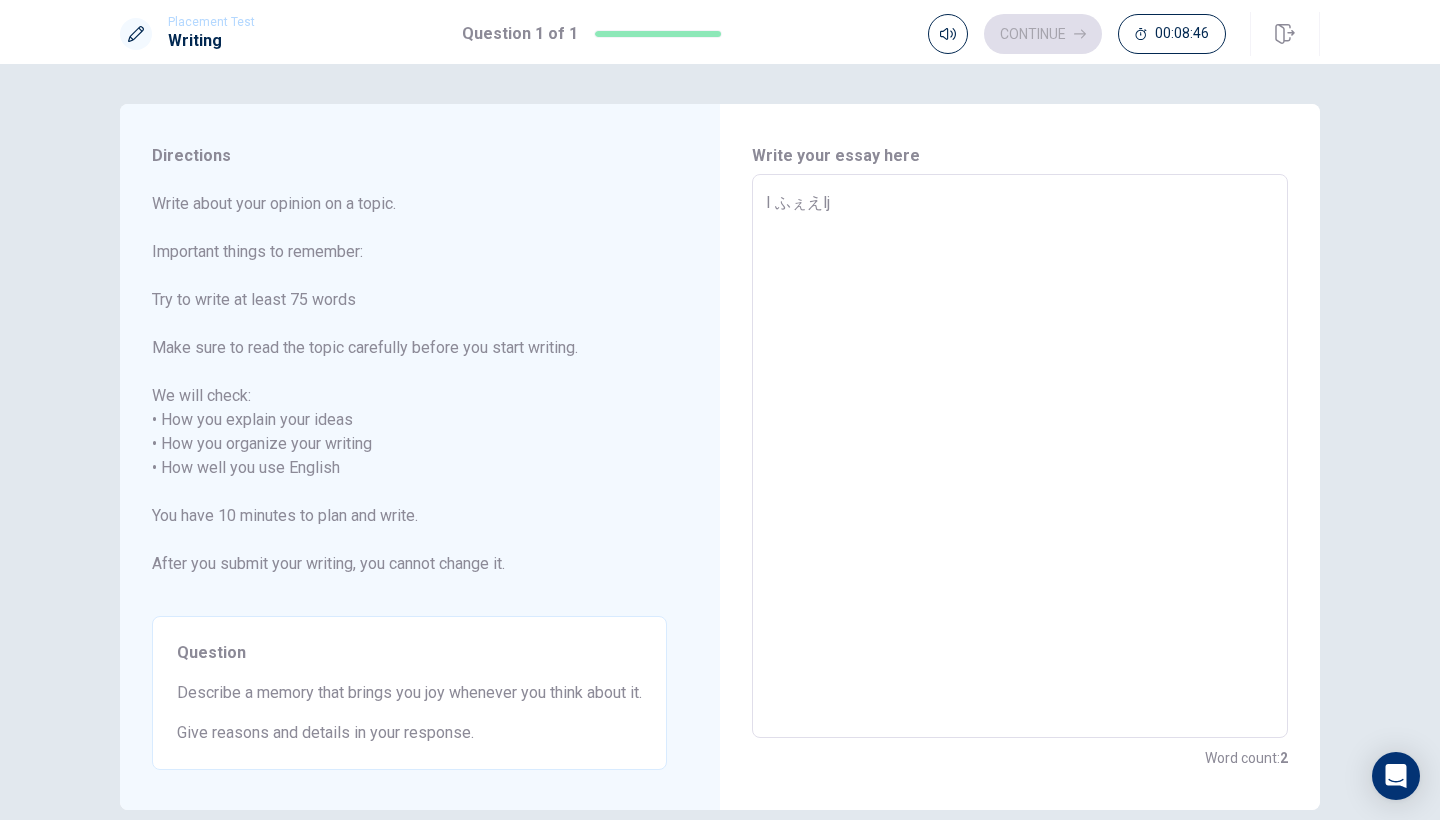 type on "x" 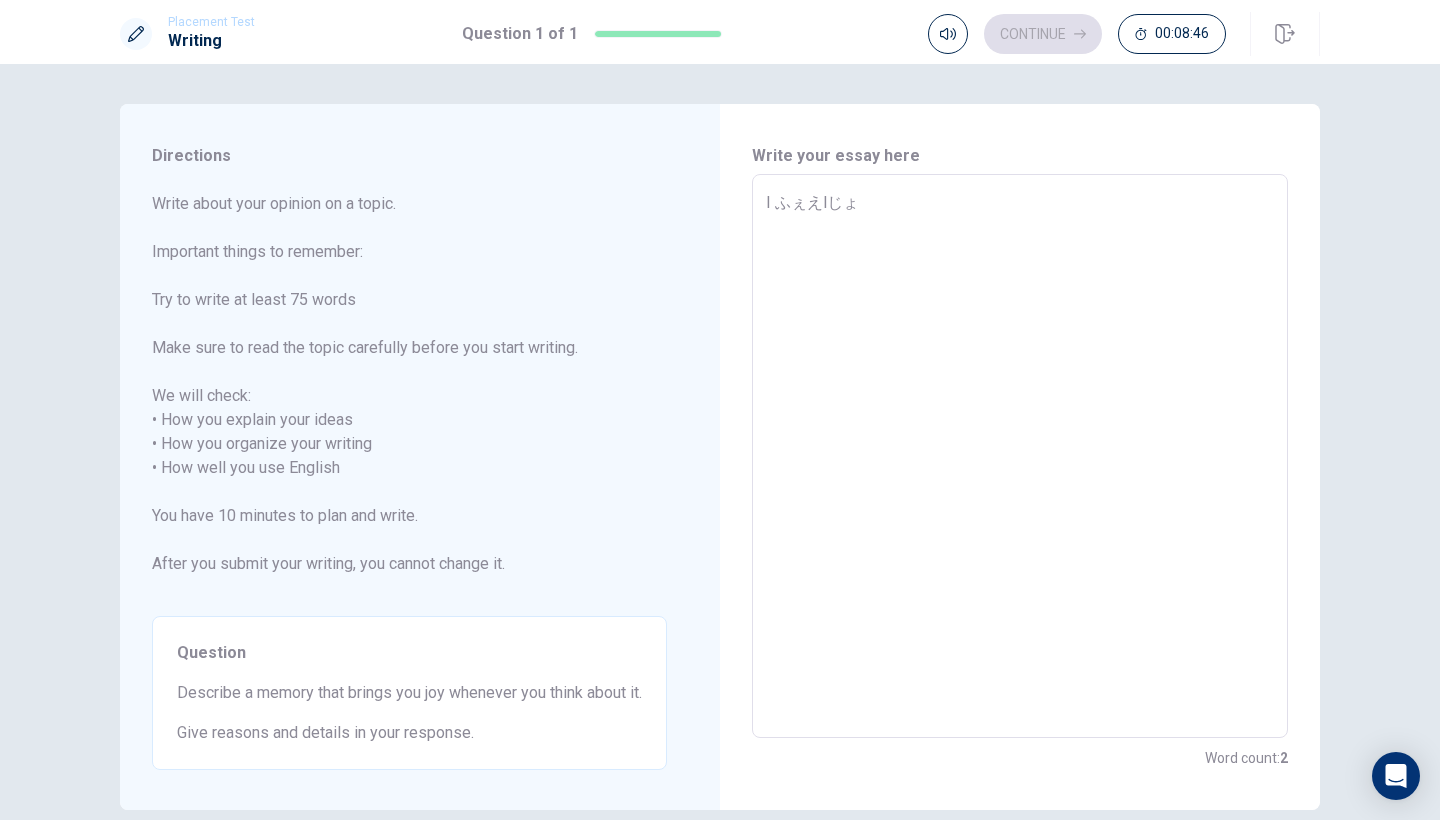 type on "x" 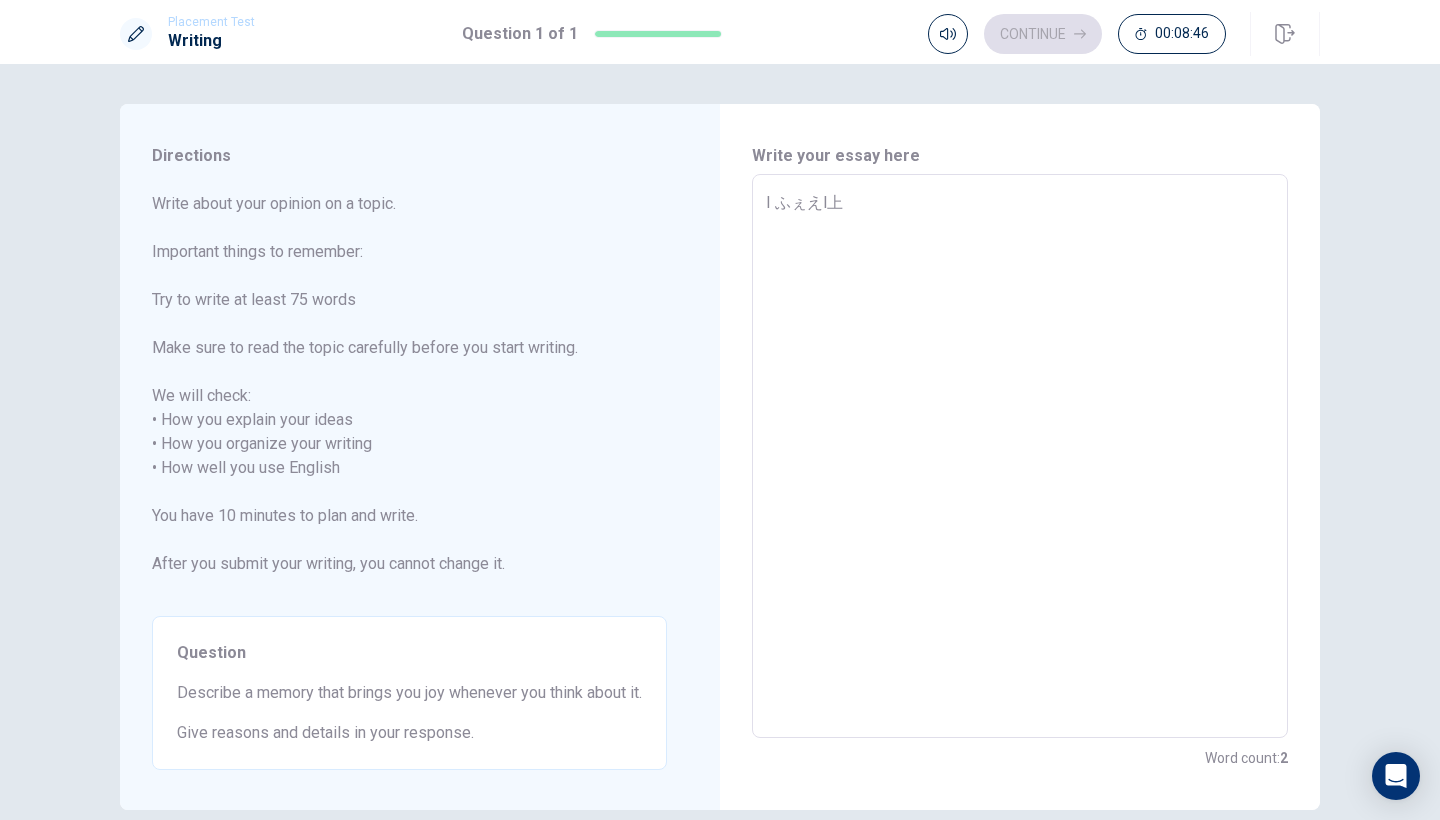 type on "x" 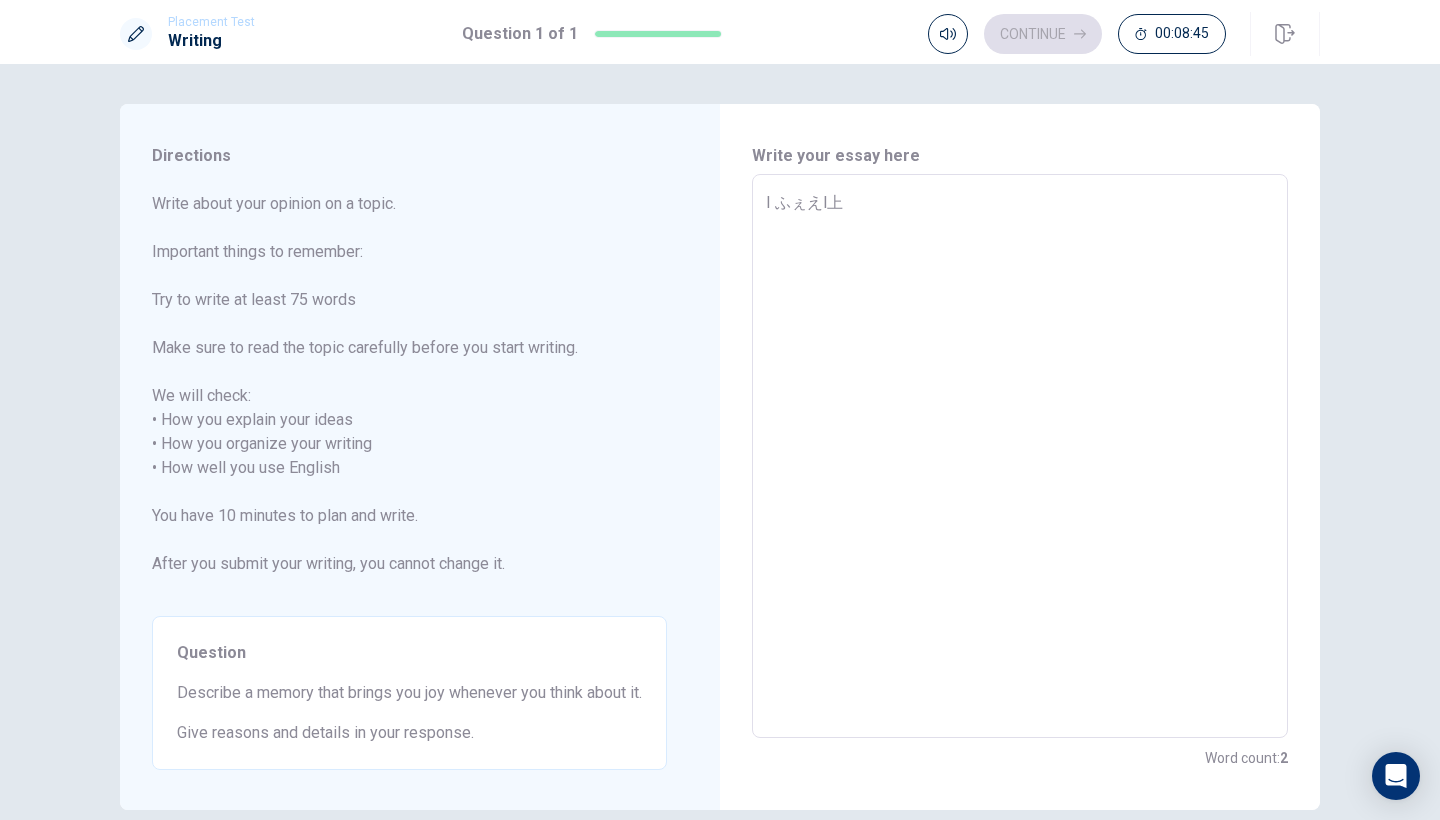 type on "I ふぇえlじょ" 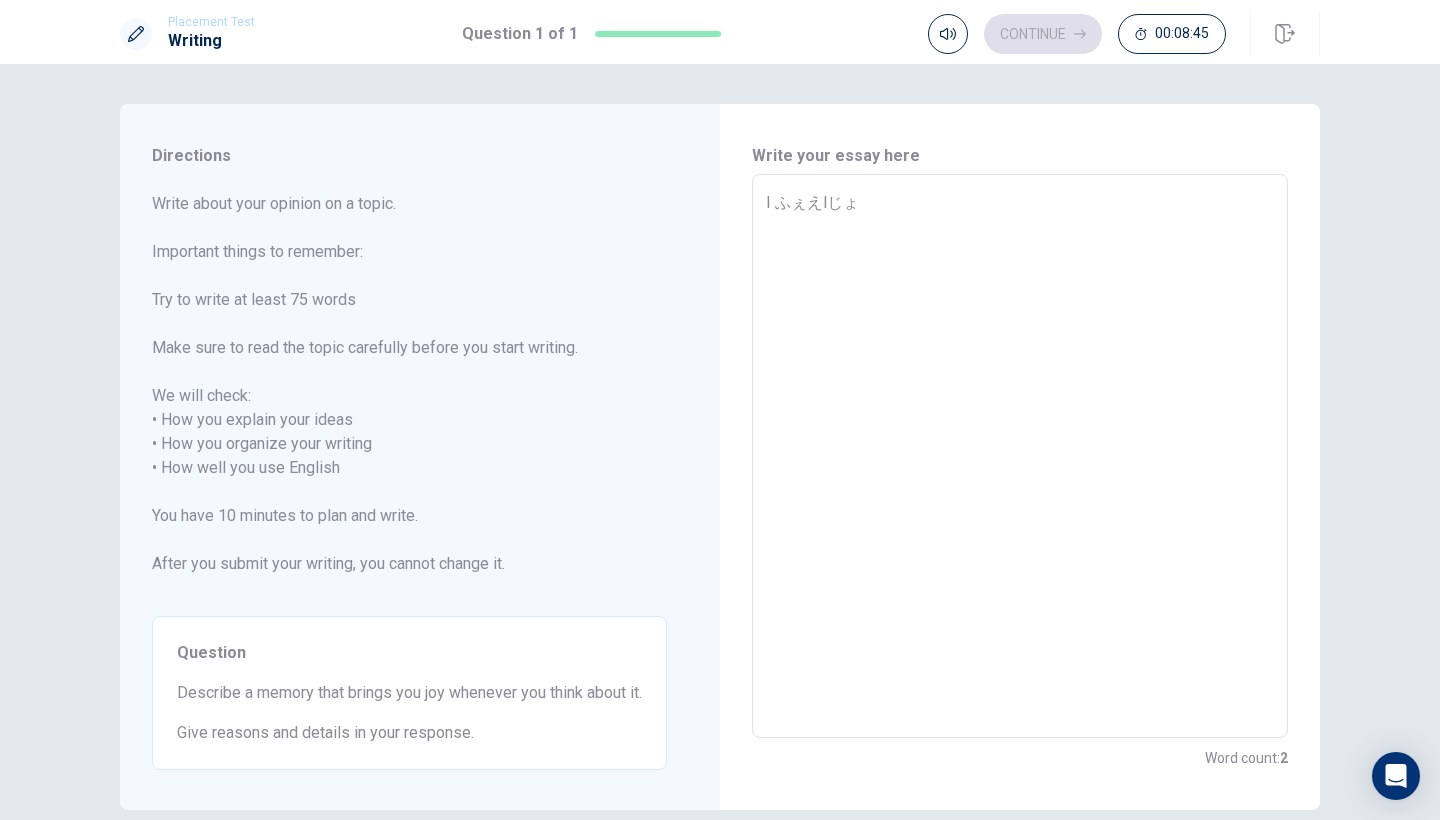 type on "x" 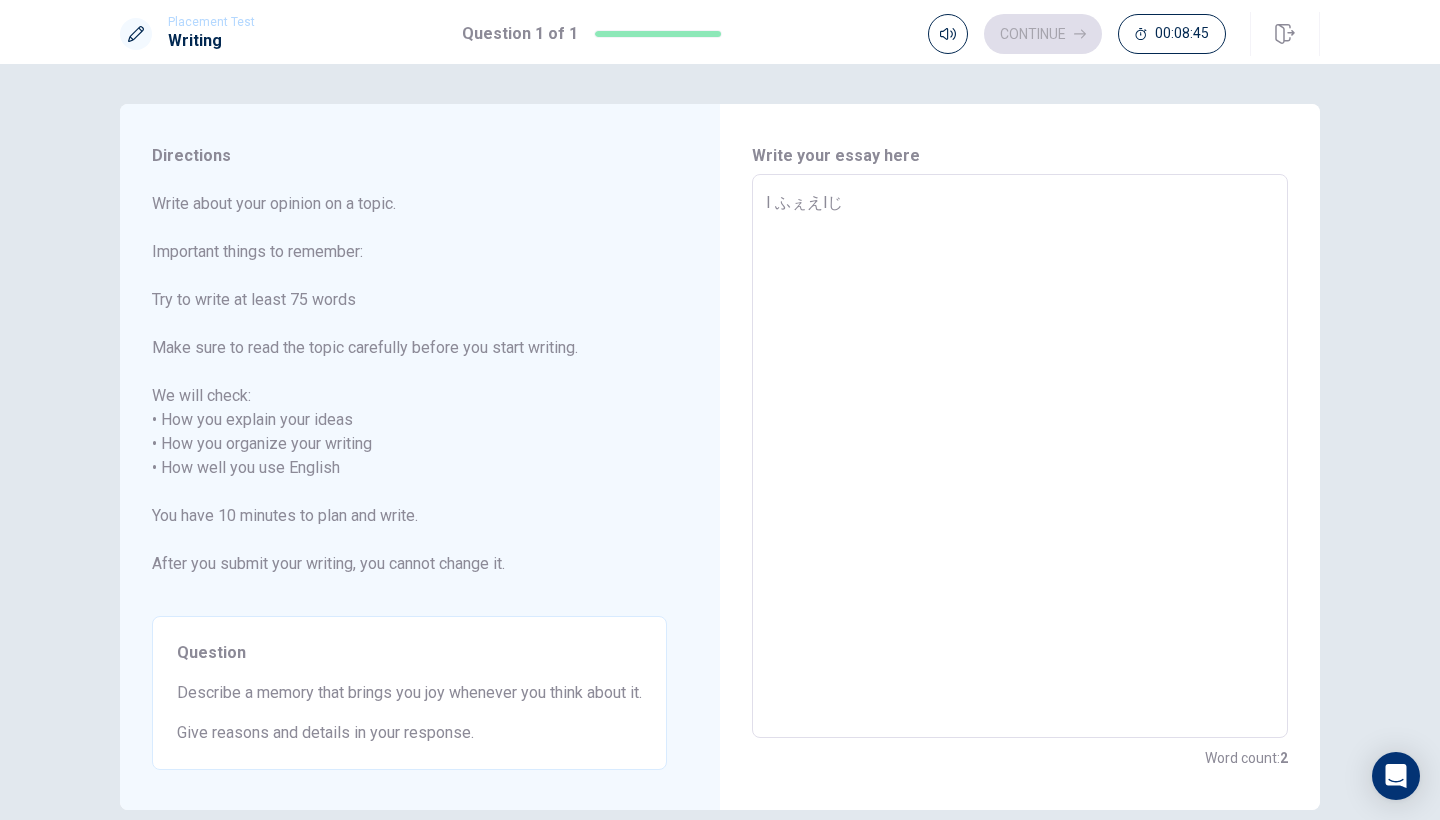 type on "x" 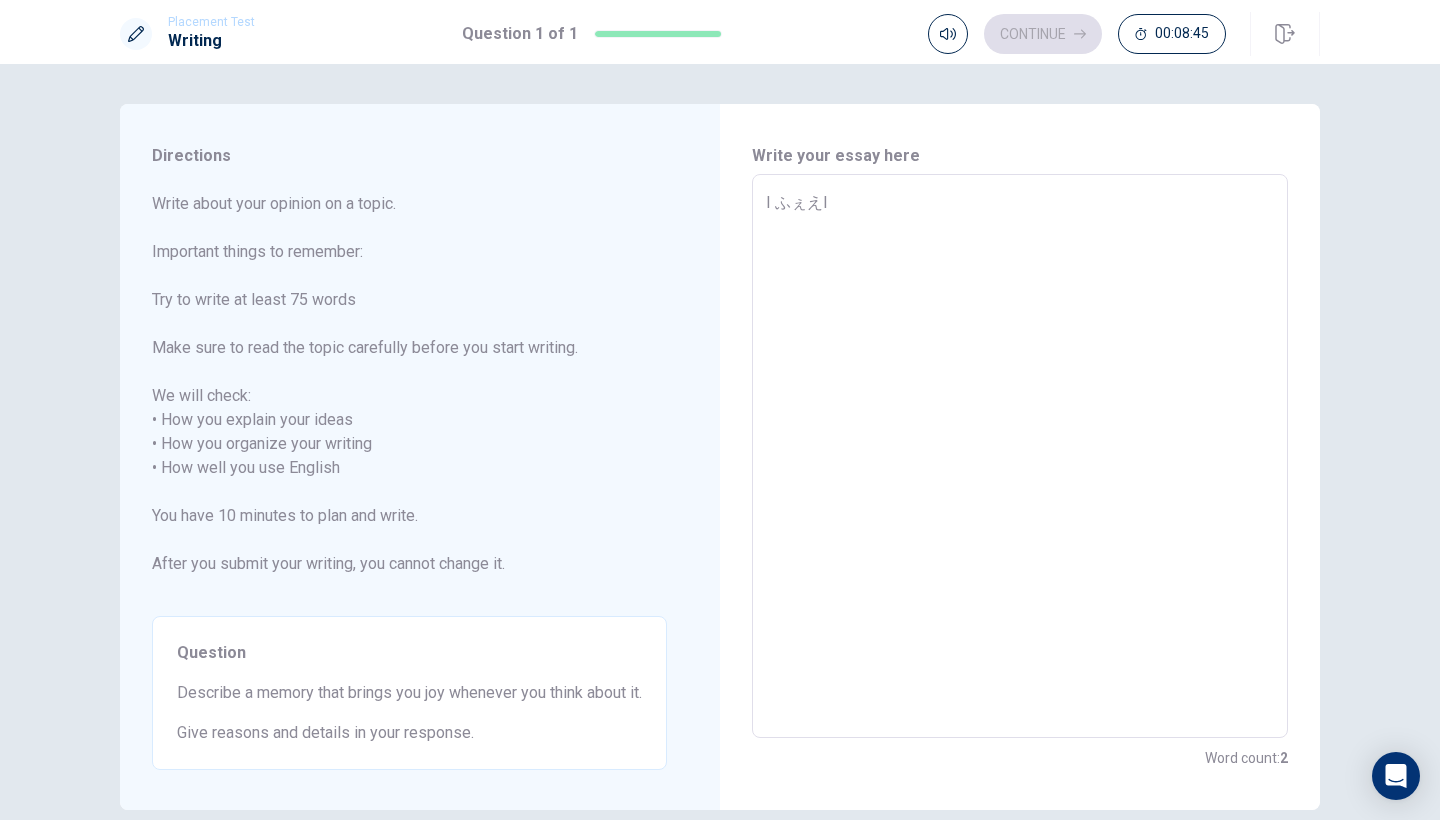 type on "x" 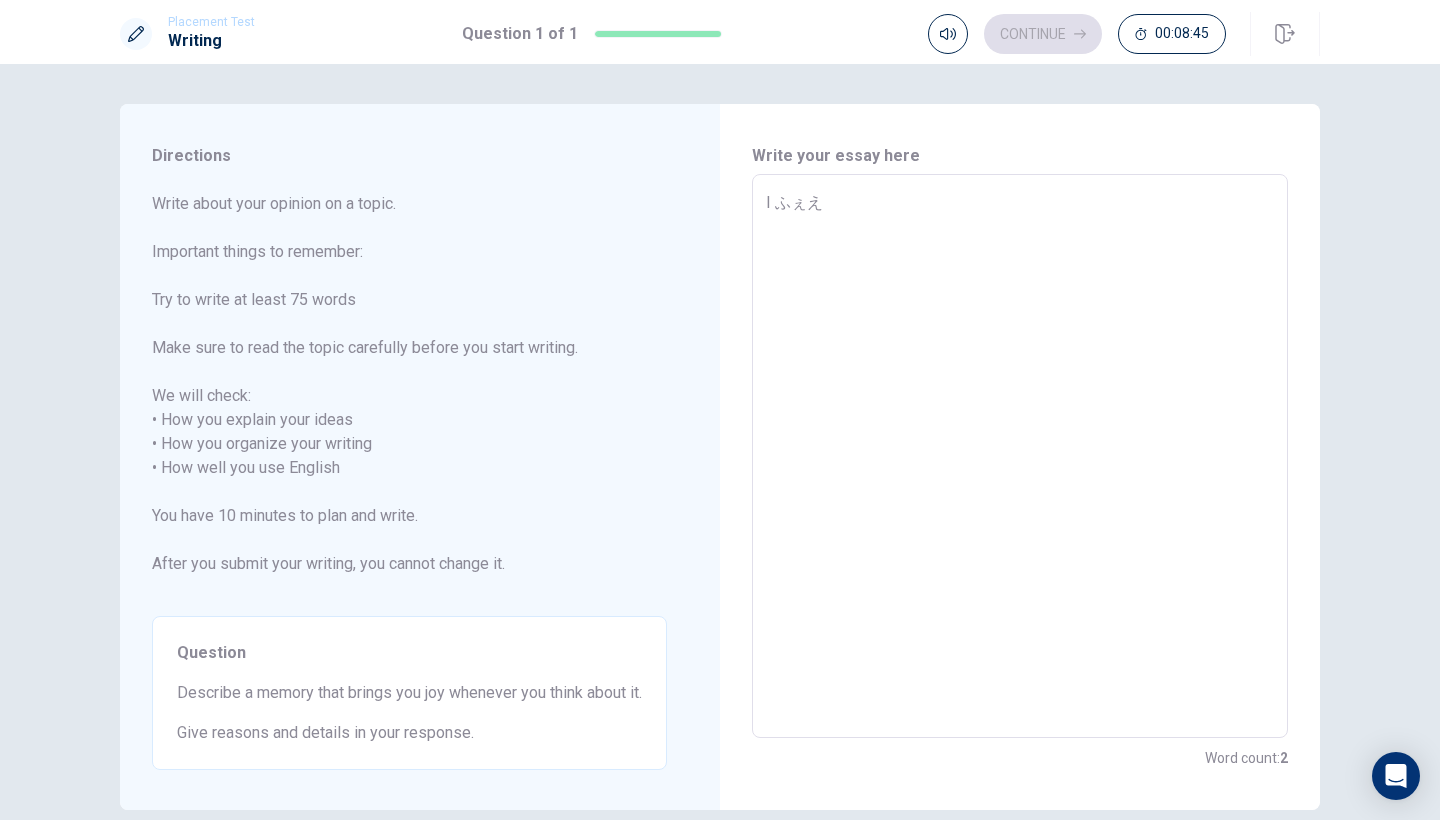 type on "x" 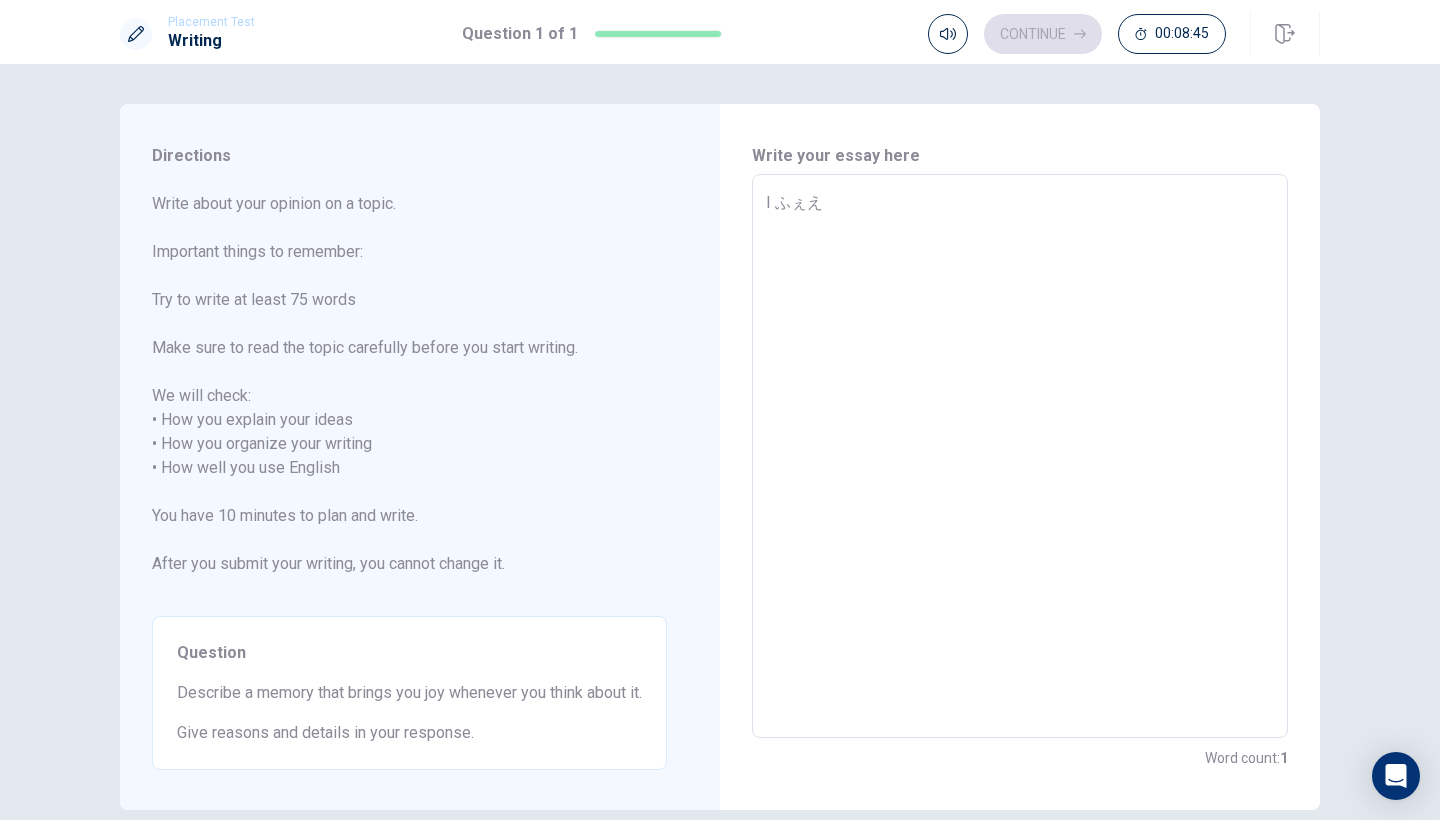 type on "I ふぇ" 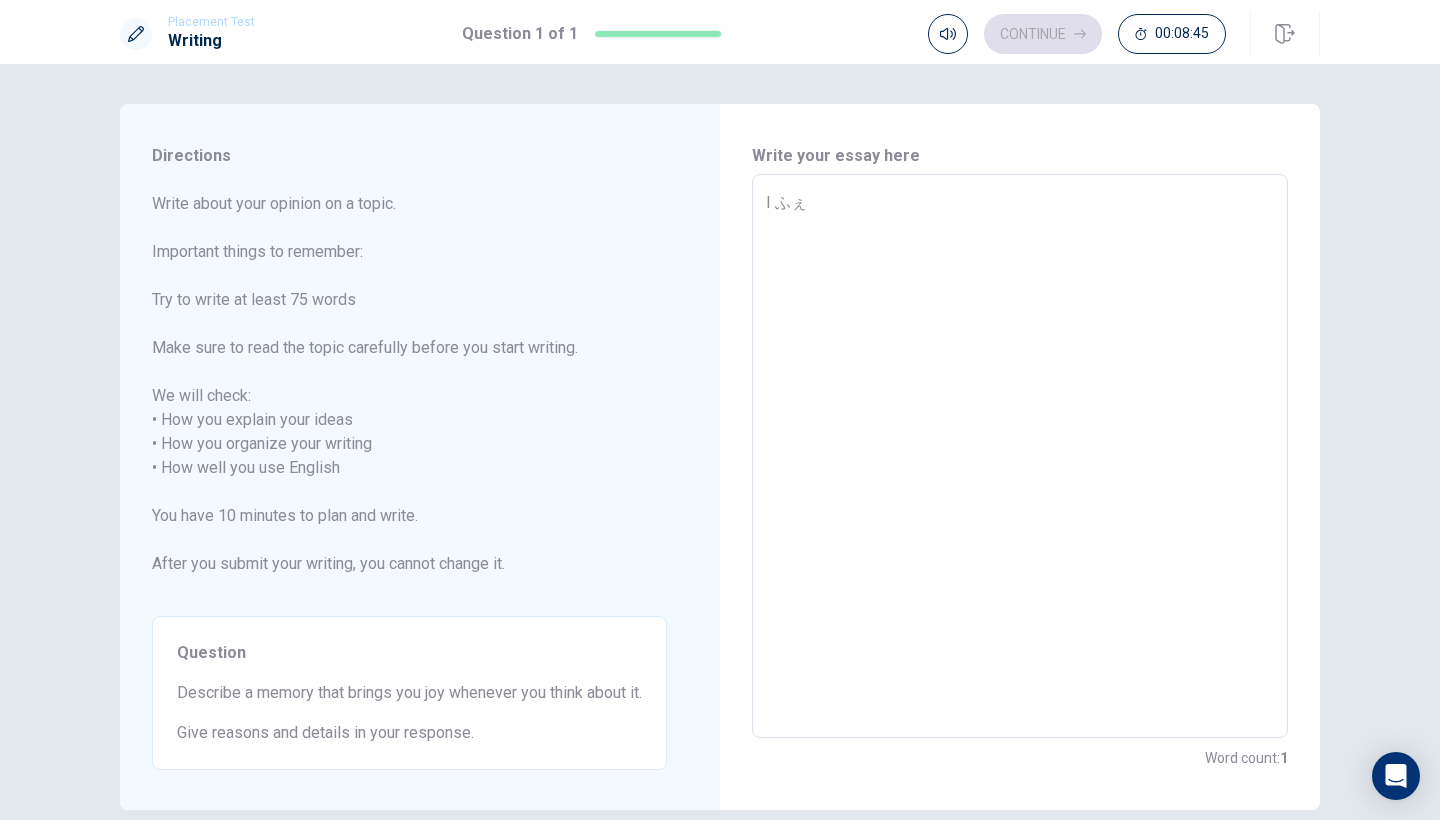 type on "x" 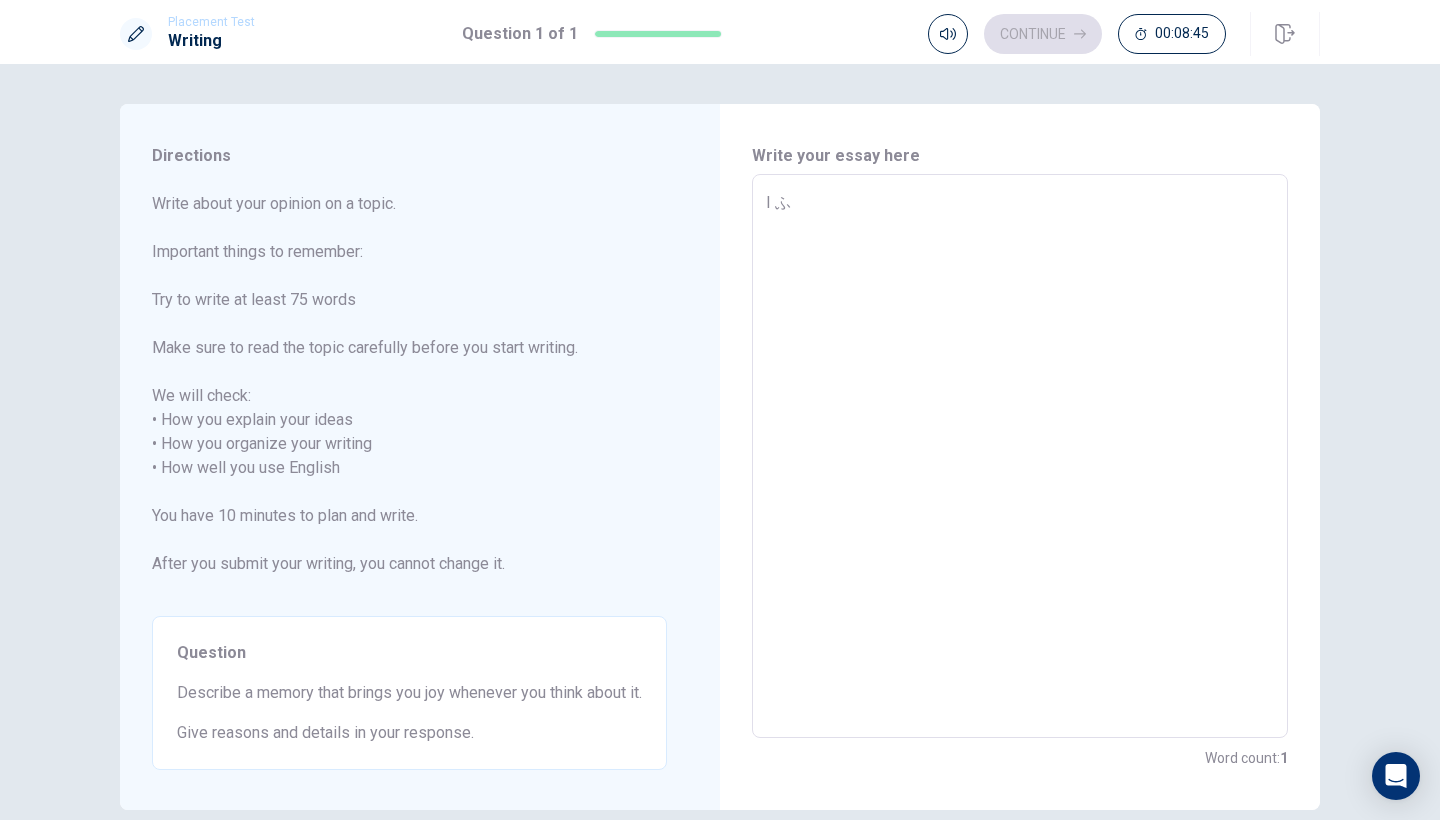 type on "x" 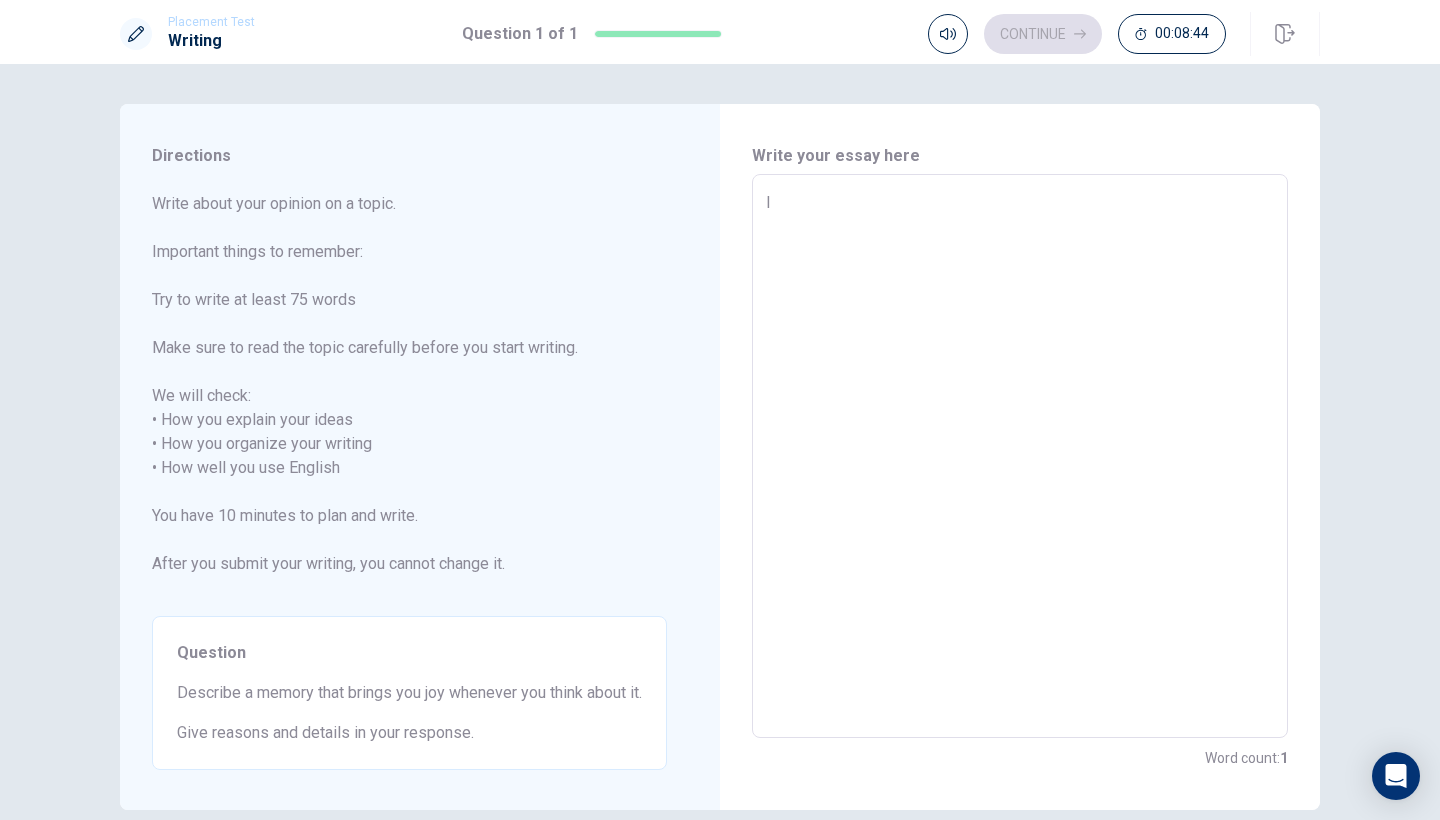 type on "x" 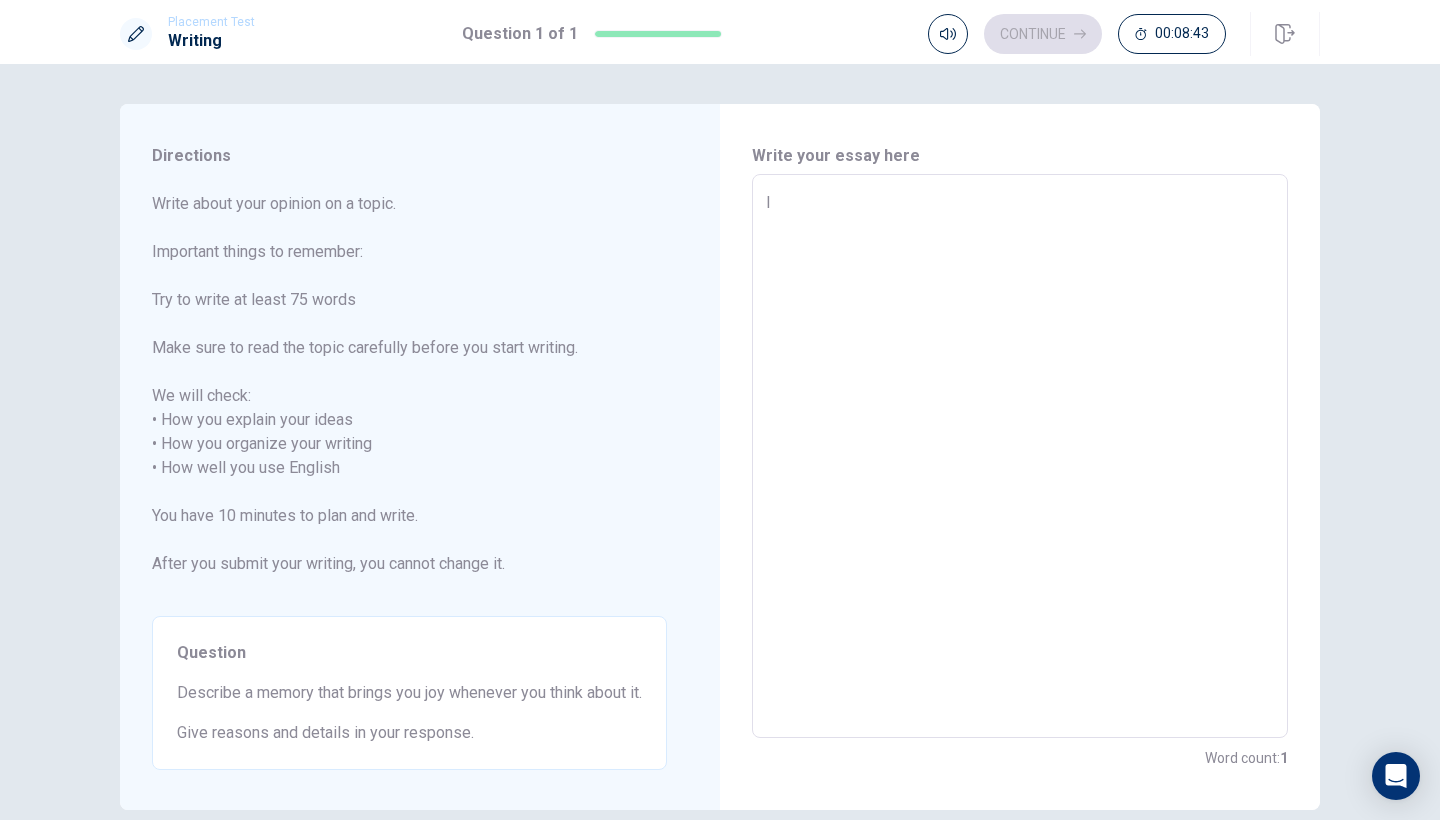 type on "I f" 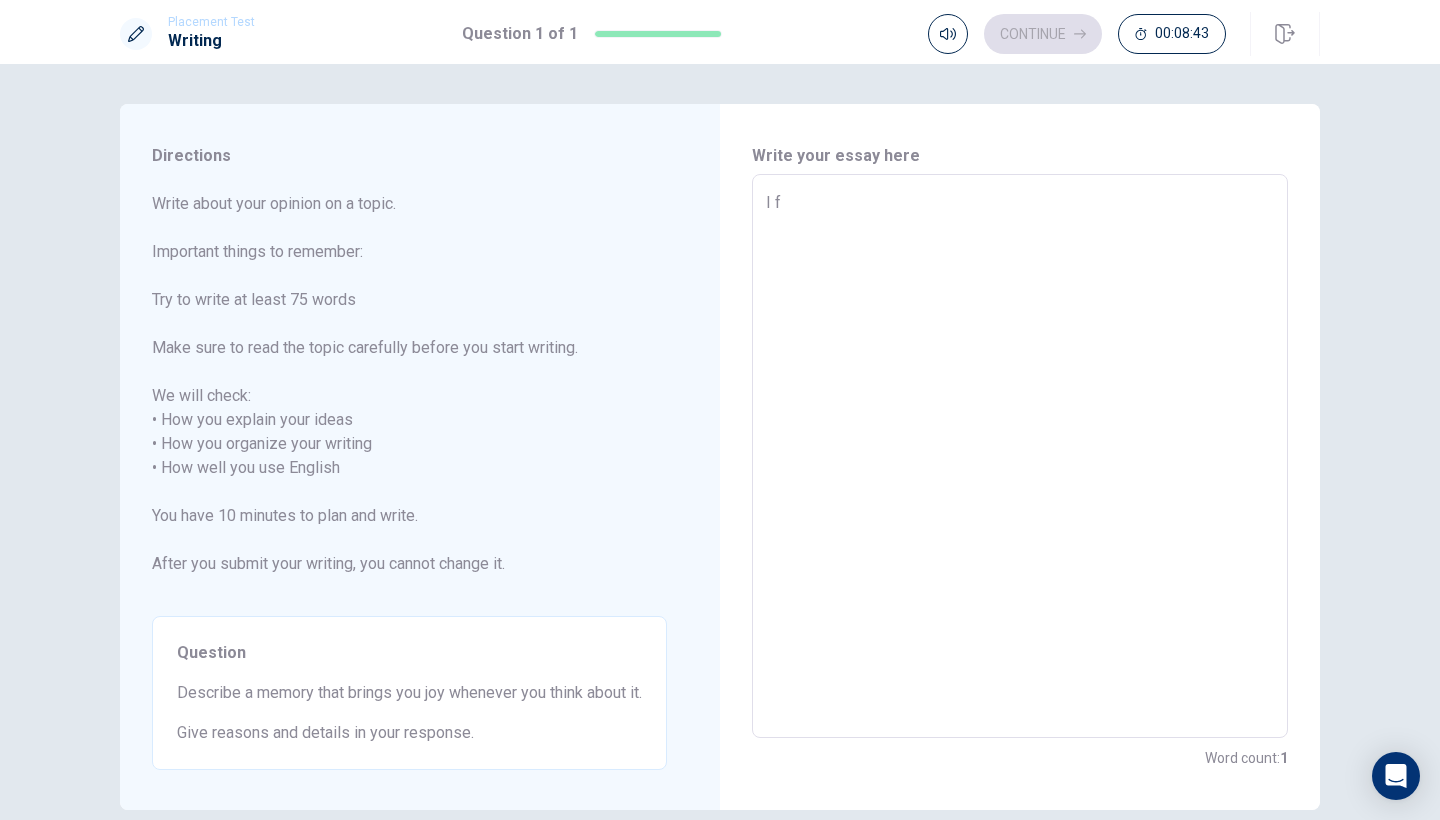 type on "x" 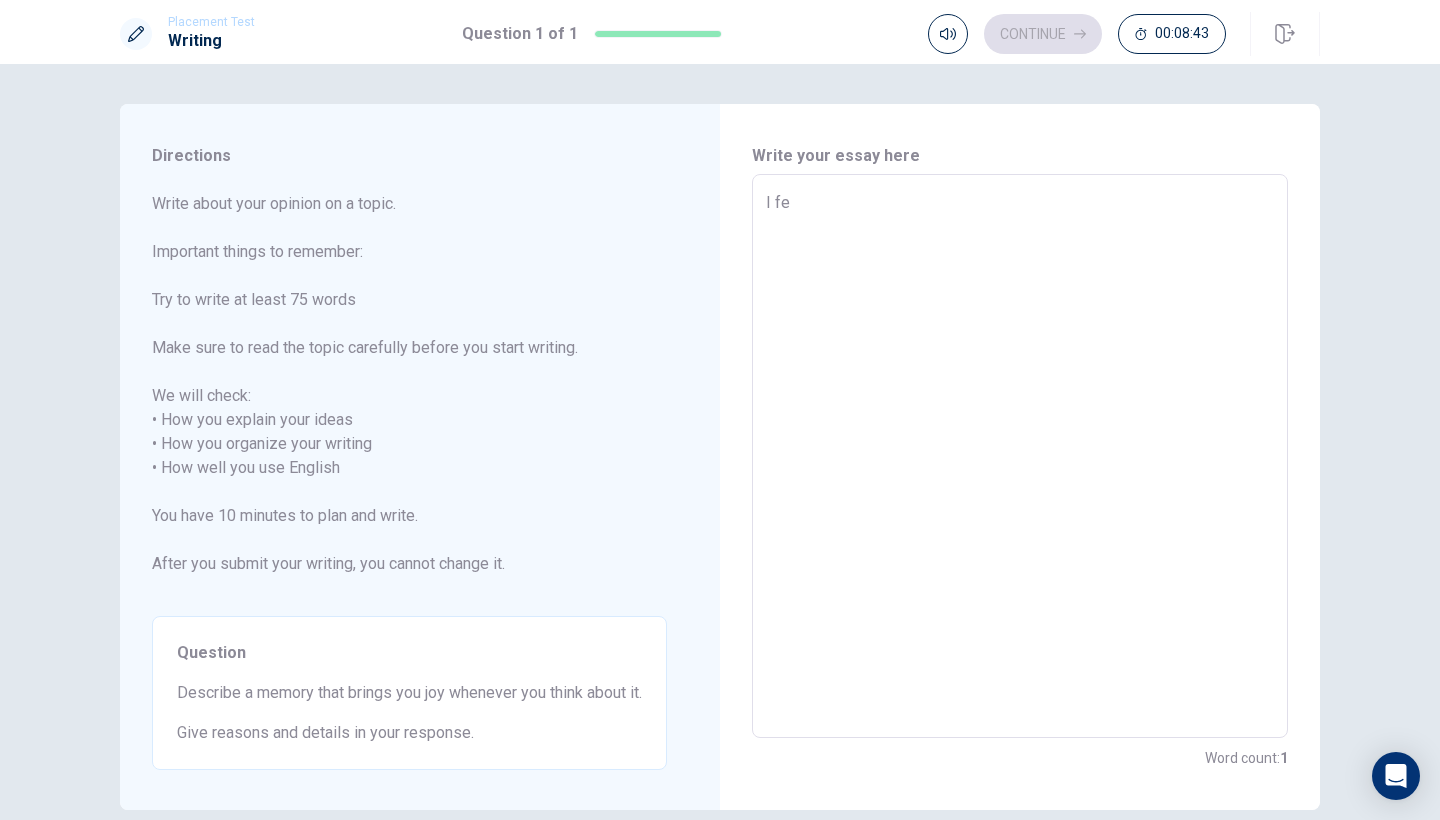 type on "x" 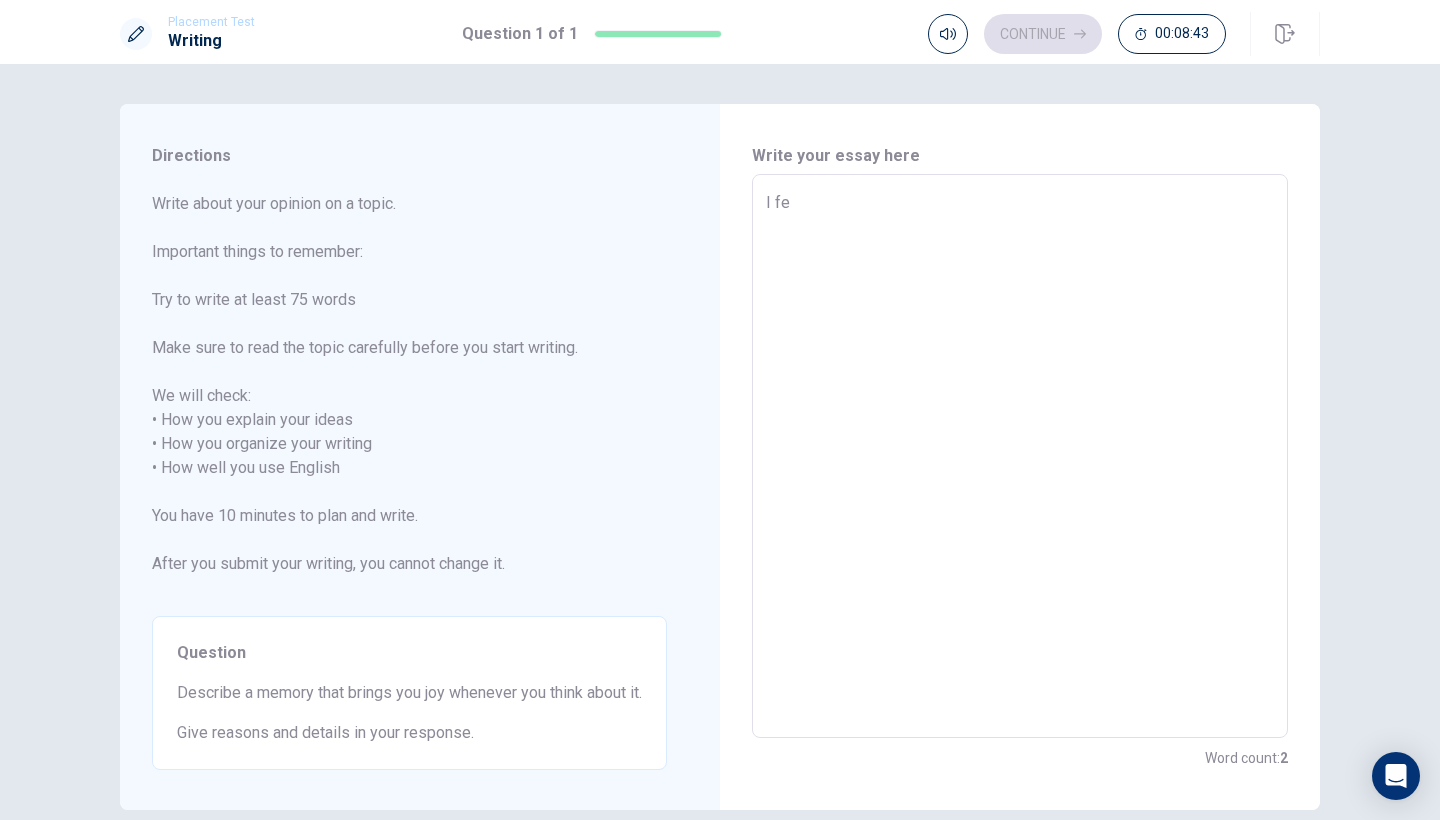 type on "I fee" 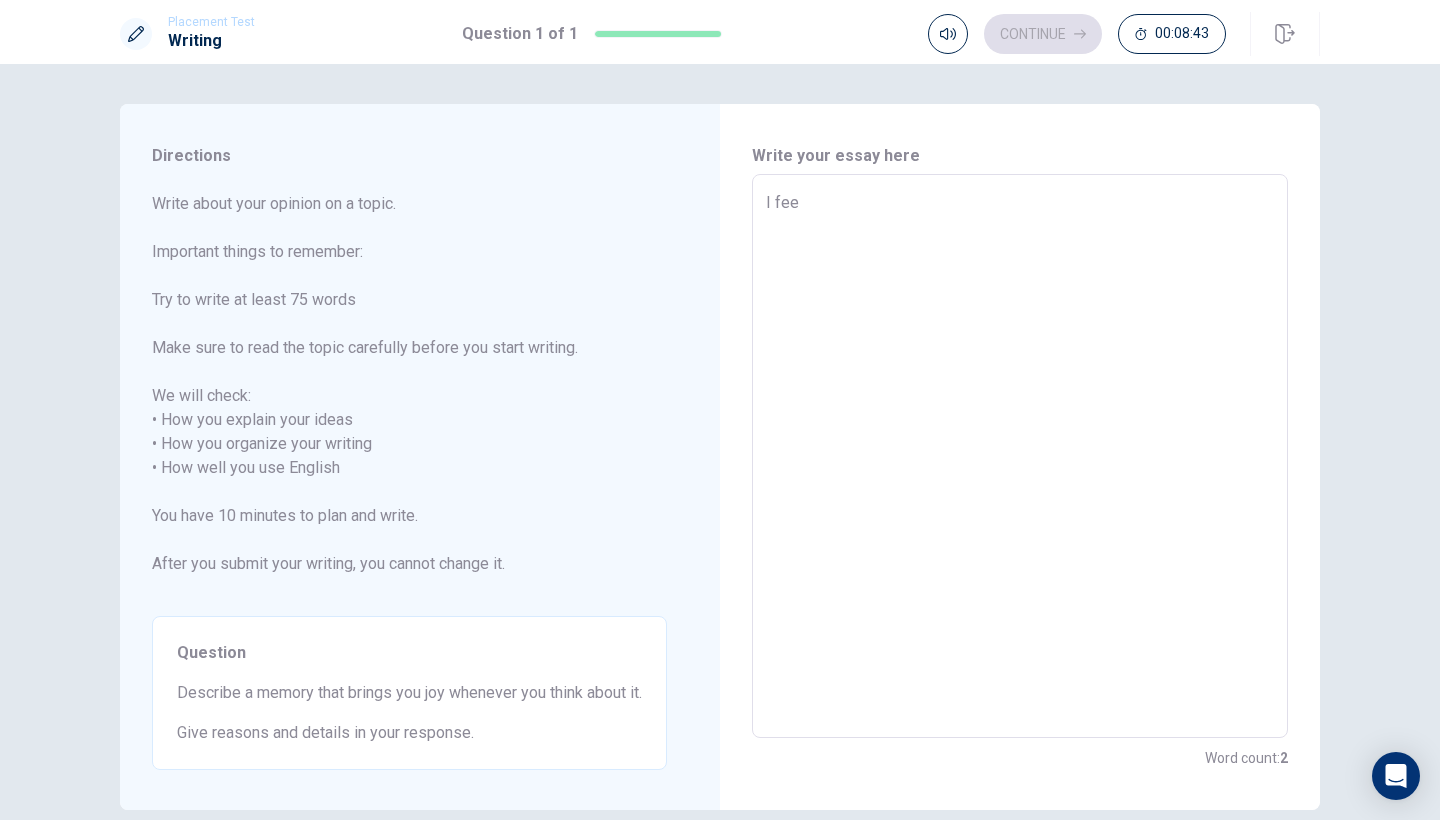 type on "x" 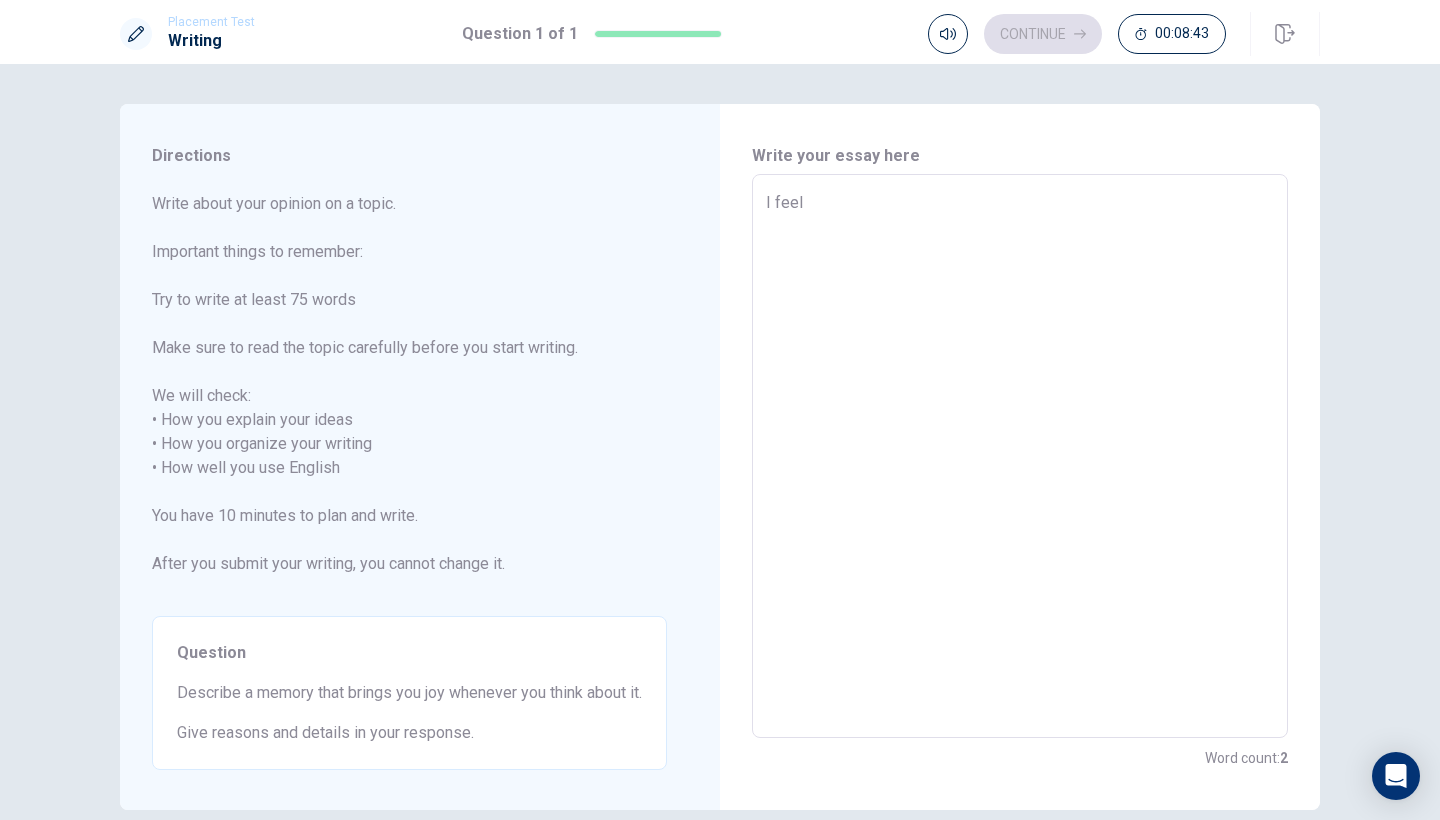 type on "x" 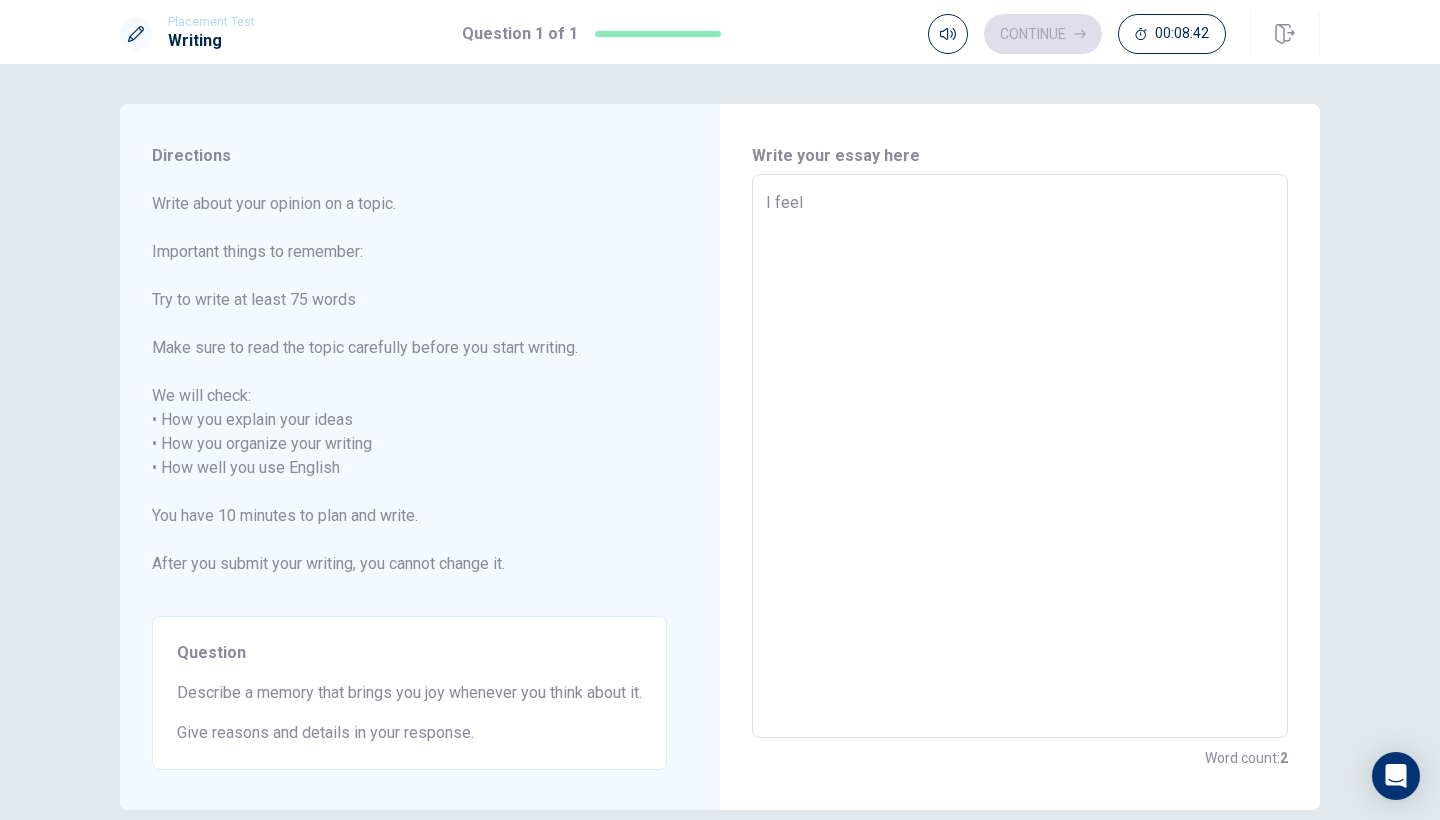 type on "I feel j" 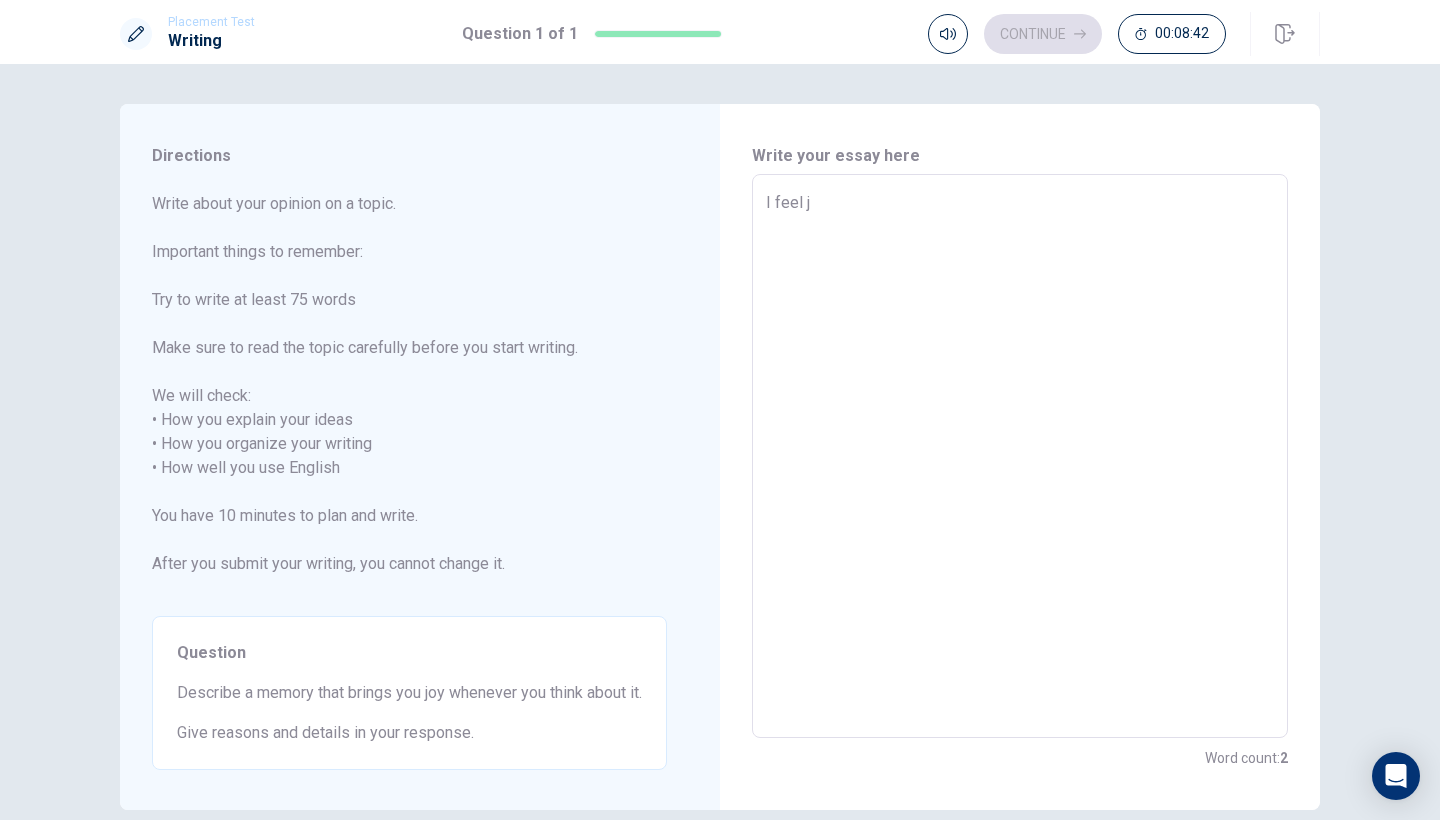 type on "x" 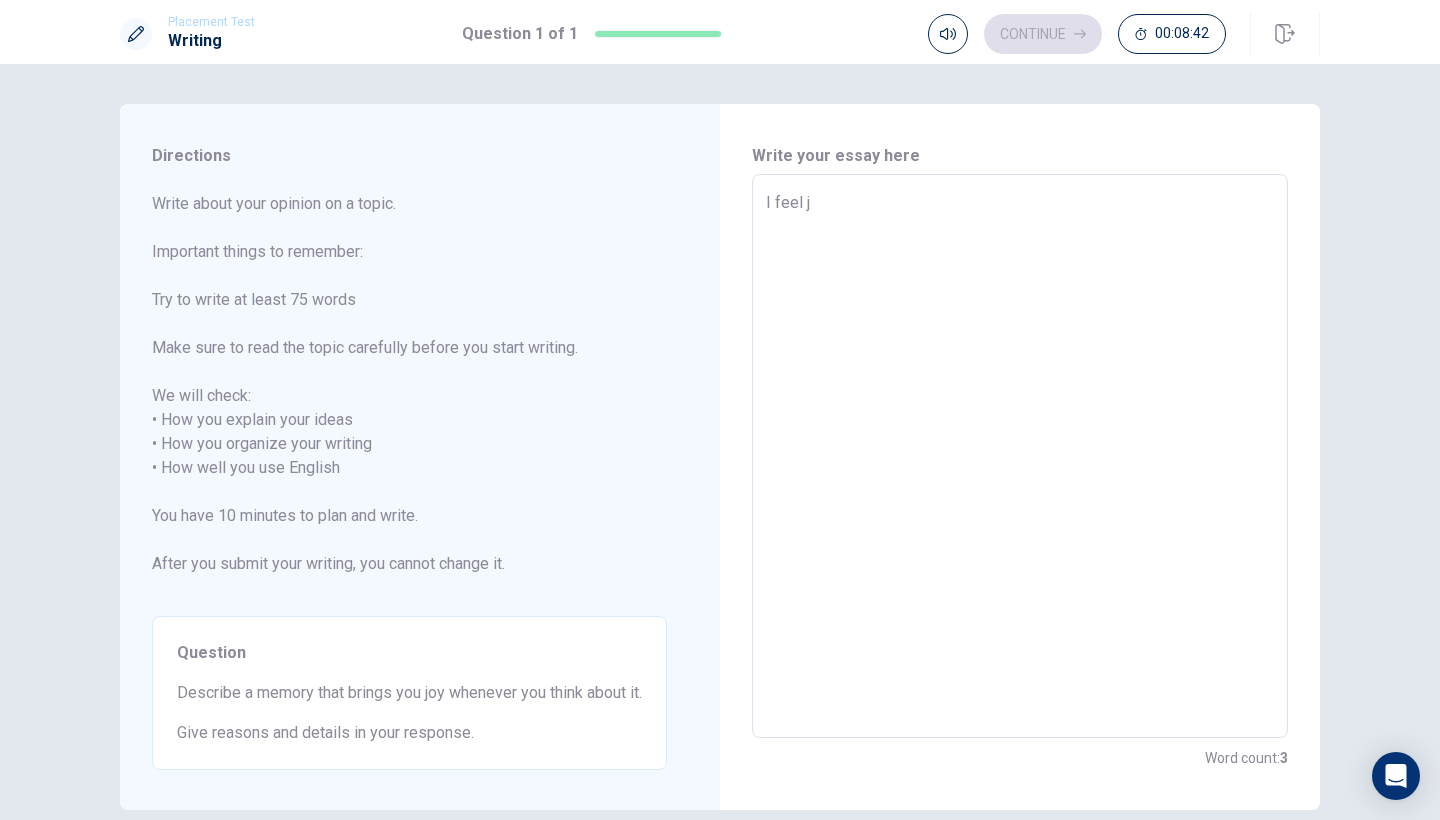 type on "I feel jp" 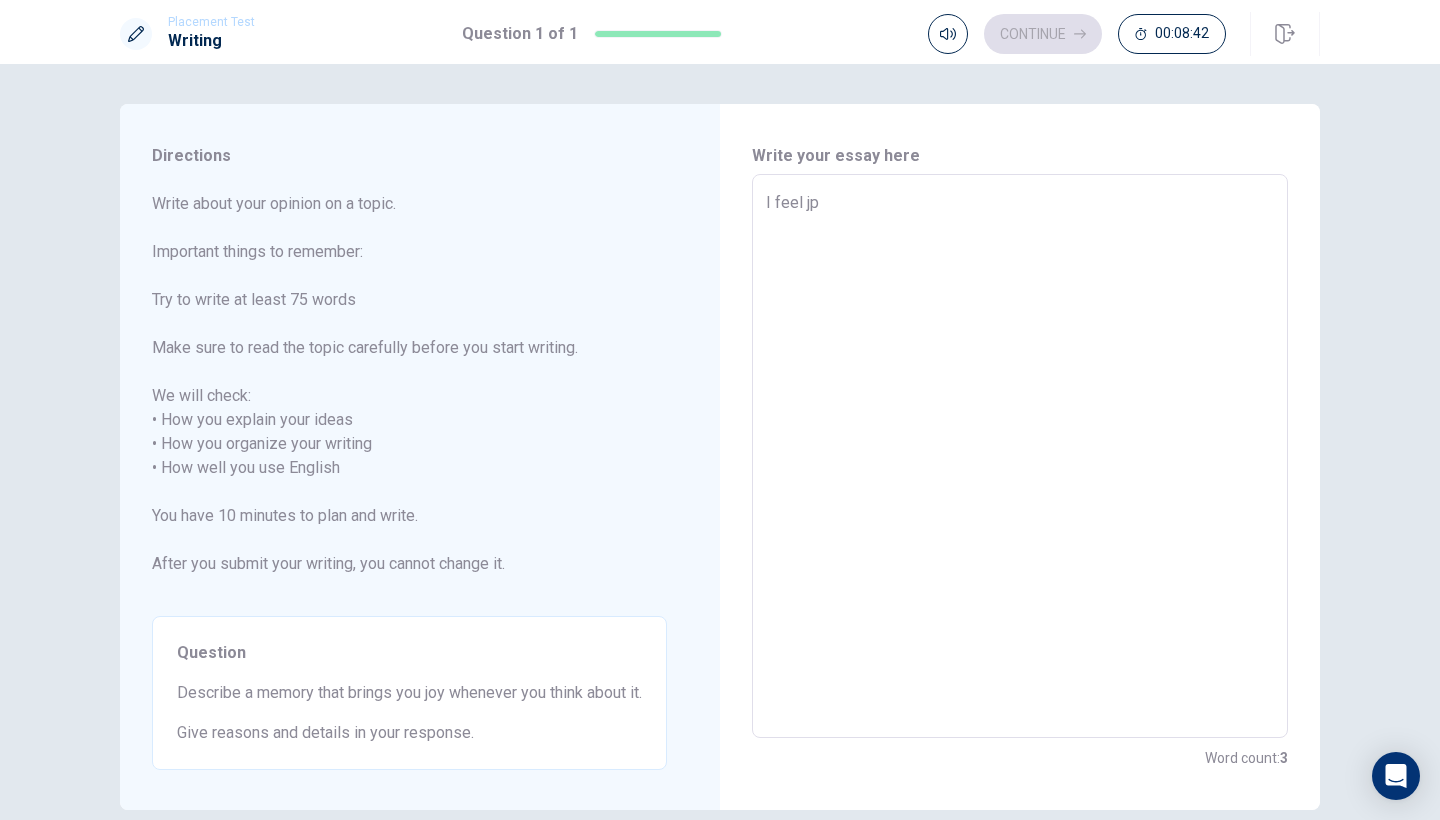 type on "x" 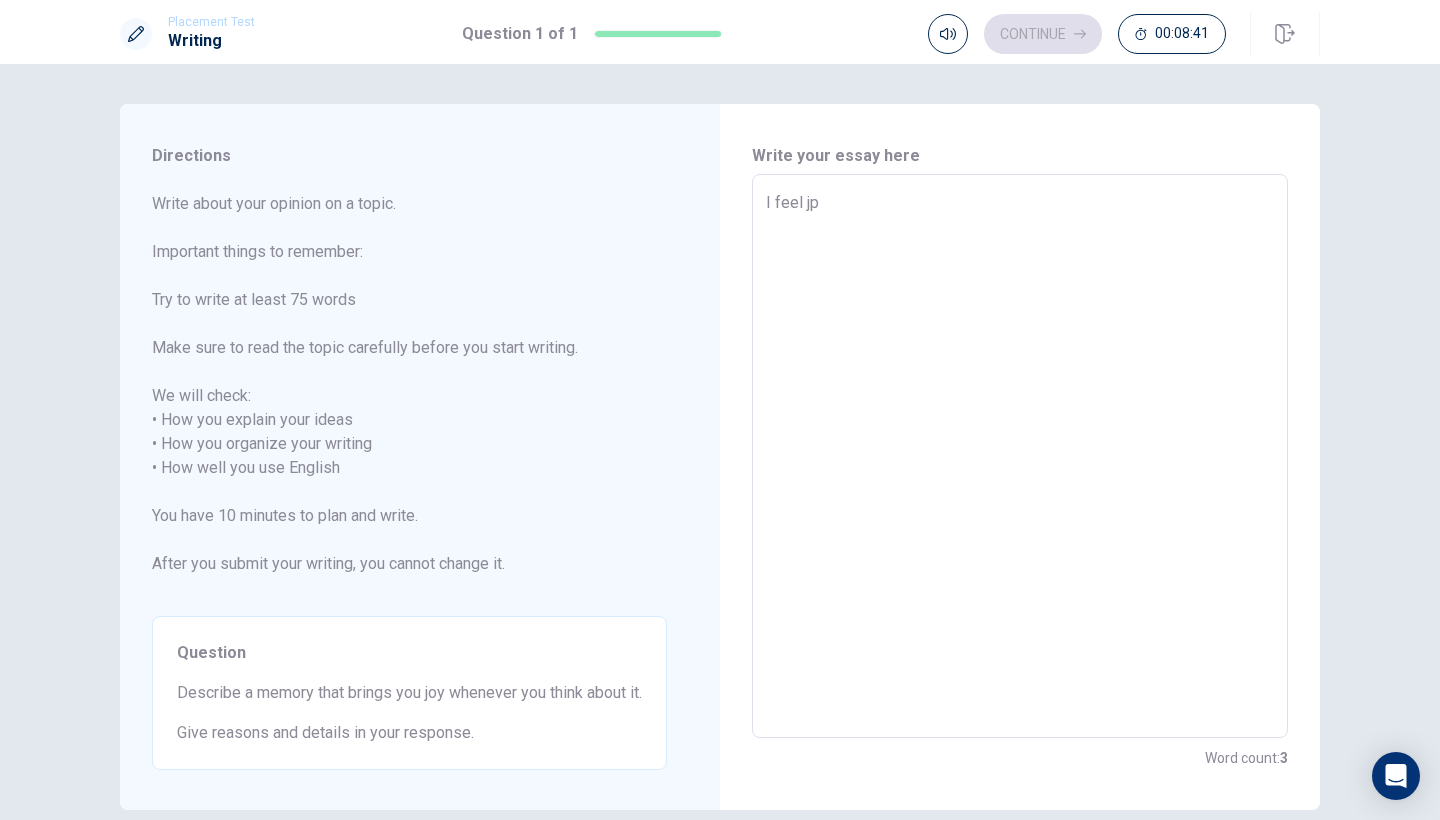 type on "I feel j" 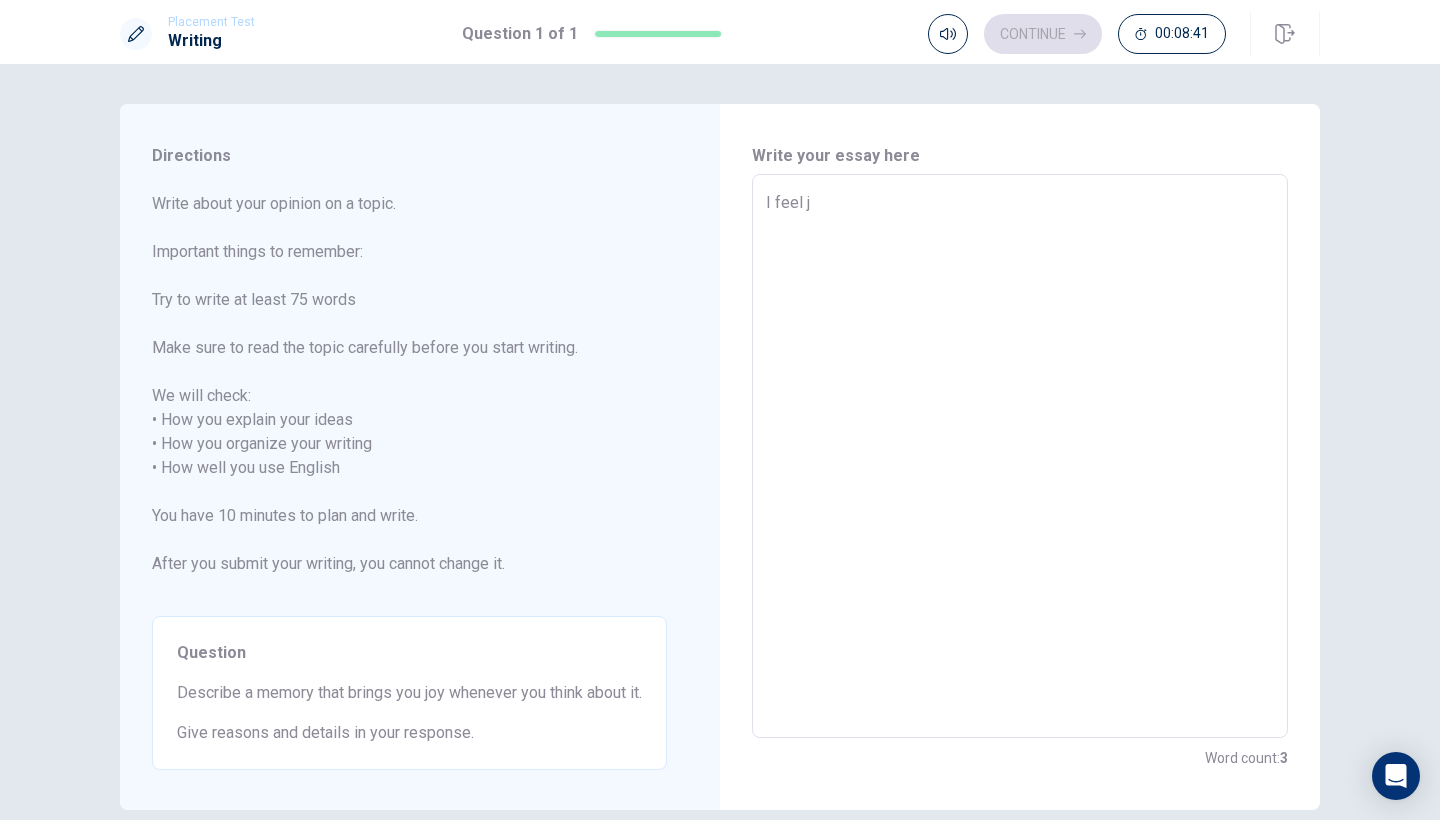 type on "x" 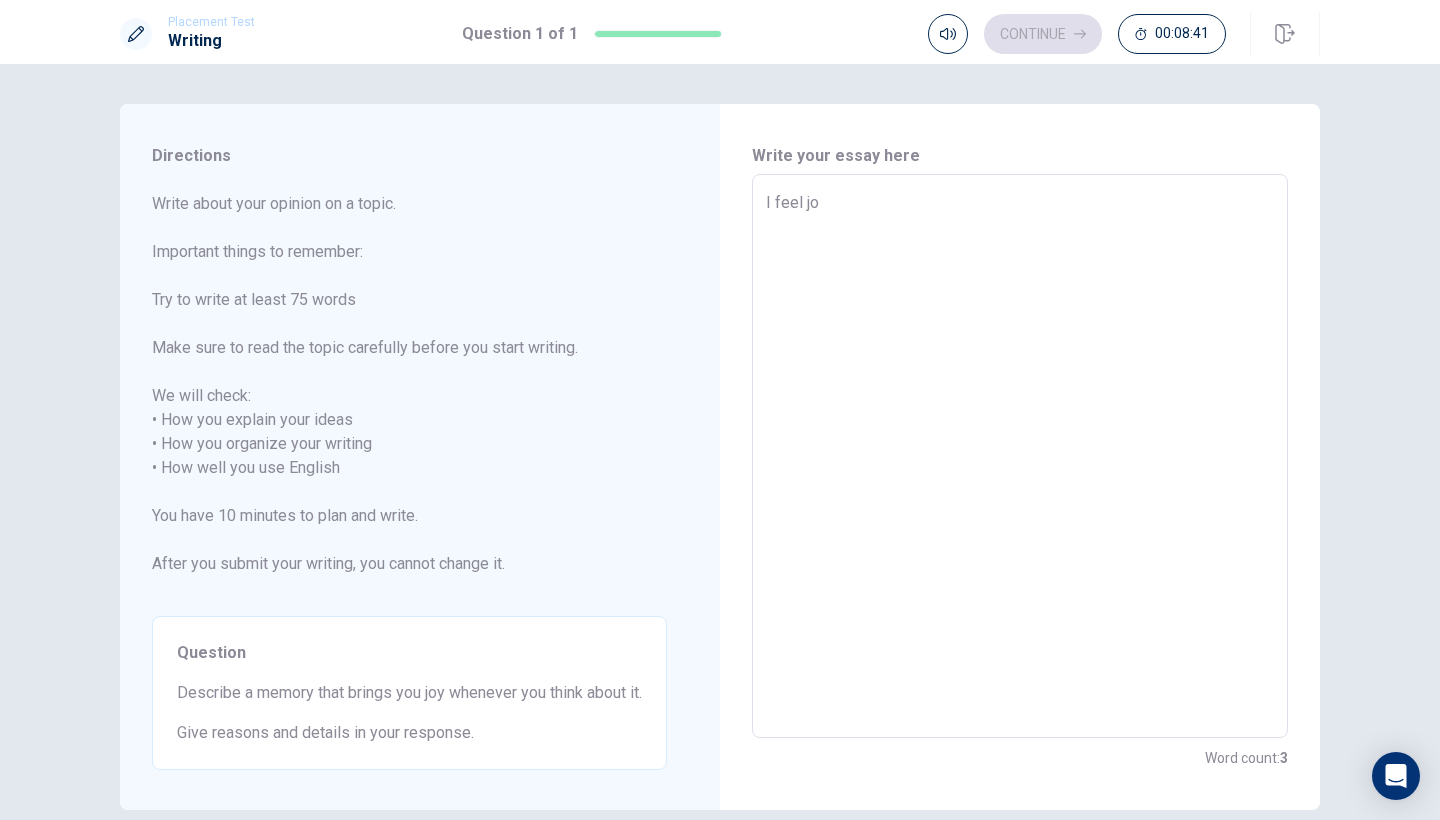 type on "x" 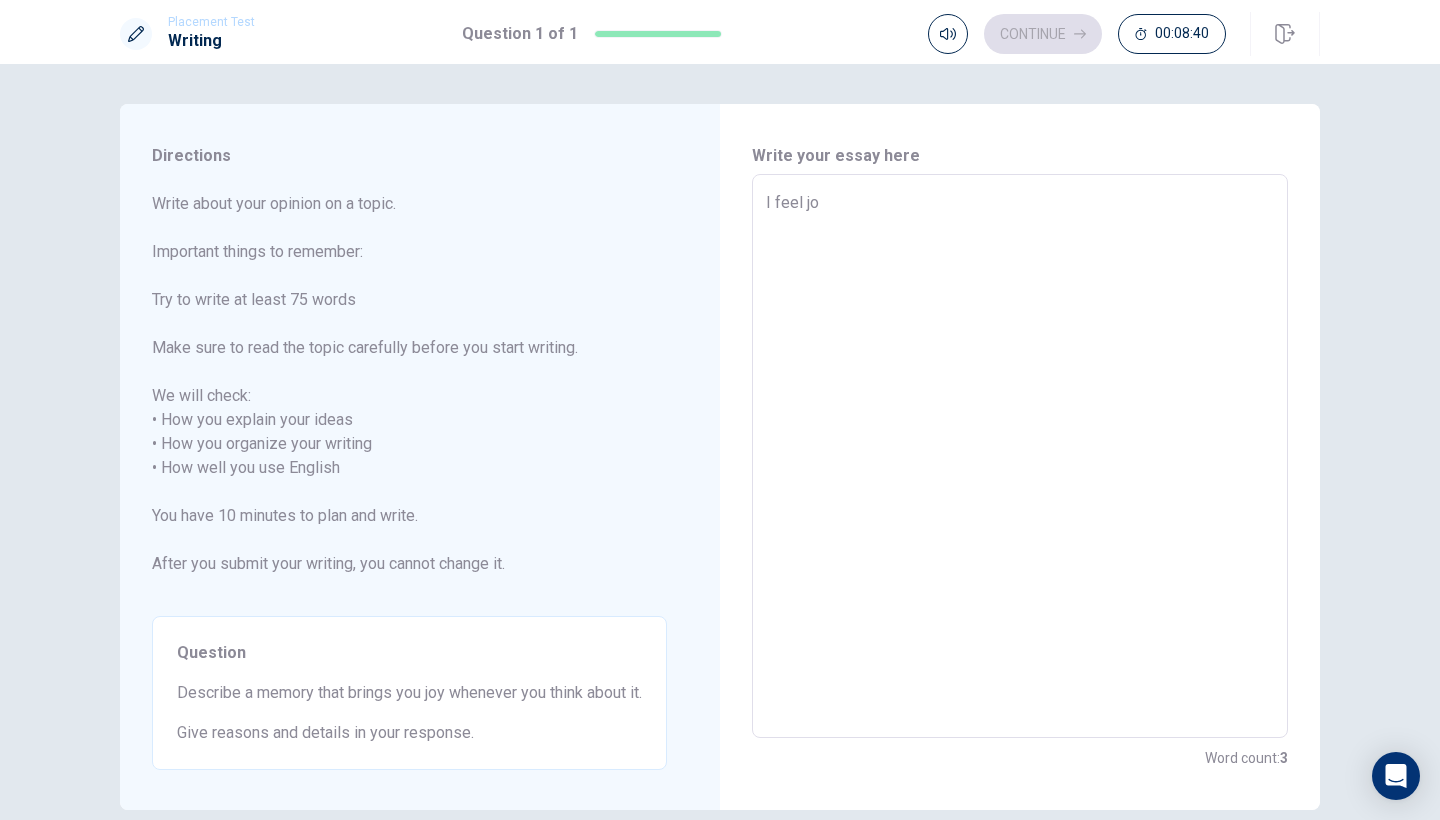 type on "I feel joy" 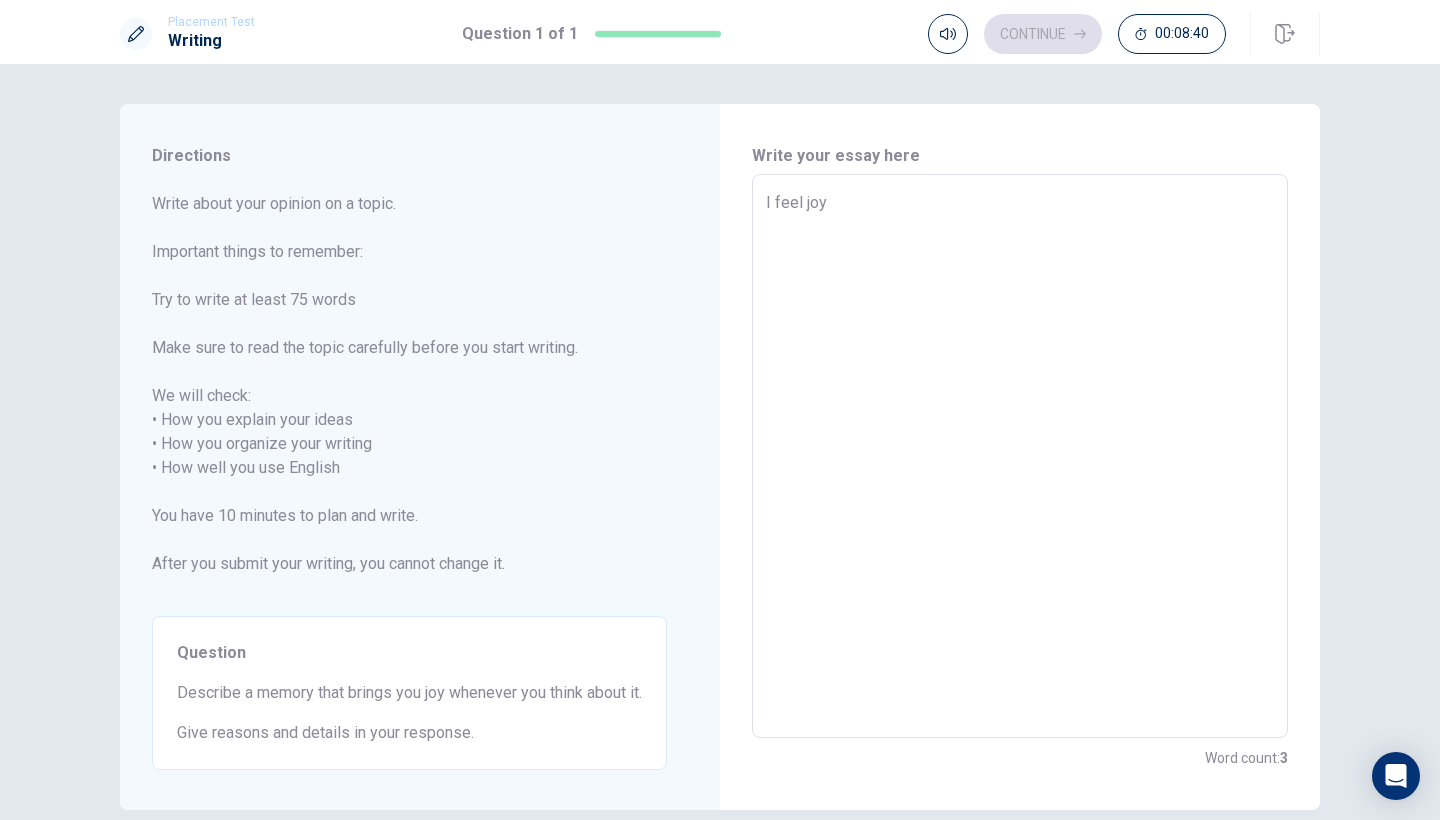 type on "x" 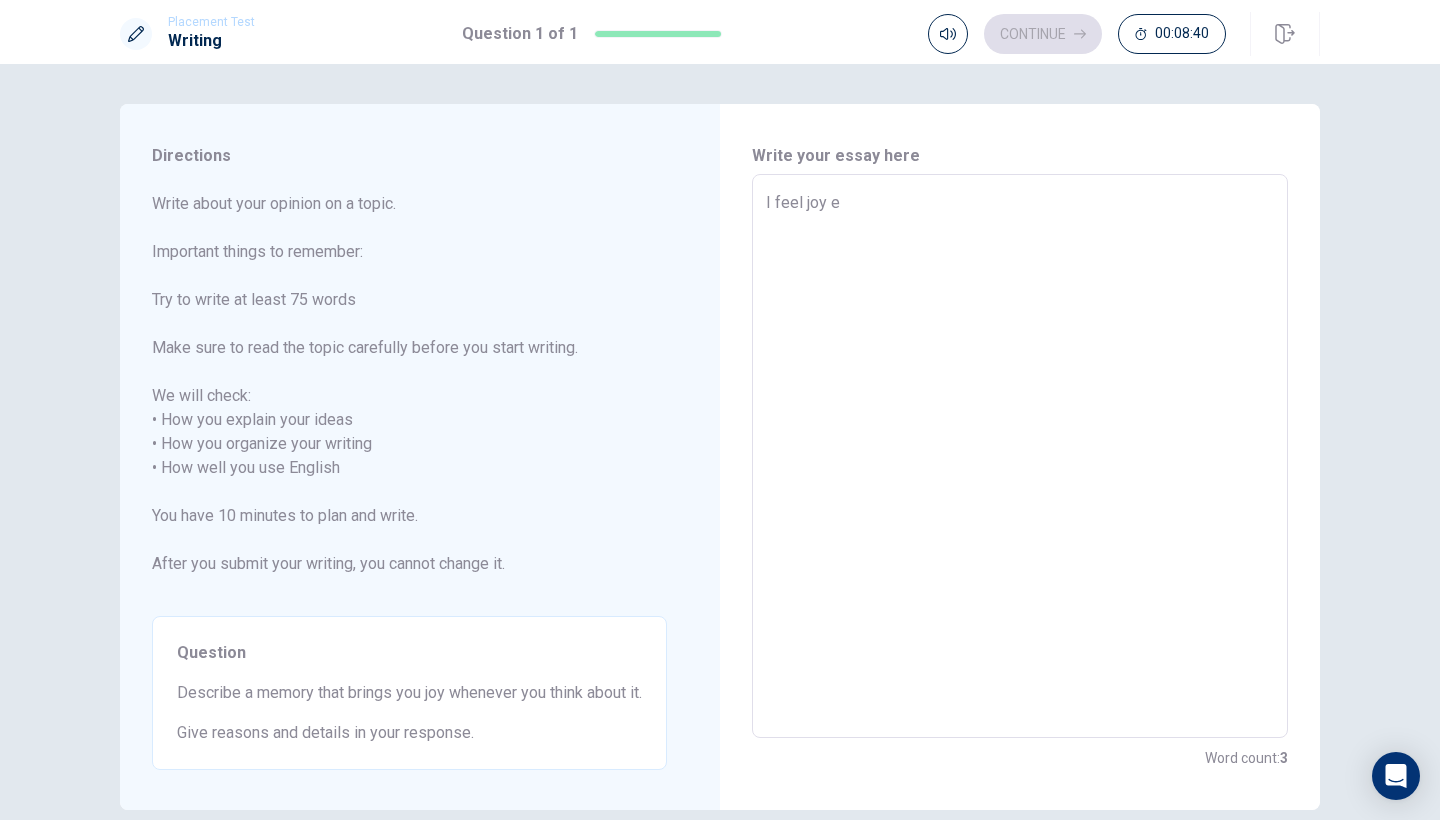 type on "x" 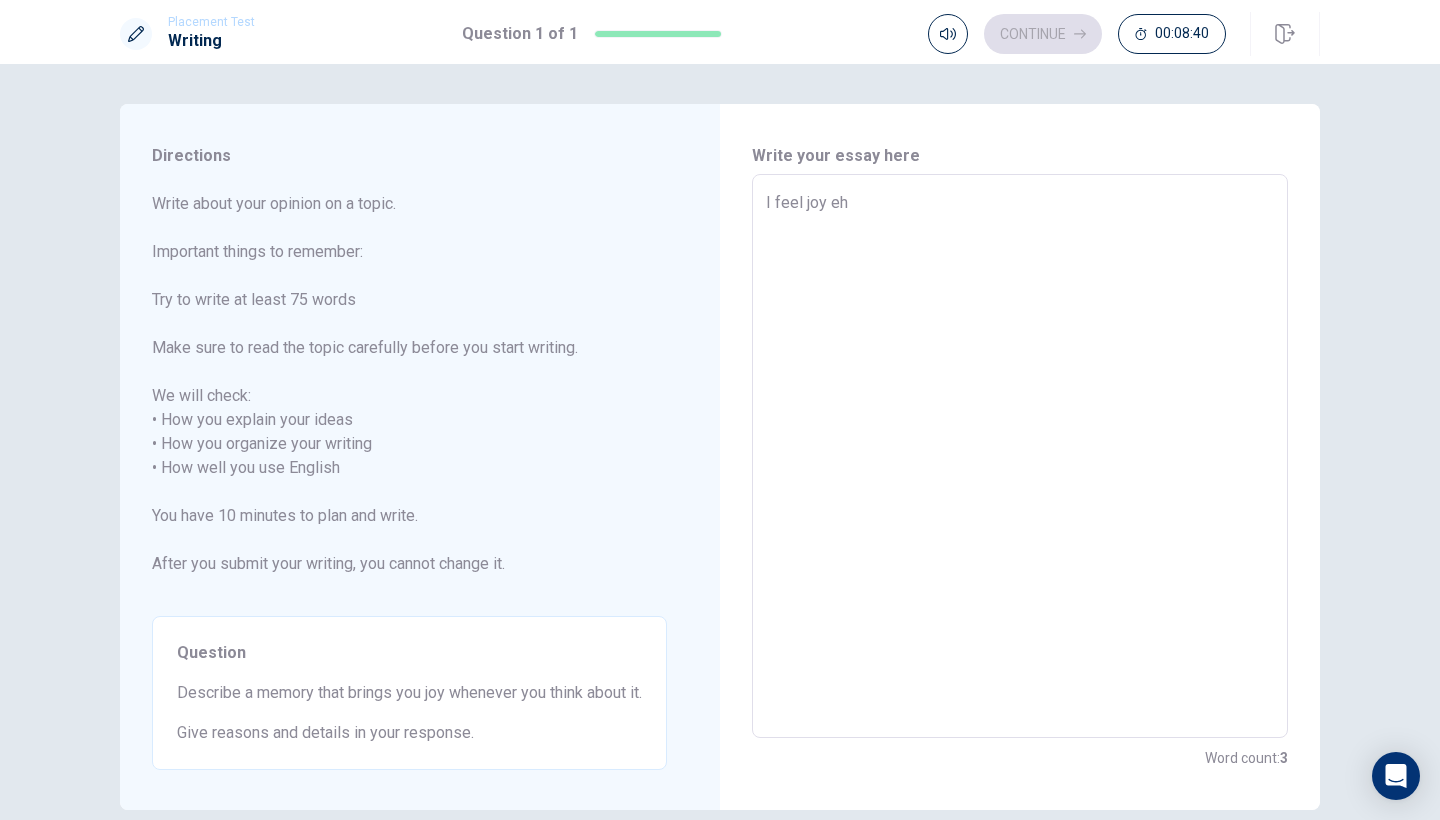 type on "x" 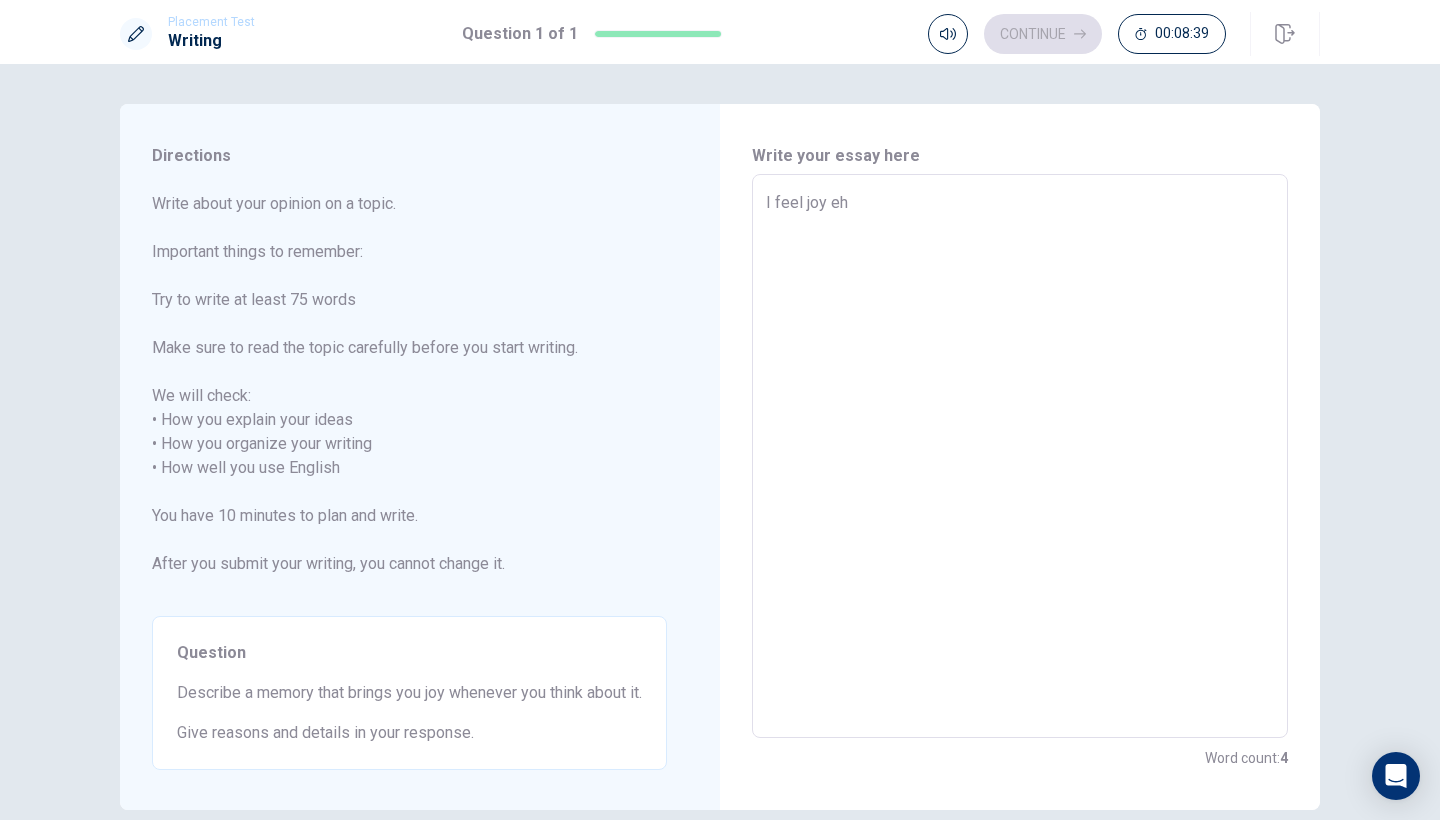type on "I feel joy e" 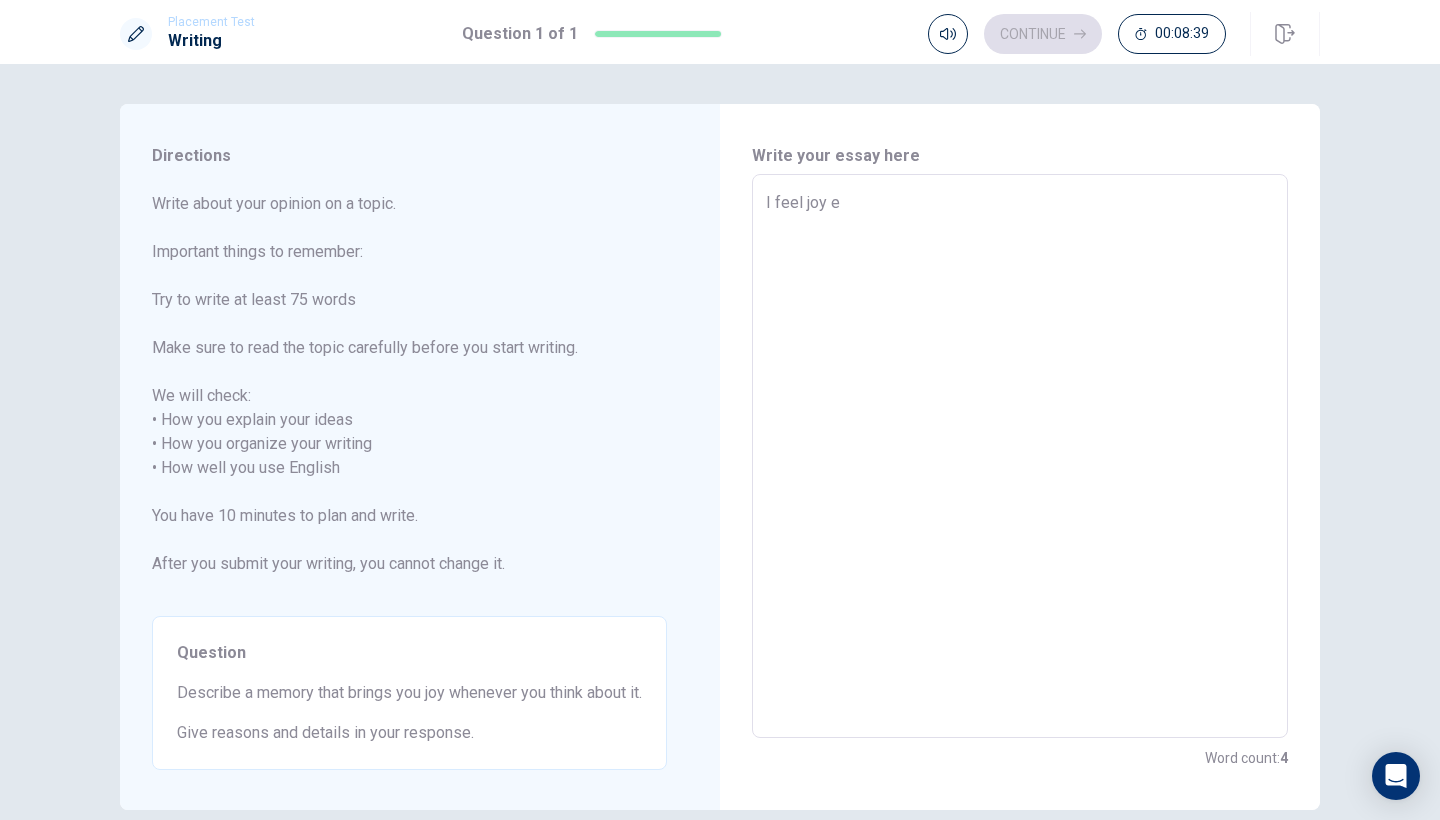 type on "x" 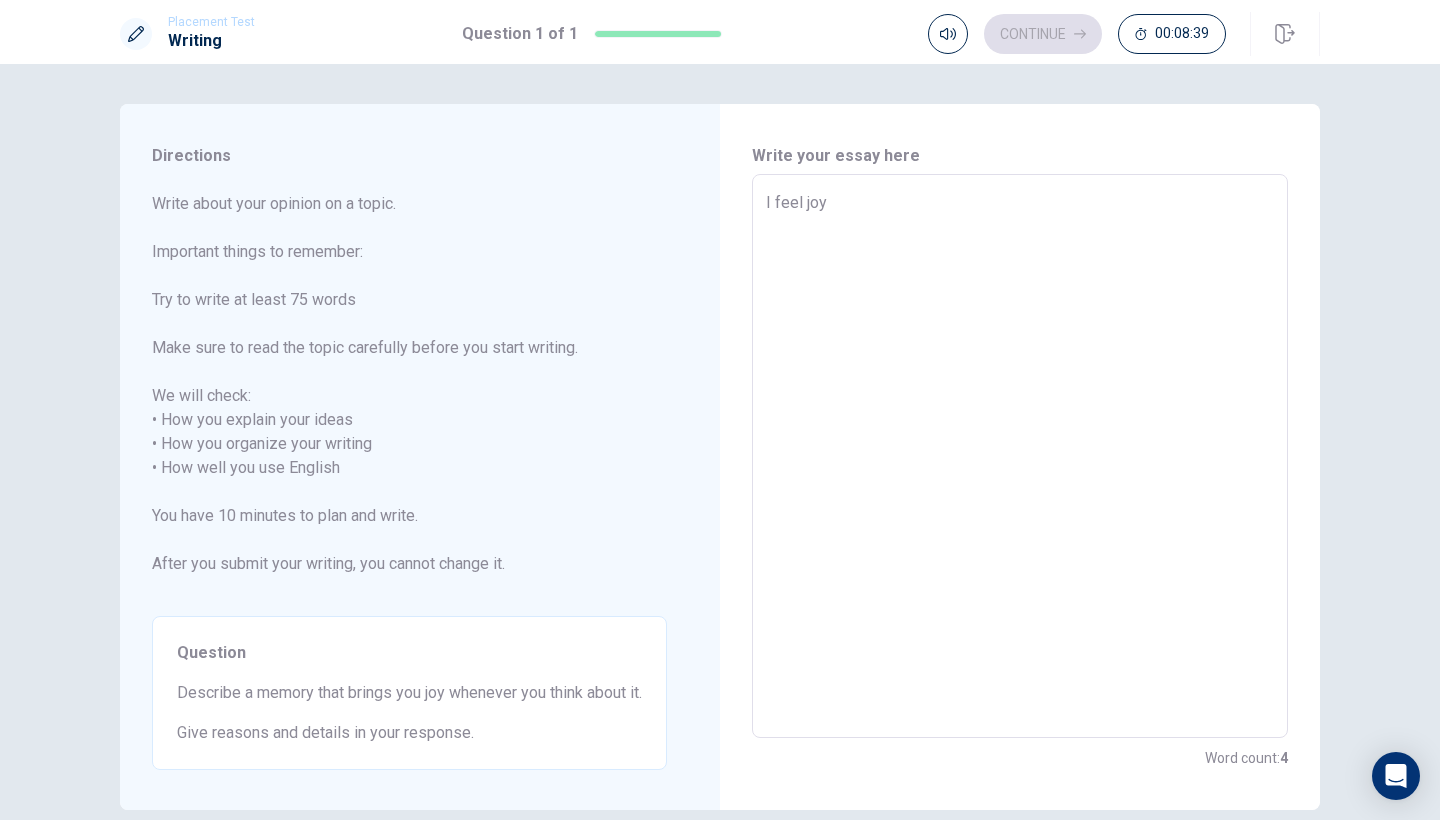 type on "x" 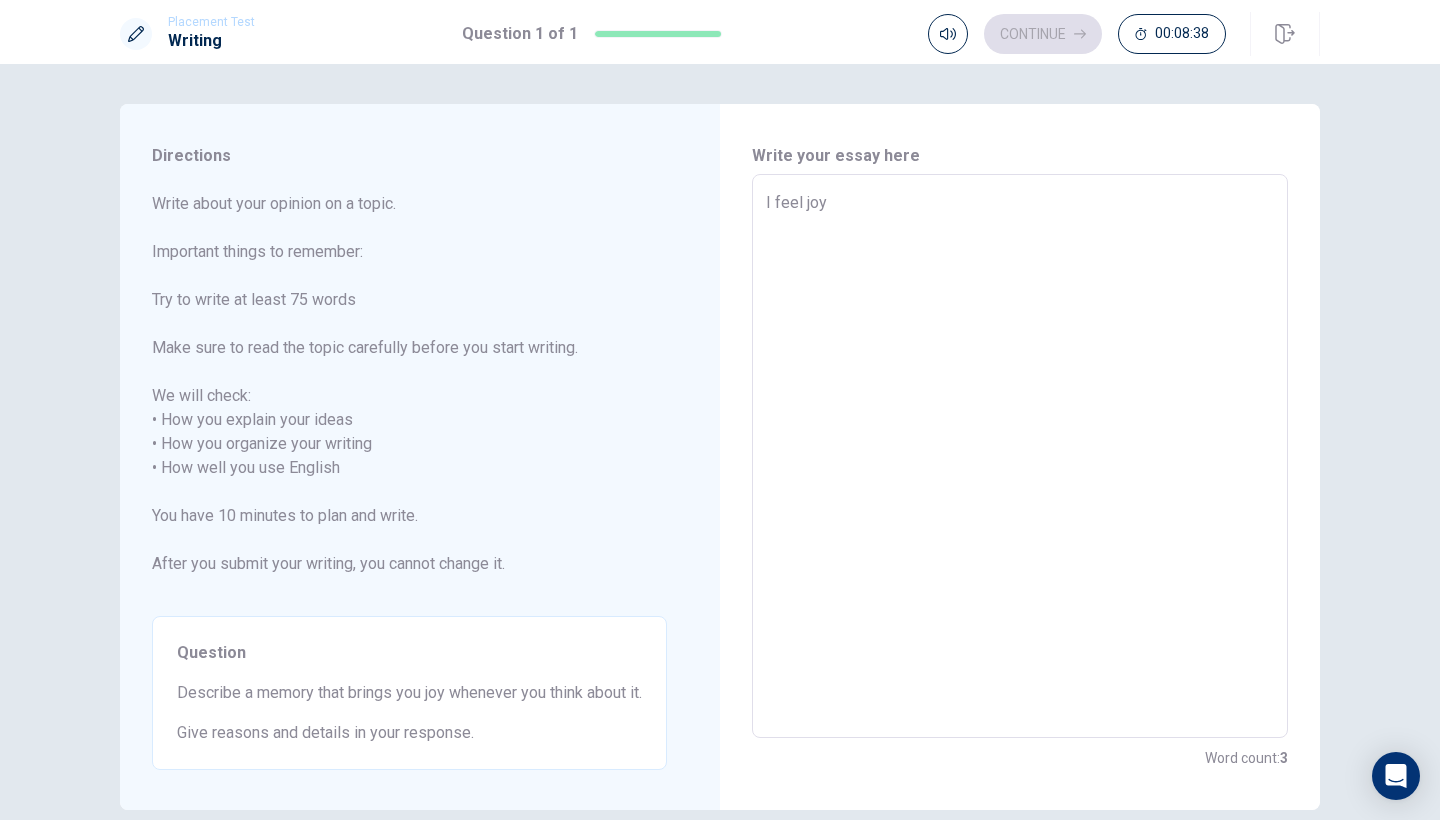type on "I feel joy w" 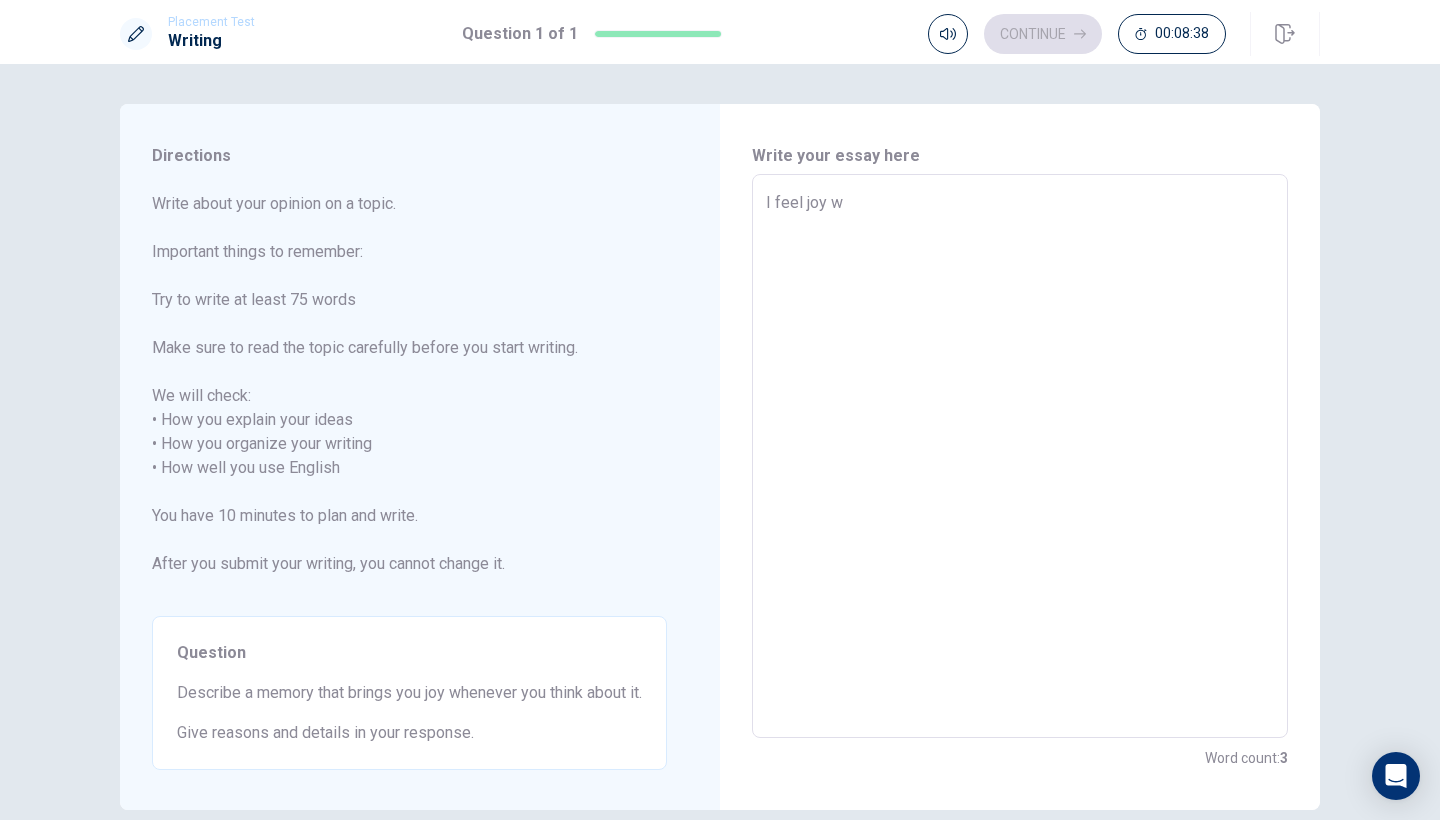 type on "x" 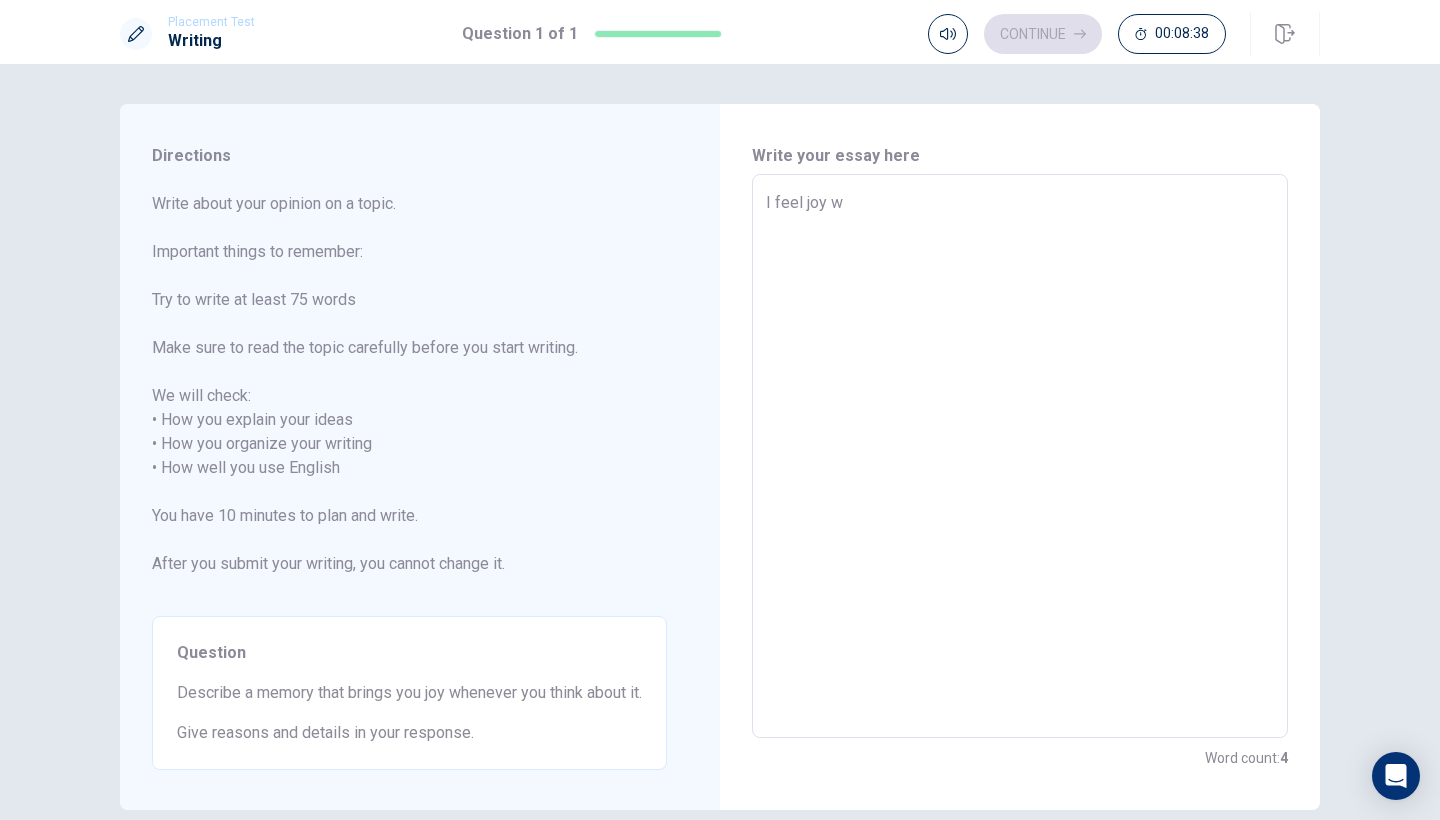 type on "I feel joy wh" 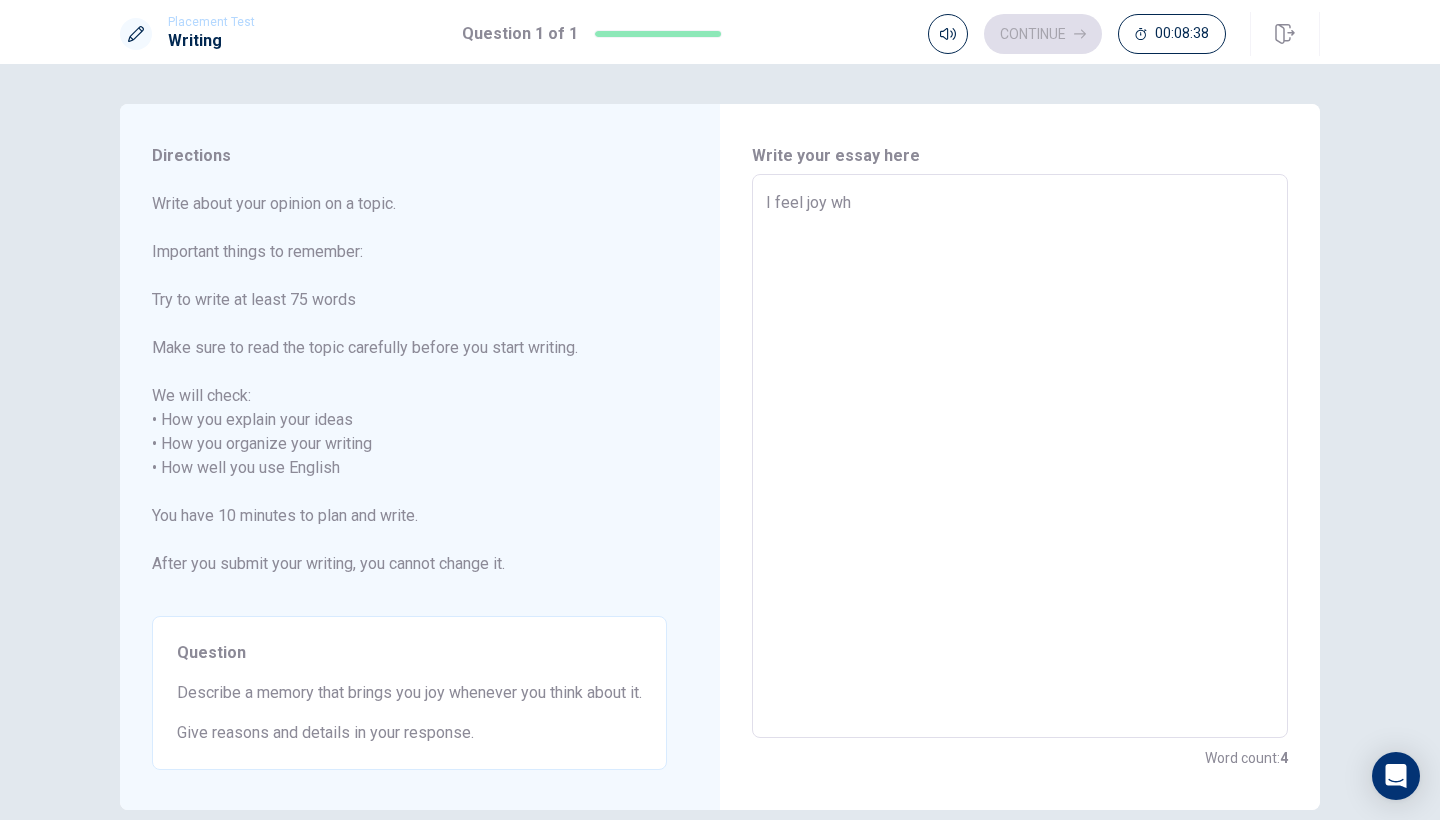 type on "x" 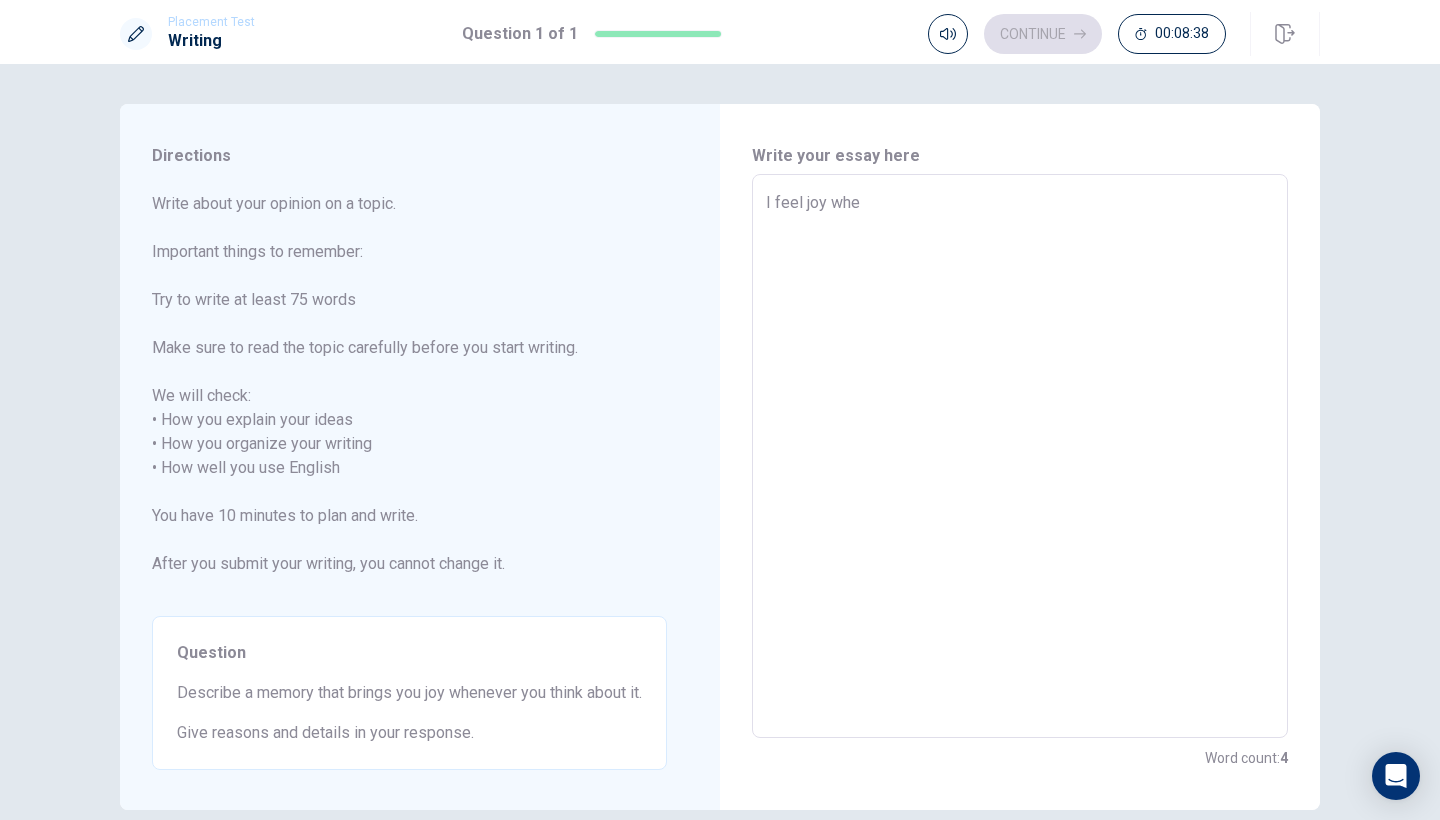 type on "x" 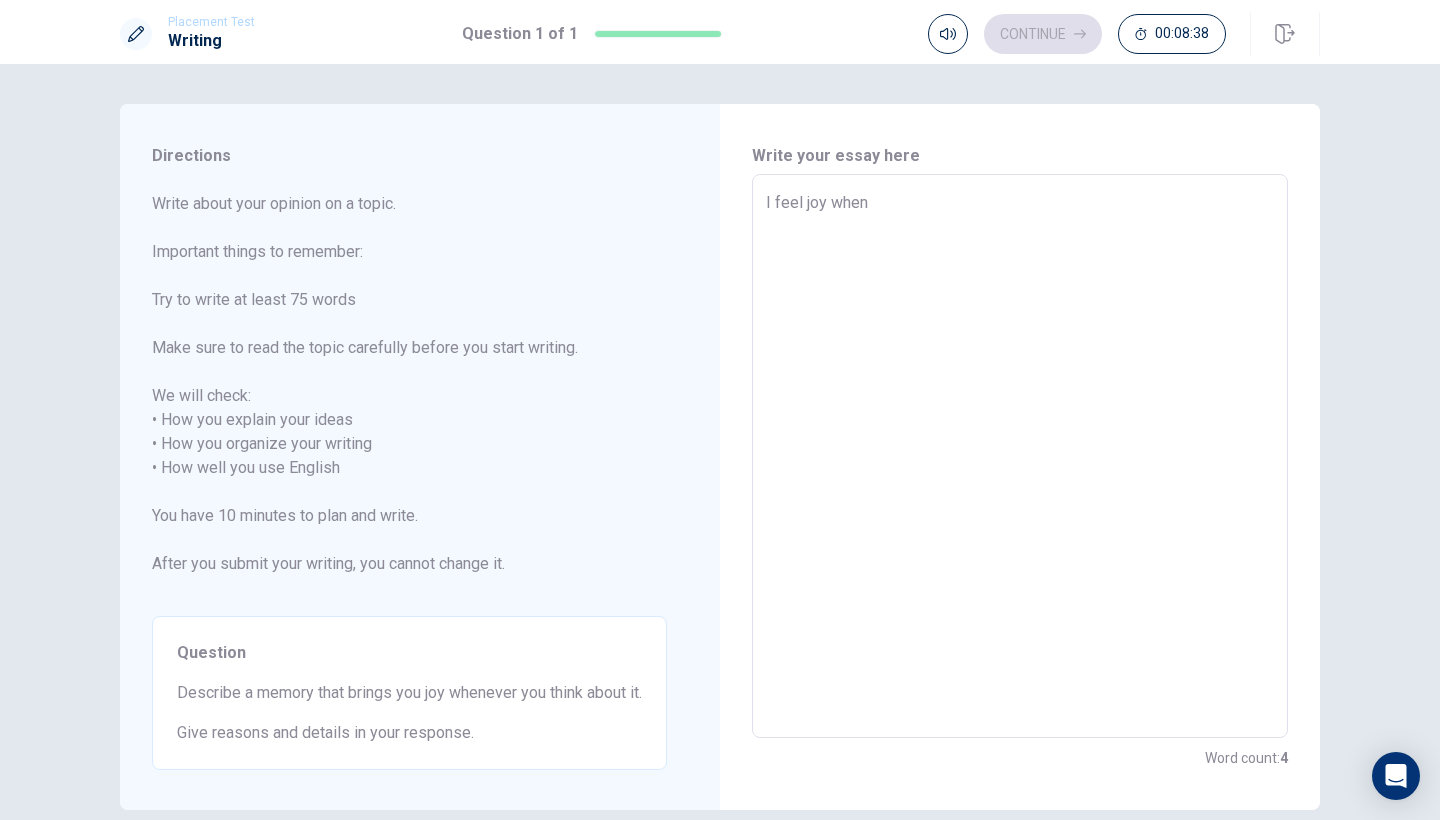 type on "x" 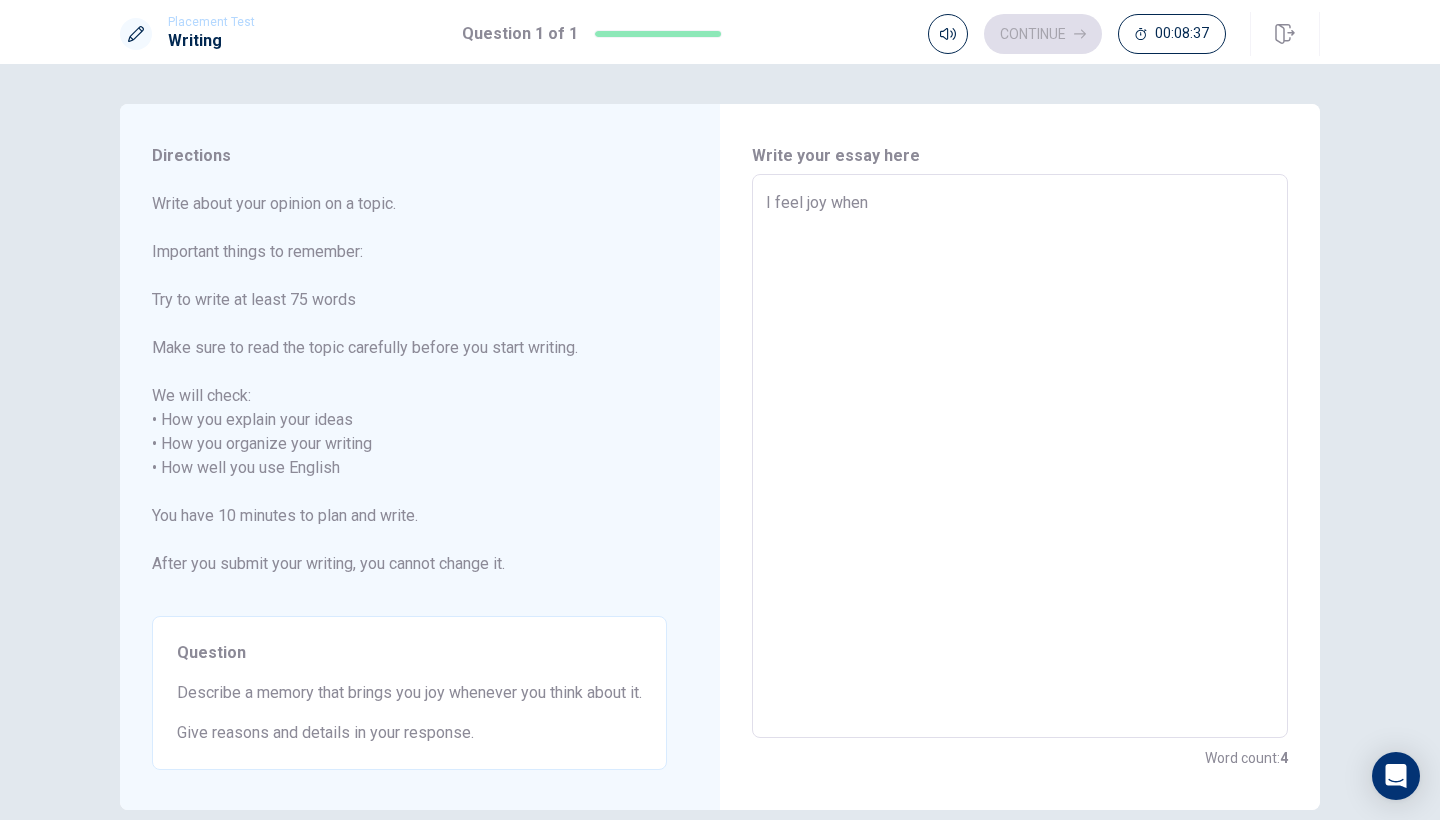 type on "I feel joy when" 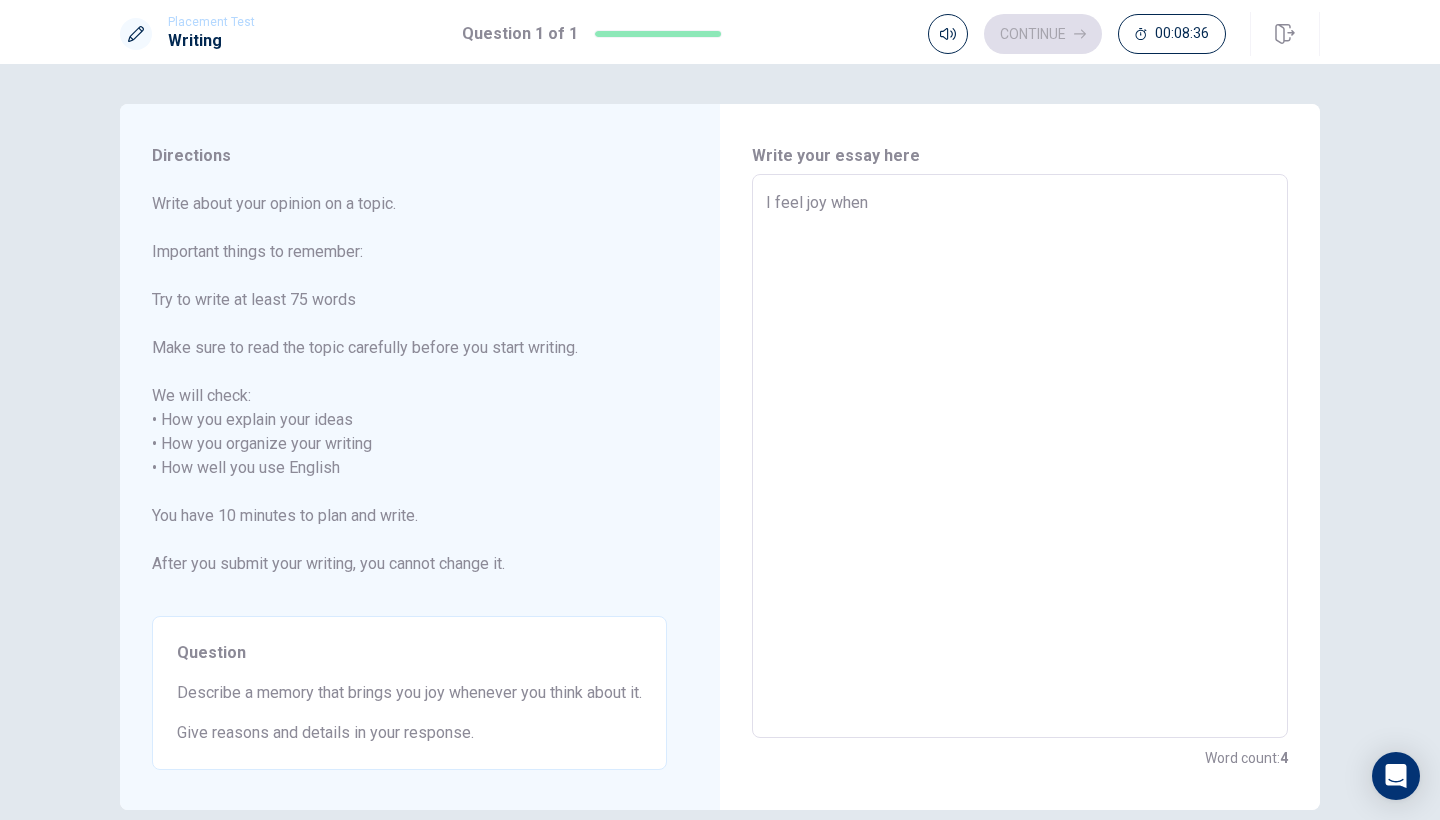 type on "I feel joy when I" 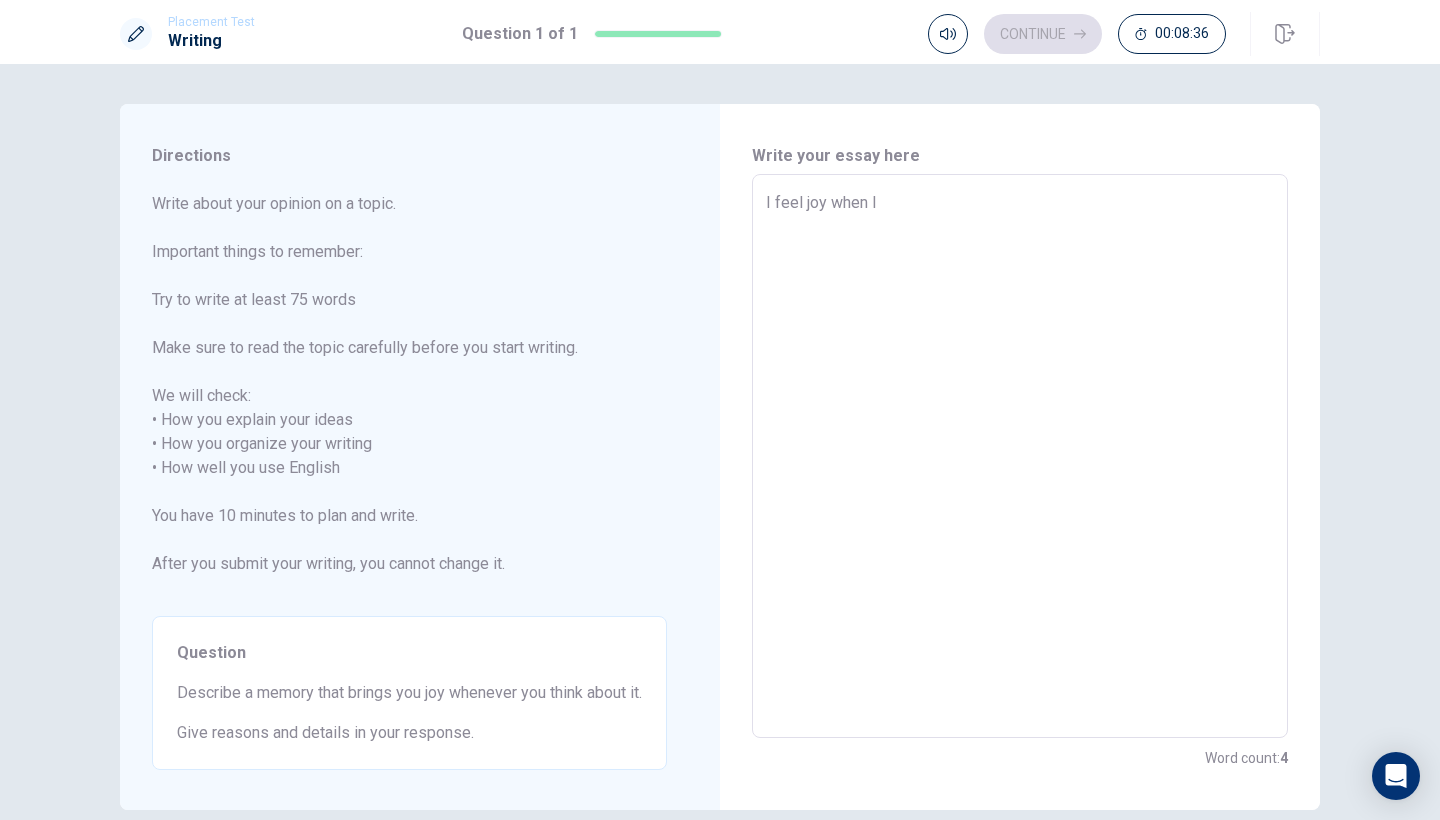 type on "x" 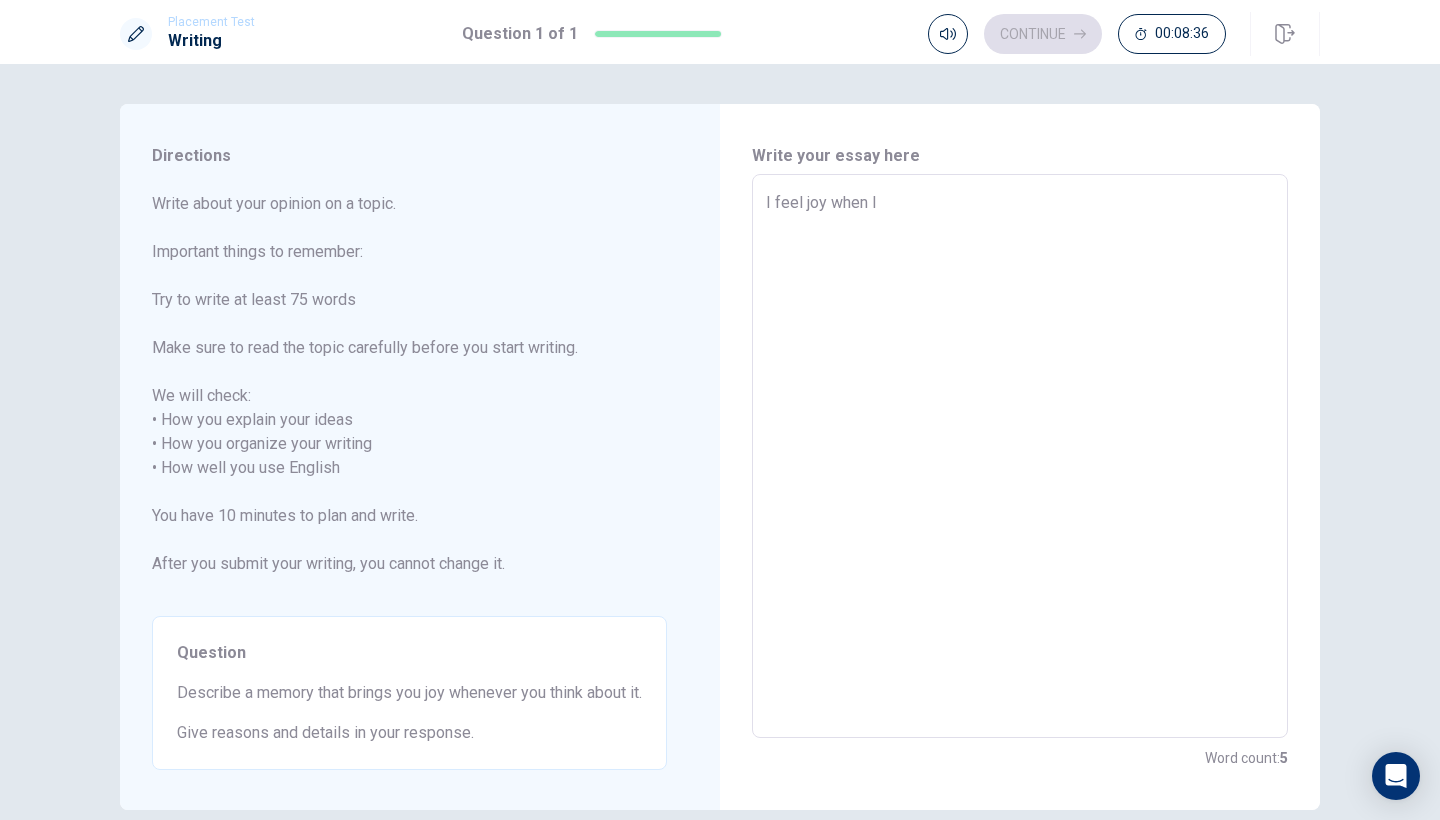 type on "I feel joy when I" 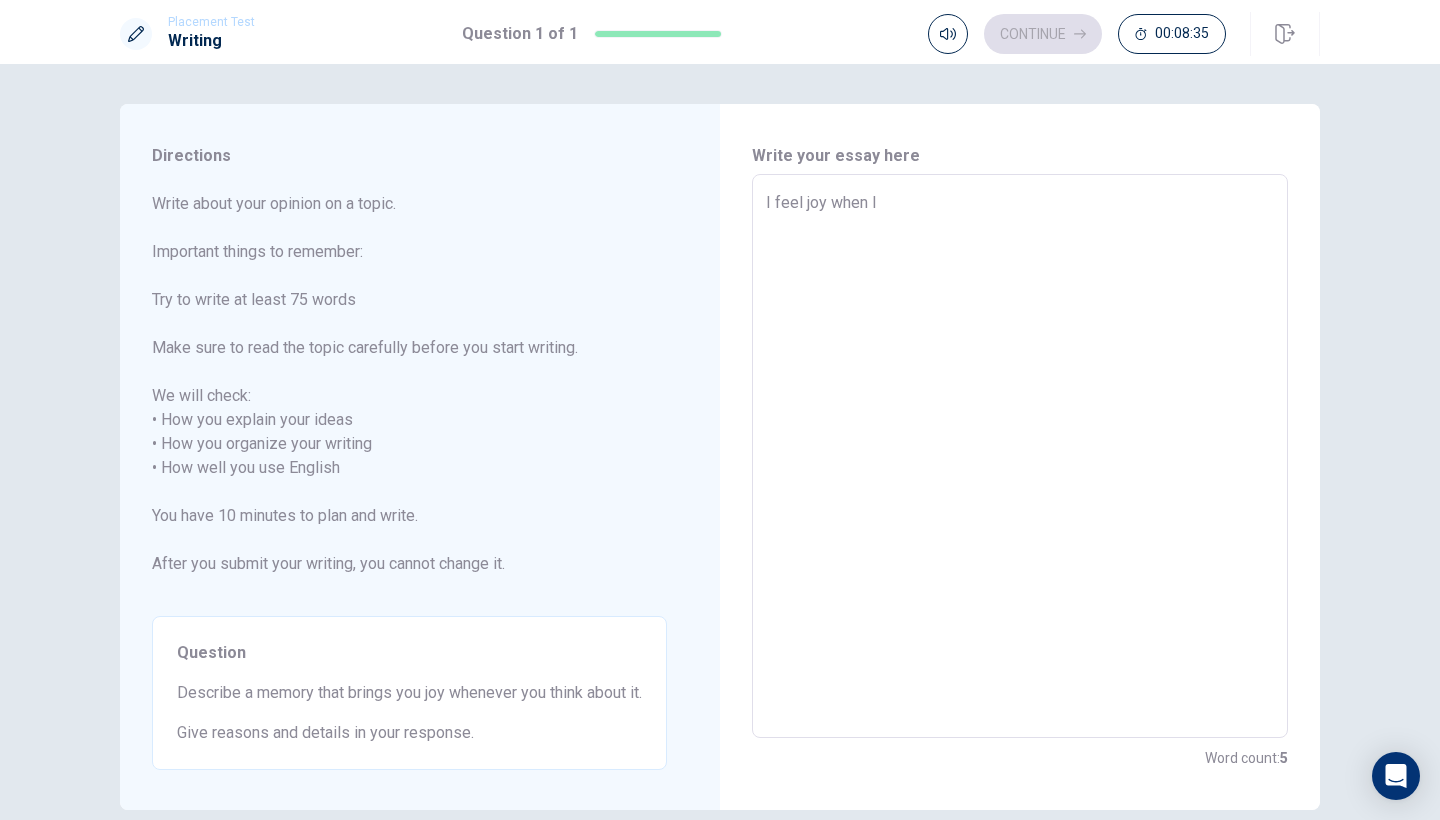 type on "I feel joy when I r" 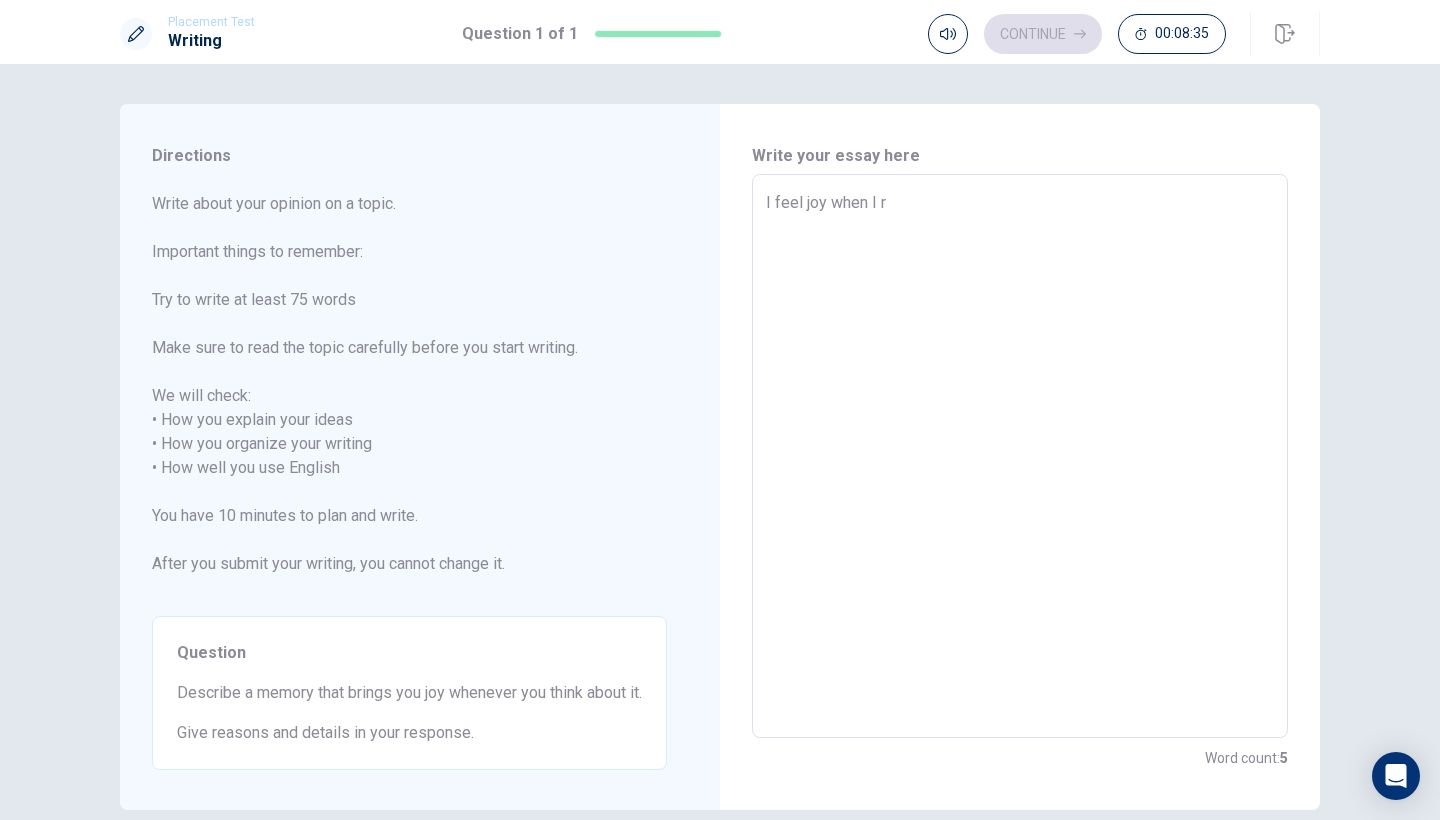 type on "x" 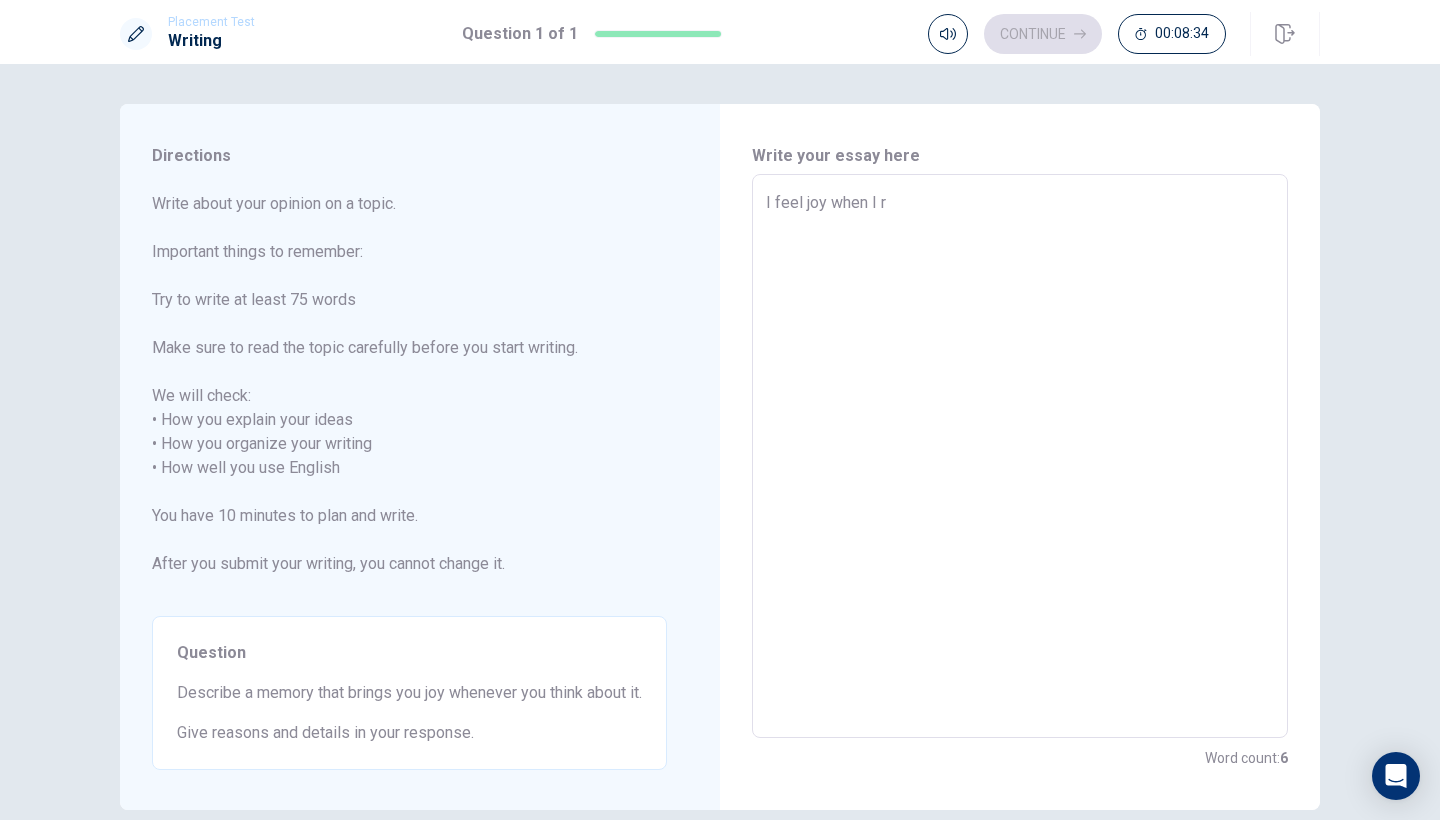 type on "I feel joy when I re" 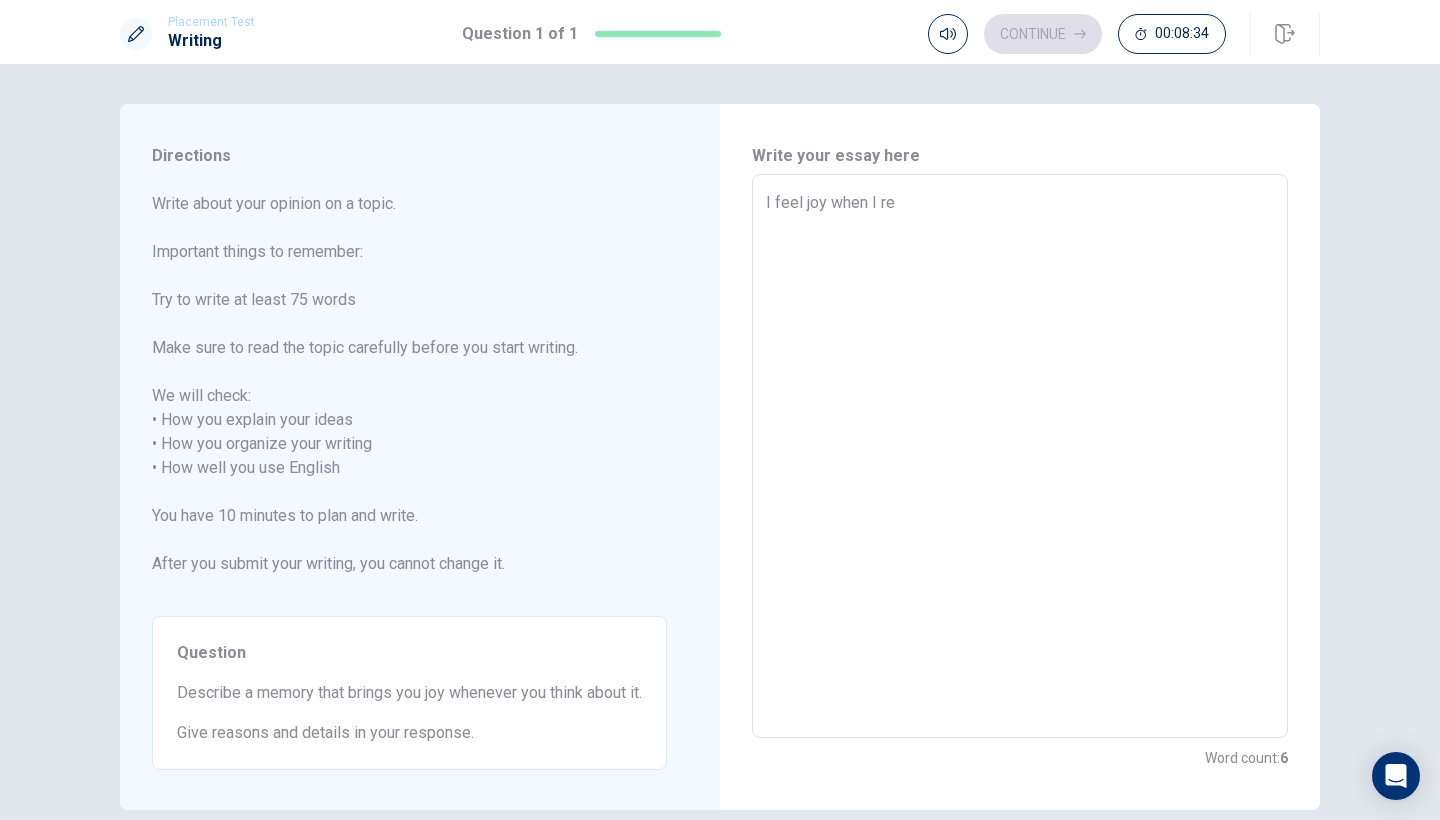type on "x" 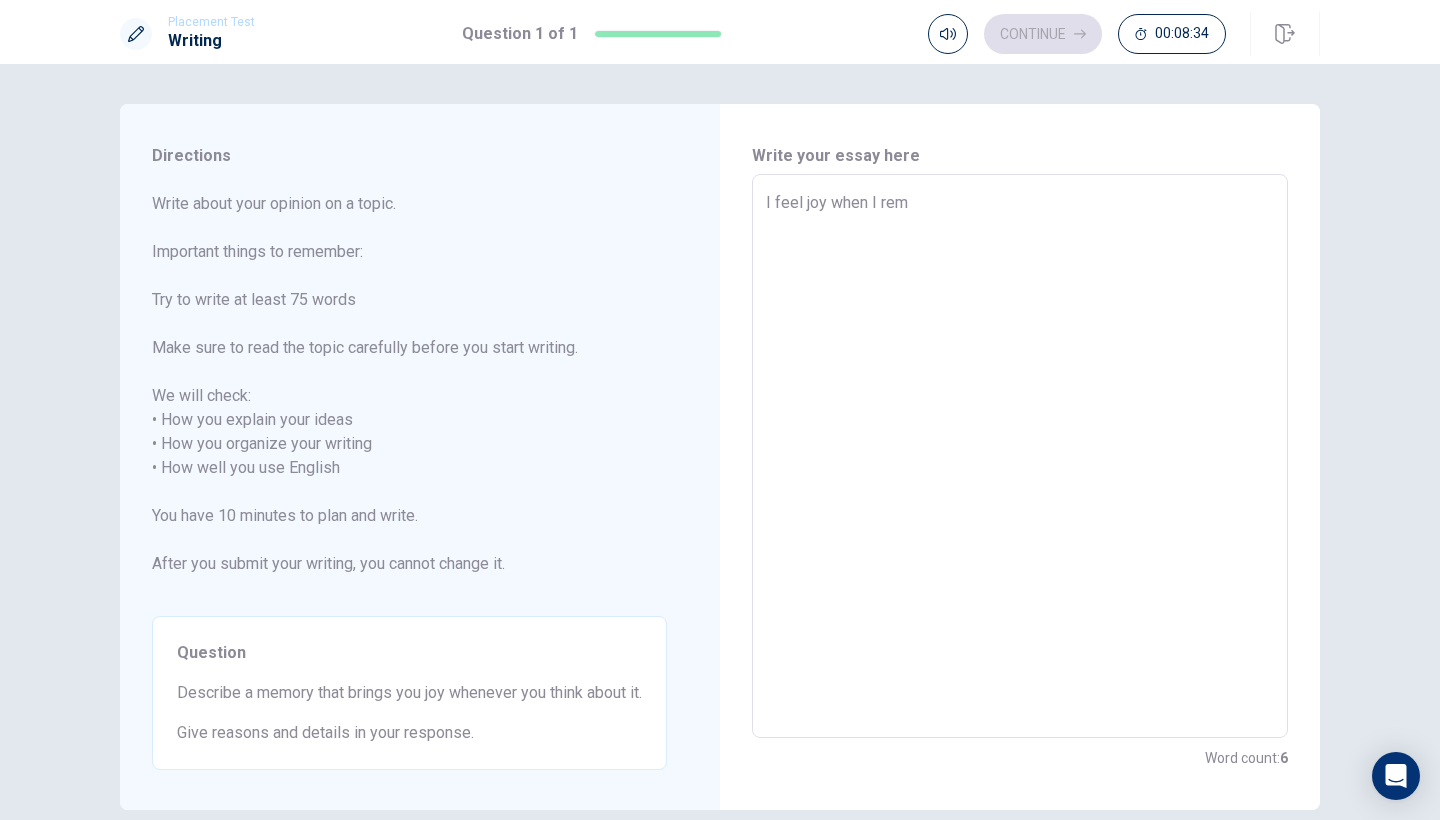 type on "x" 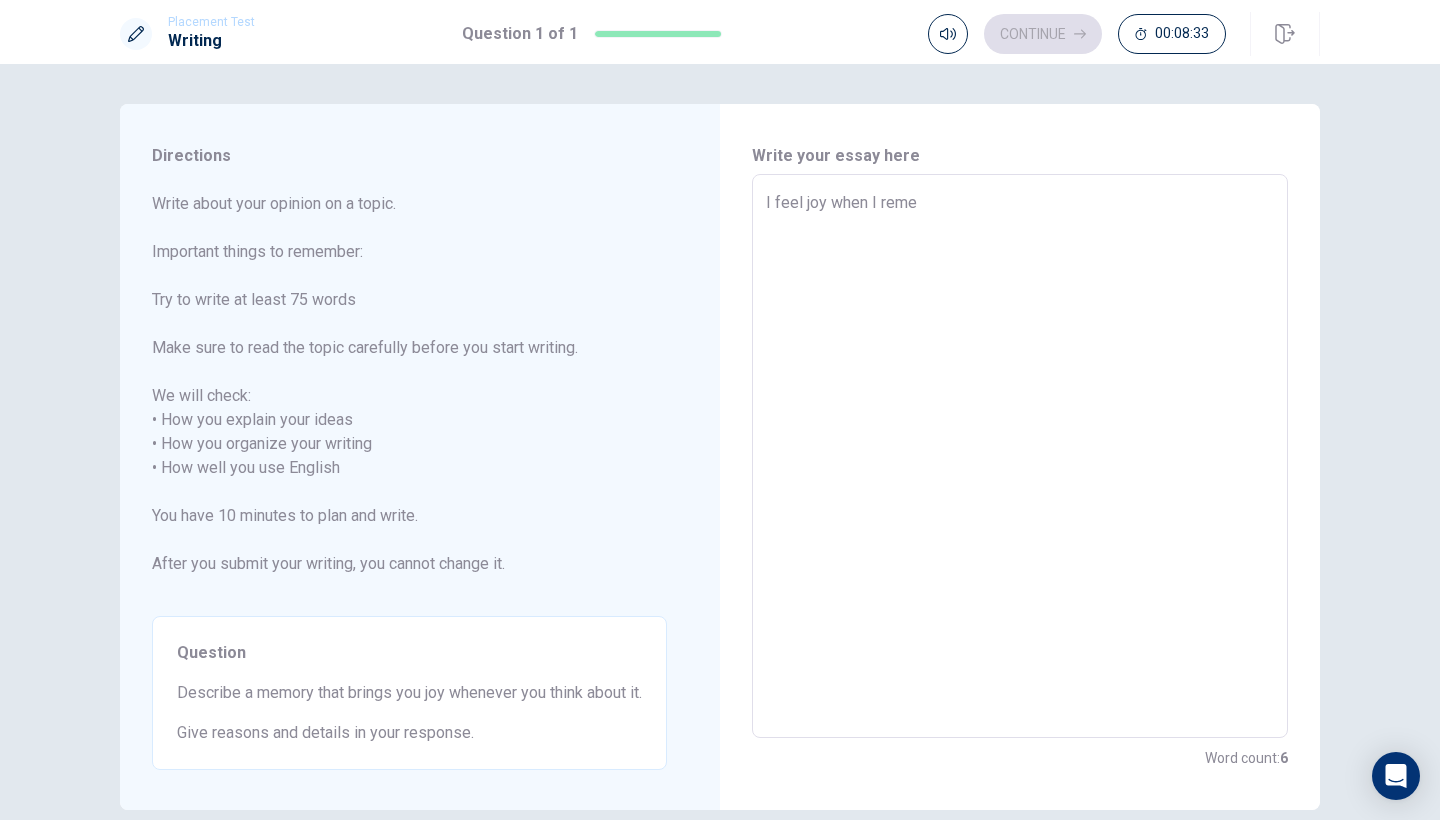 type on "x" 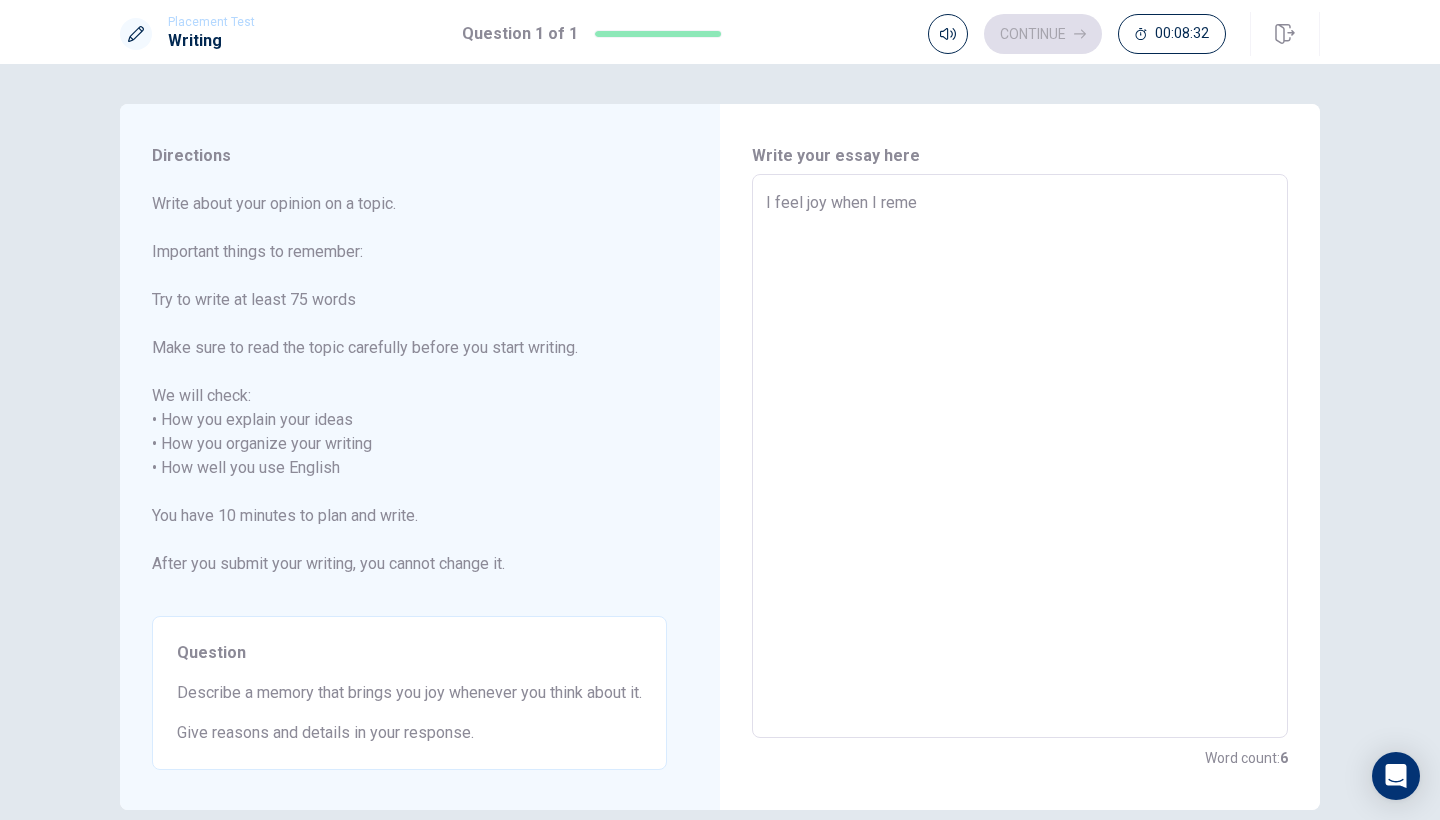 type on "I feel joy when I remem" 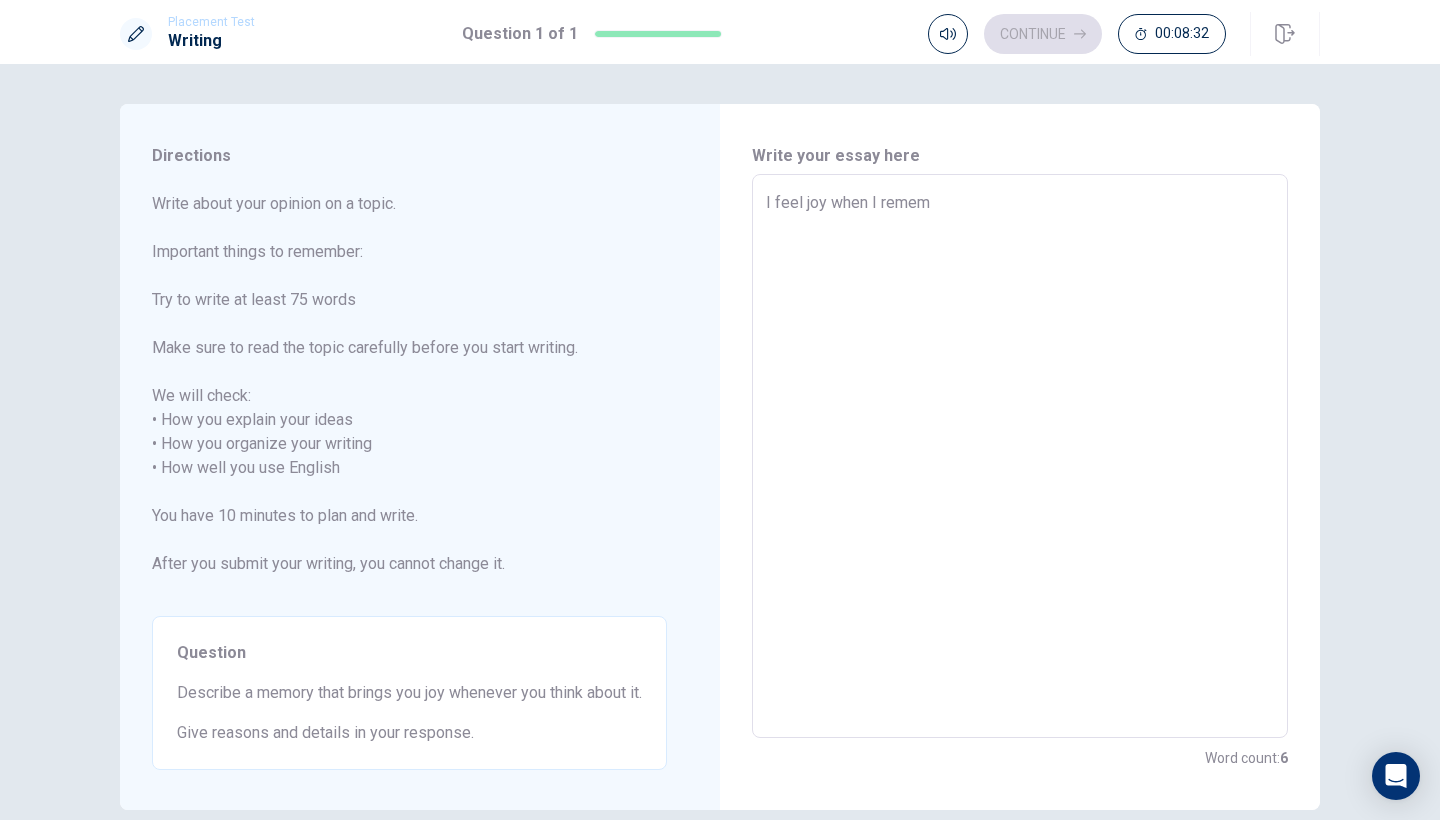 type on "x" 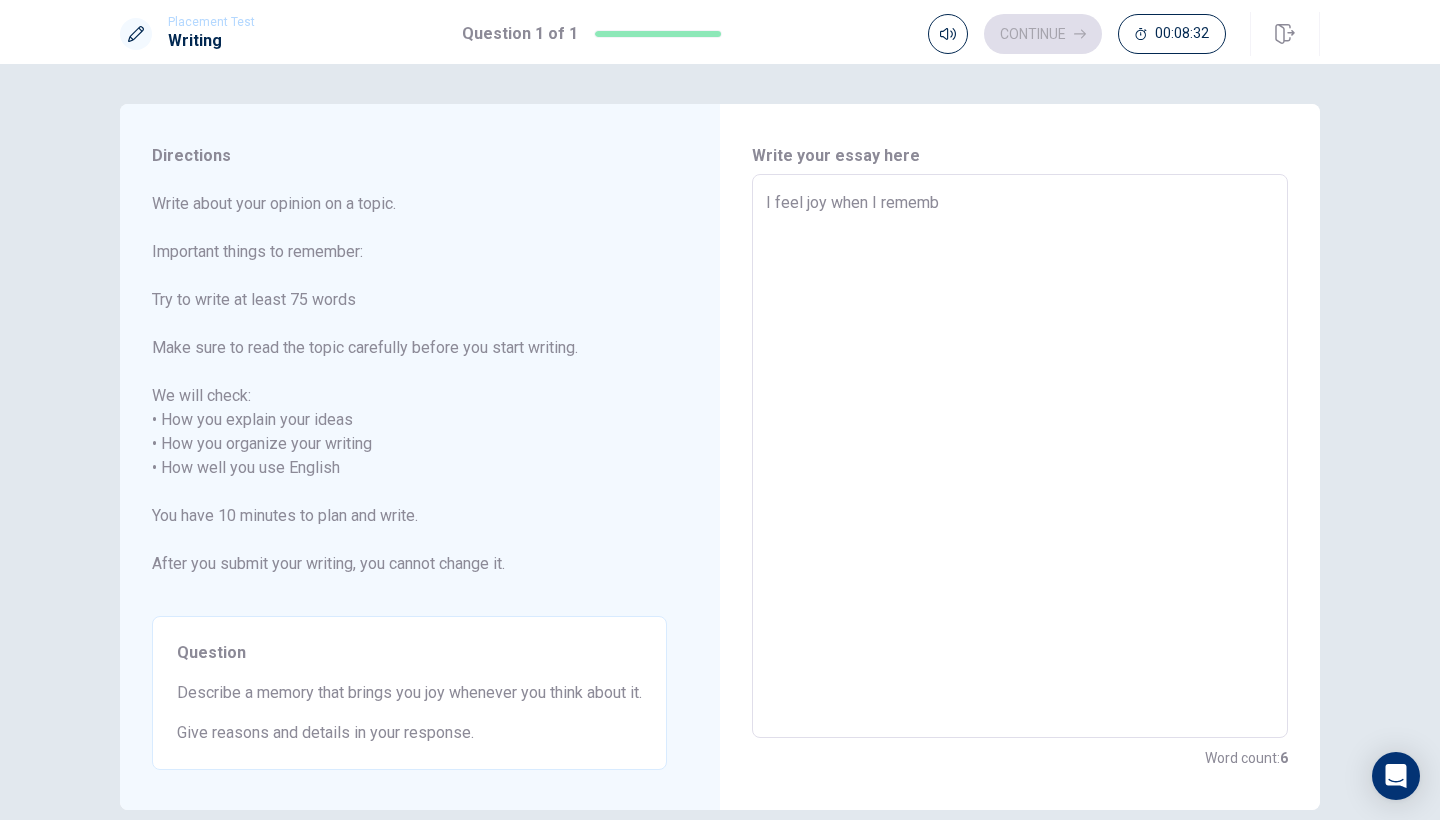 type on "x" 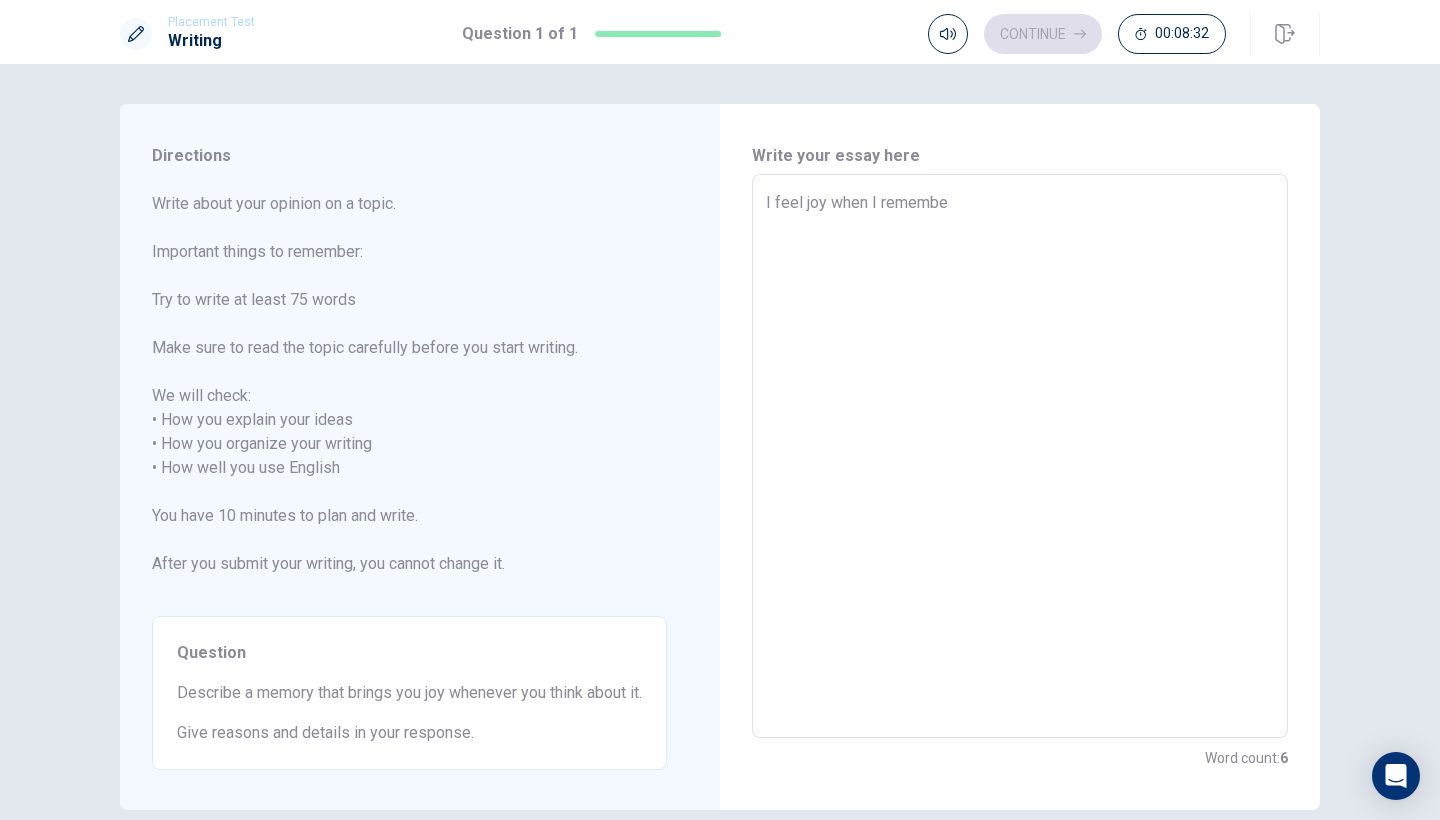 type on "x" 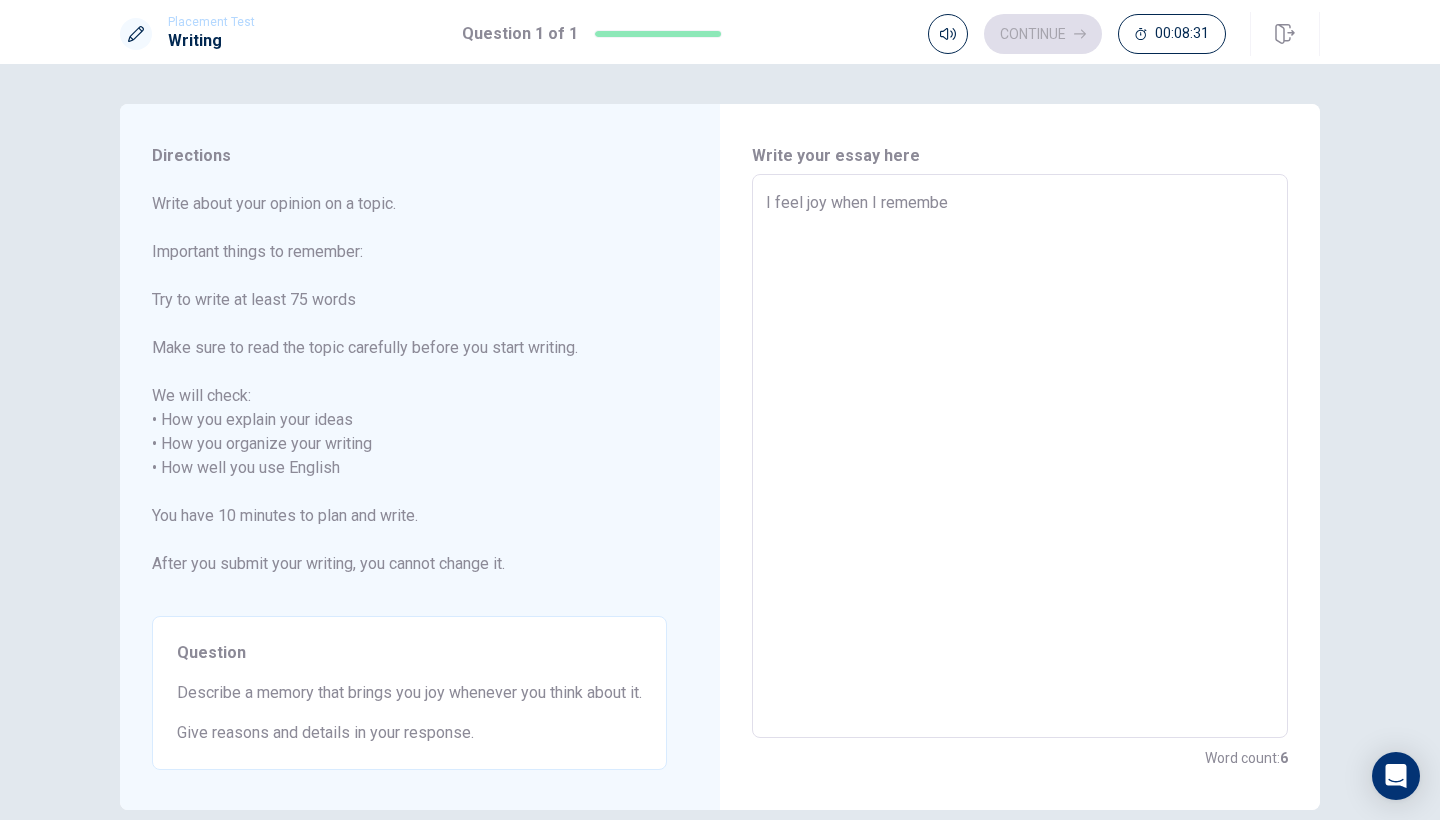 type on "I feel joy when I remember" 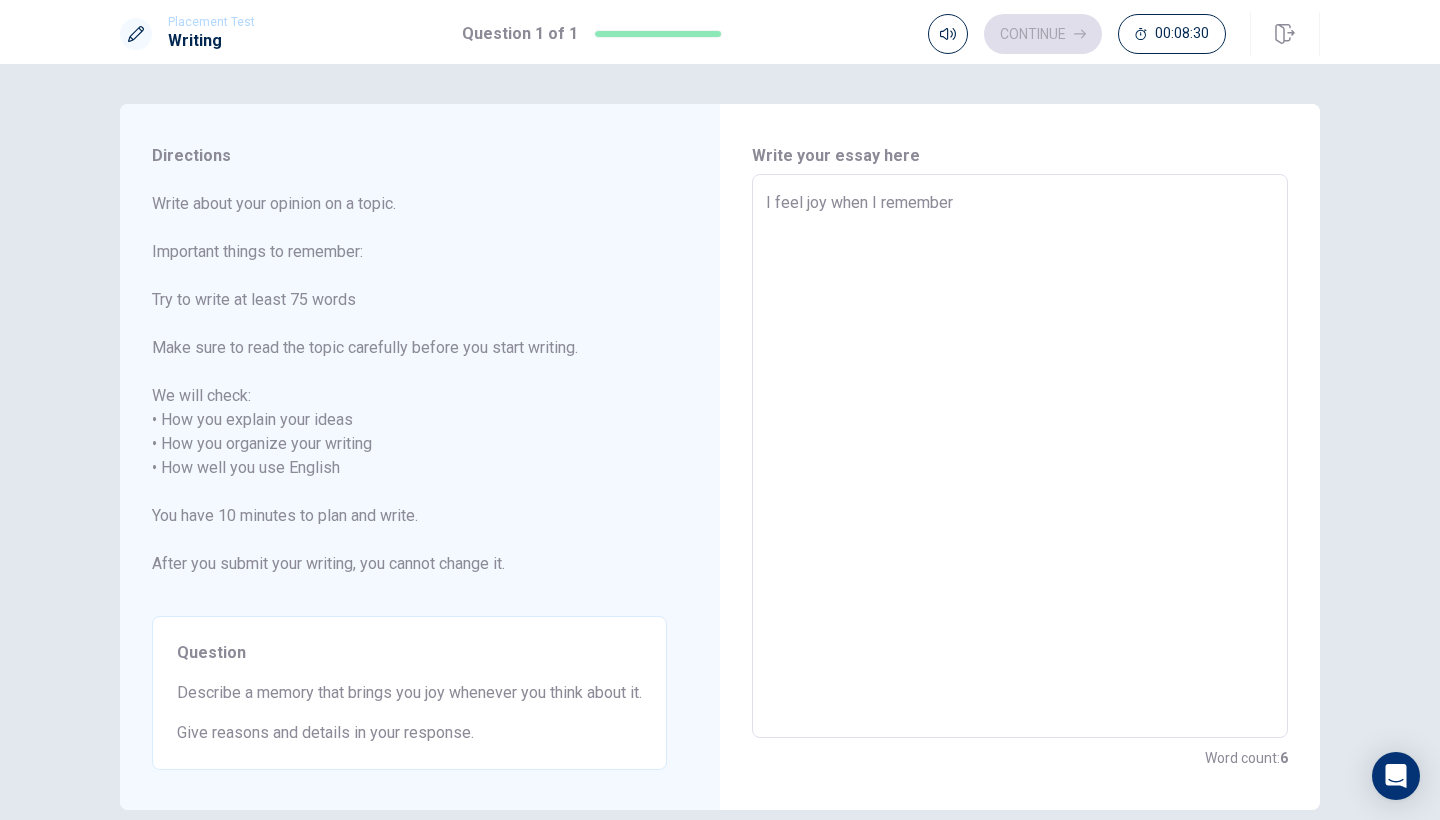 type on "x" 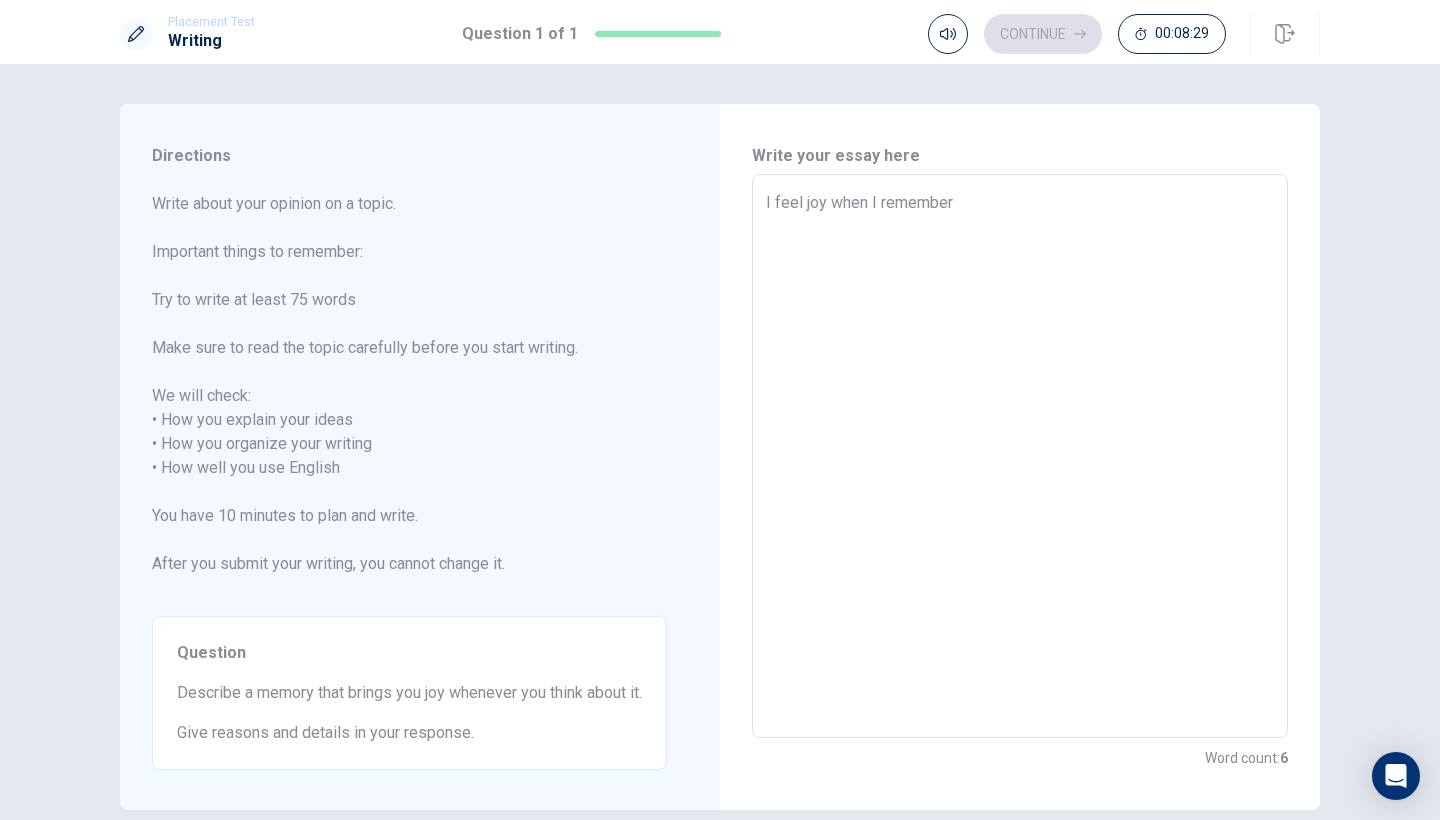 type on "I feel joy when I remember" 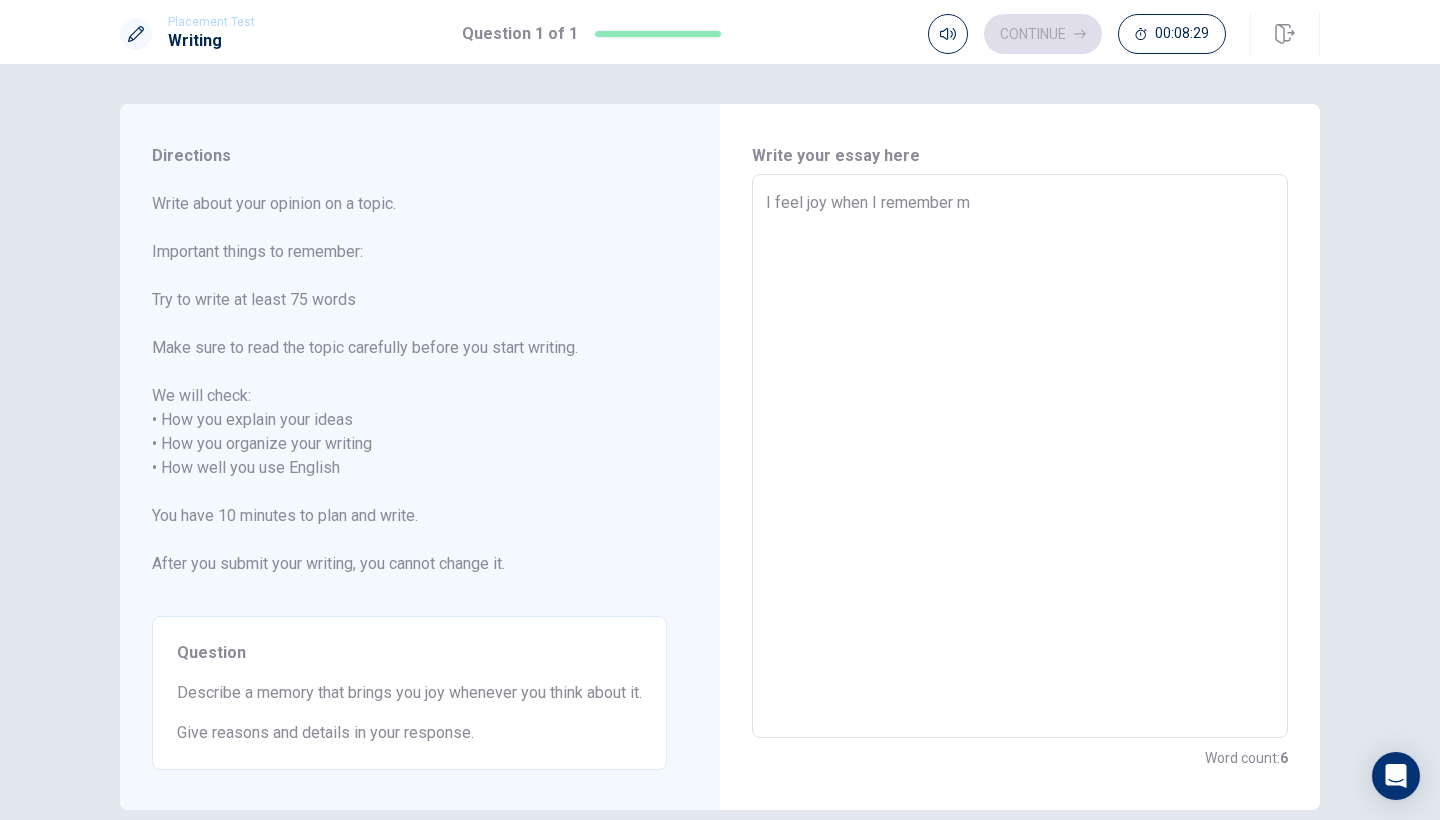 type on "x" 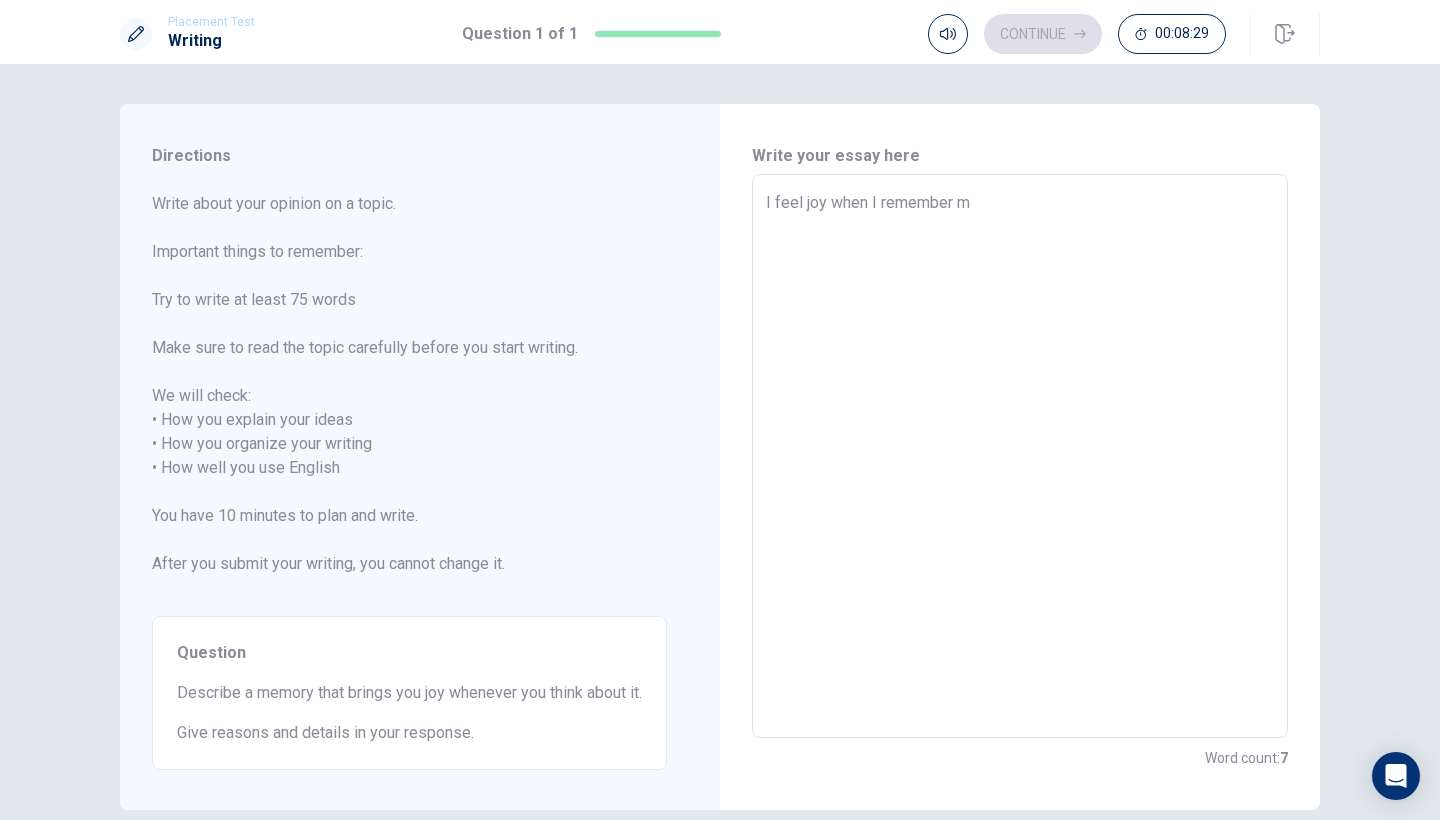 type on "I feel joy when I remember my" 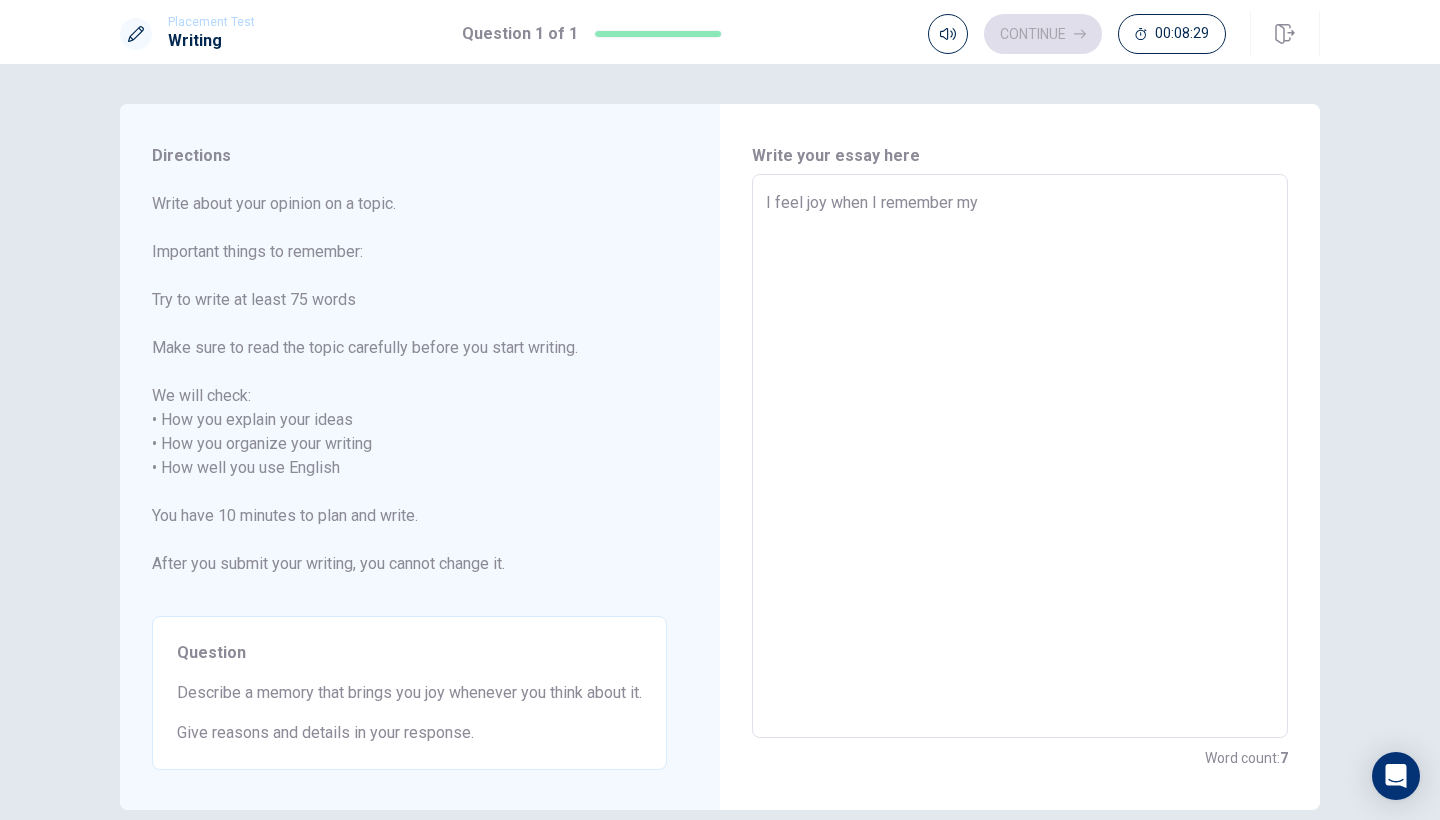 type on "x" 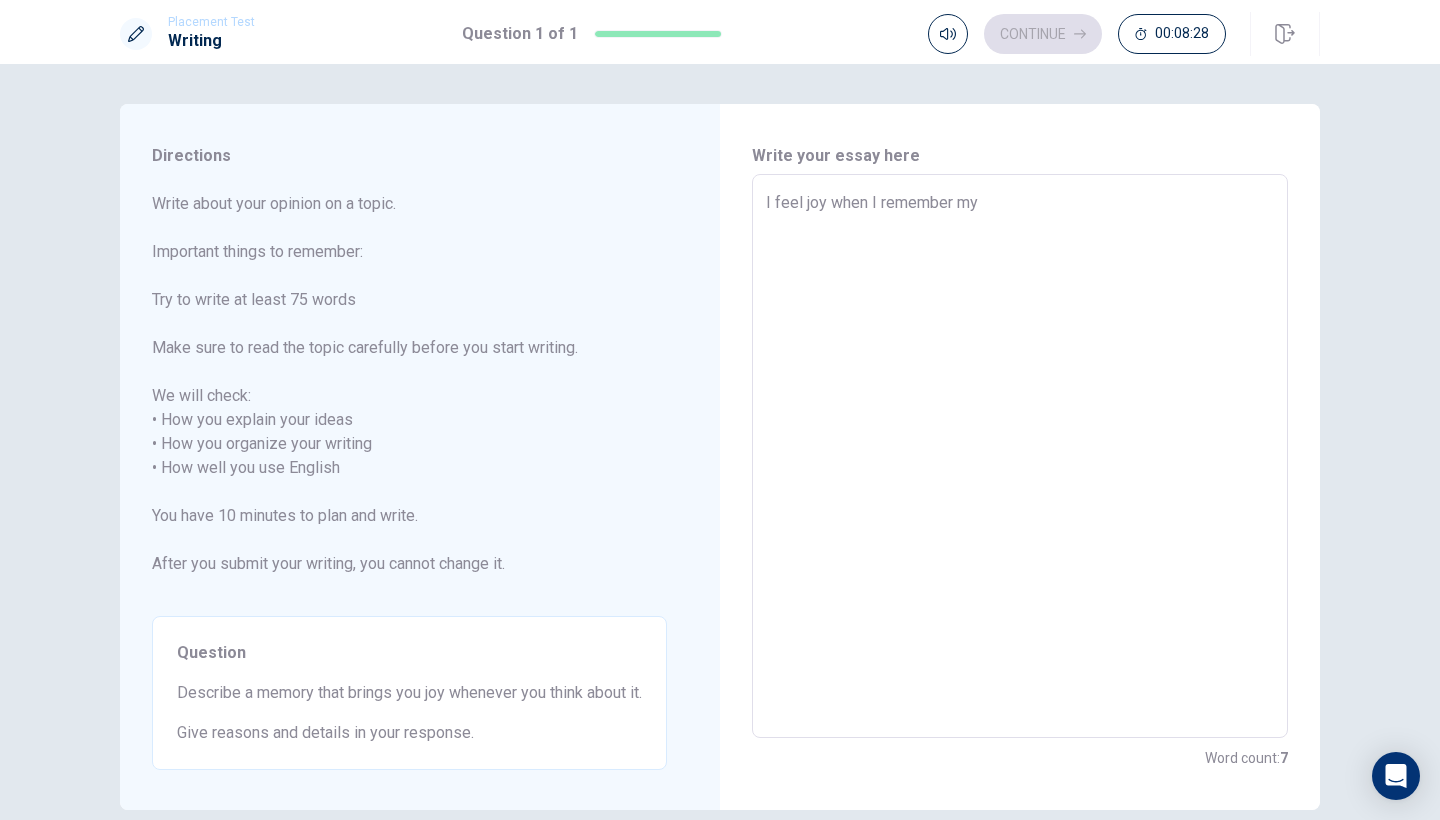 type on "I feel joy when I remember my" 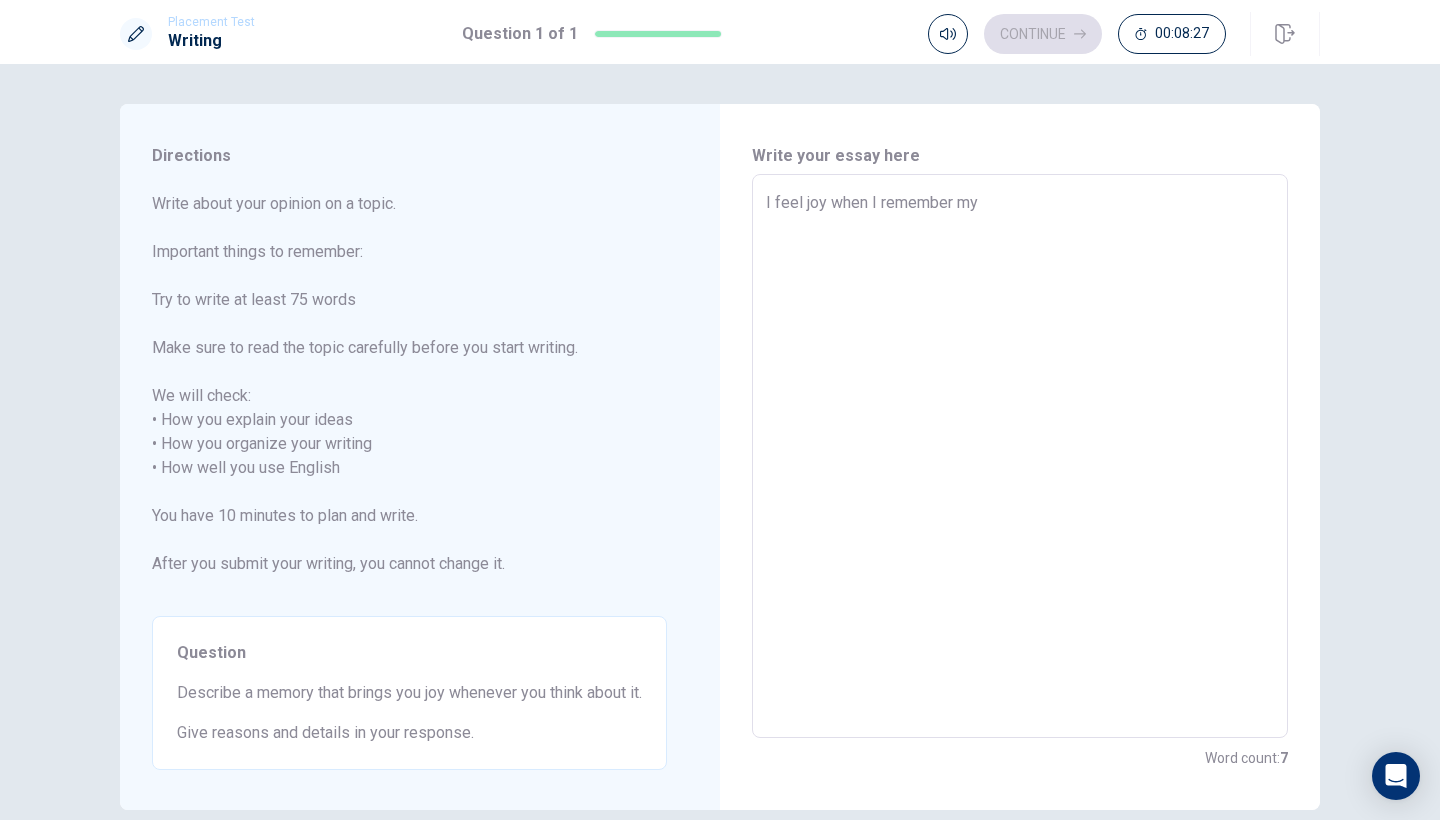 type on "I feel joy when I remember my t" 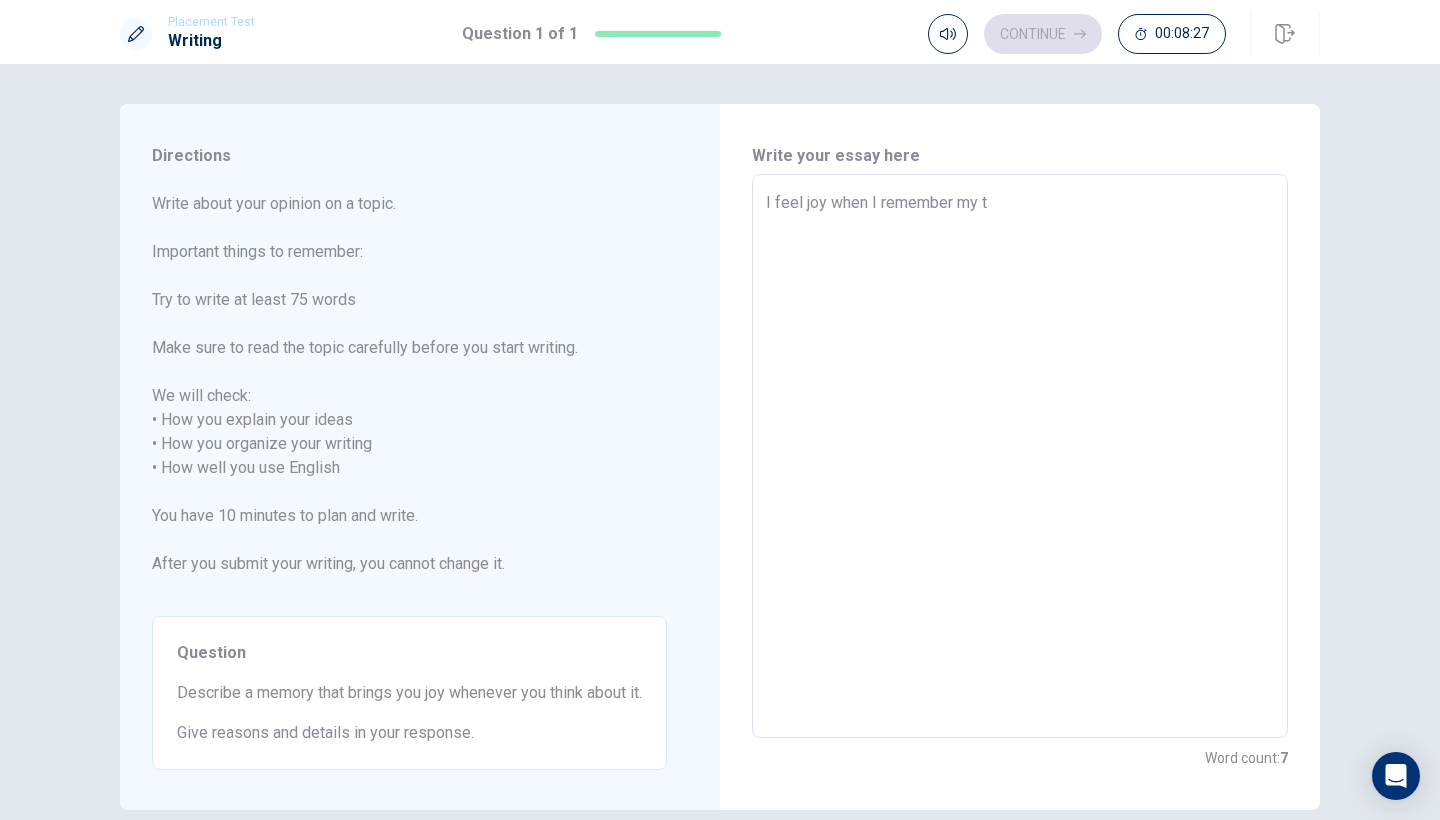 type on "x" 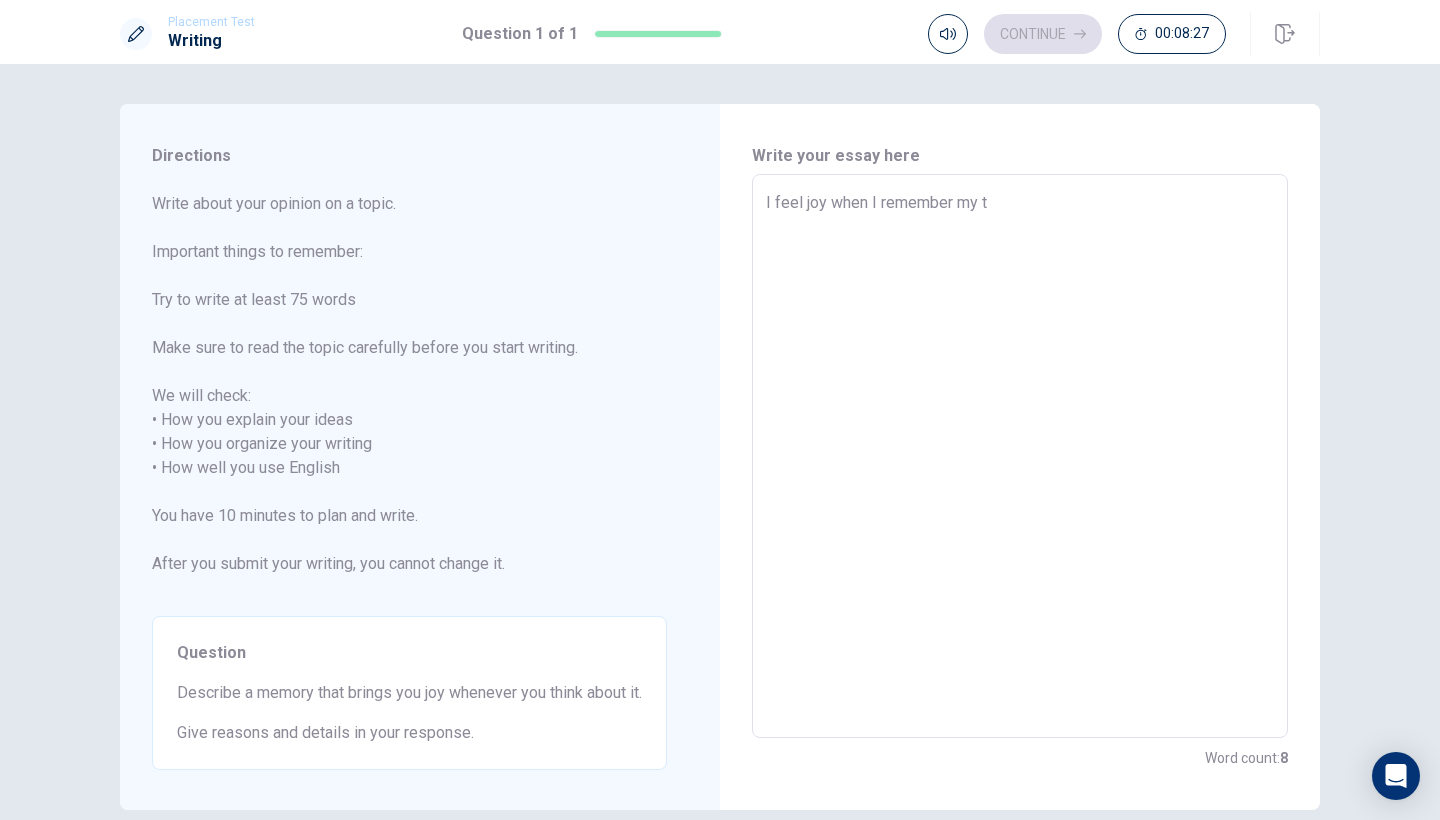 type on "I feel joy when I remember my tr" 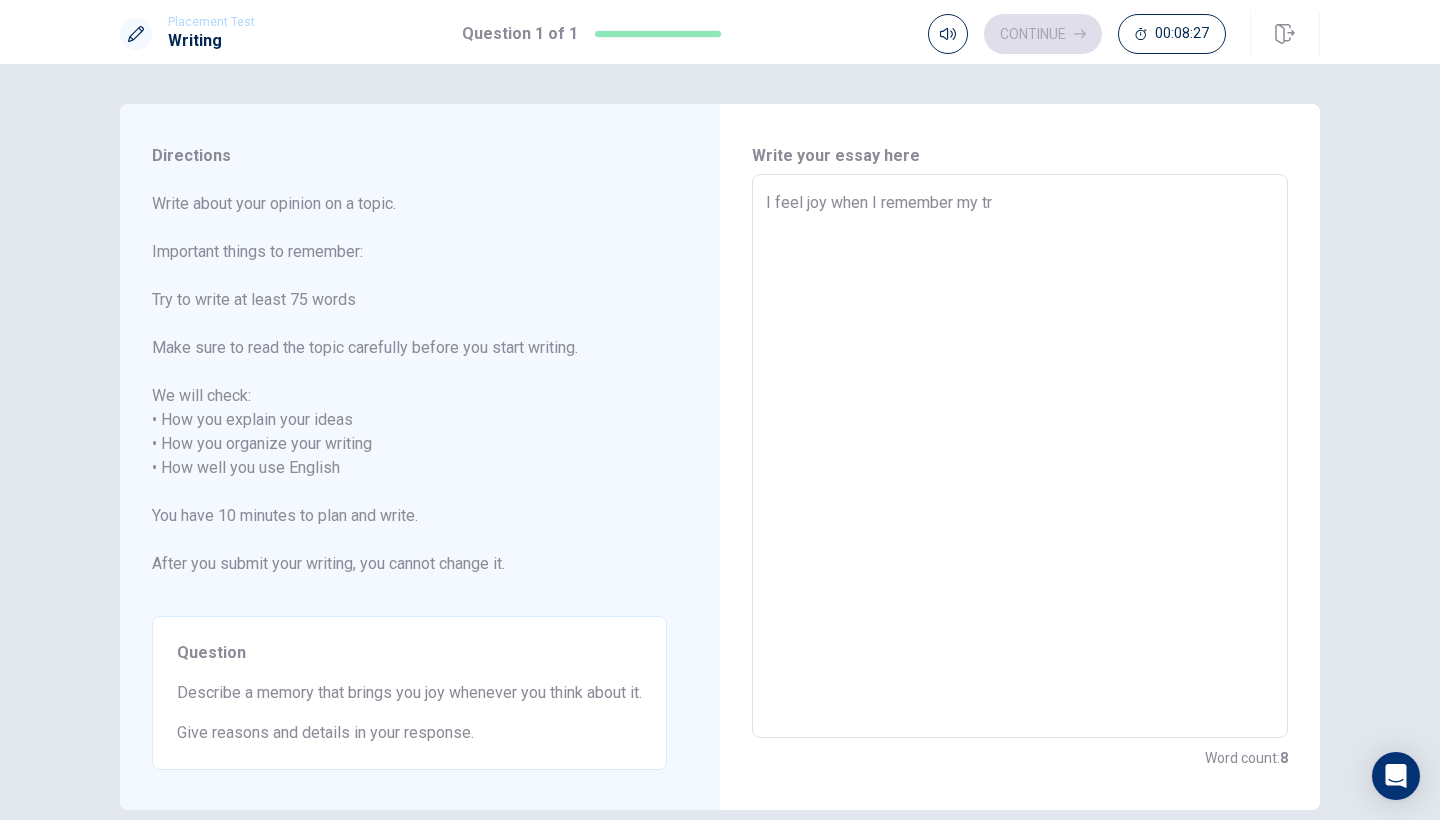 type on "x" 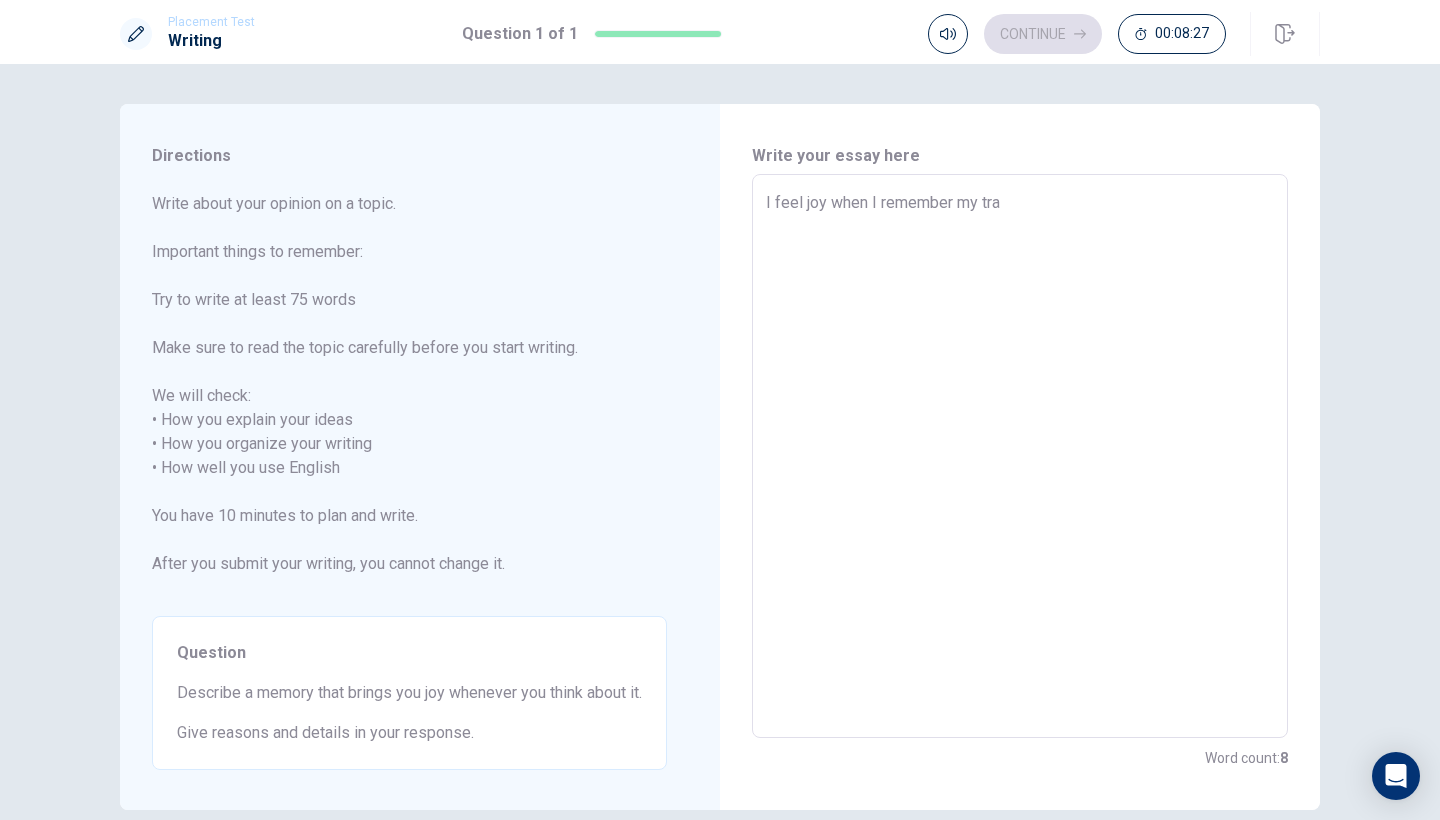type on "x" 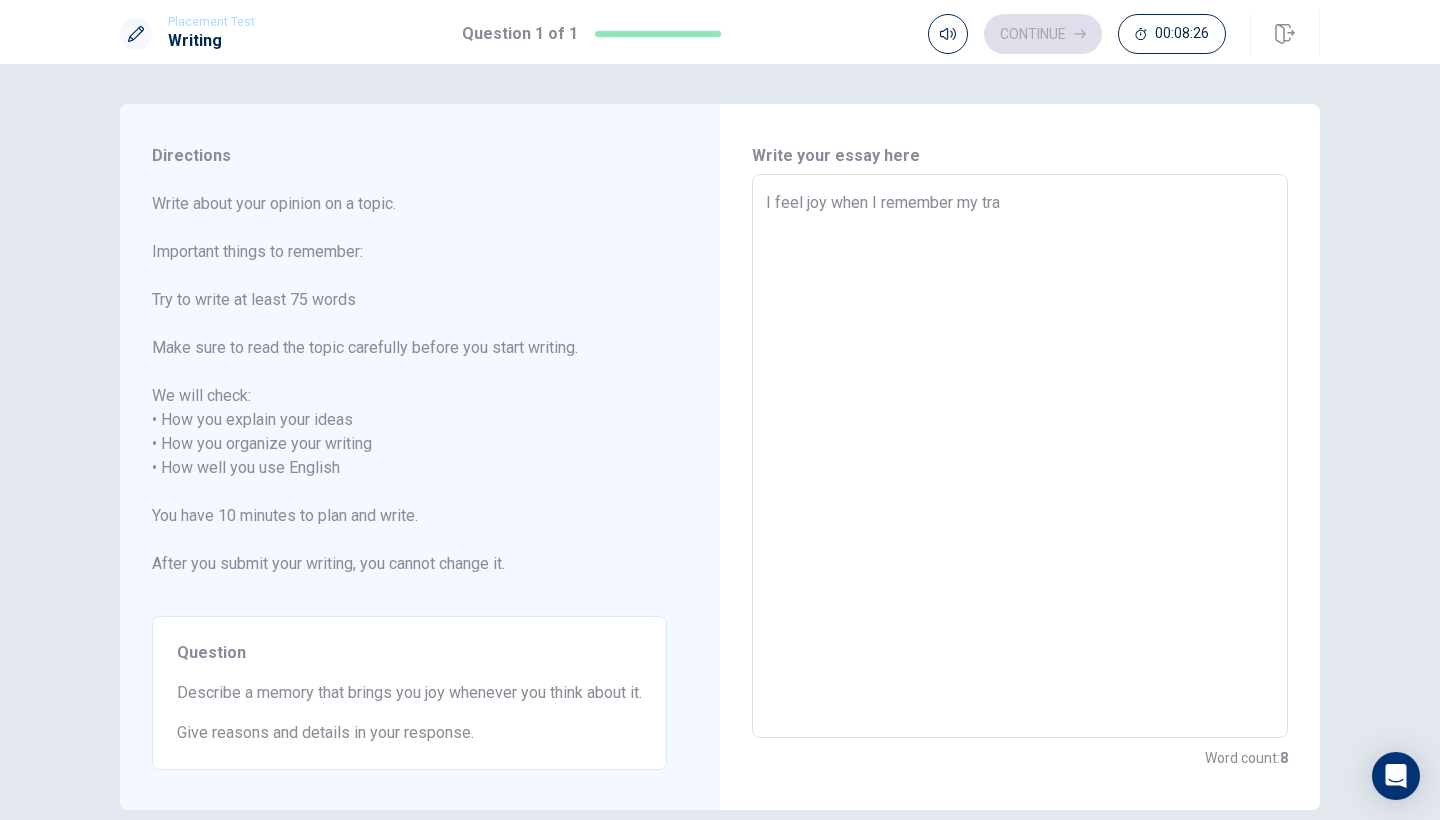 type on "I feel joy when I remember my trav" 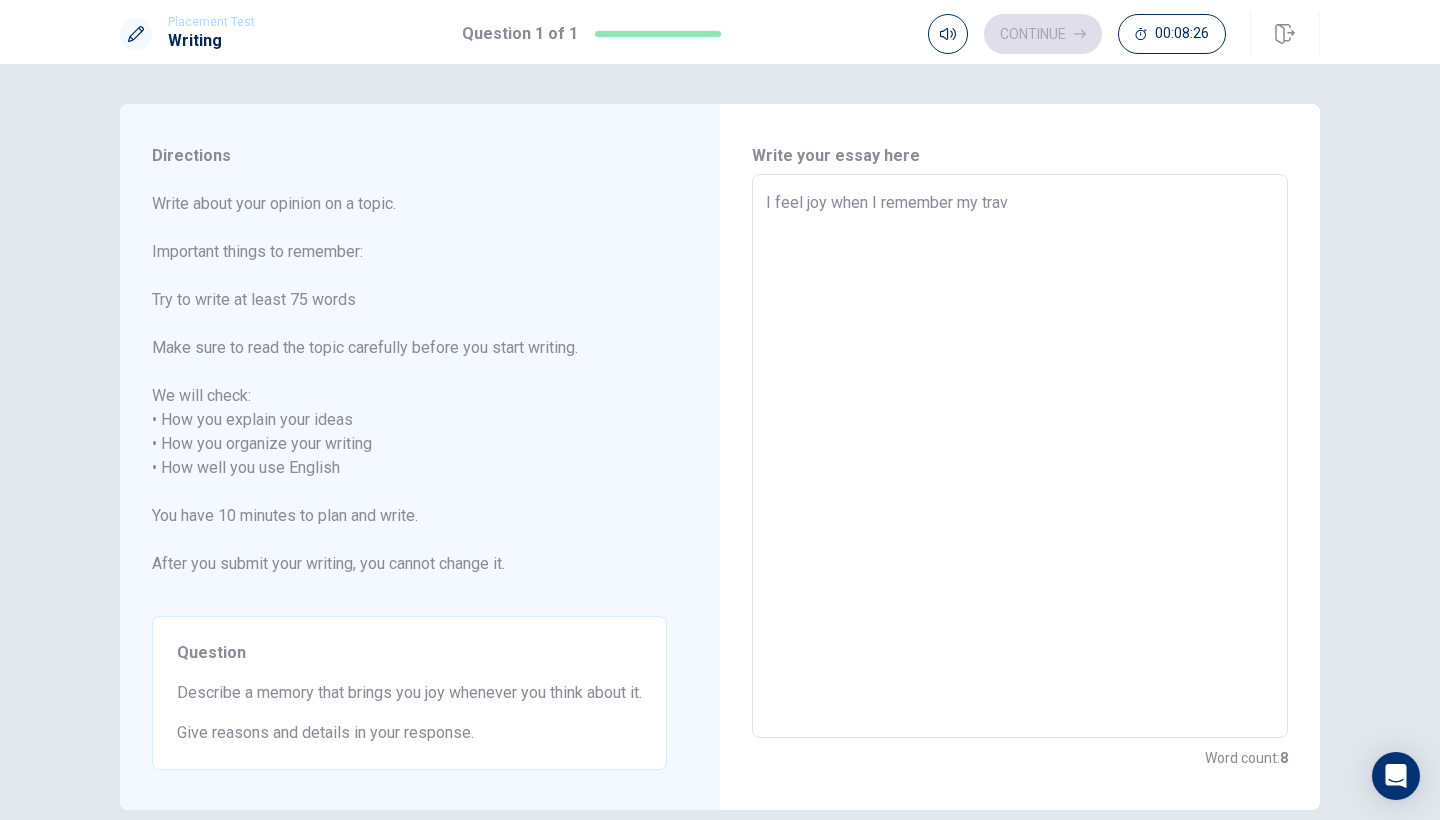 type on "x" 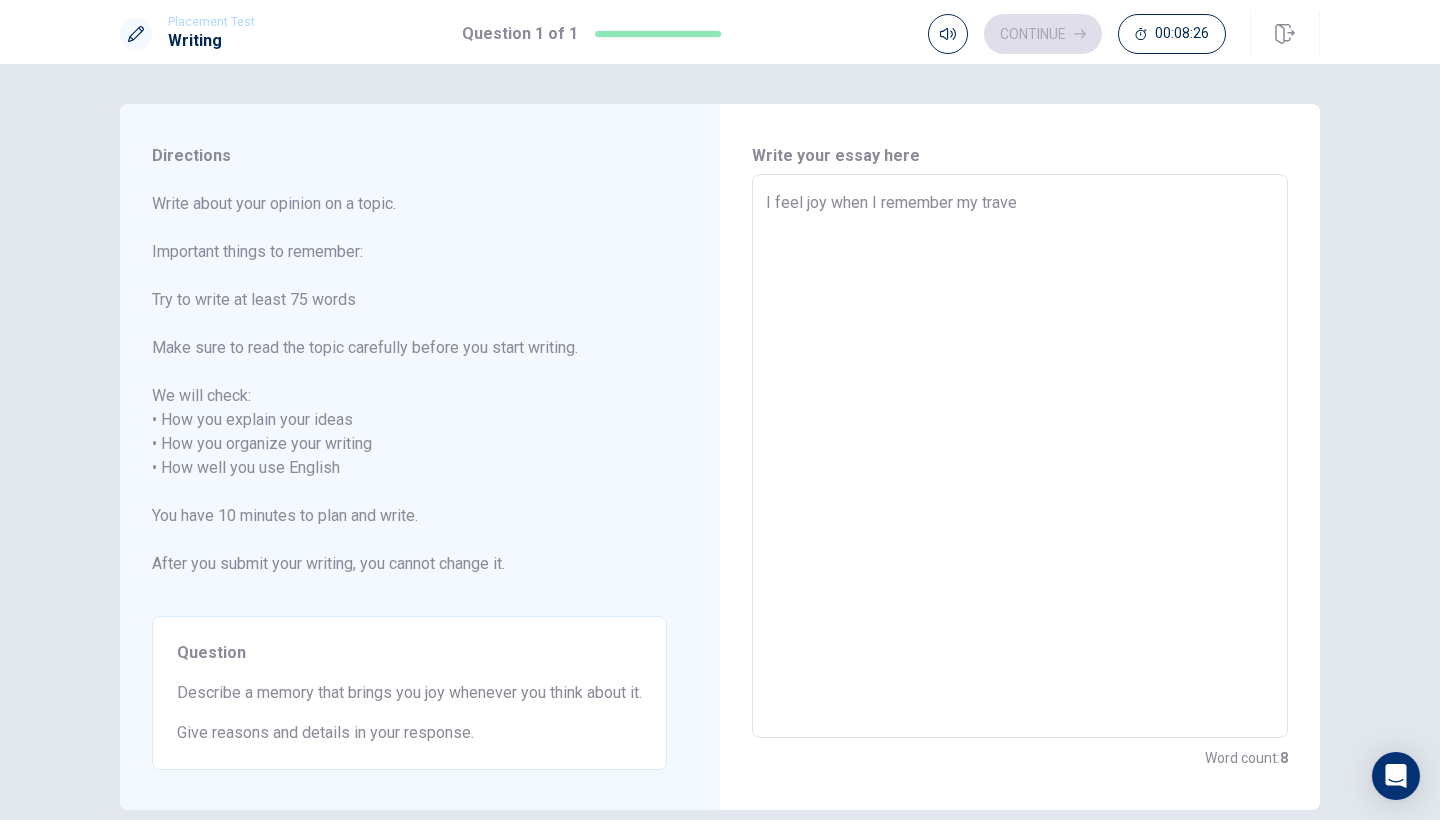 type on "x" 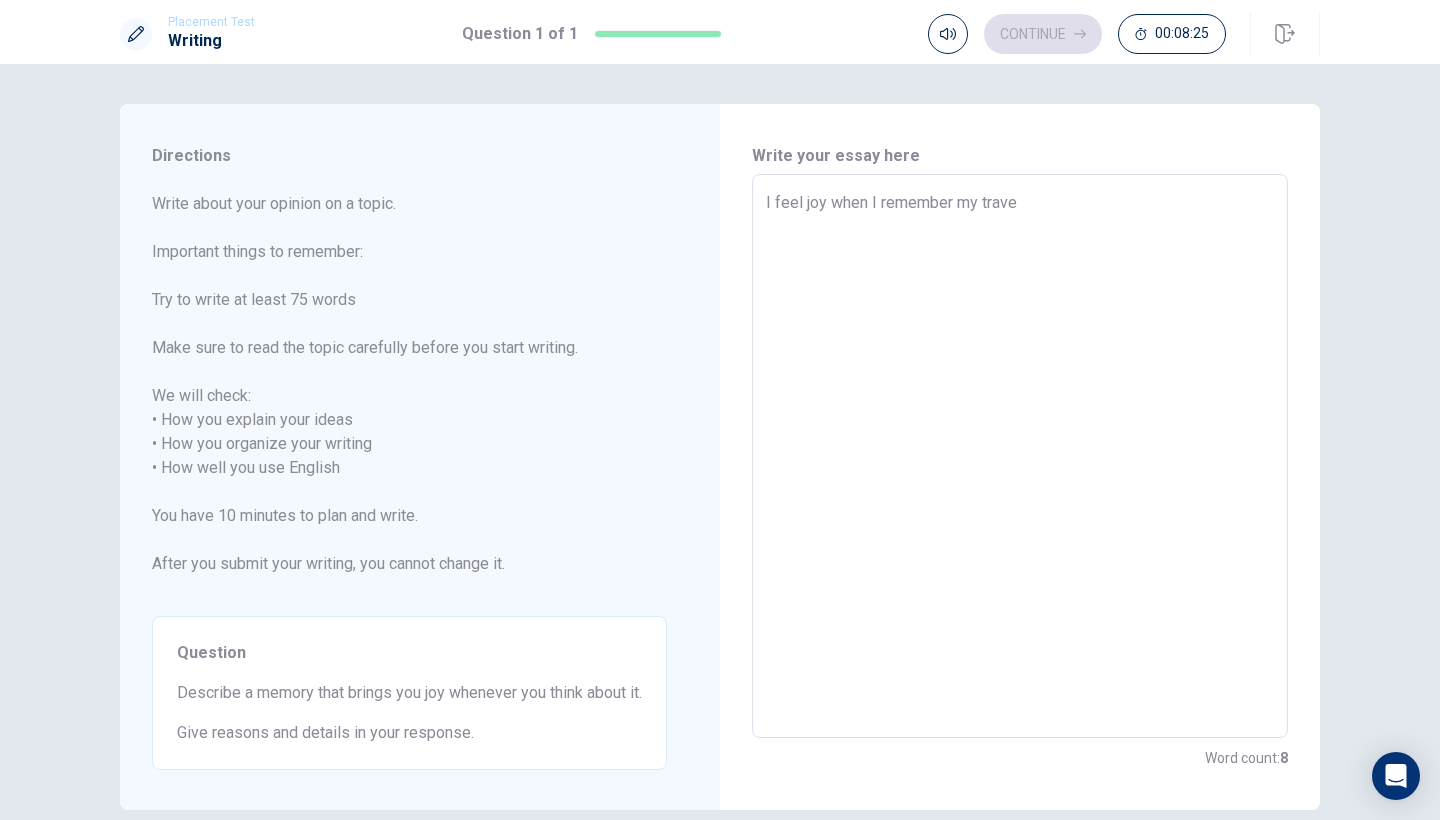 type on "I feel joy when I remember my travel" 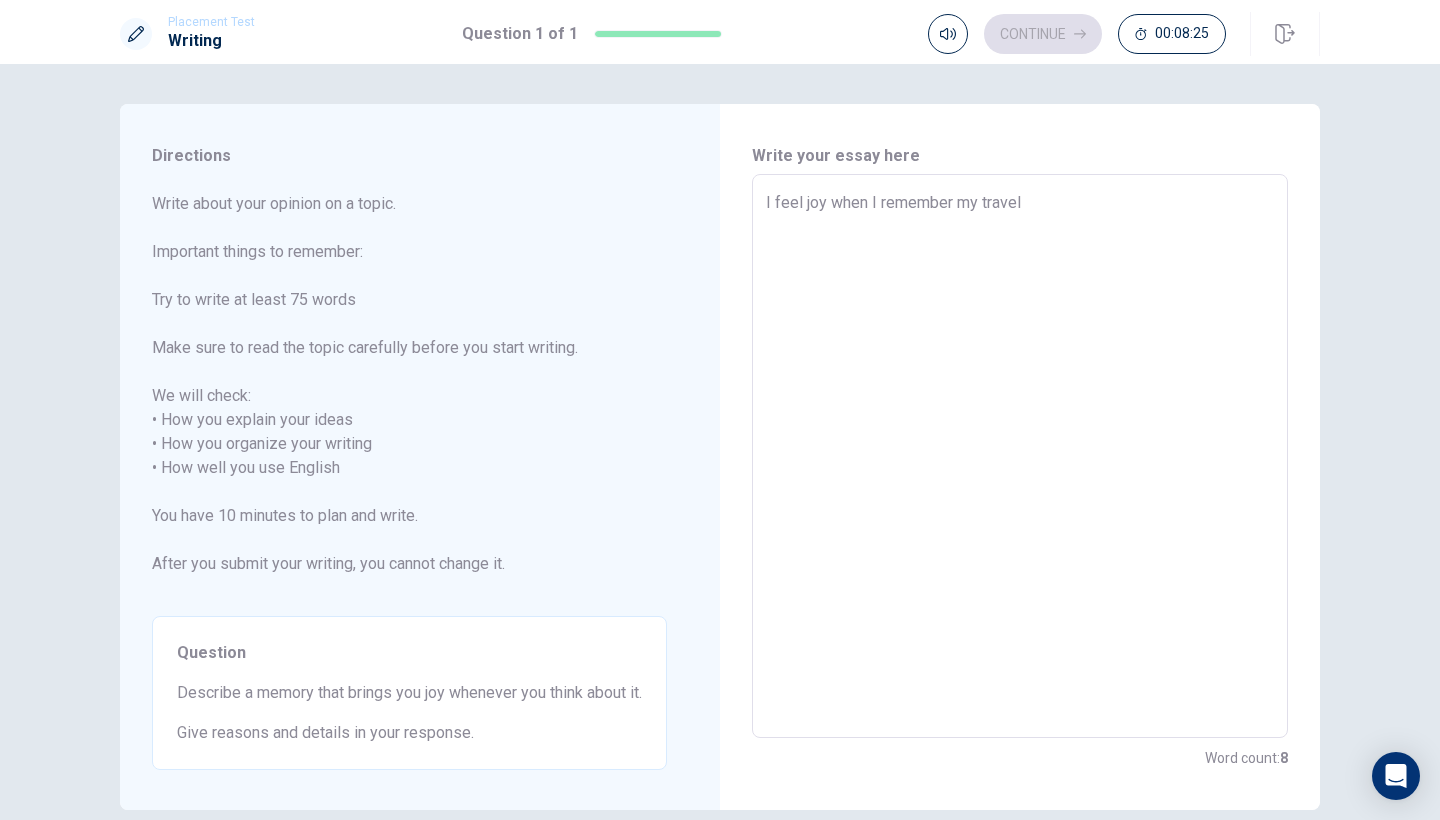 type on "x" 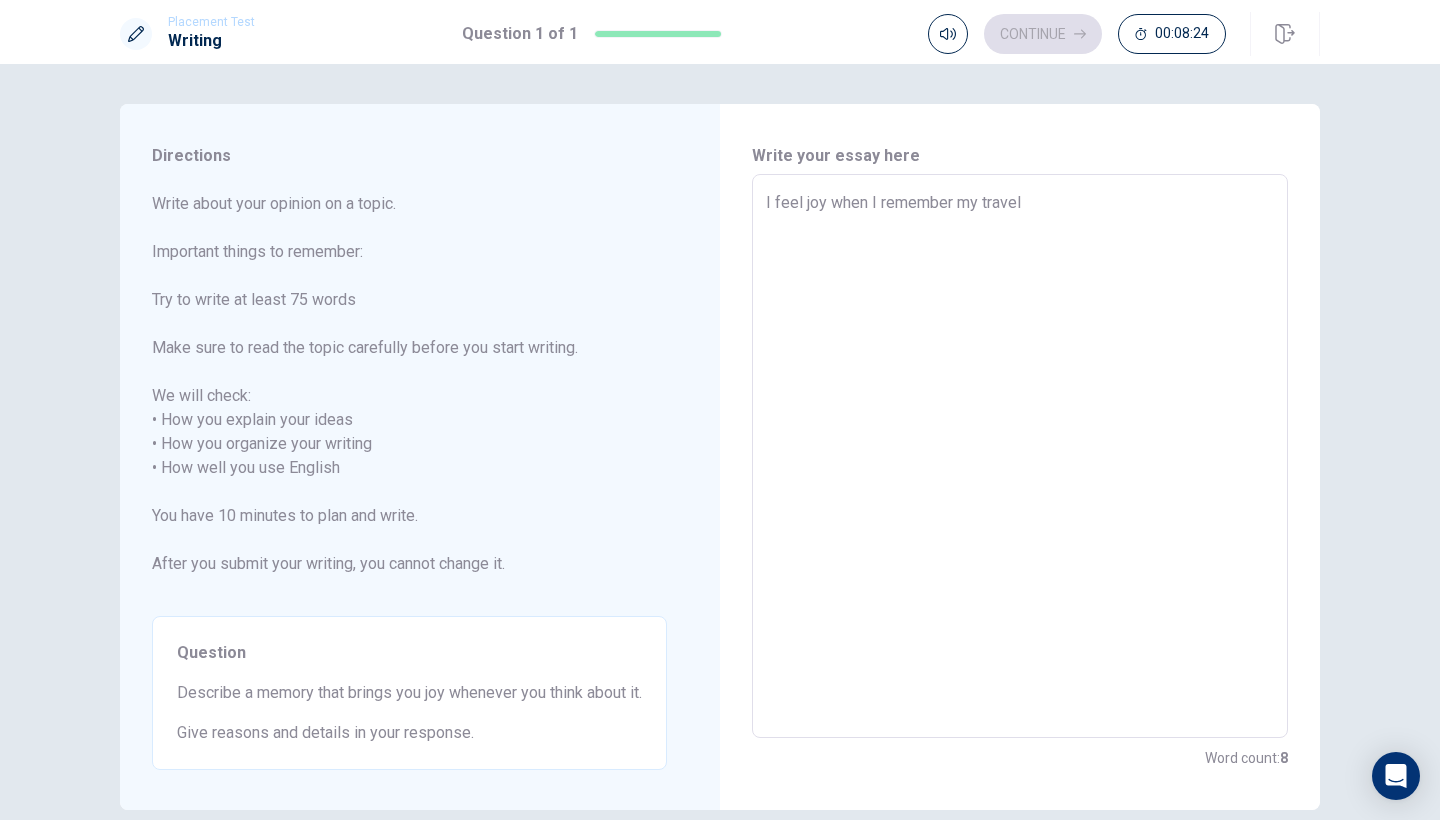 type on "I feel joy when I remember my travel" 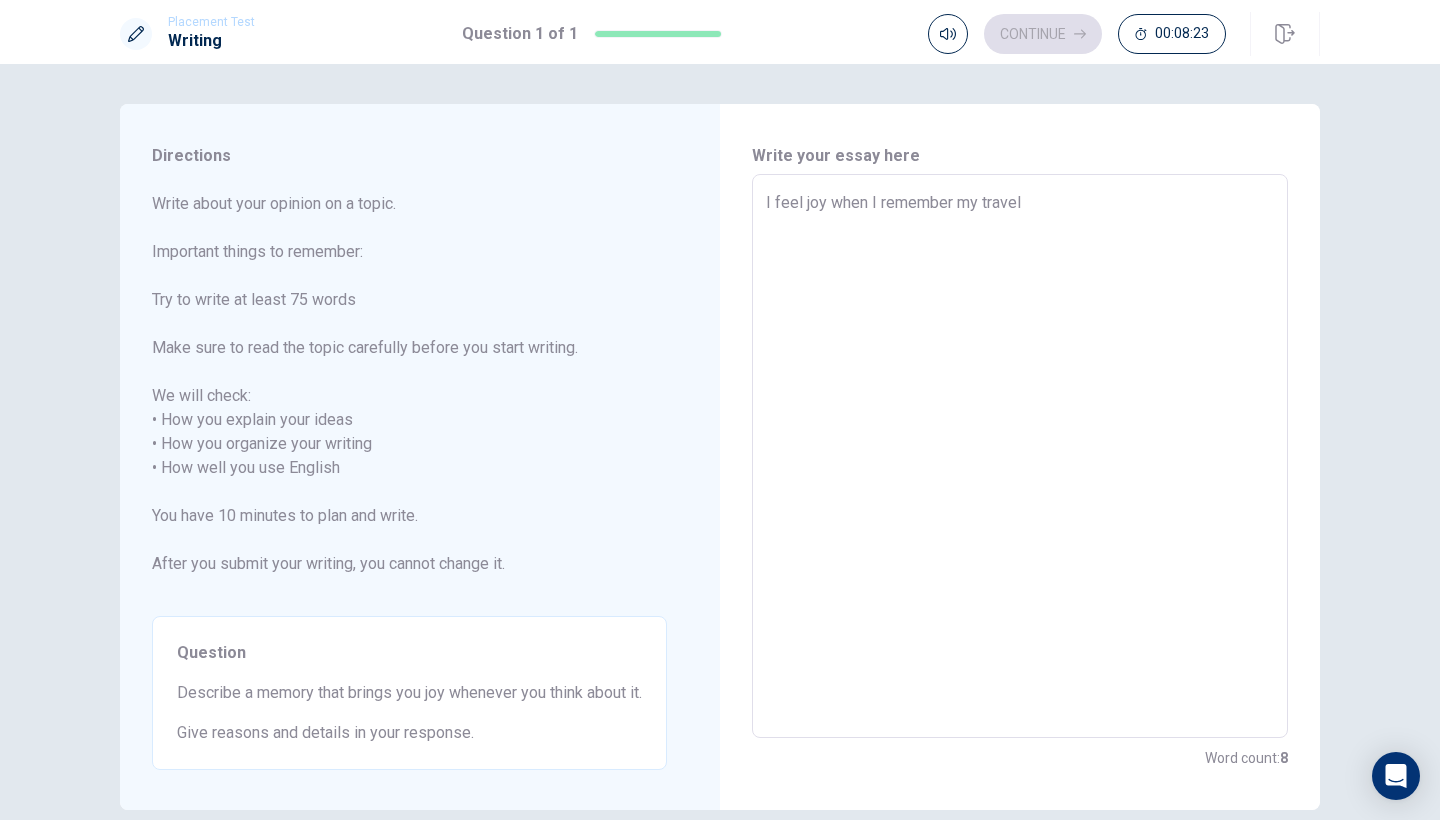 type on "x" 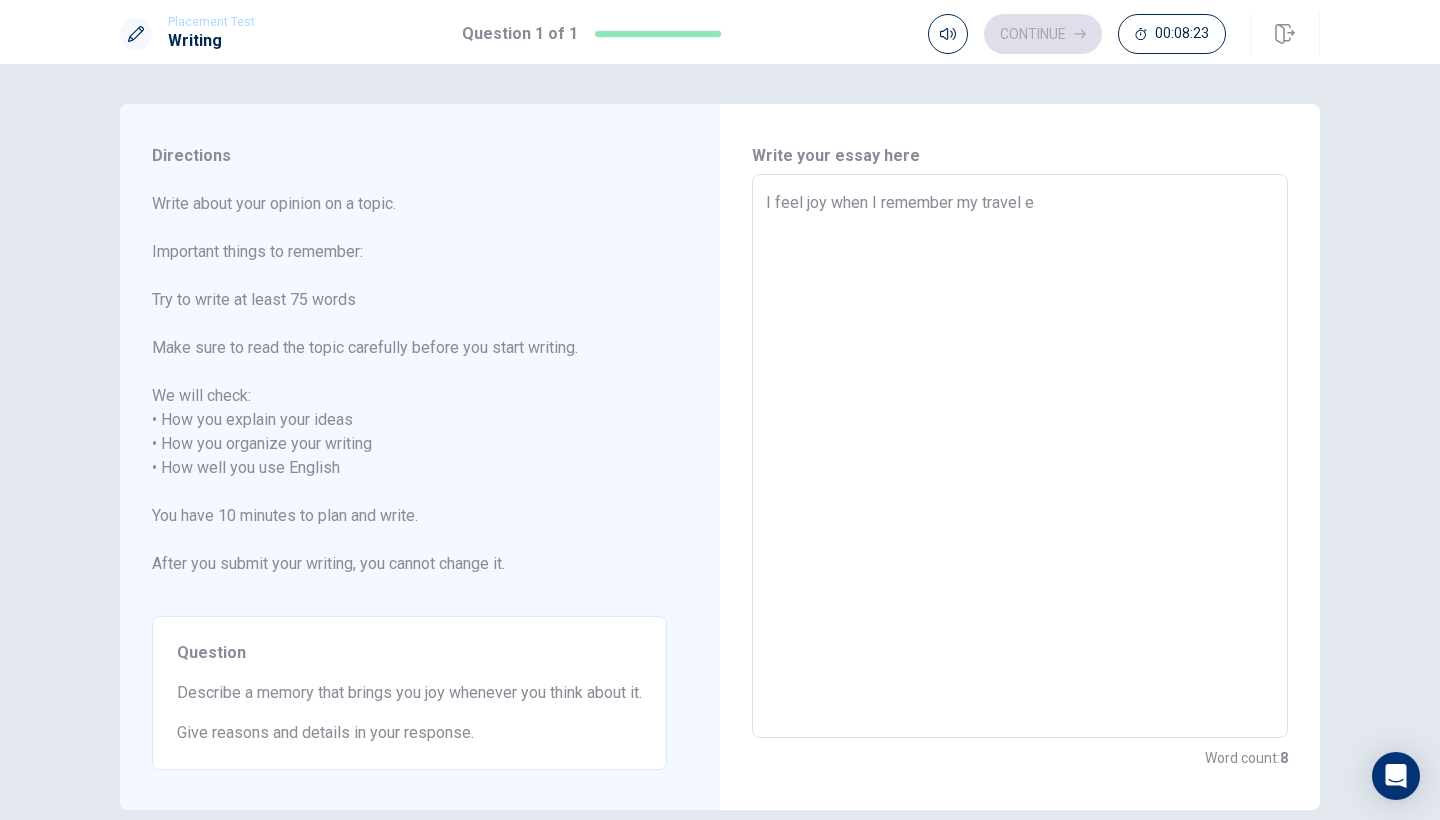 type on "x" 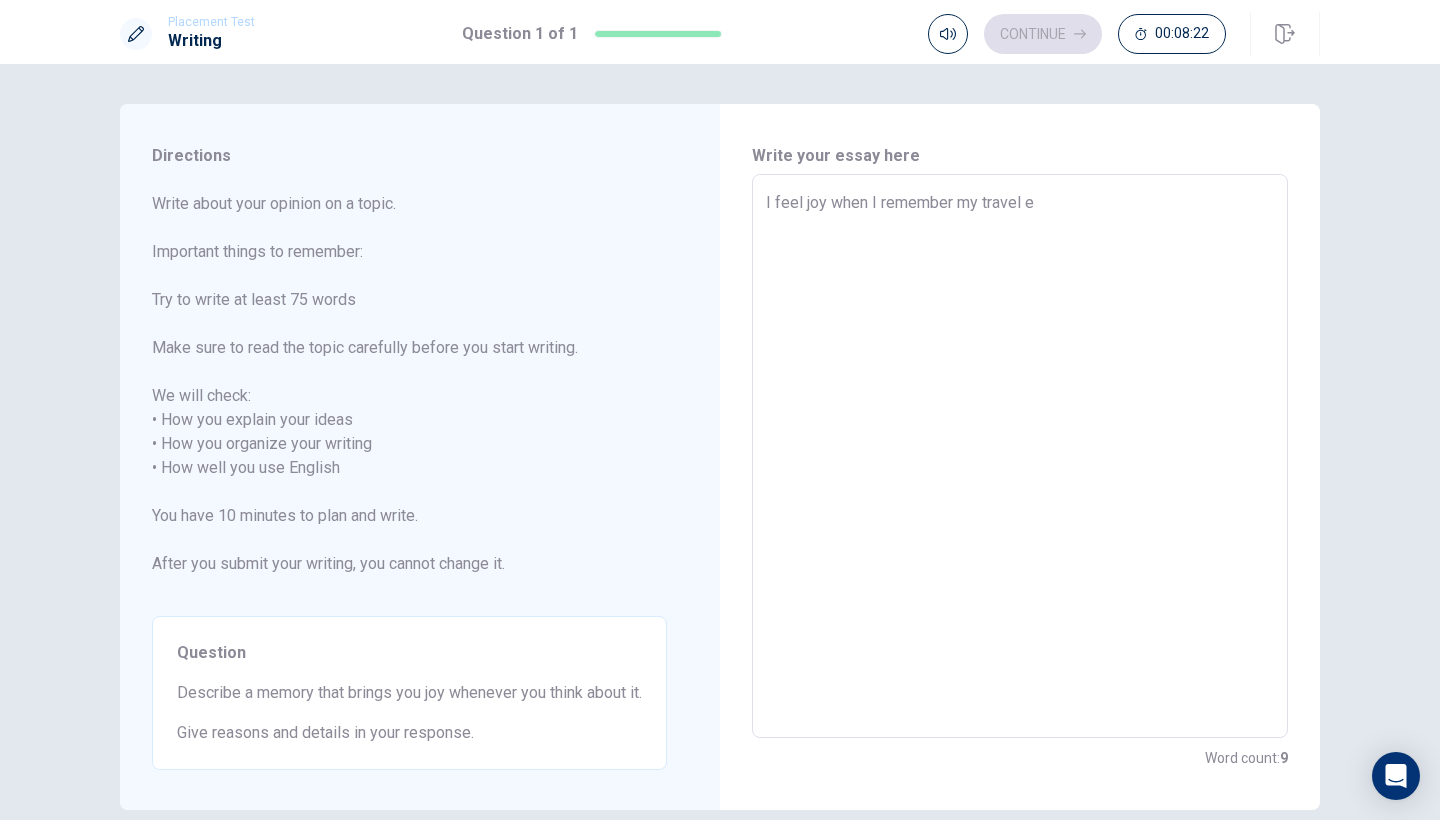 type on "I feel joy when I remember my travel ex" 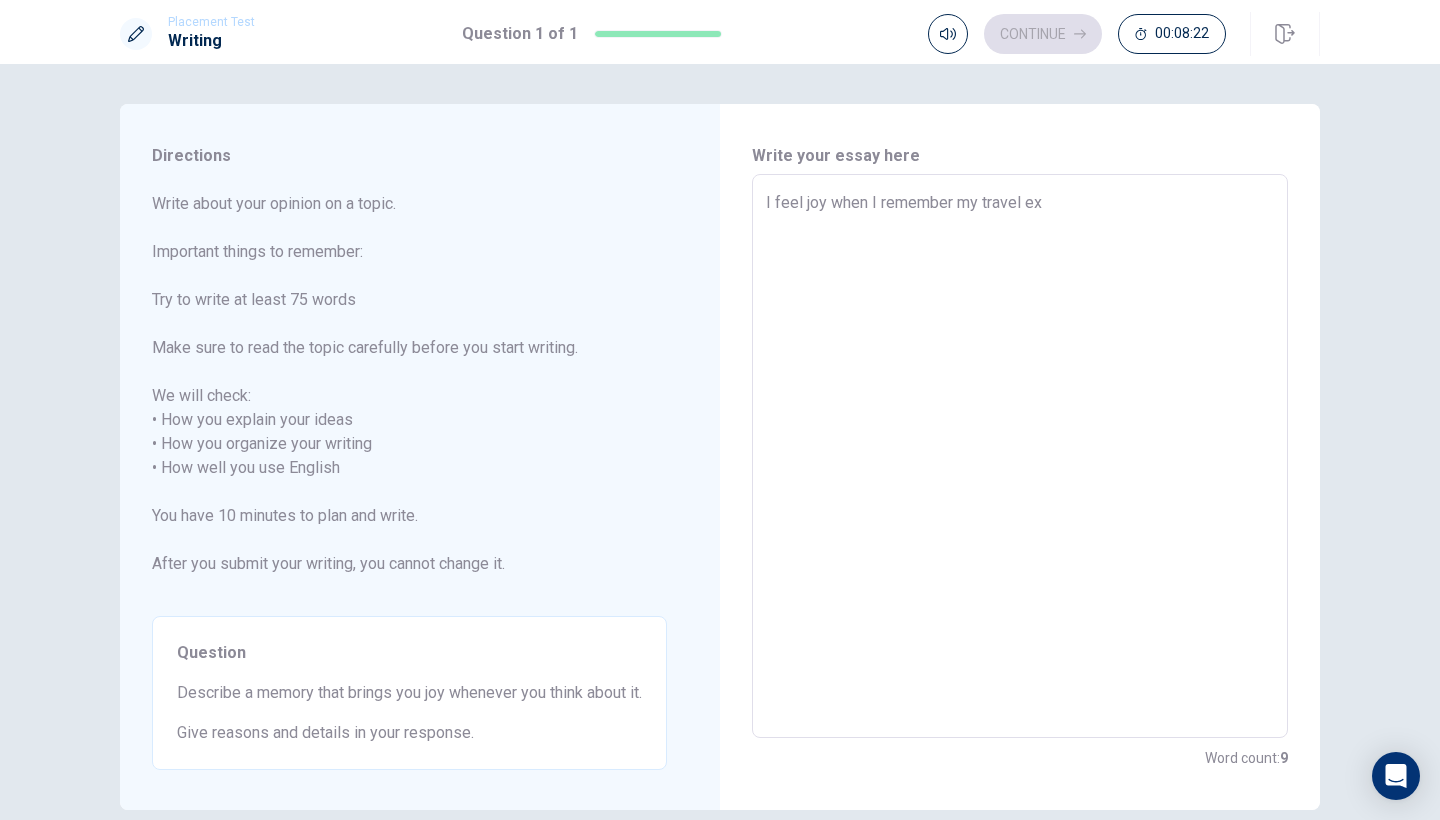 type on "x" 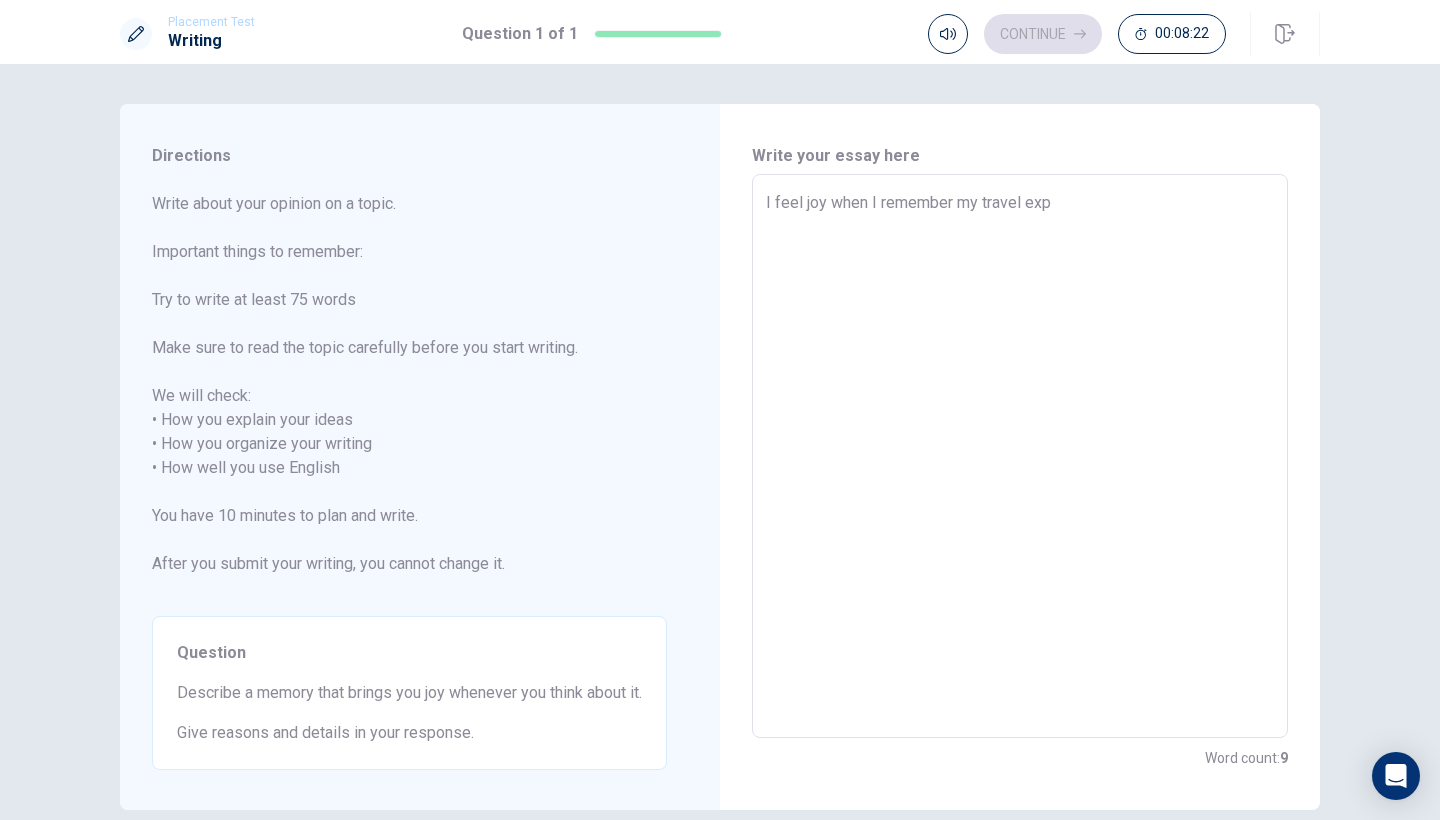type on "x" 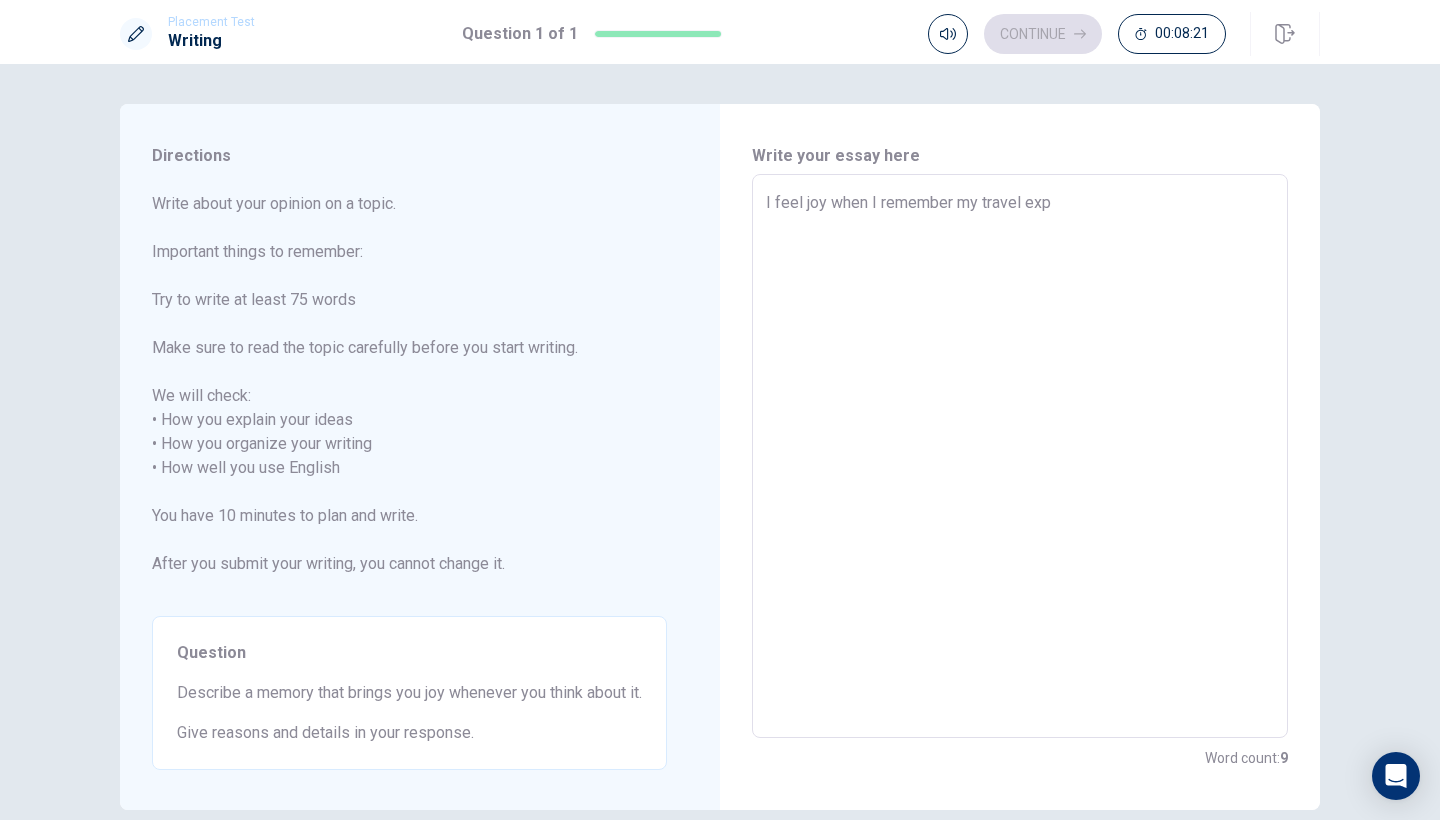 type on "I feel joy when I remember my travel expe" 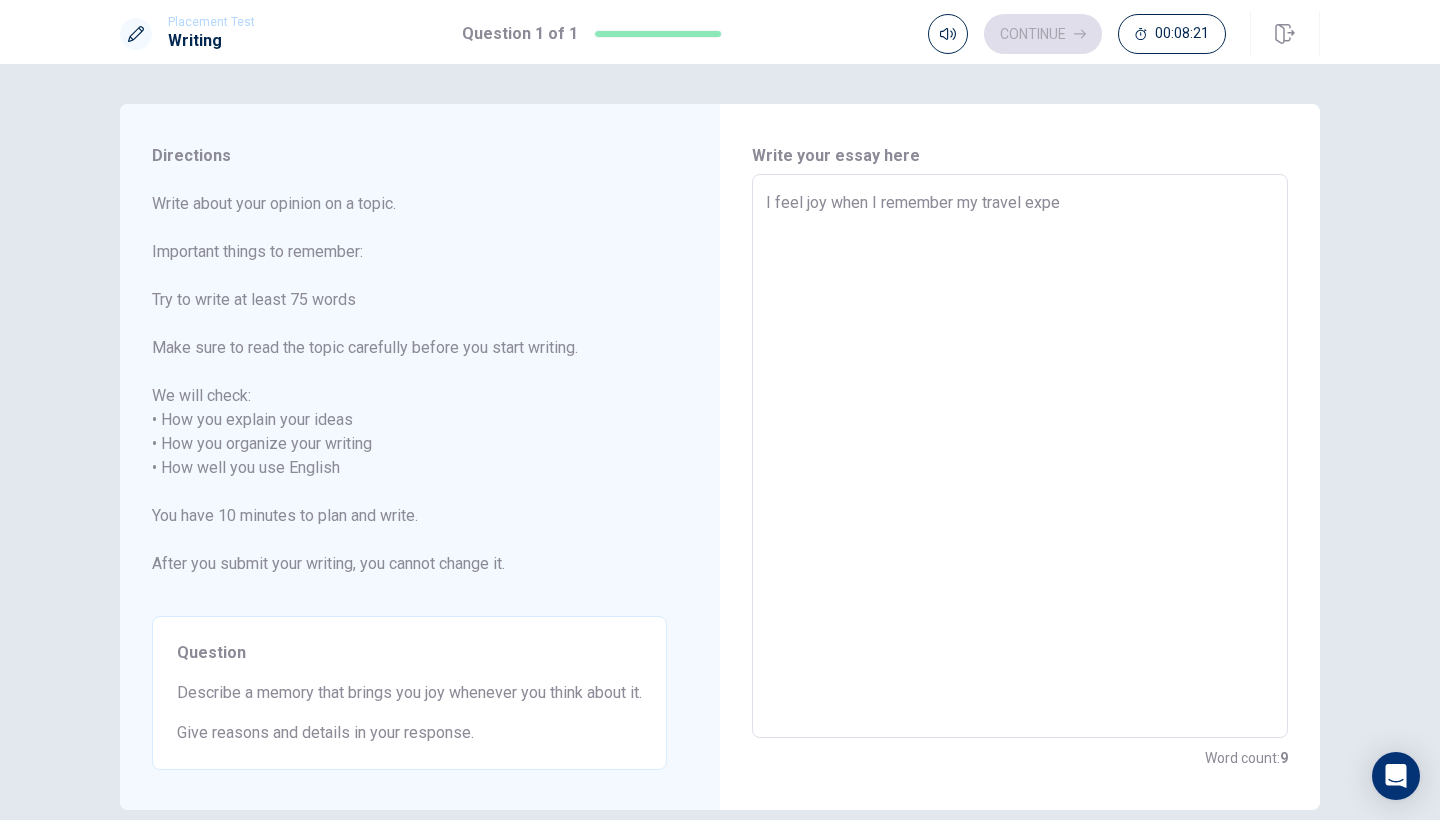 type on "x" 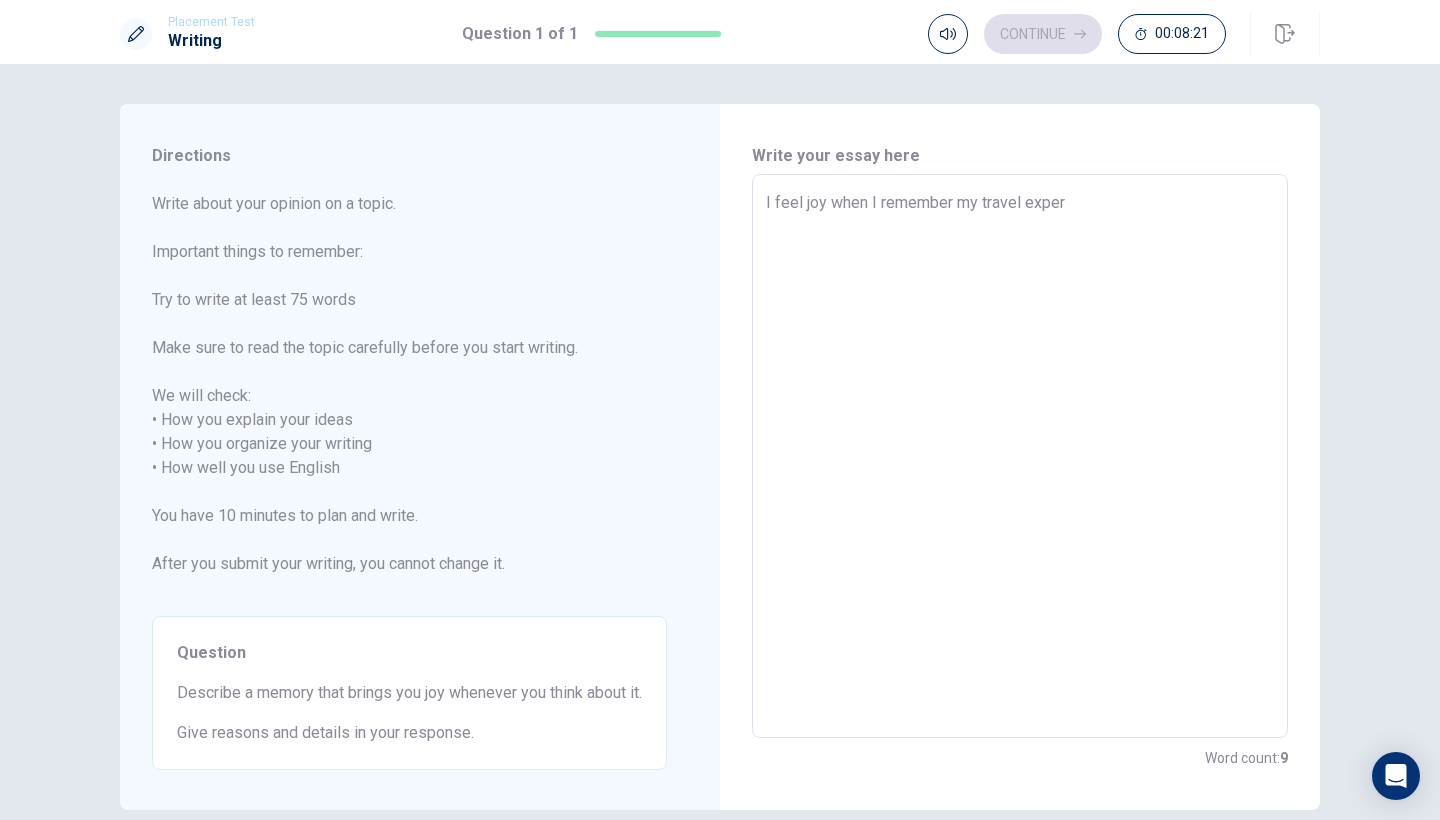 type on "x" 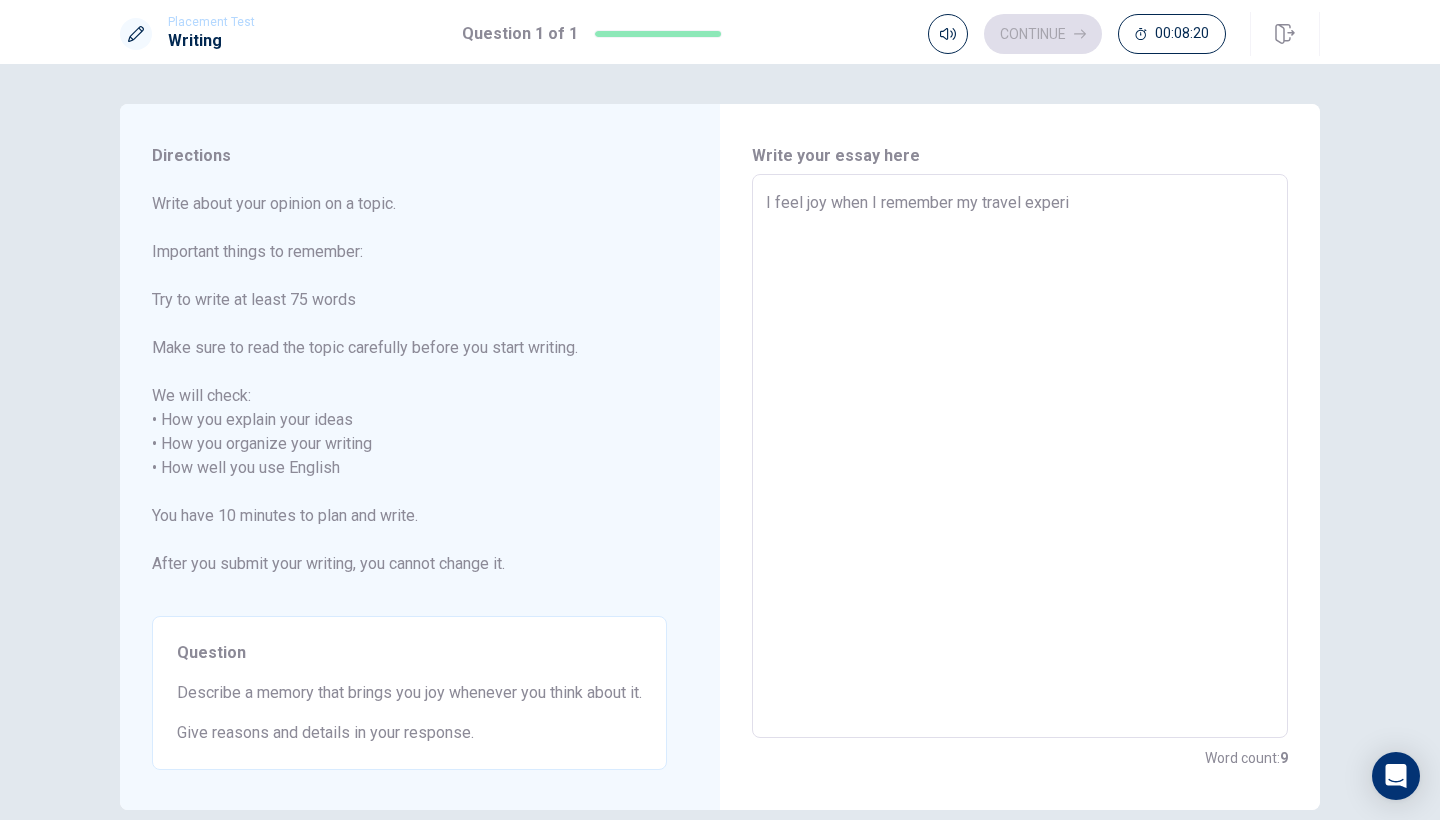 type on "x" 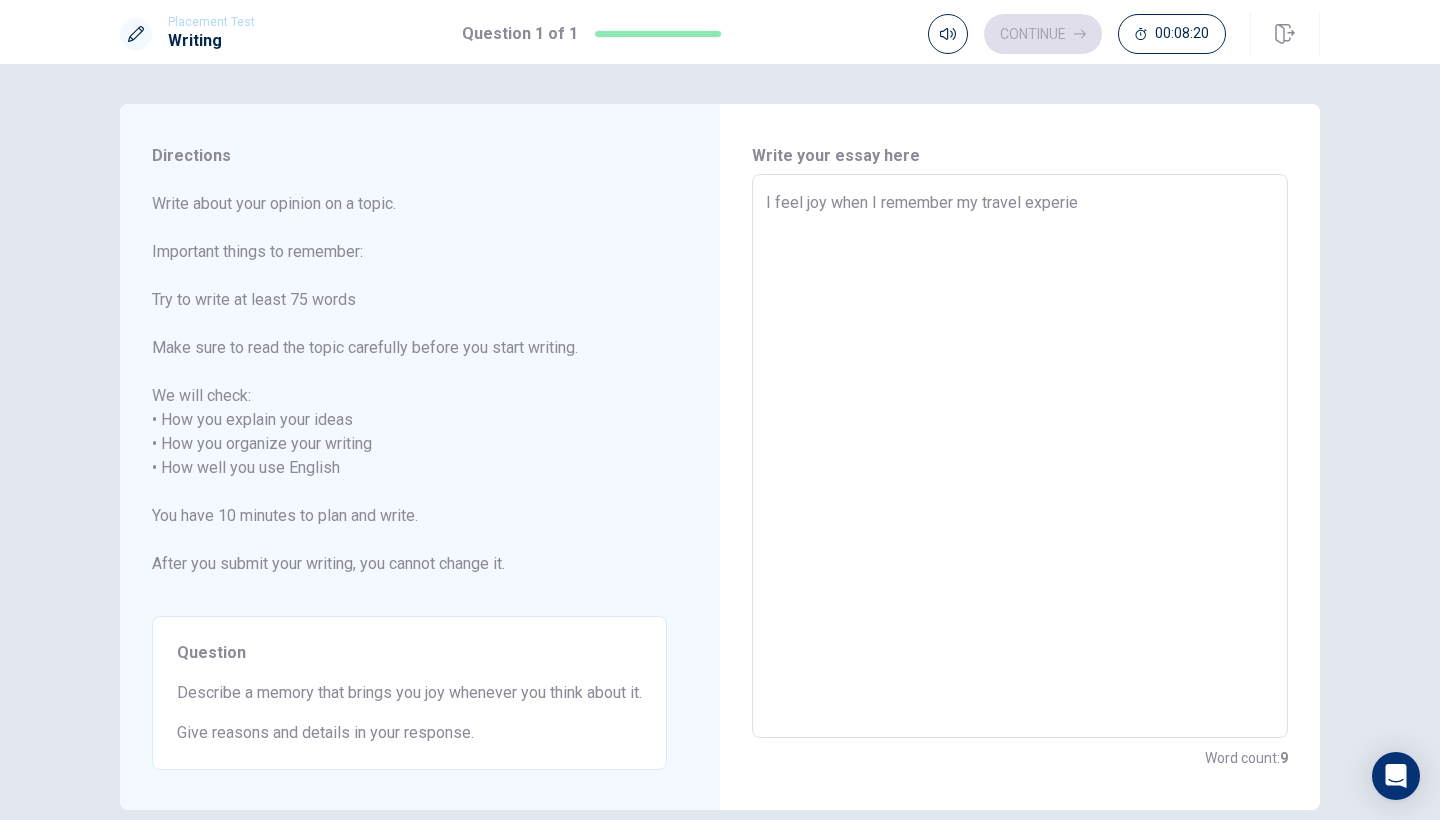 type on "x" 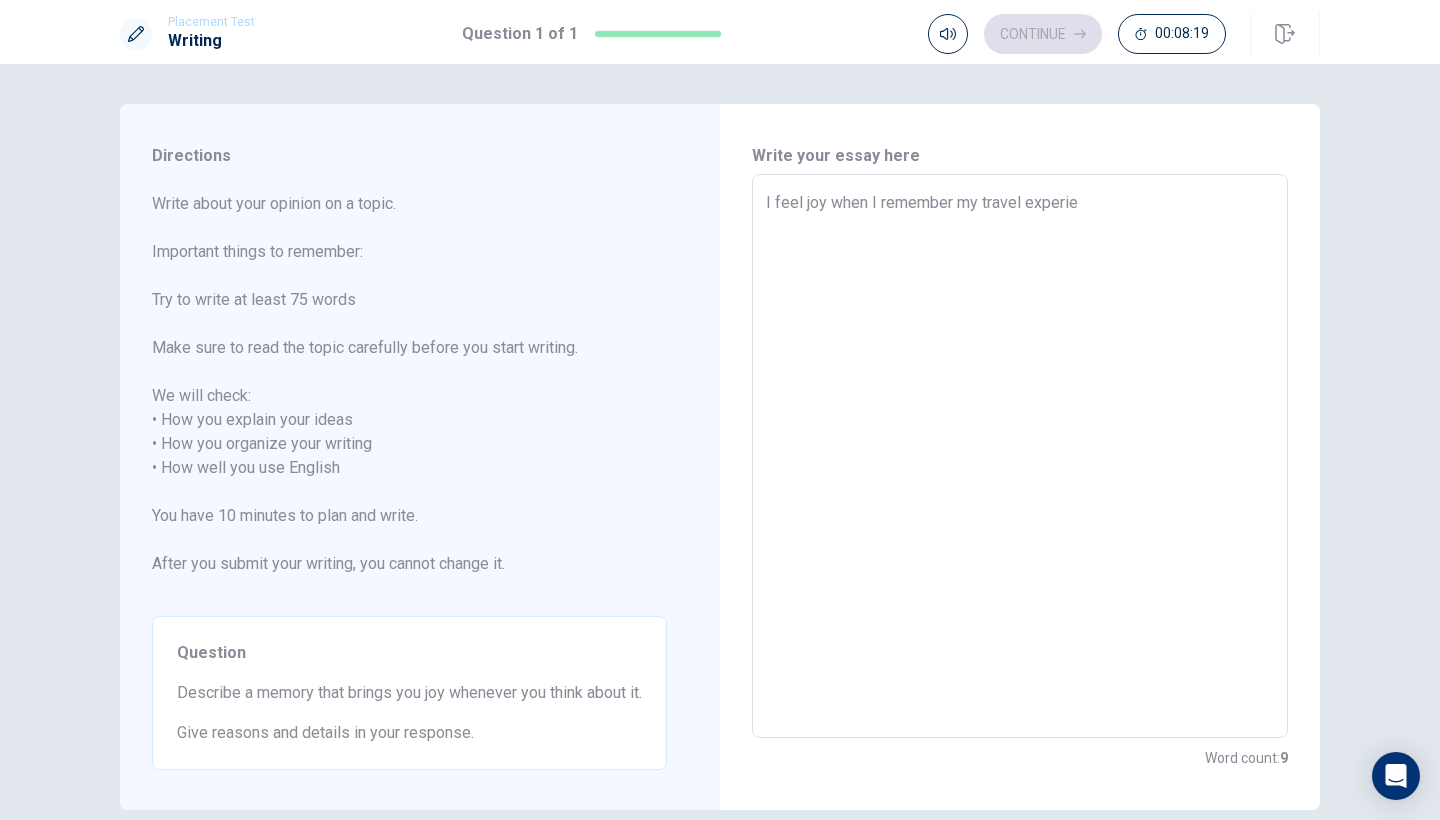 type on "I feel joy when I remember my travel experien" 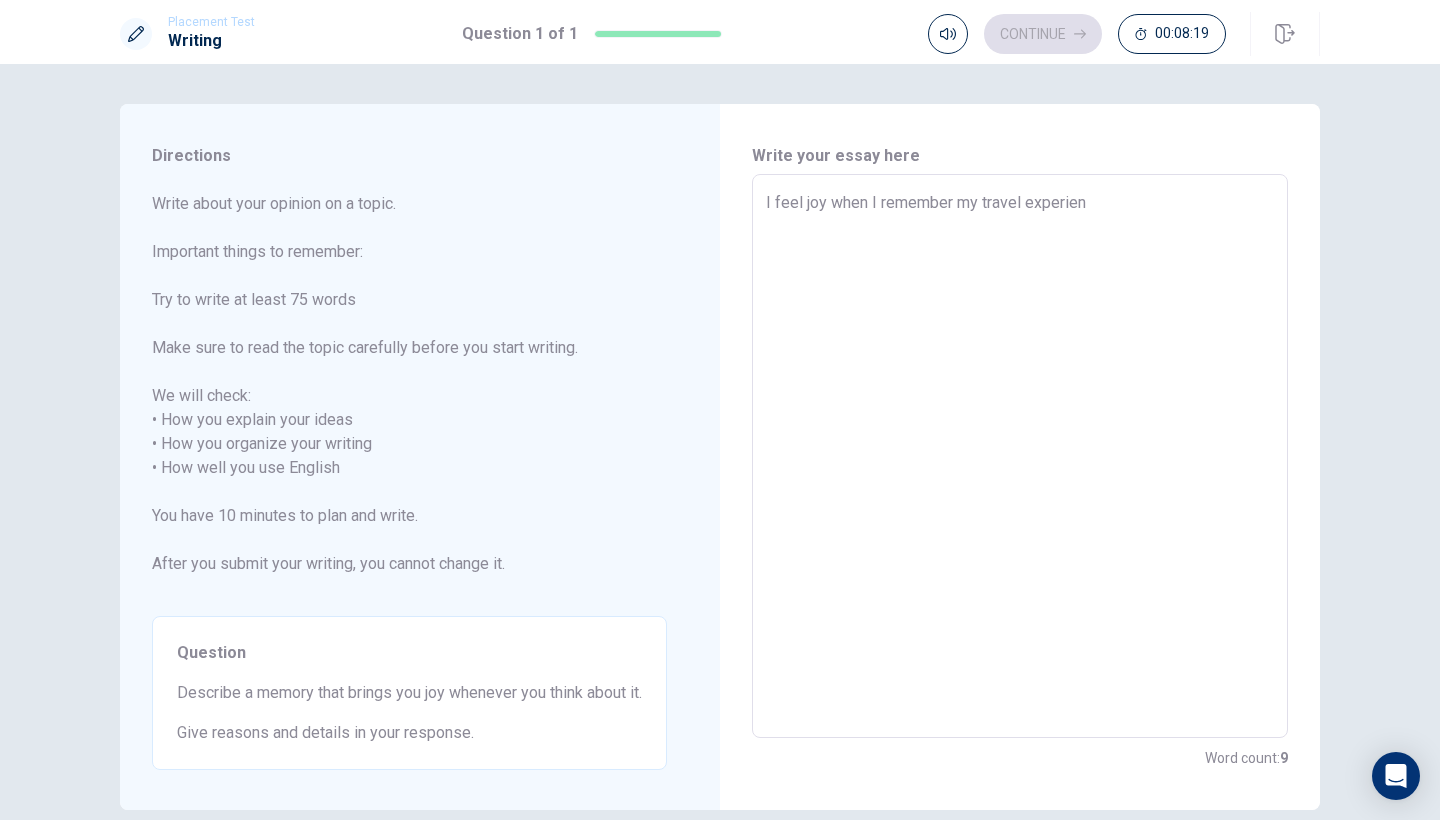 type on "x" 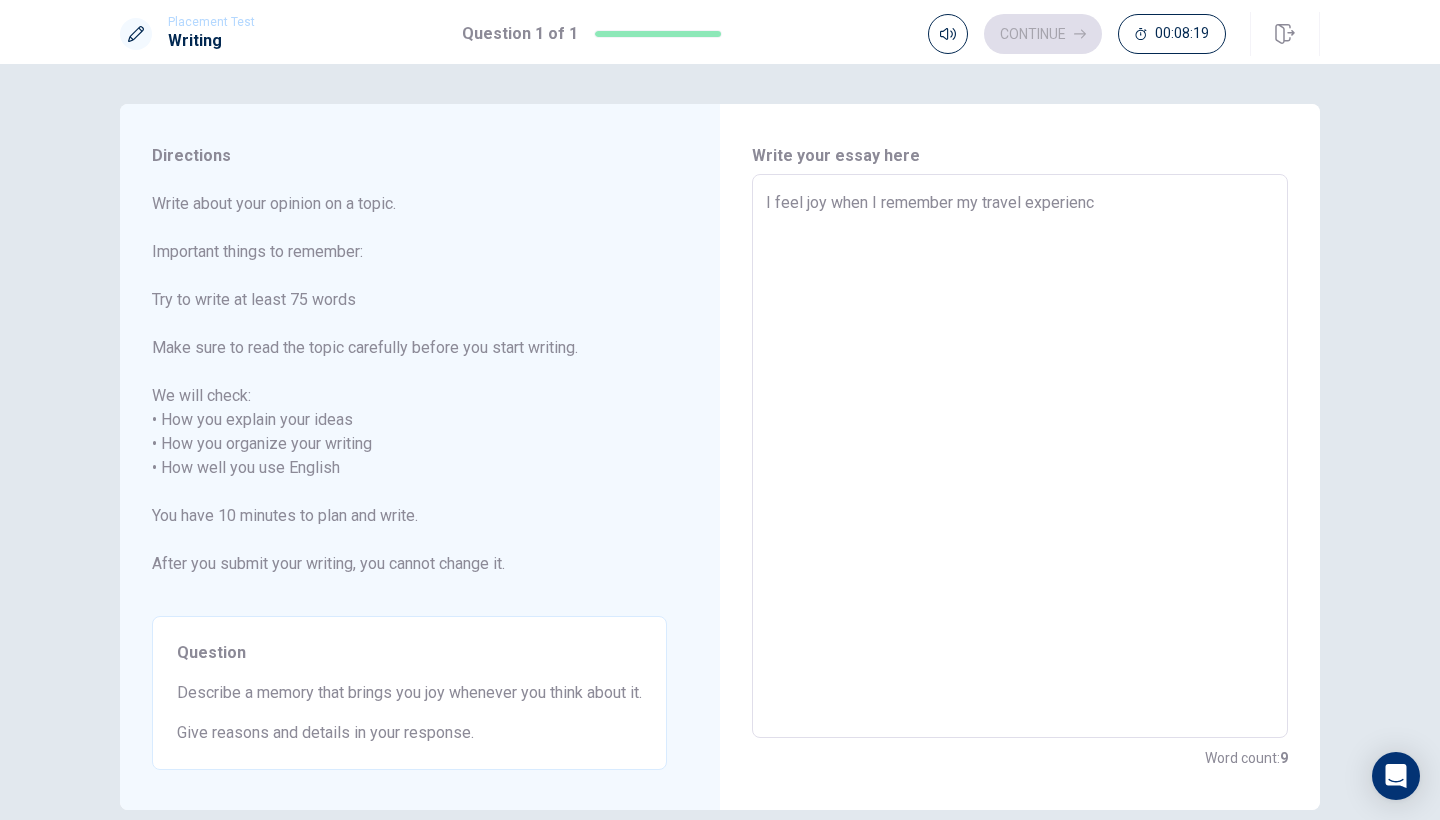type on "x" 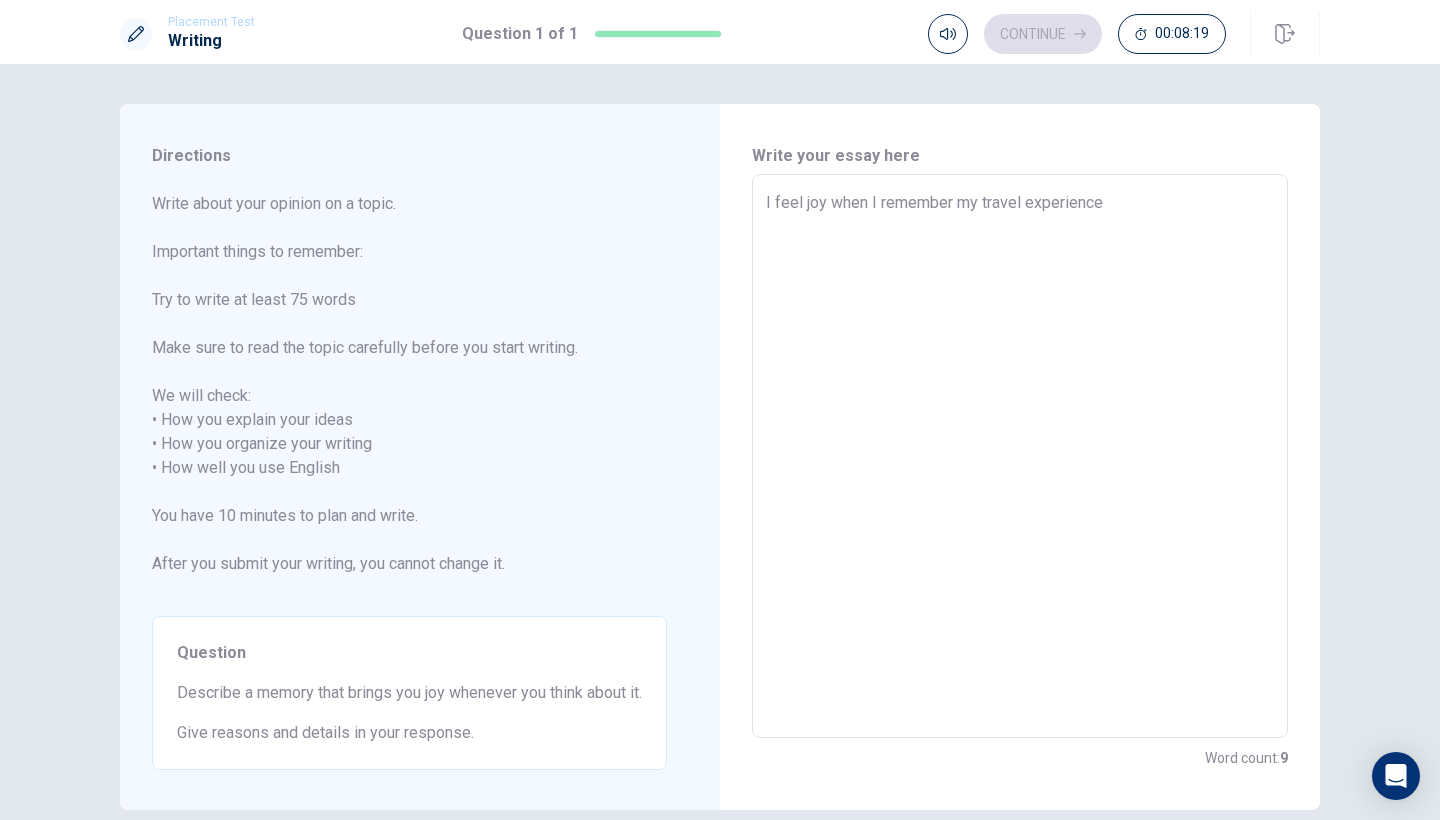 type on "x" 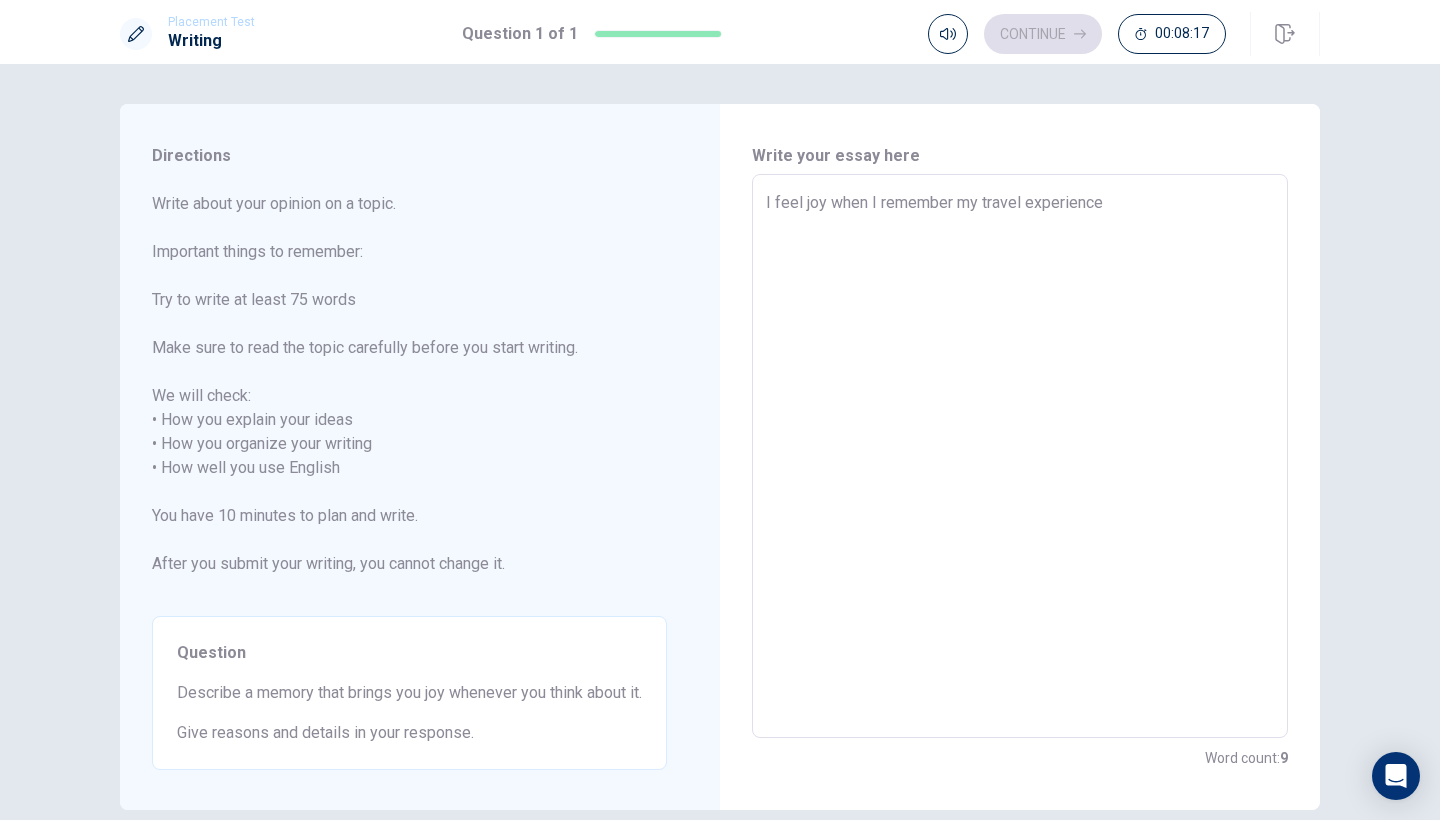 type on "I feel joy when I remember my travel experience," 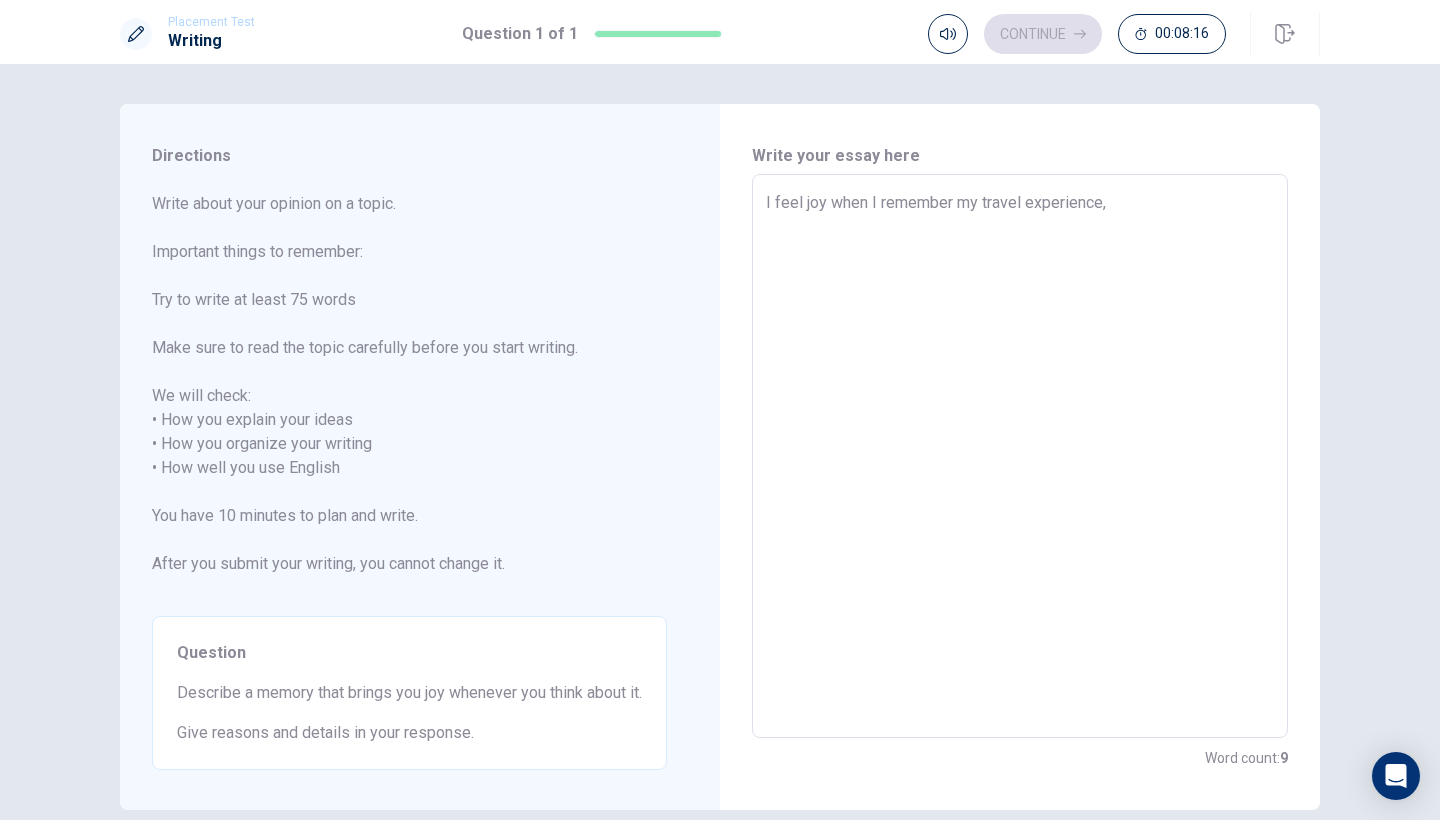type on "x" 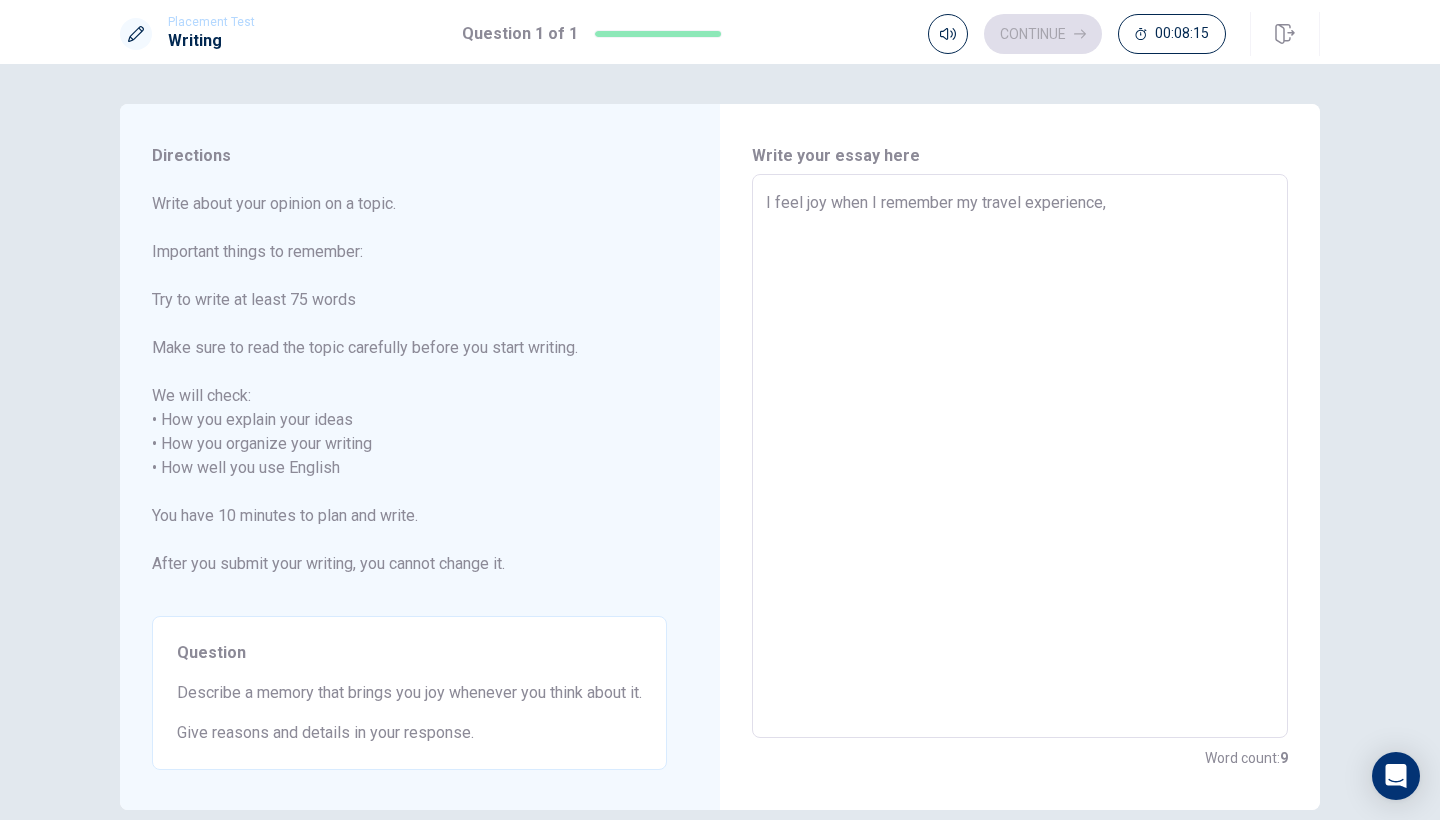 type on "I feel joy when I remember my travel experience" 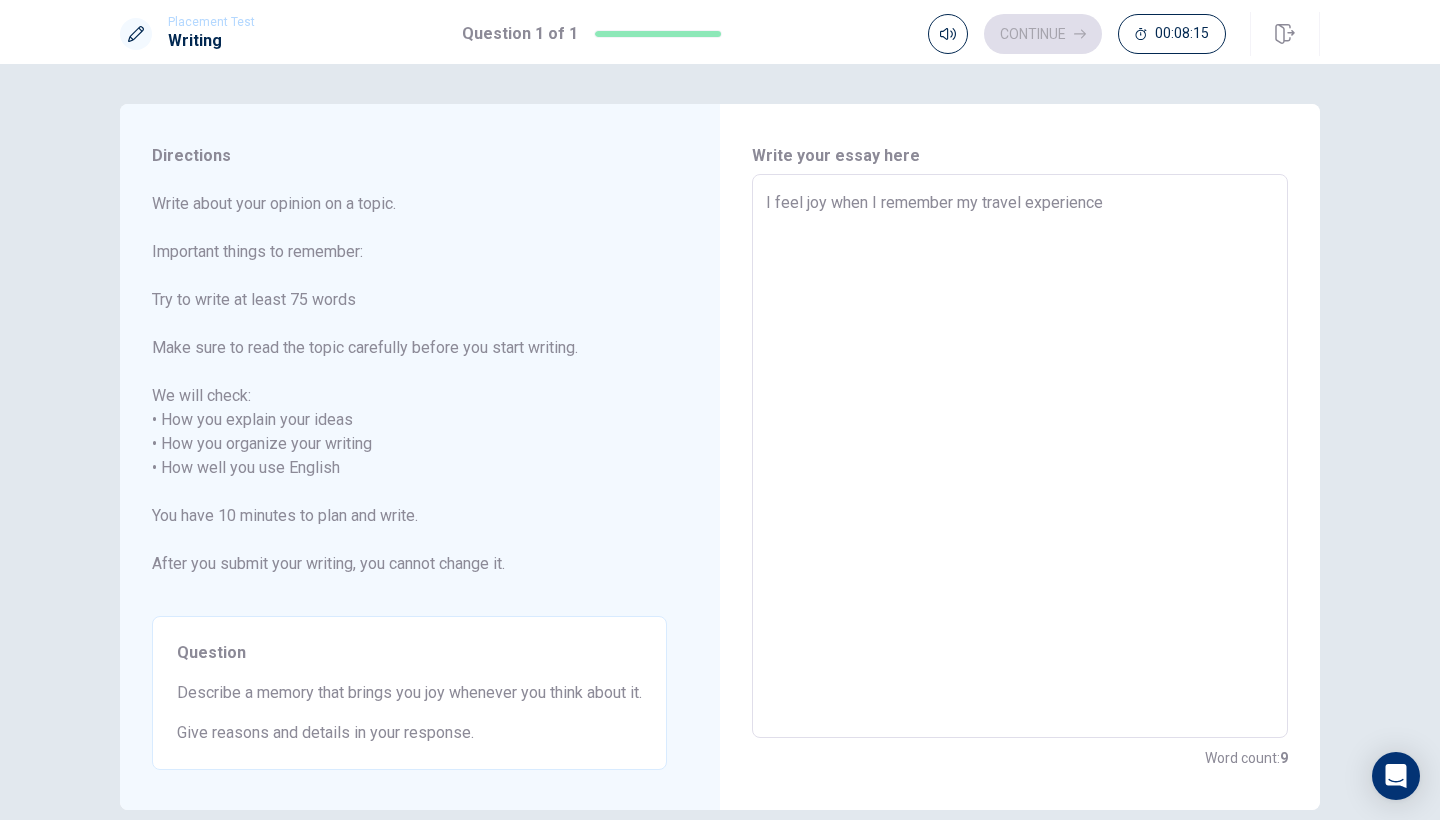 type on "x" 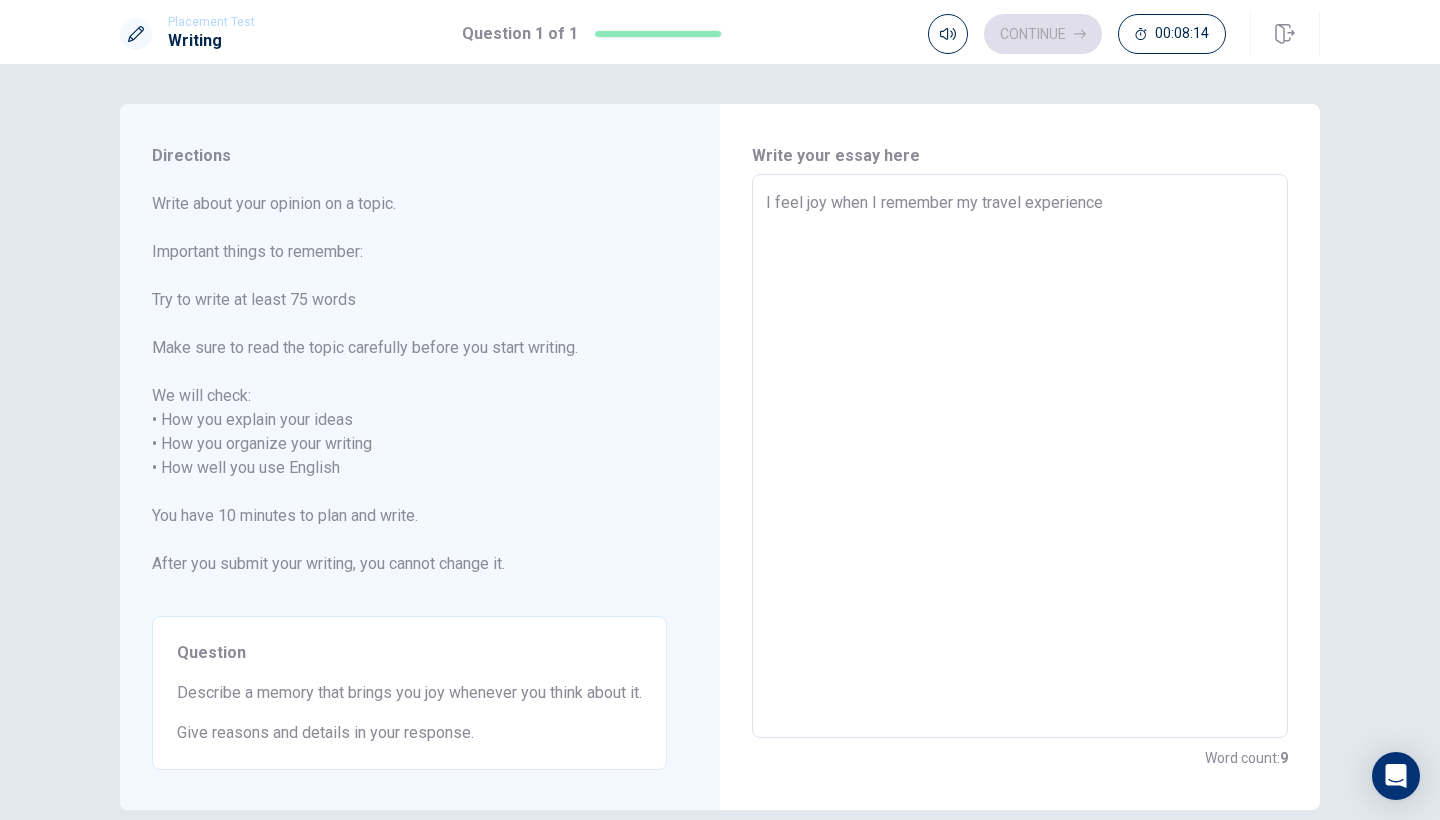 type on "I feel joy when I remember my travel experience b" 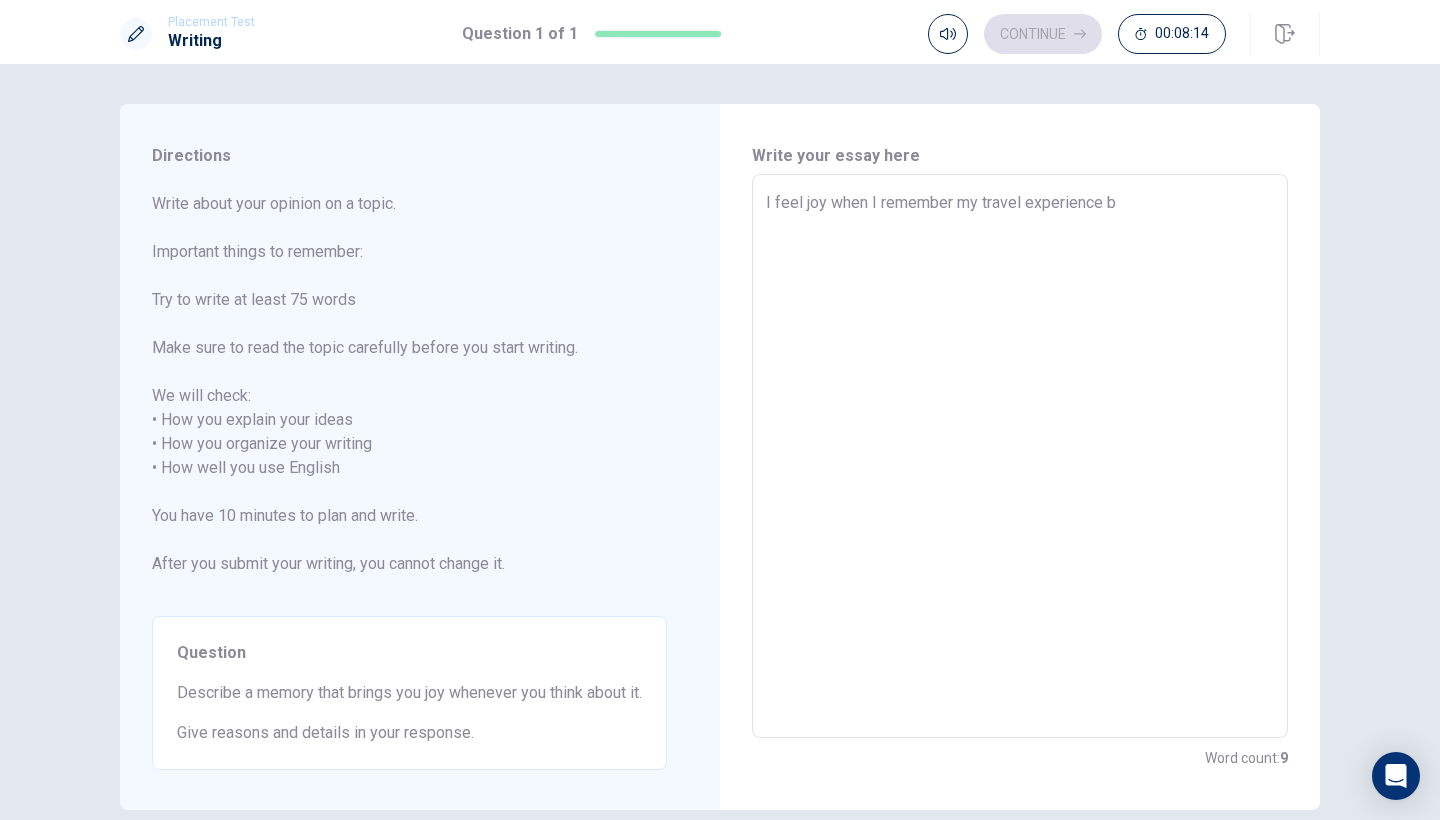 type on "x" 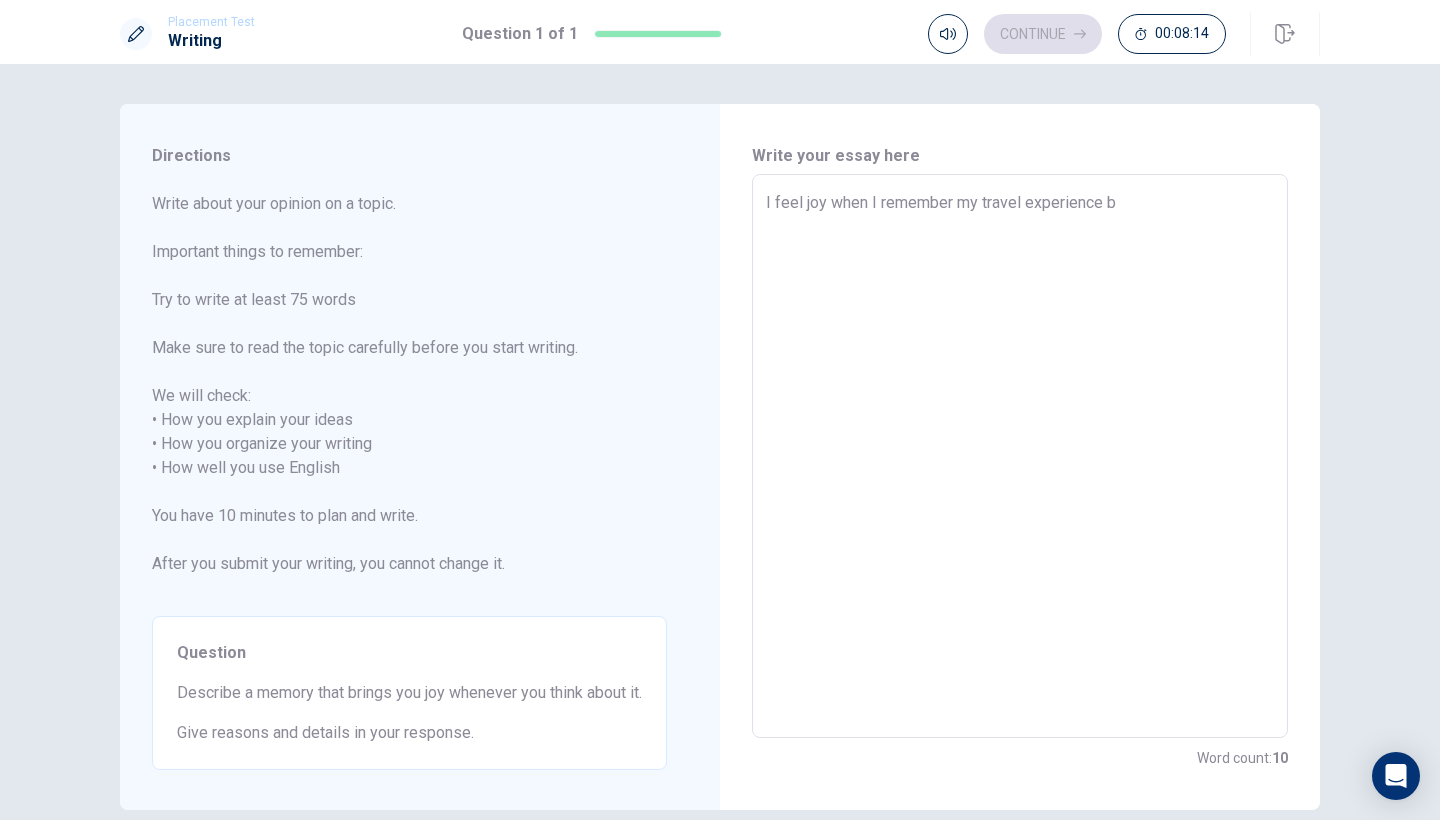 type on "I feel joy when I remember my travel experience be" 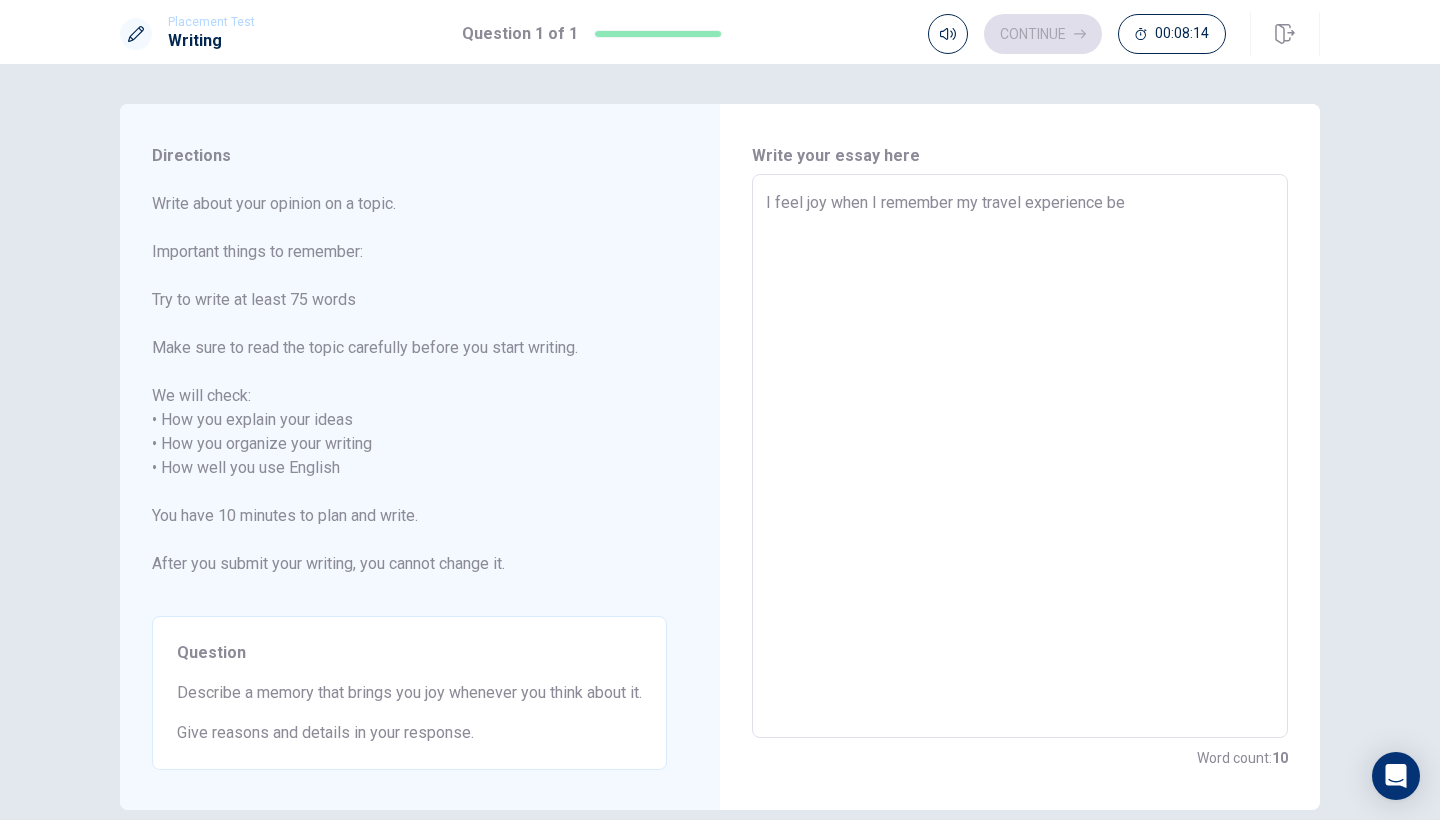 type on "x" 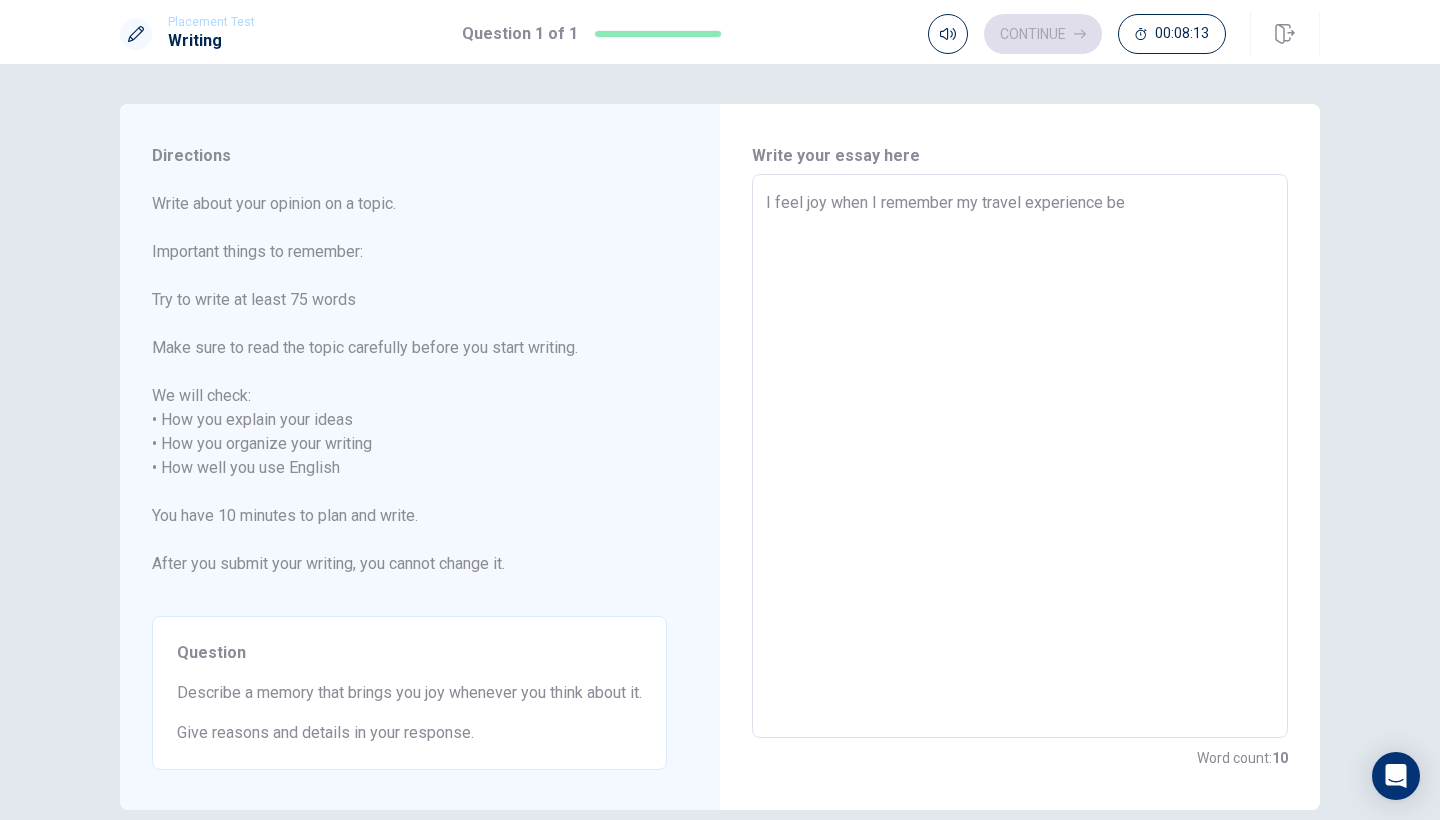 type on "I feel joy when I remember my travel experience bec" 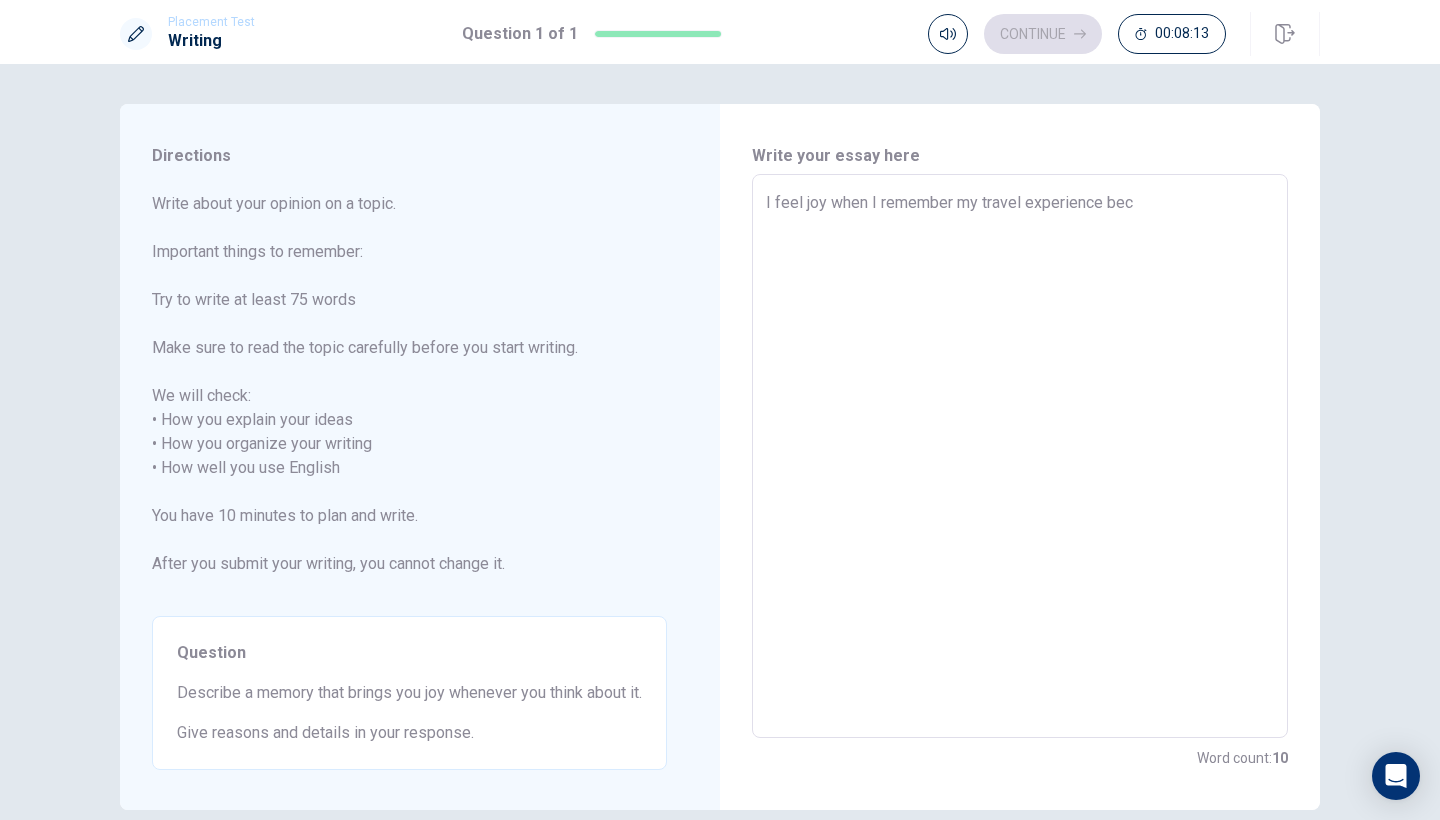 type on "x" 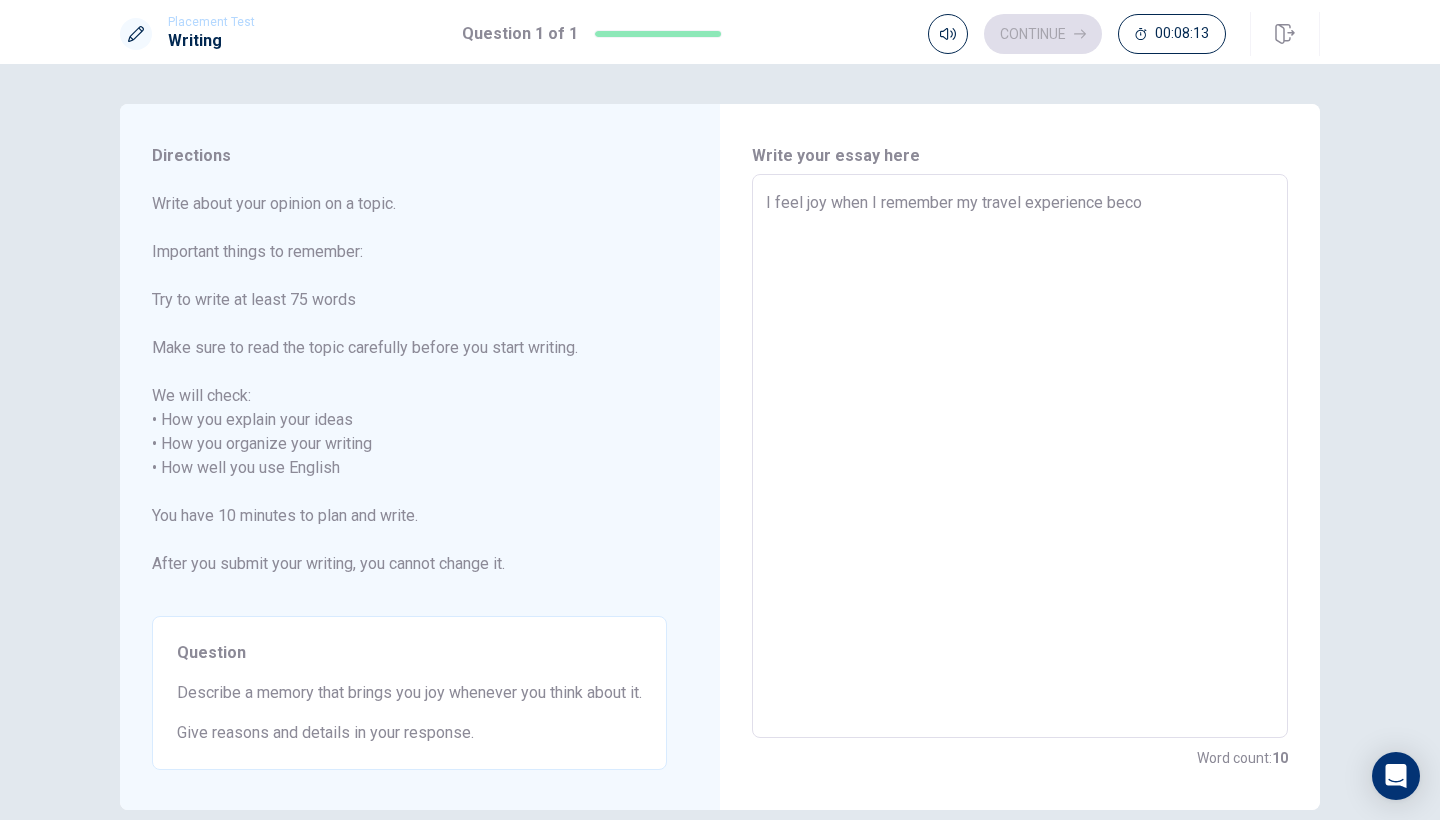 type on "x" 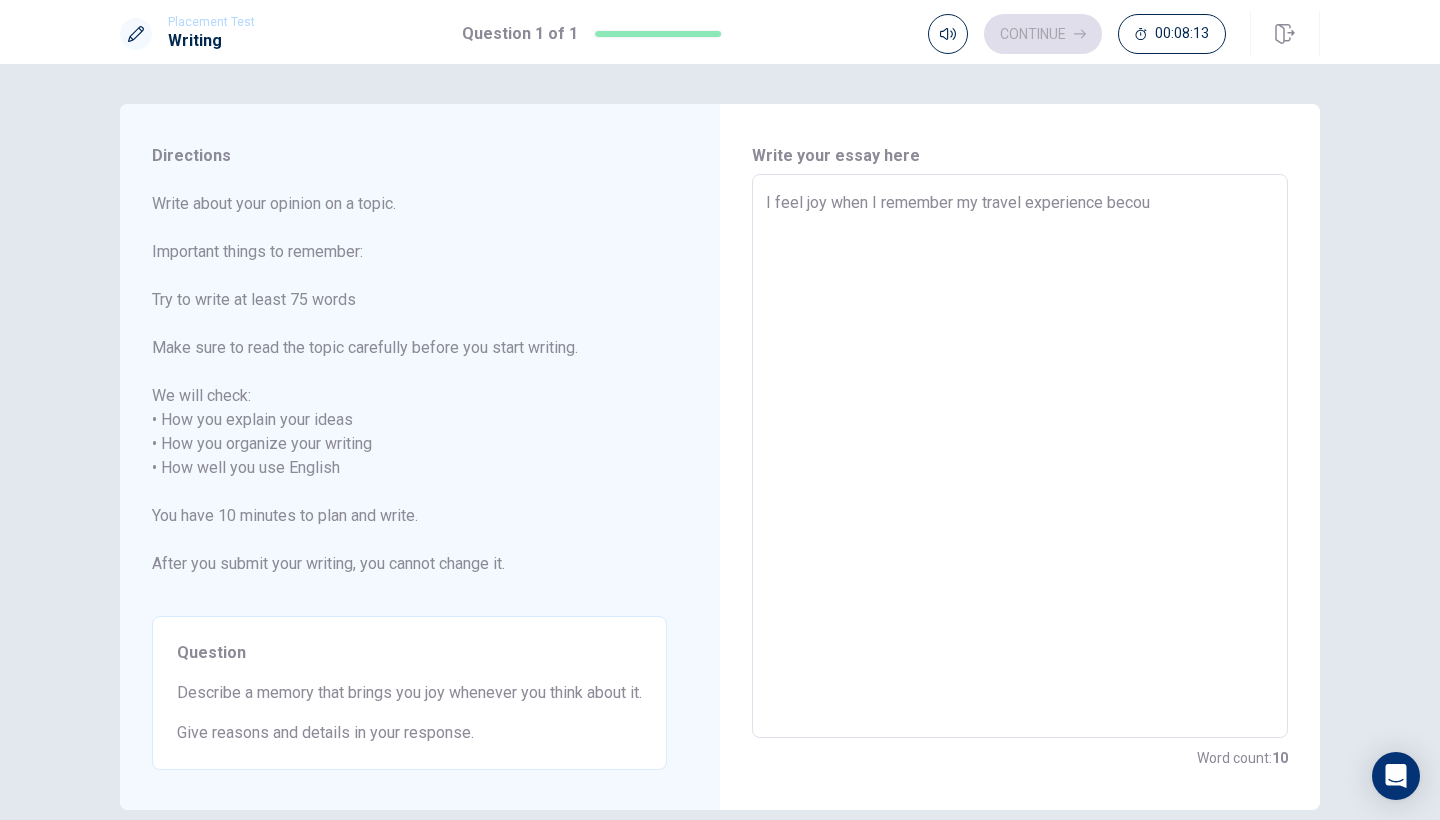 type on "x" 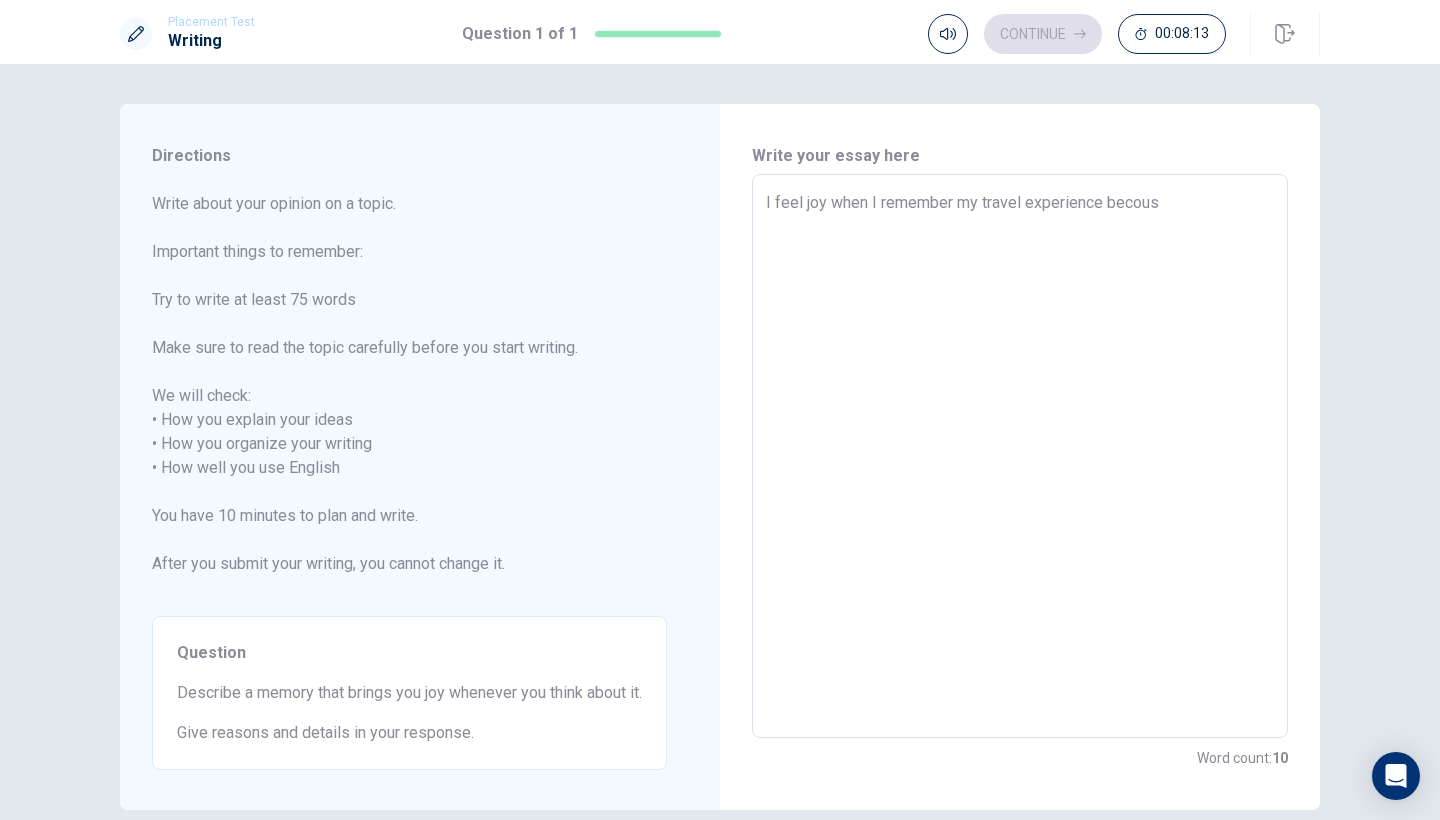 type on "x" 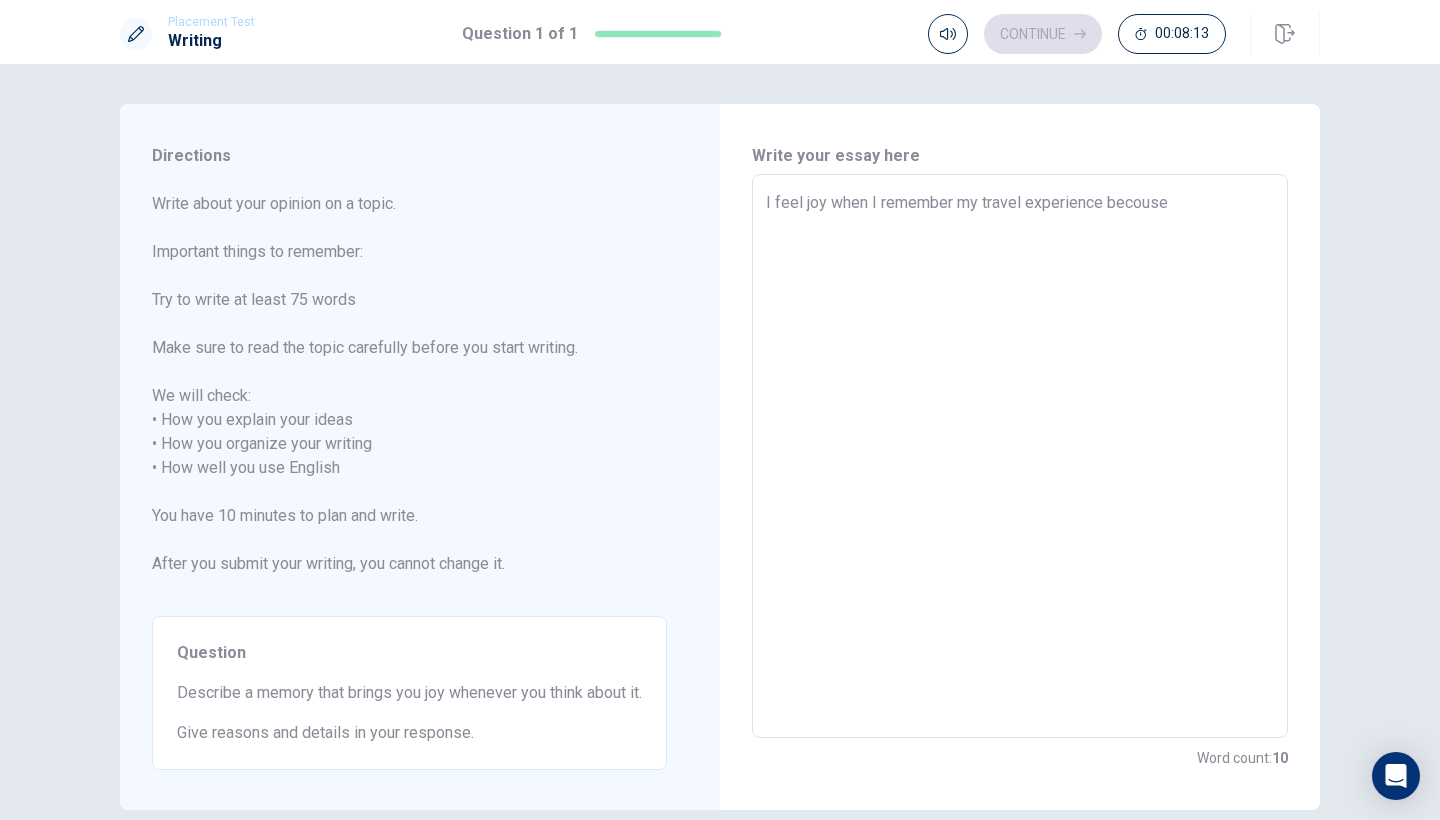 type on "x" 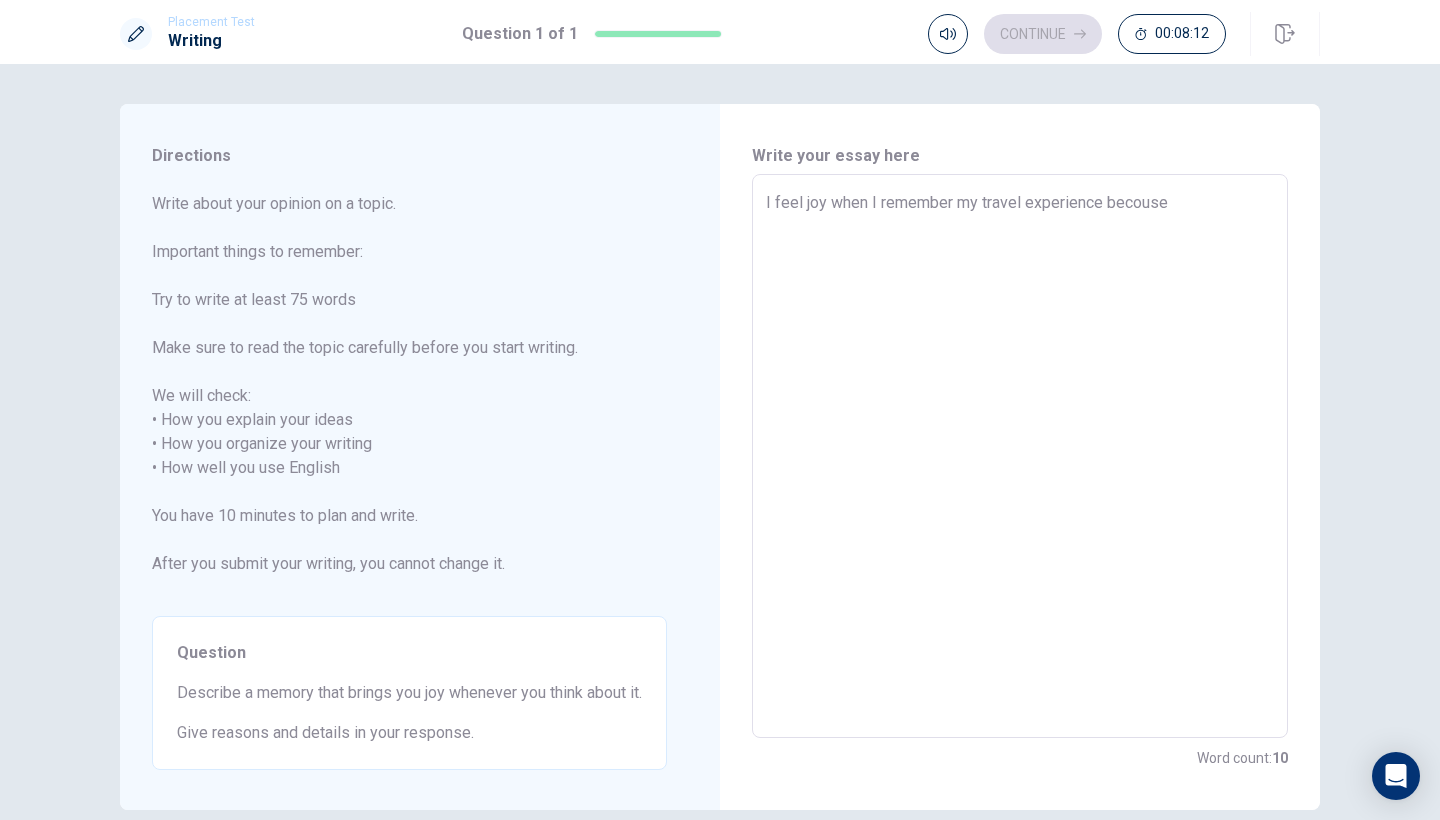 type on "I feel joy when I remember my travel experience becouse" 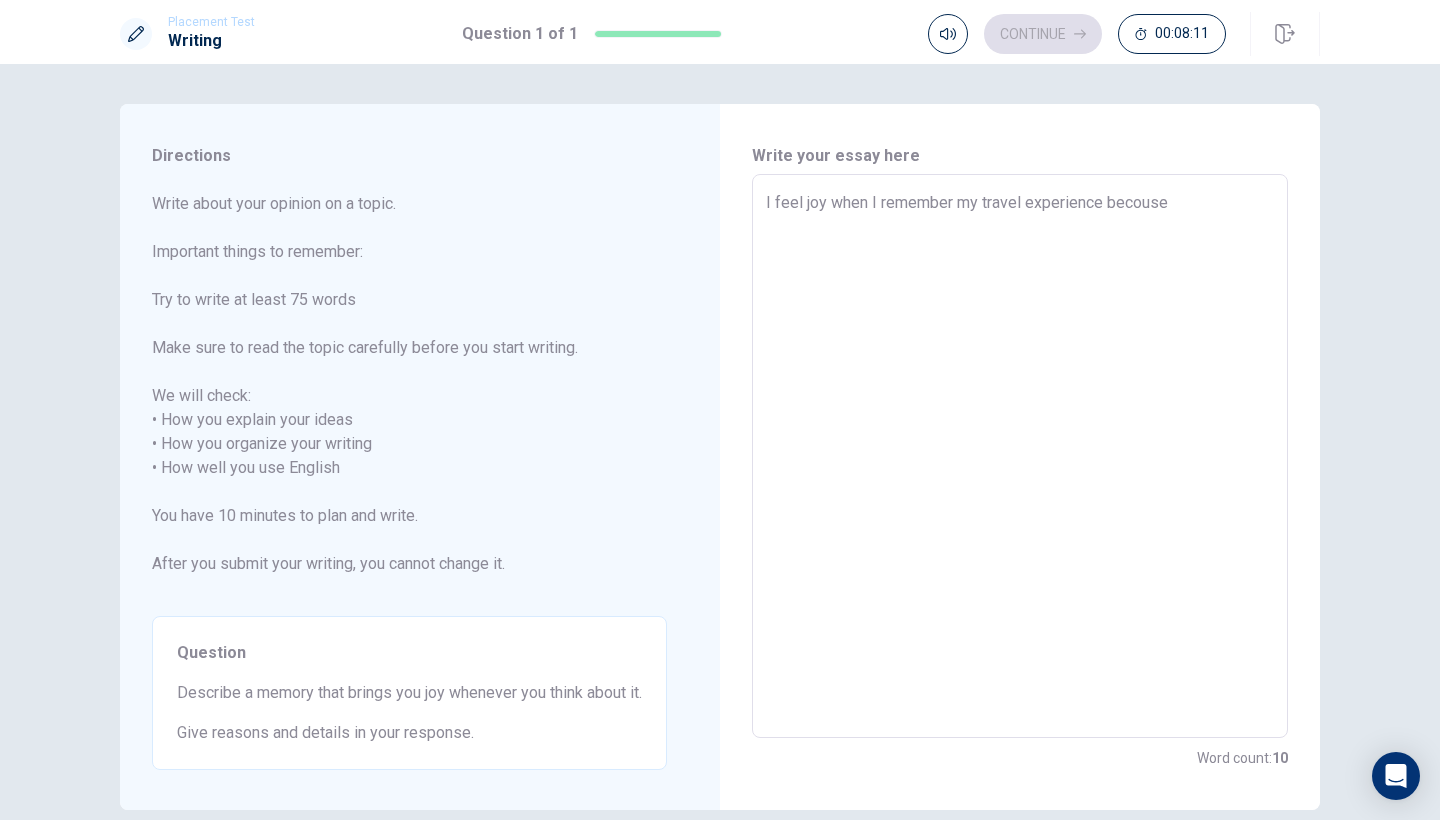 type on "I feel joy when I remember my travel experience becouse" 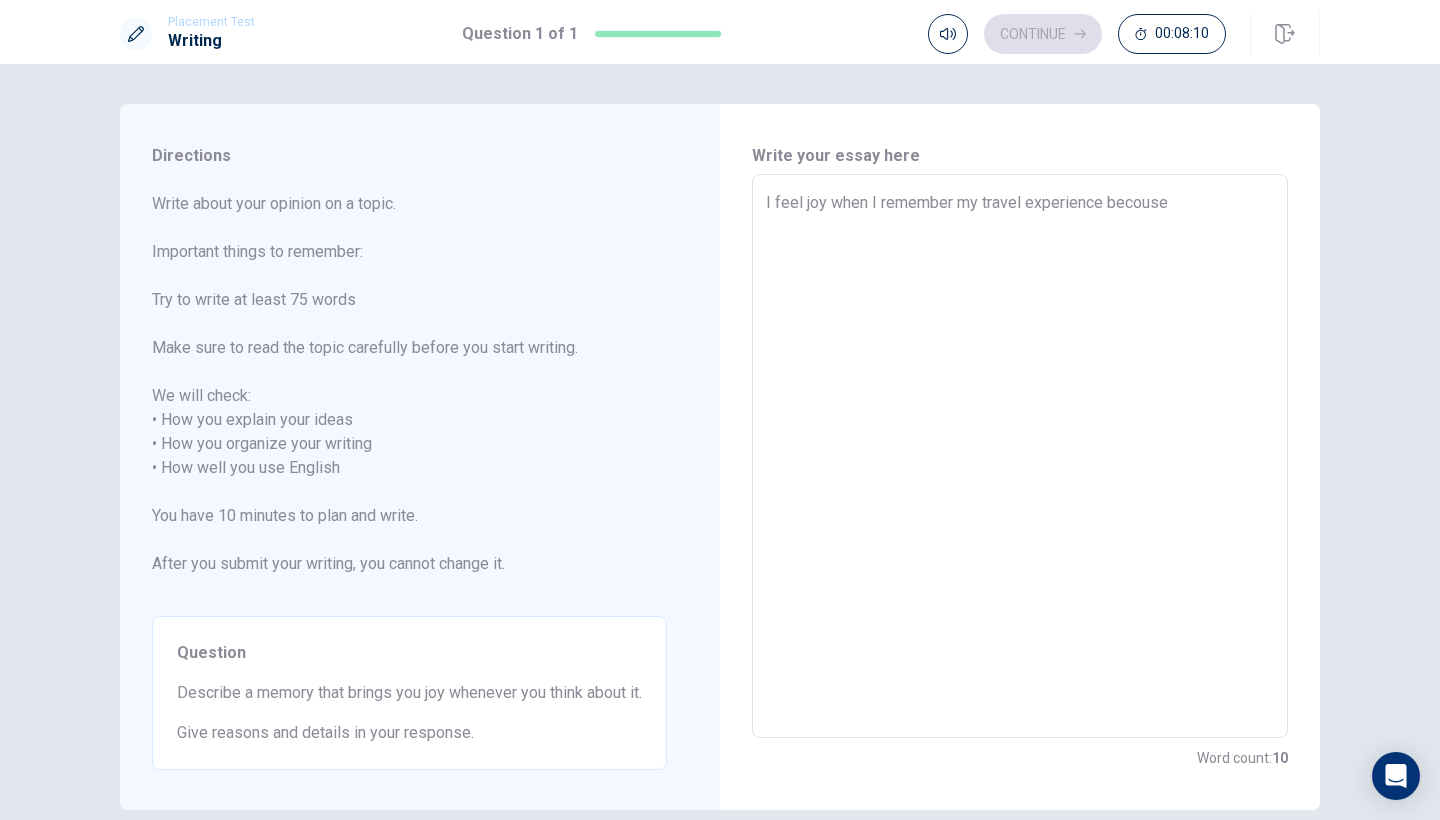 type on "I feel joy when I remember my travel experience becous" 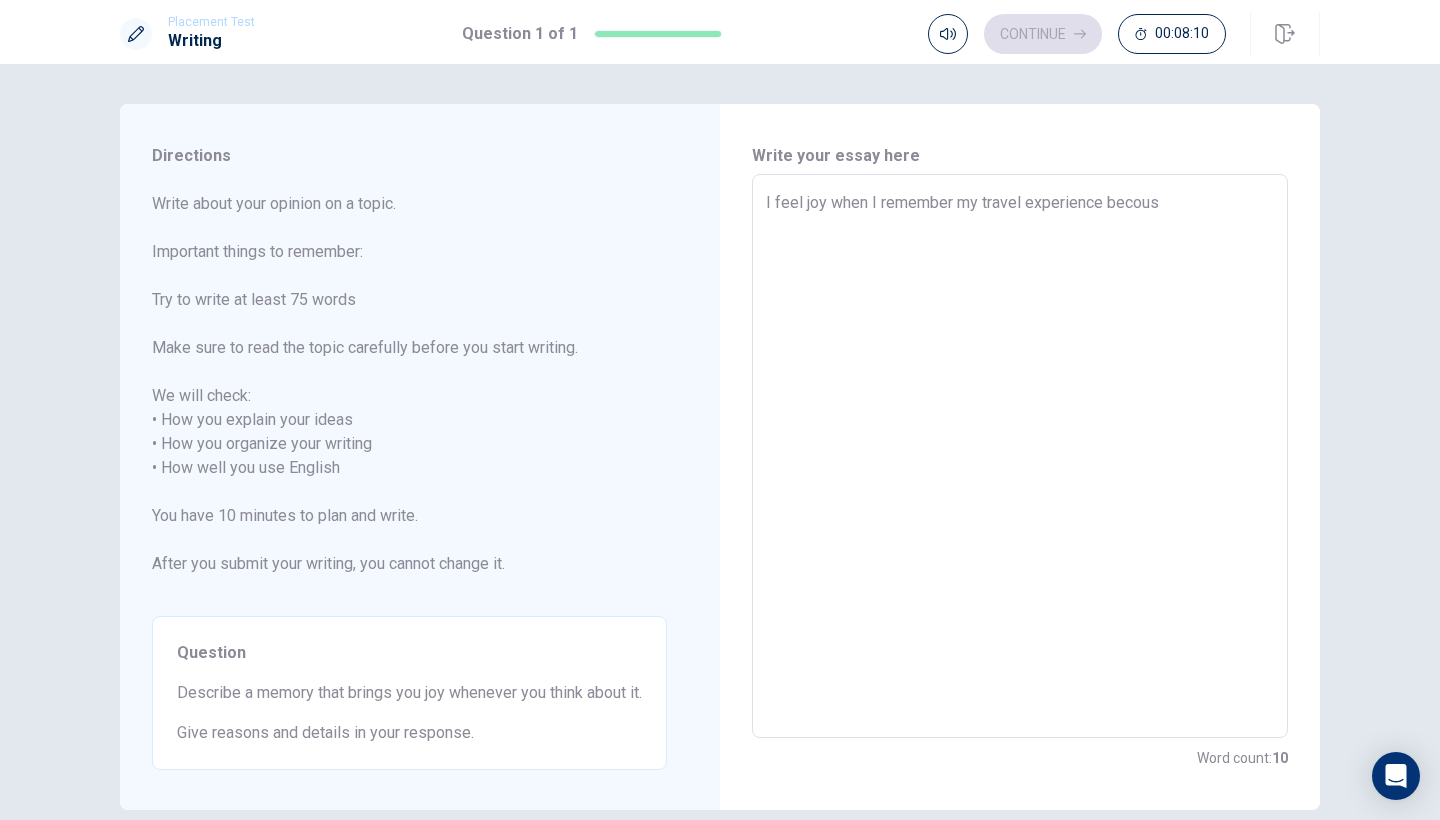 type on "x" 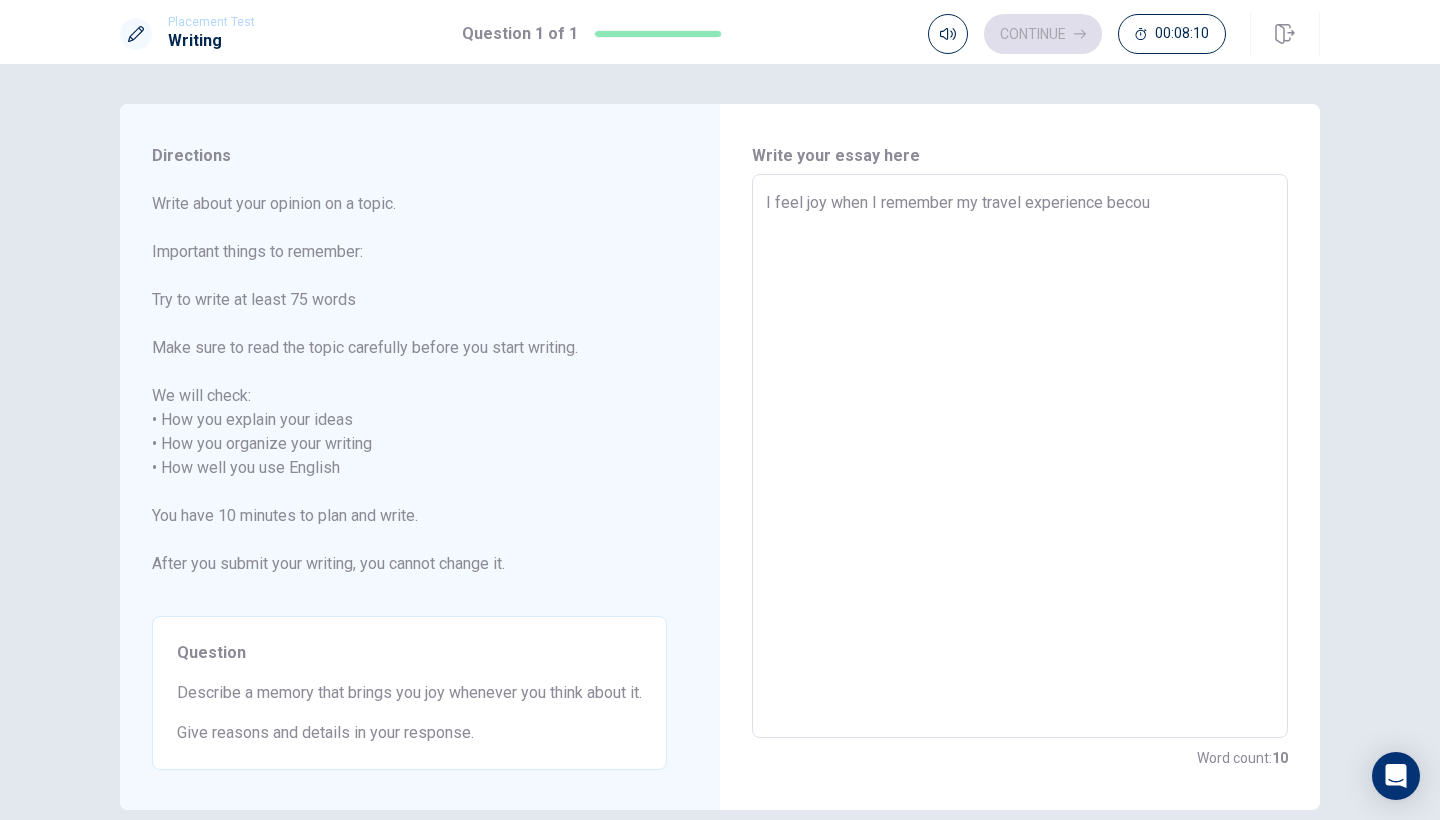 type on "x" 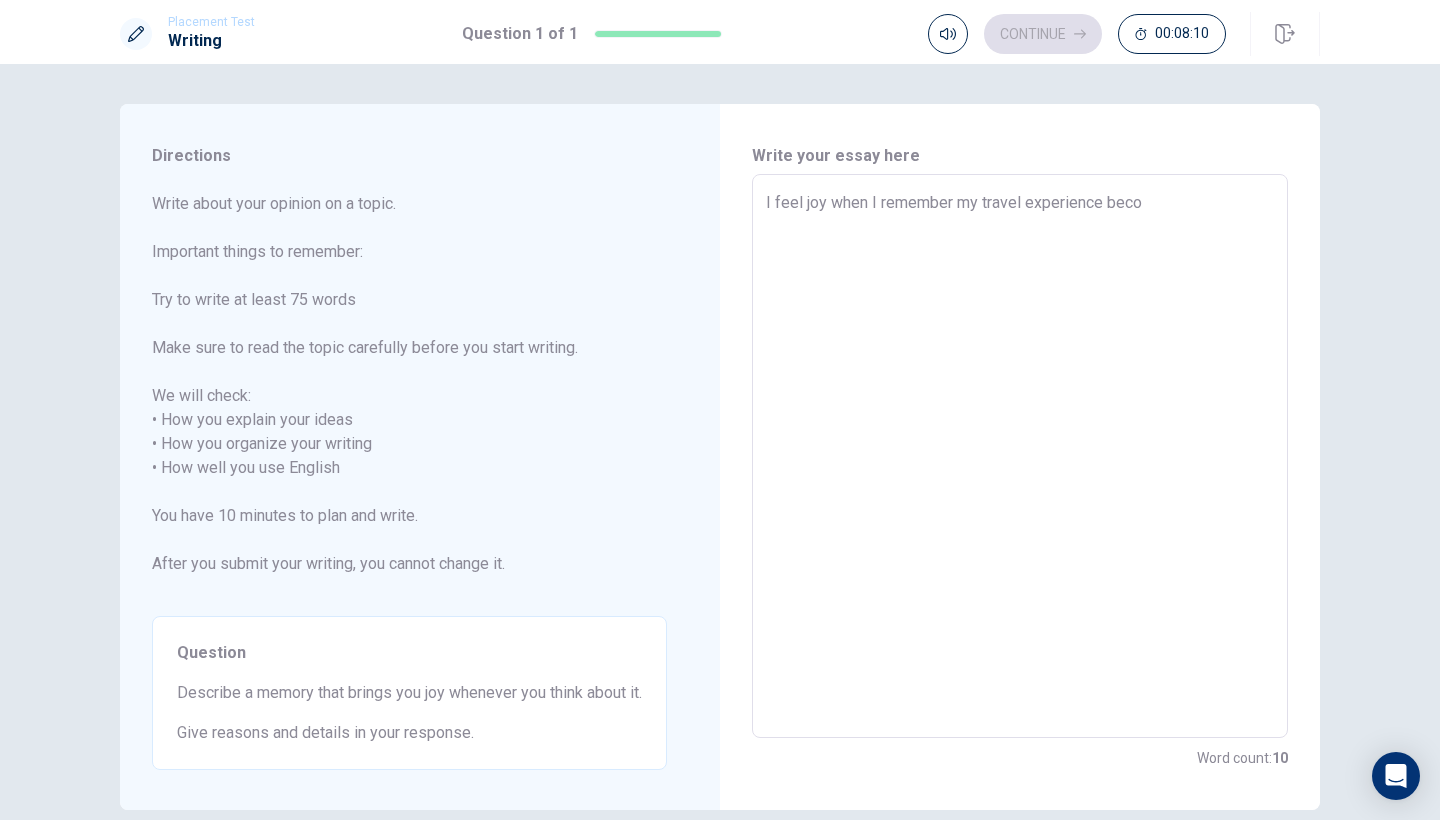 type on "x" 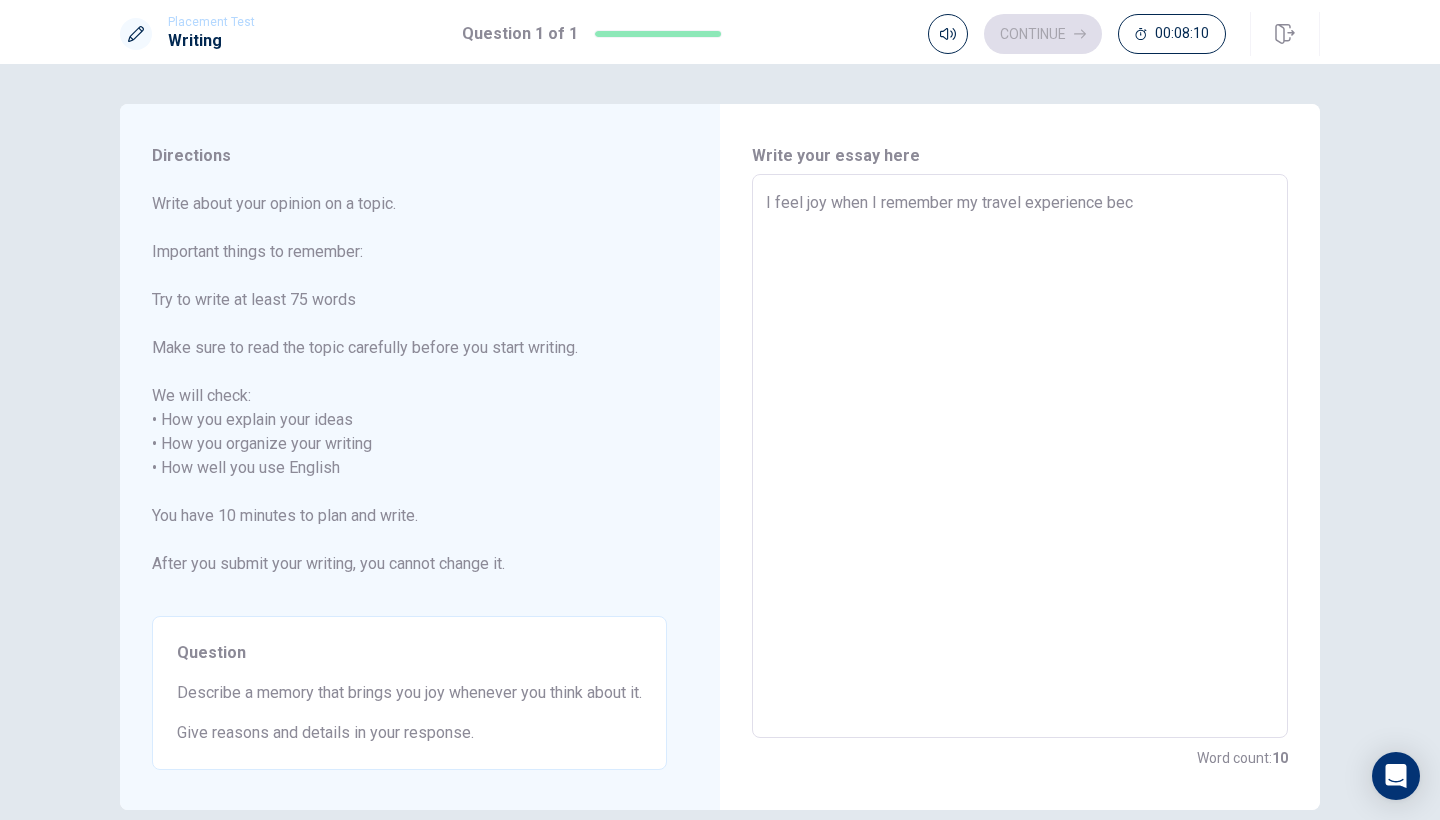 type on "x" 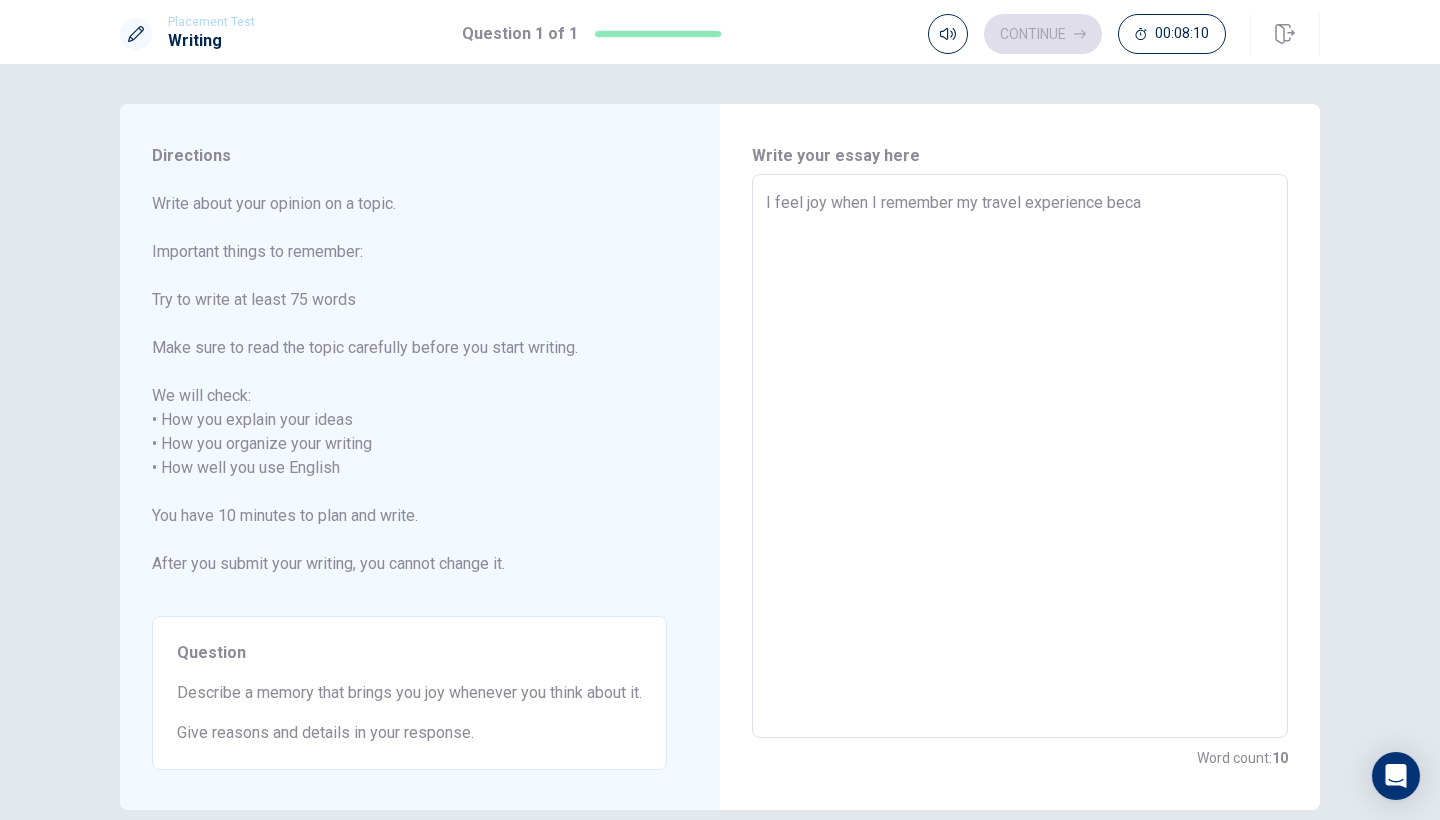 type on "x" 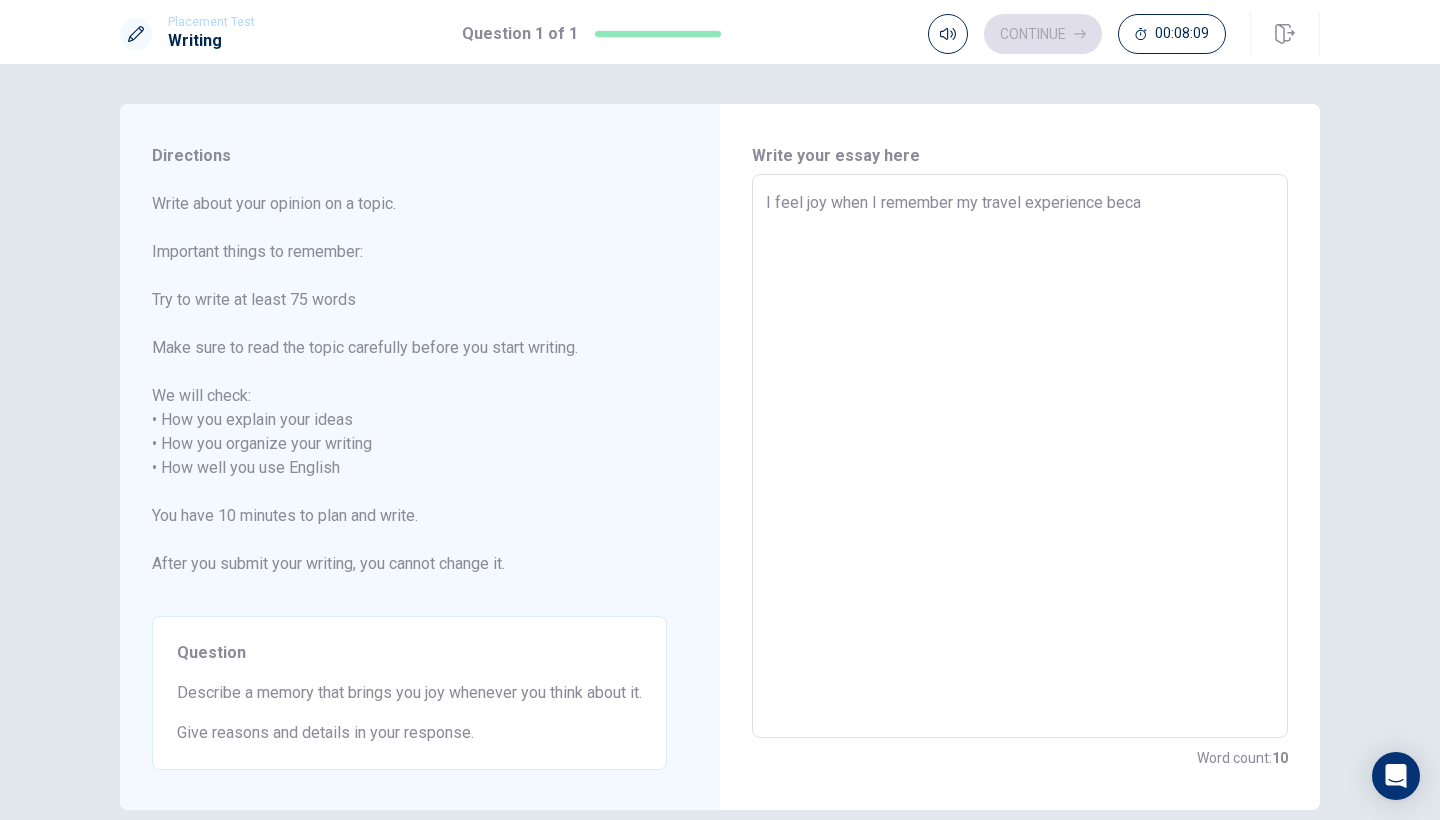 type on "I feel joy when I remember my travel experience becau" 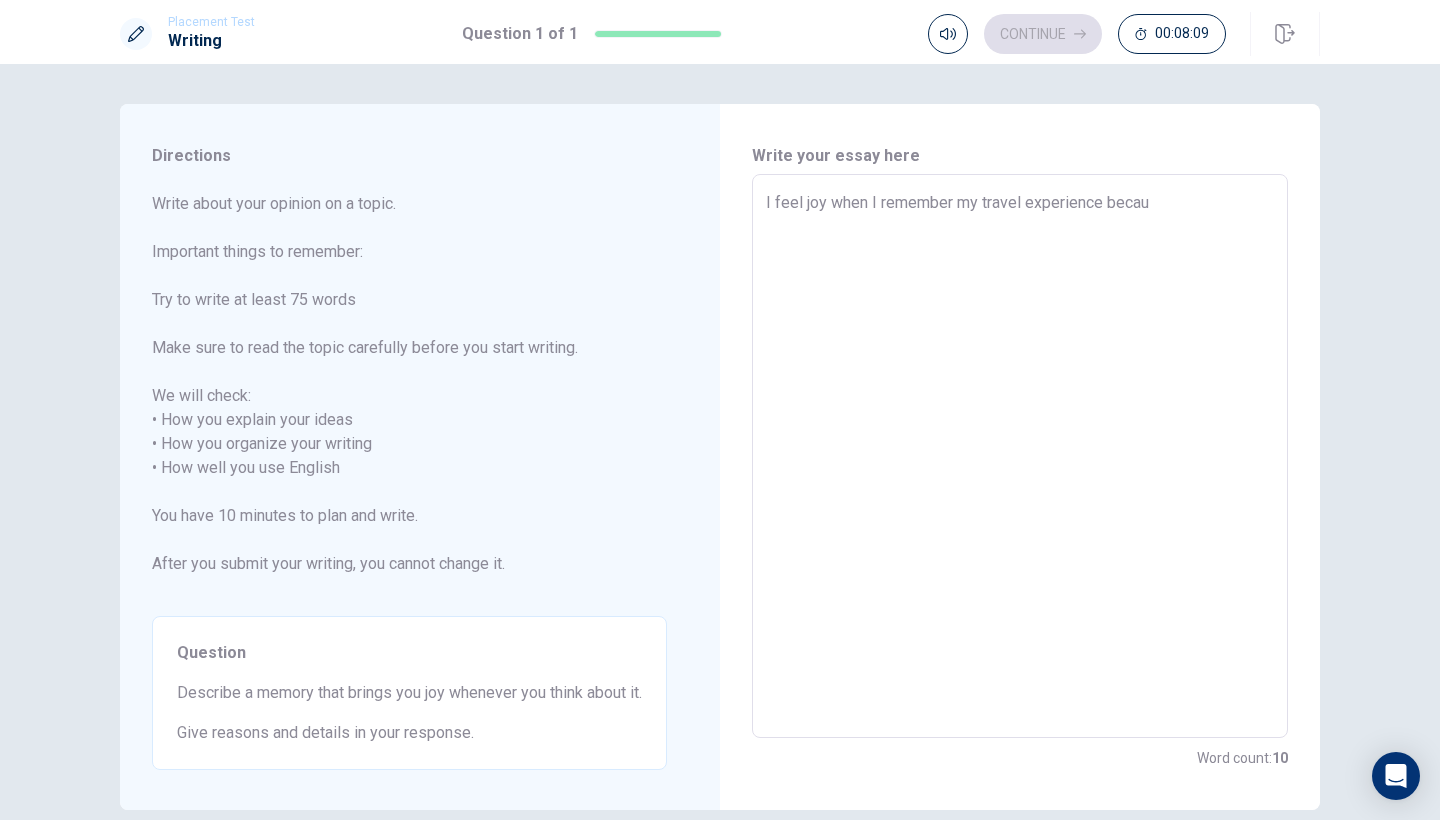type on "x" 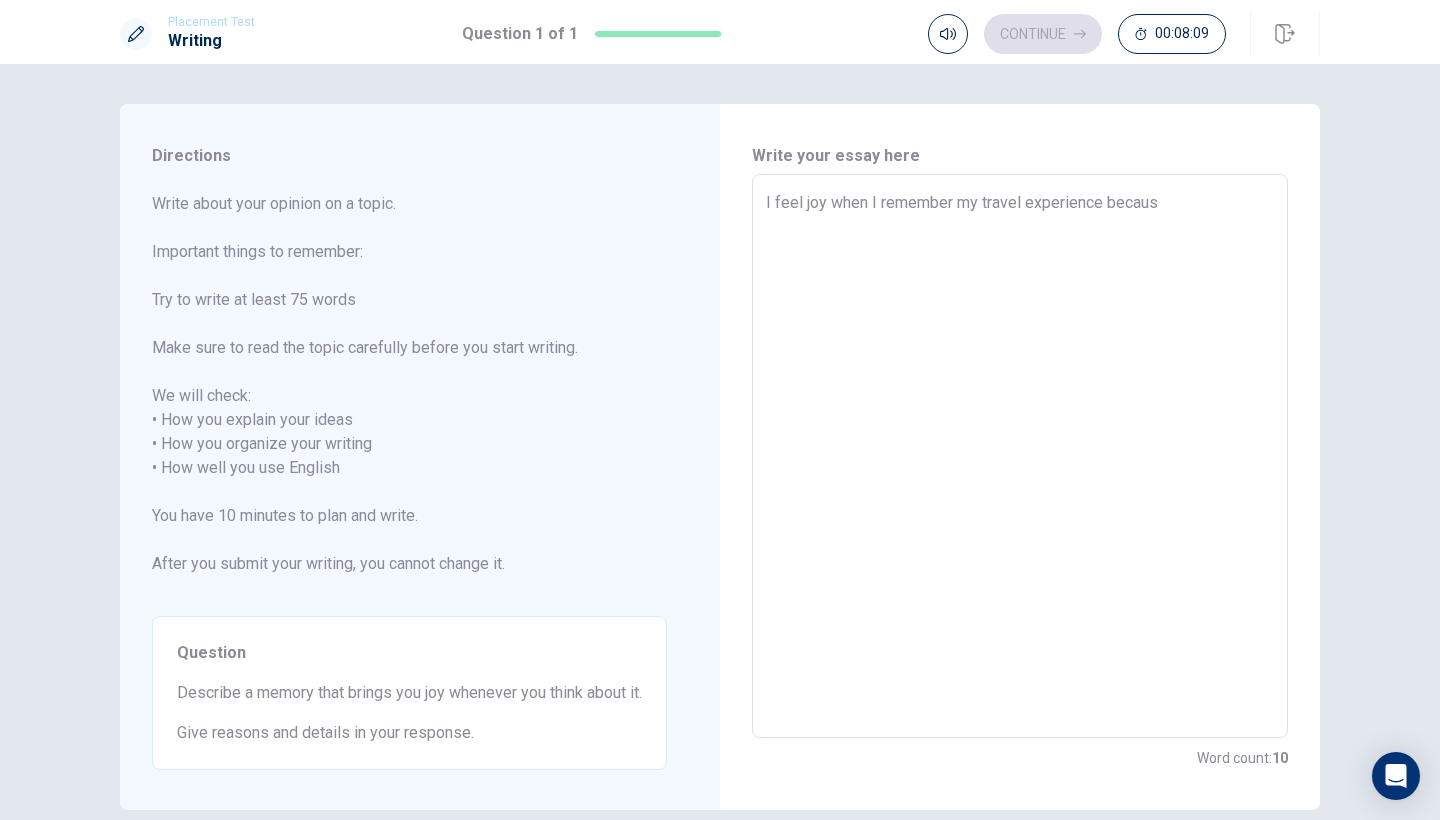 type on "x" 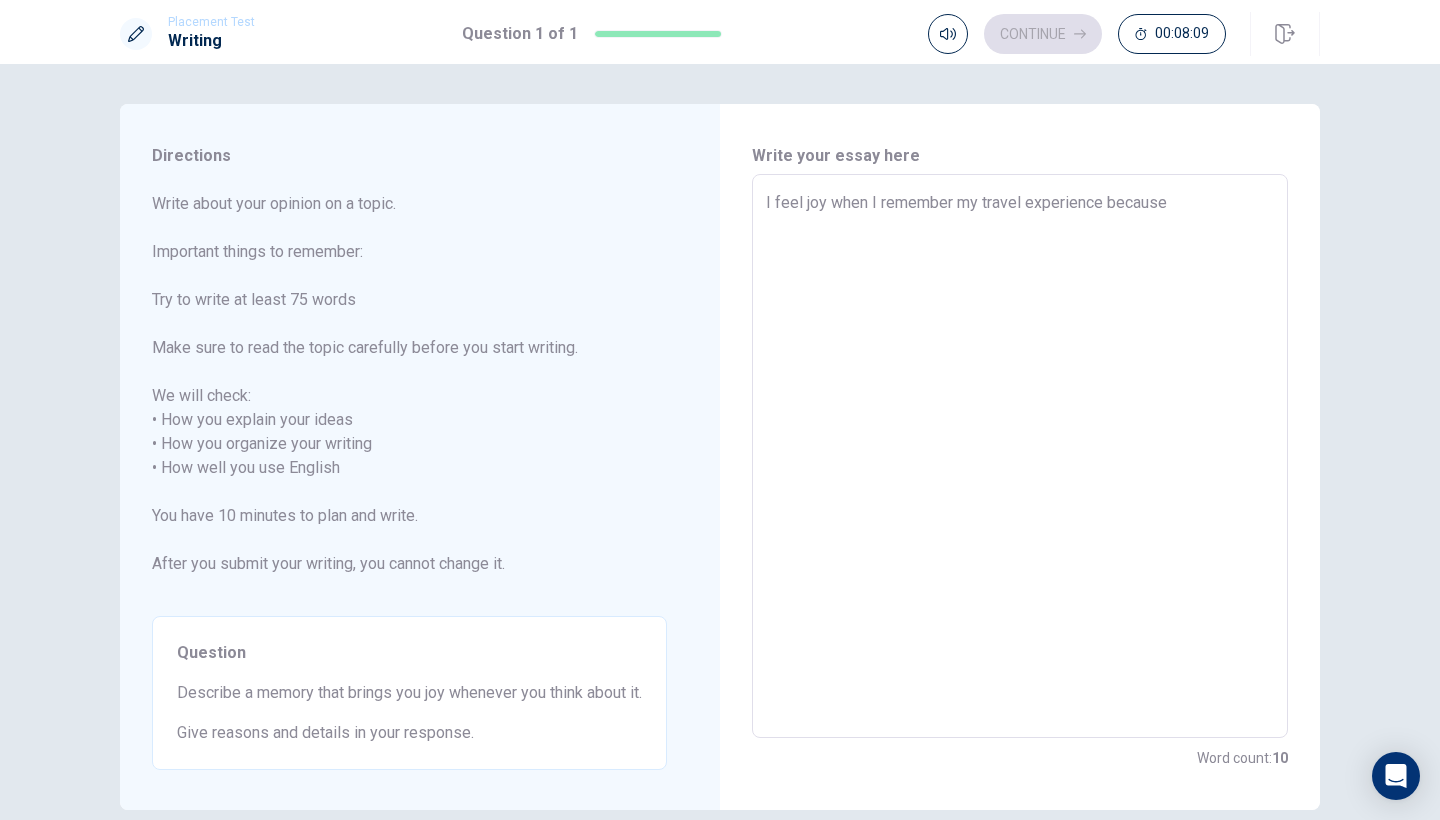 type on "x" 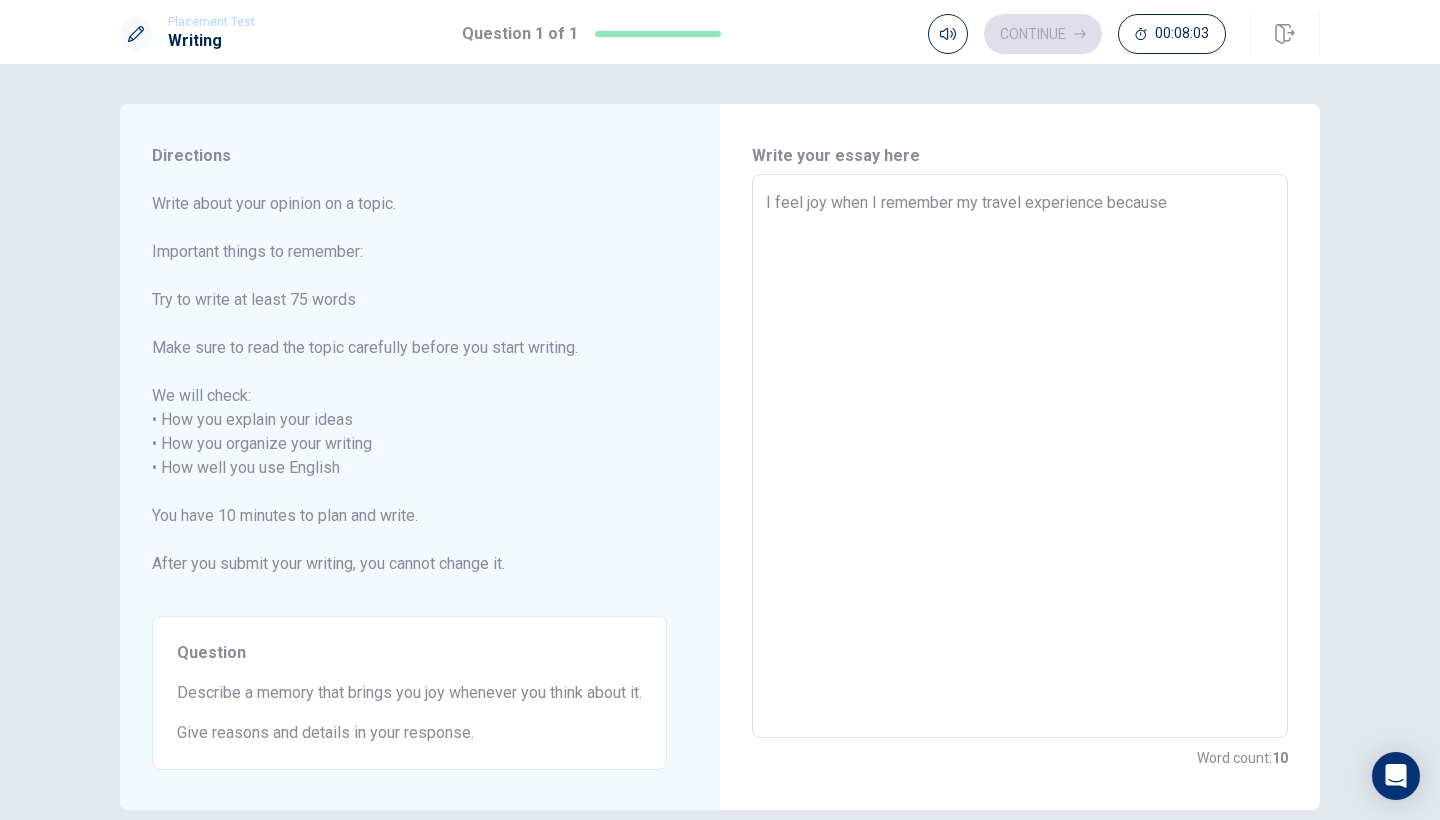 type on "x" 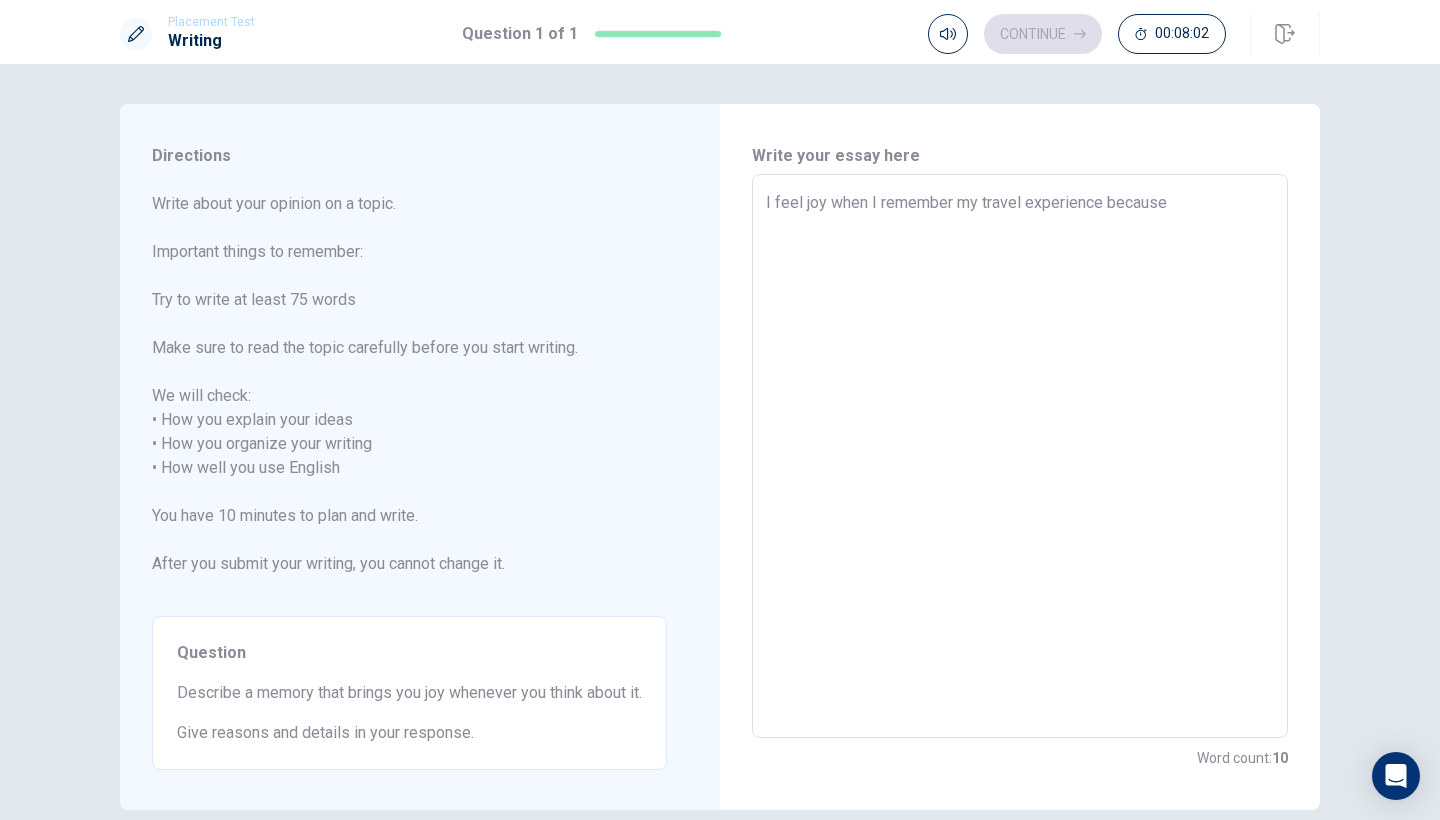 type on "I feel joy when I remember my travel experience because I" 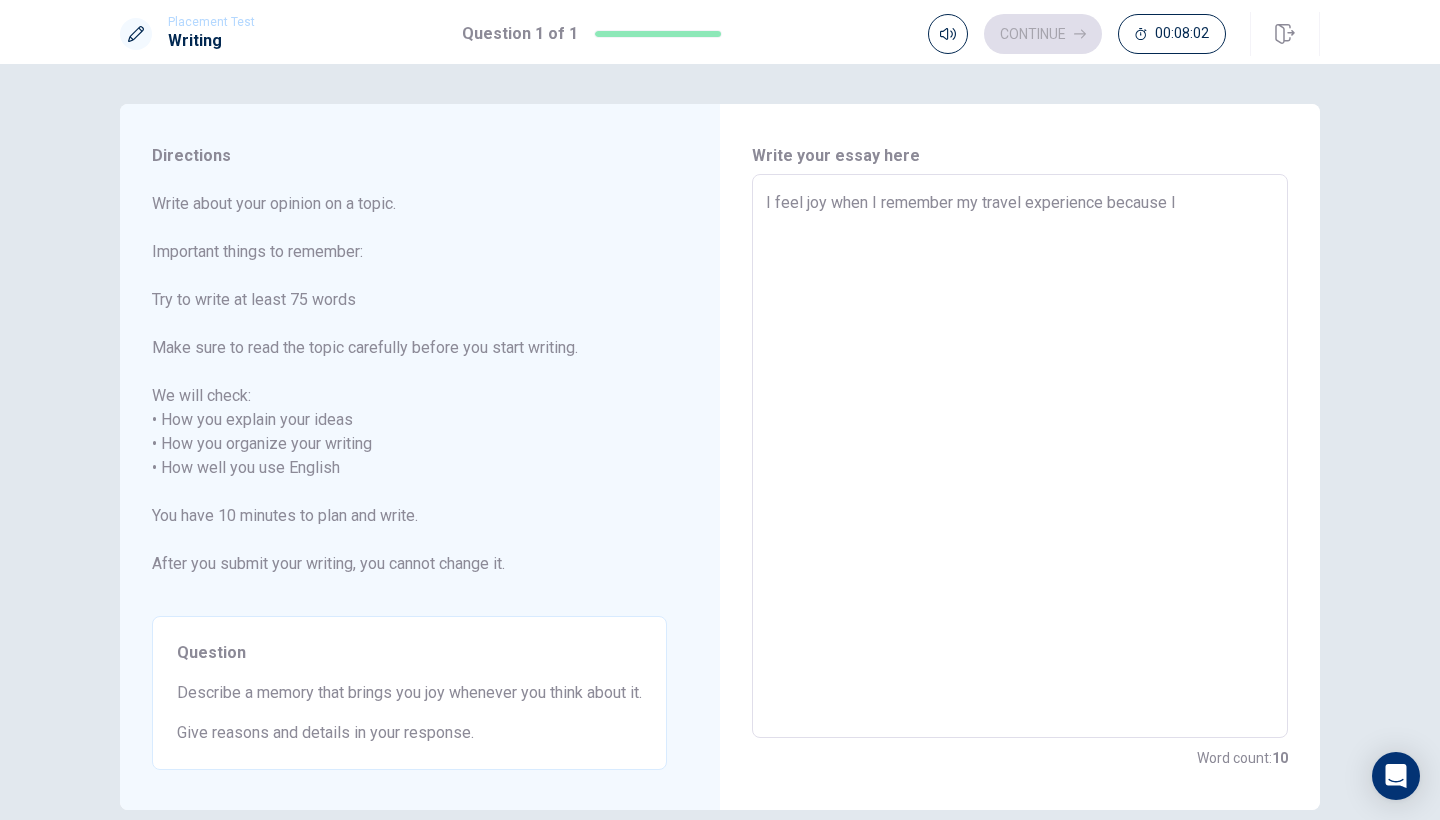 type on "x" 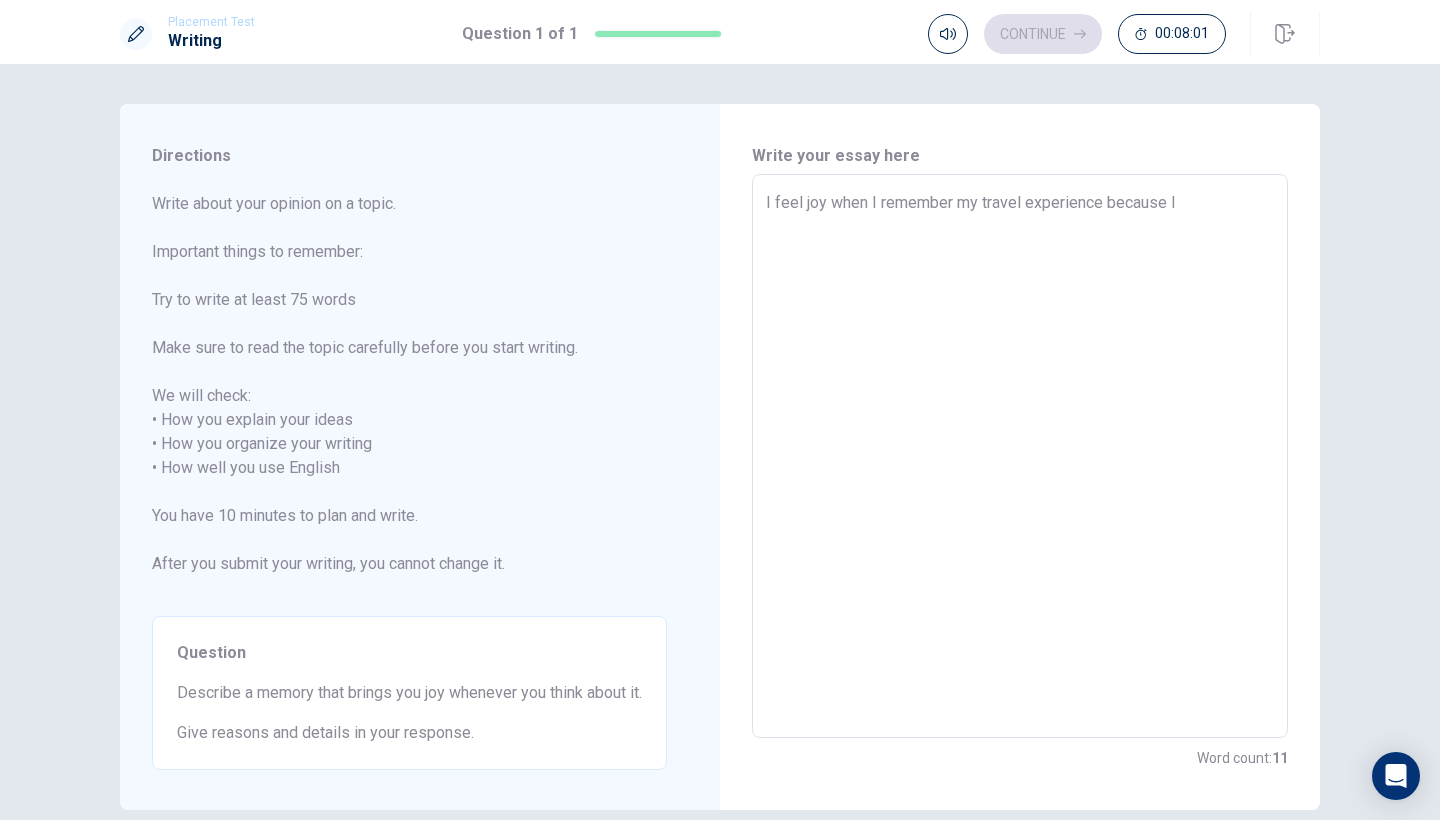 type on "I feel joy when I remember my travel experience because I" 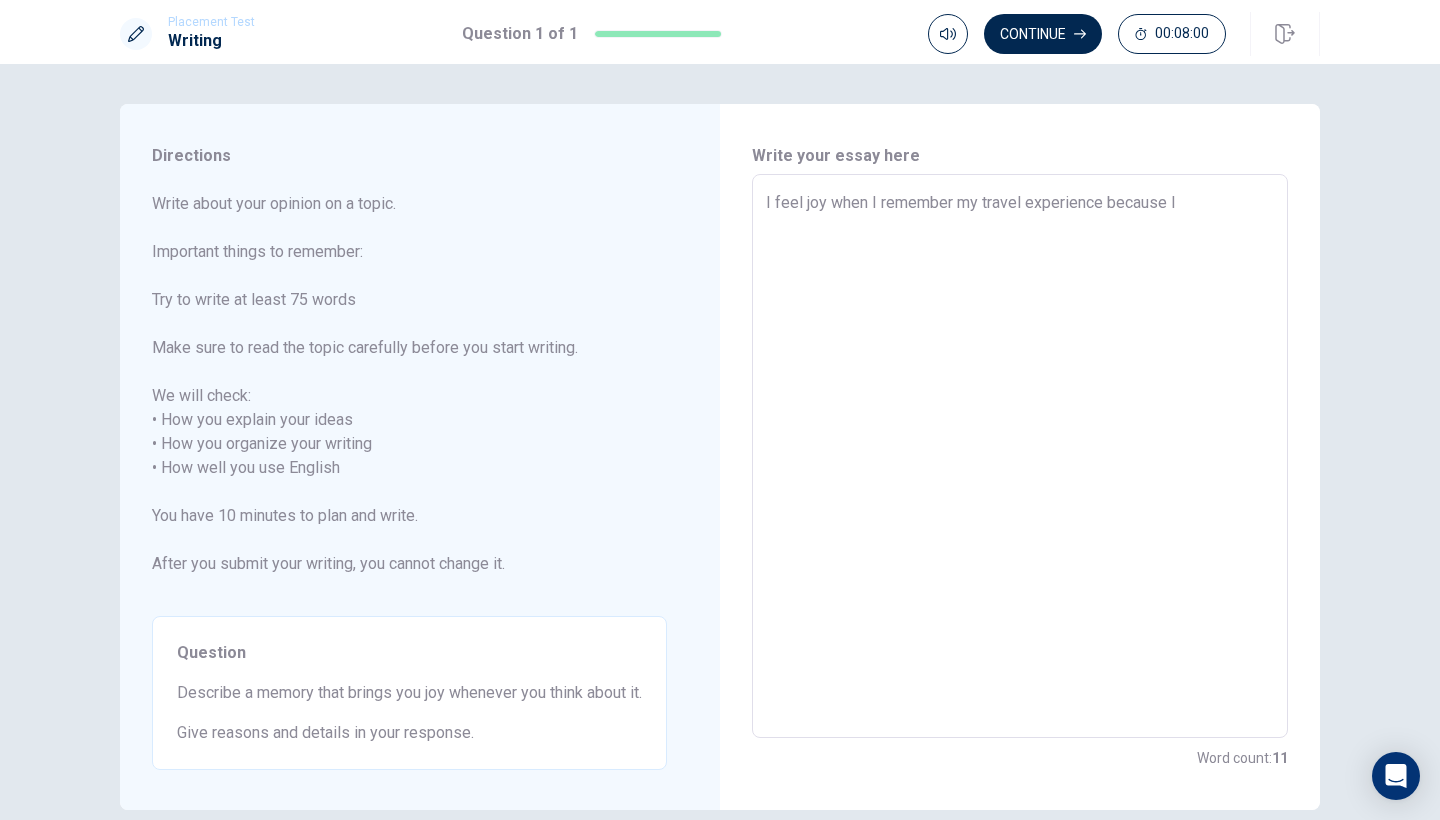 type on "I feel joy when I remember my travel experience because I k" 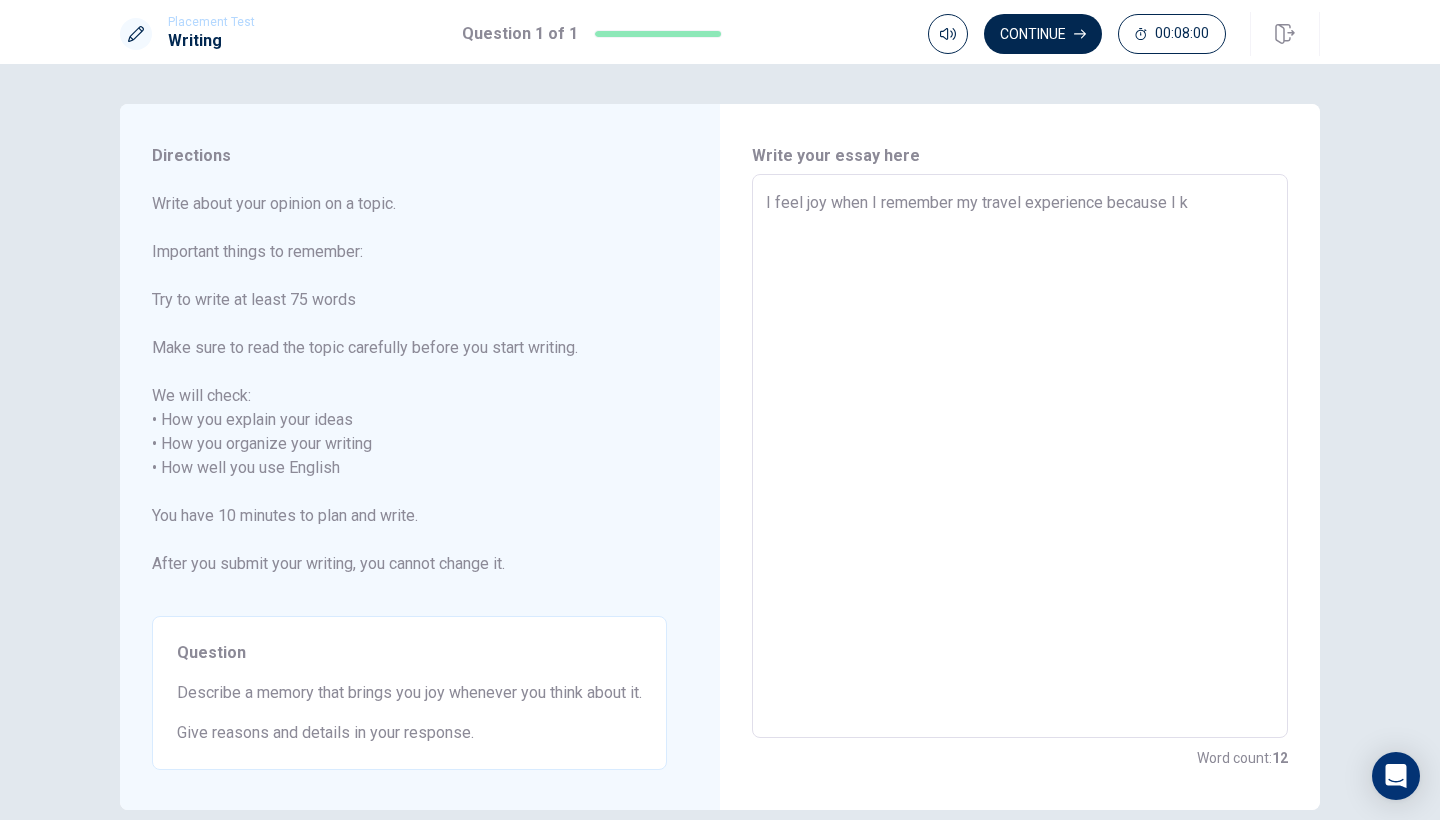 type on "x" 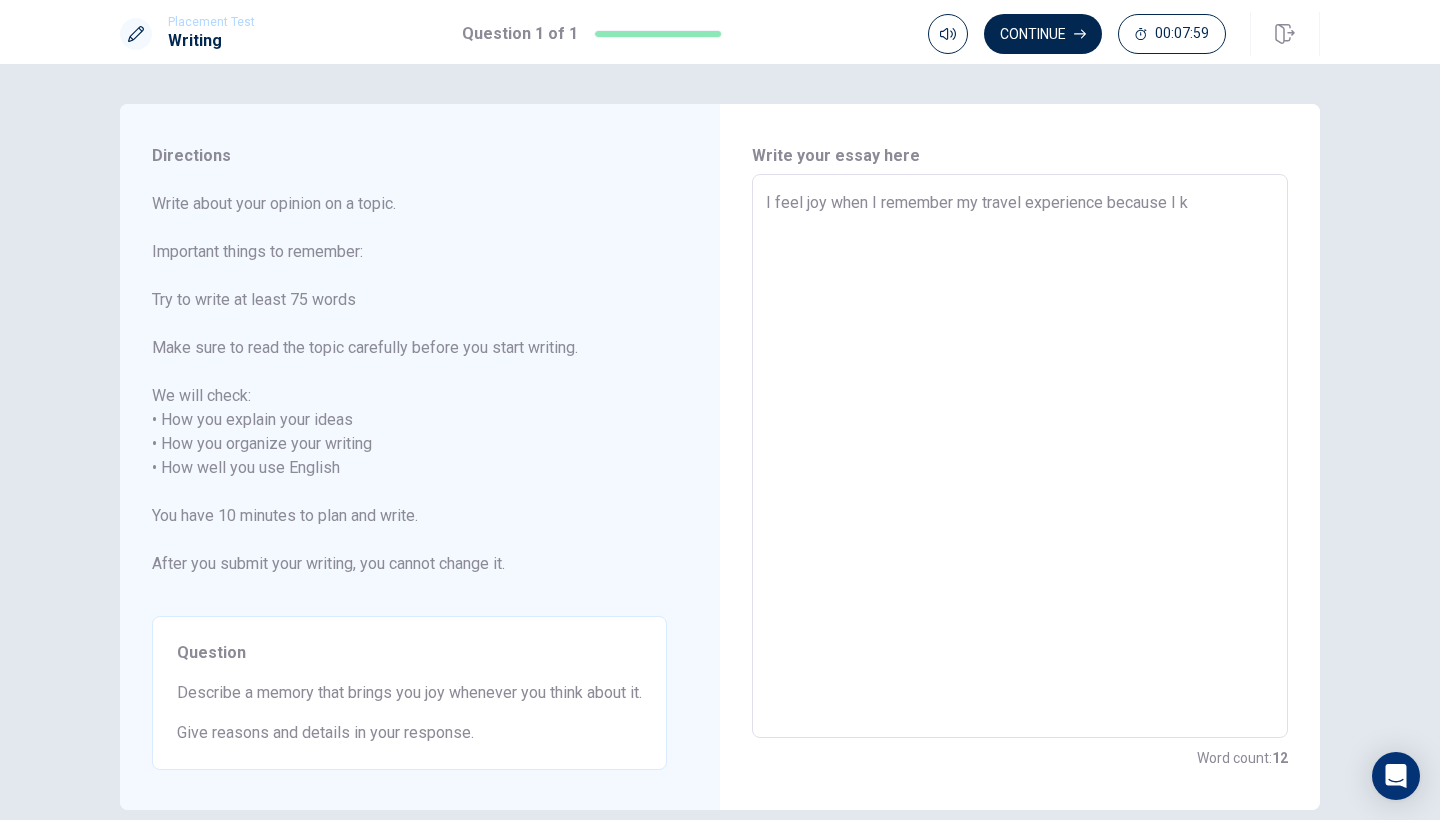 type on "I feel joy when I remember my travel experience because I kw" 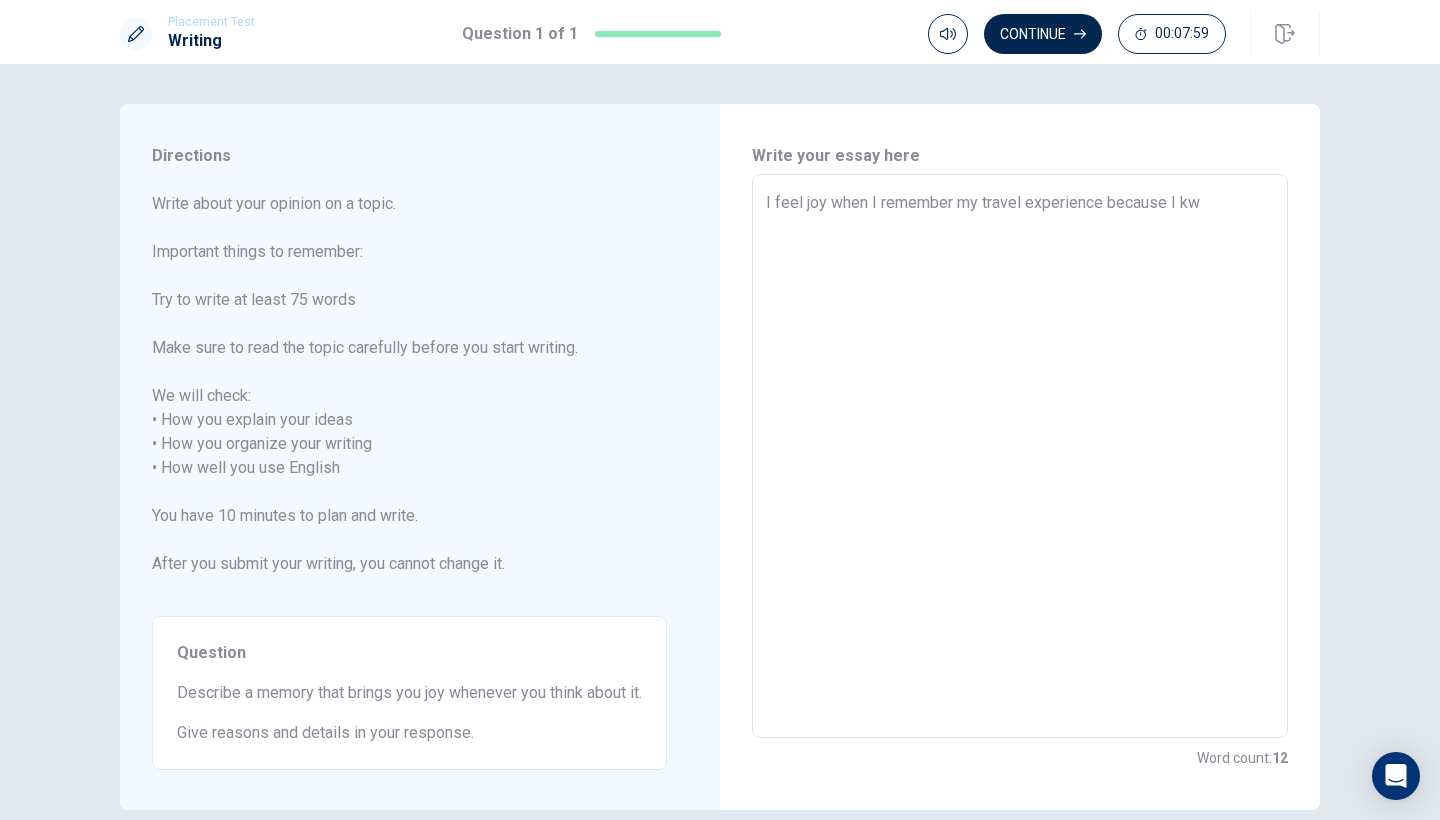 type on "x" 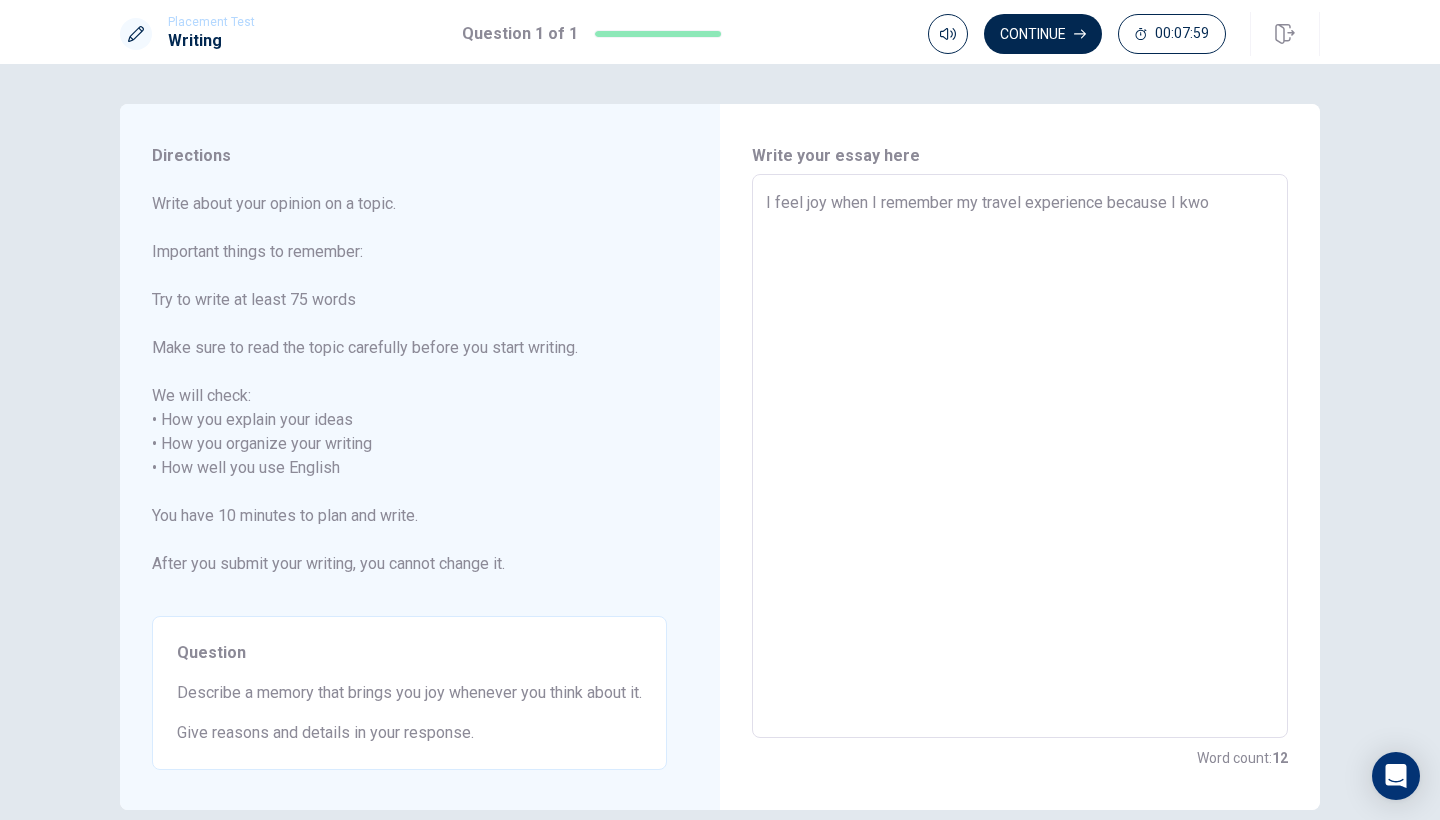 type on "x" 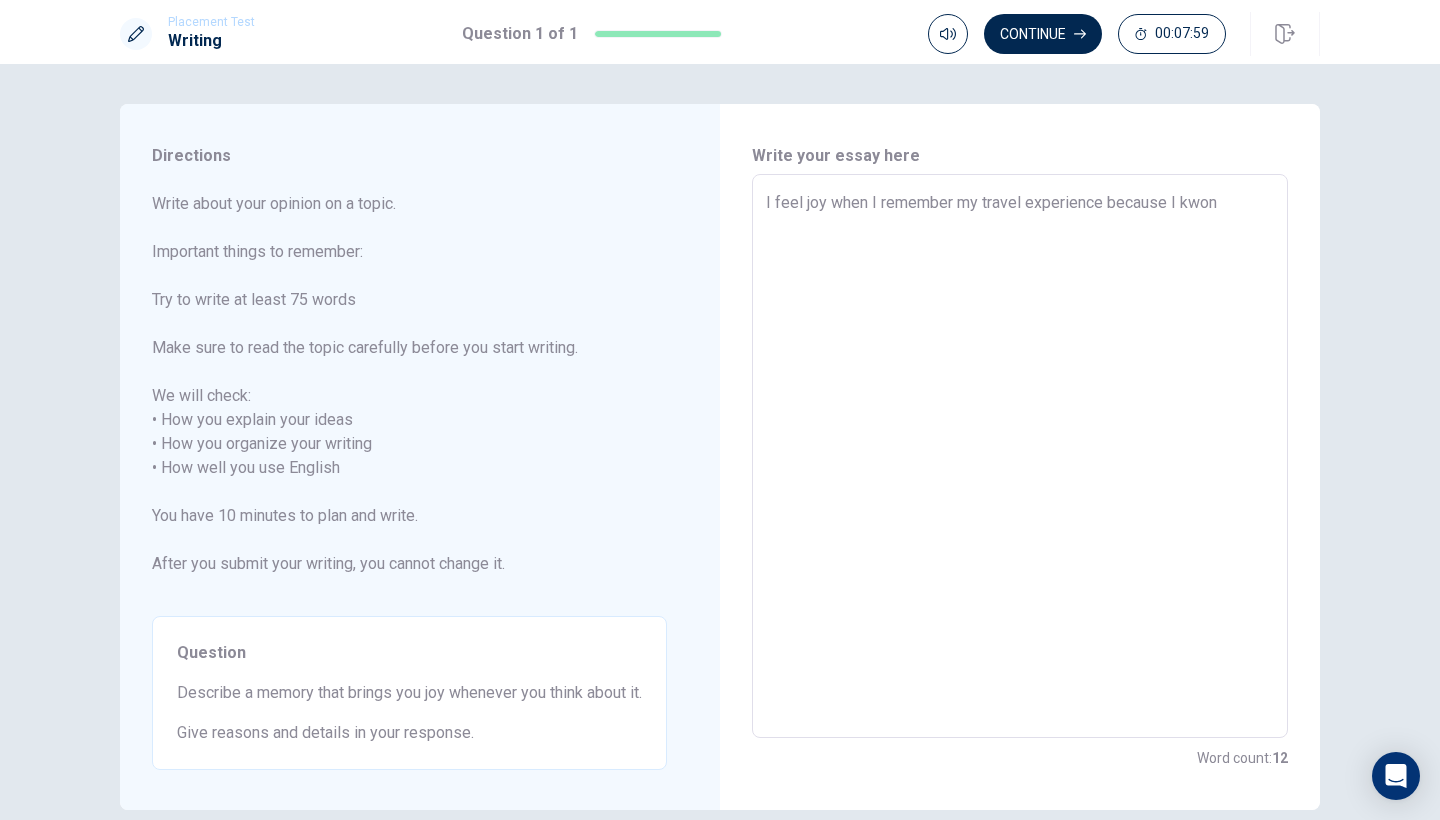 type on "x" 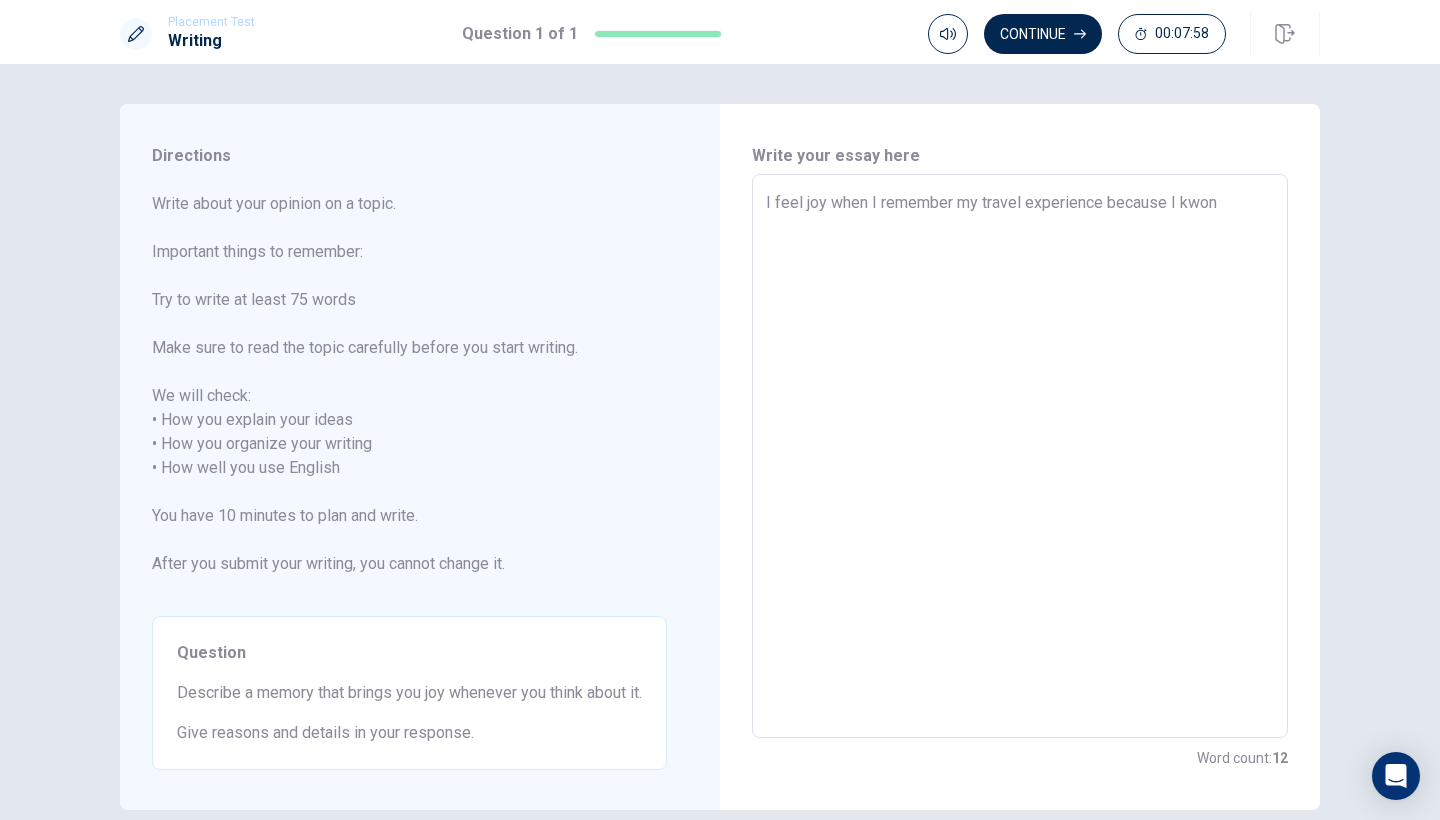 type on "I feel joy when I remember my travel experience because I kwo" 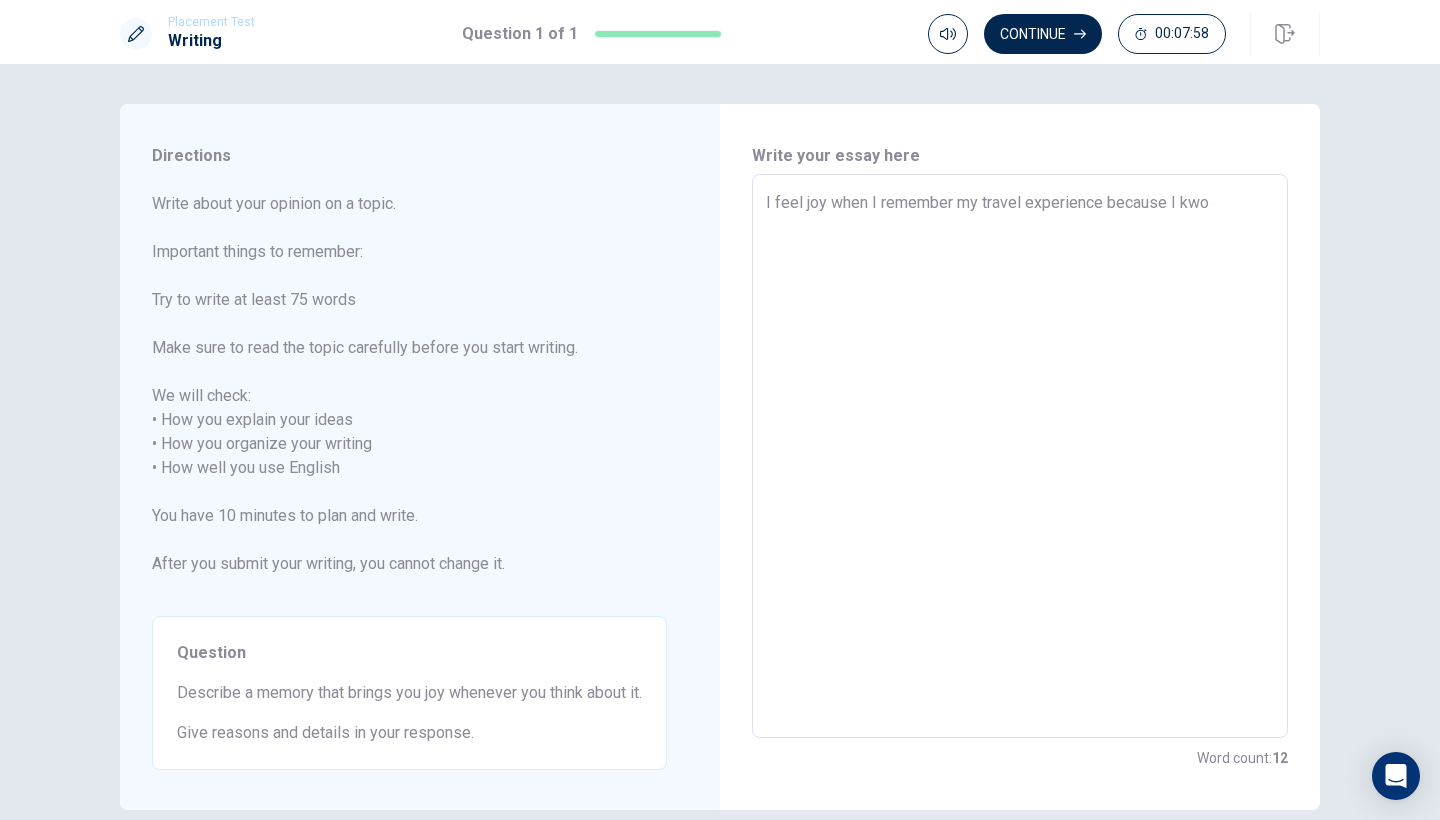 type on "x" 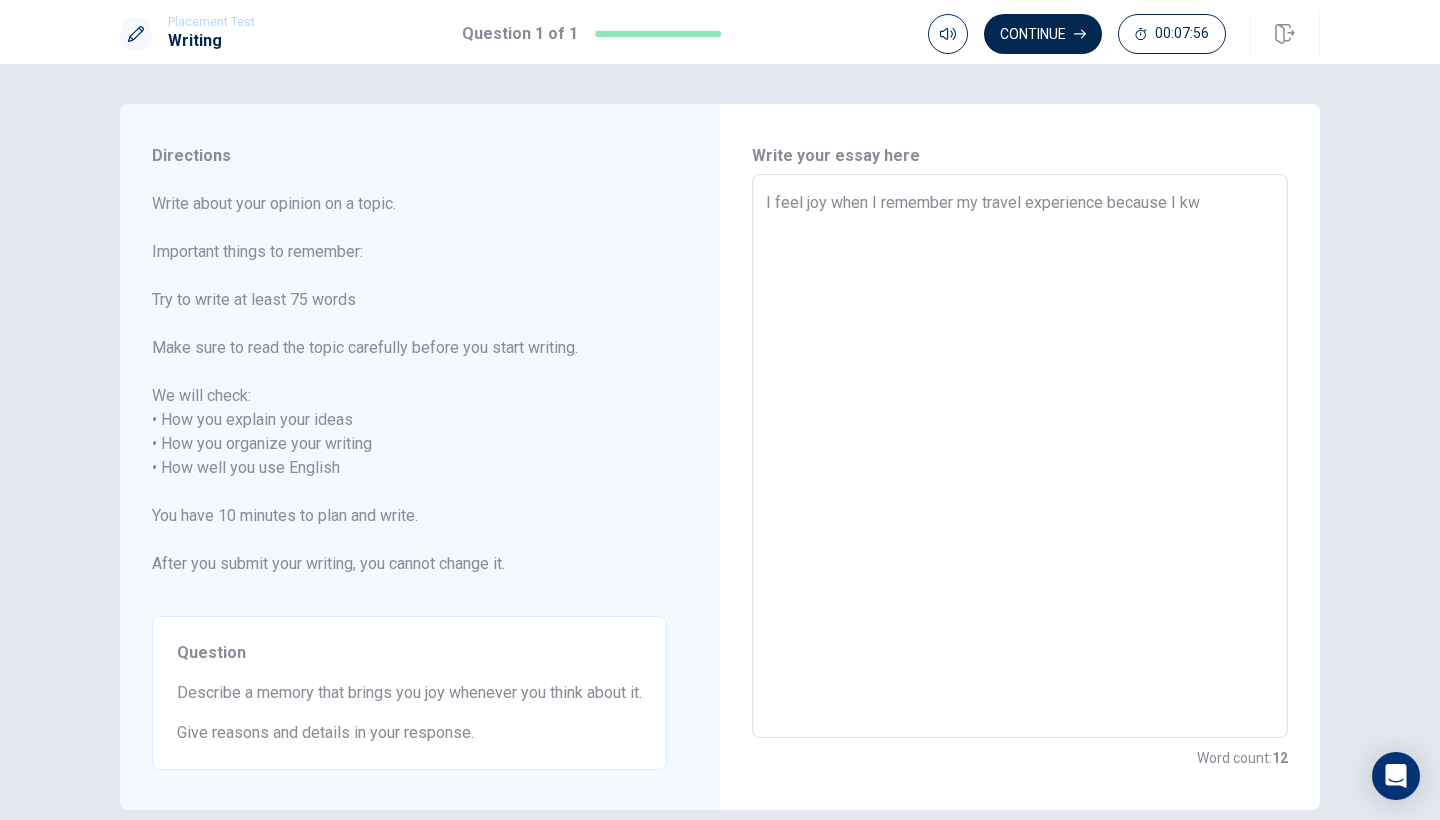 type on "x" 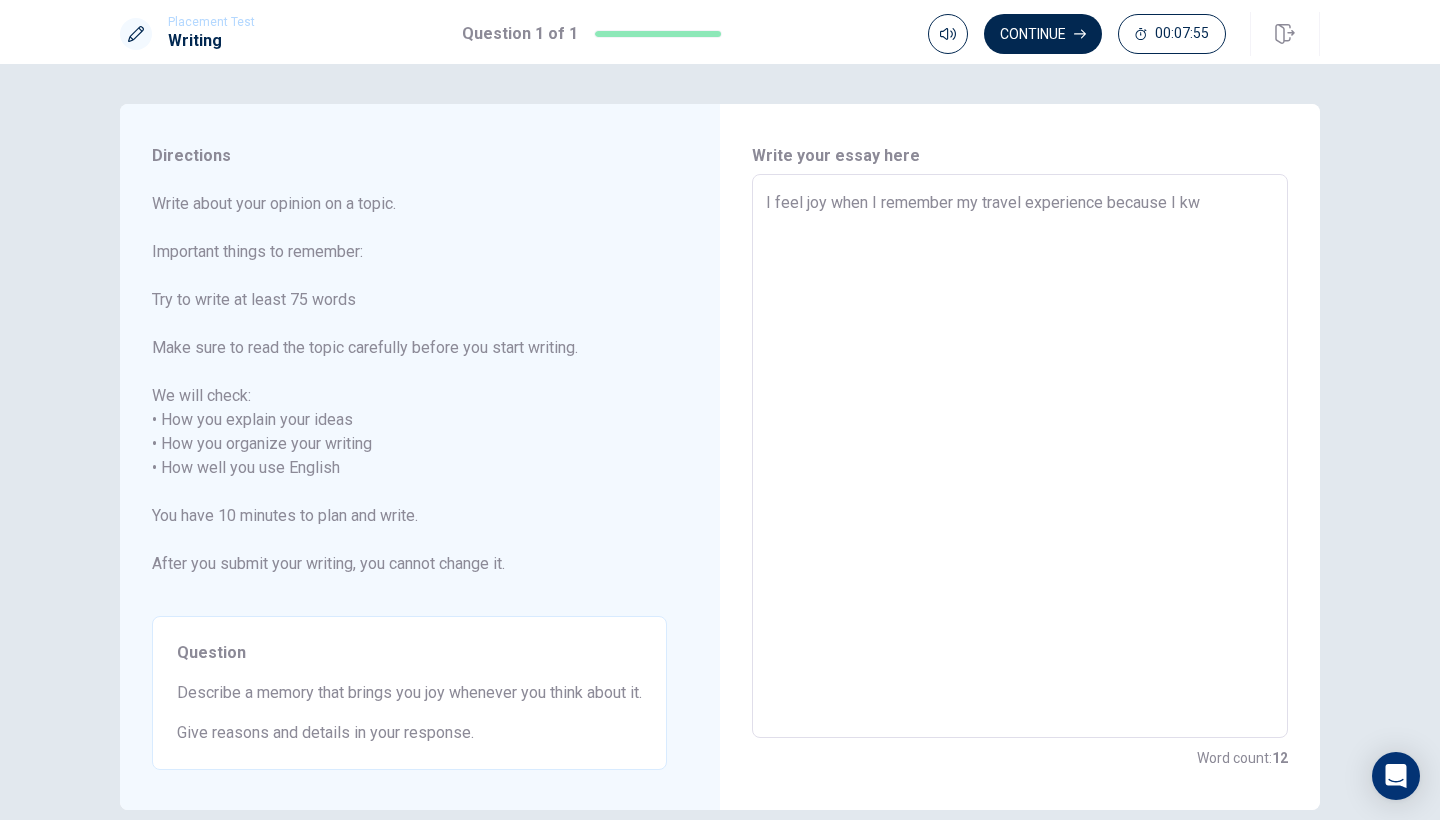 type on "I feel joy when I remember my travel experience because I kwo" 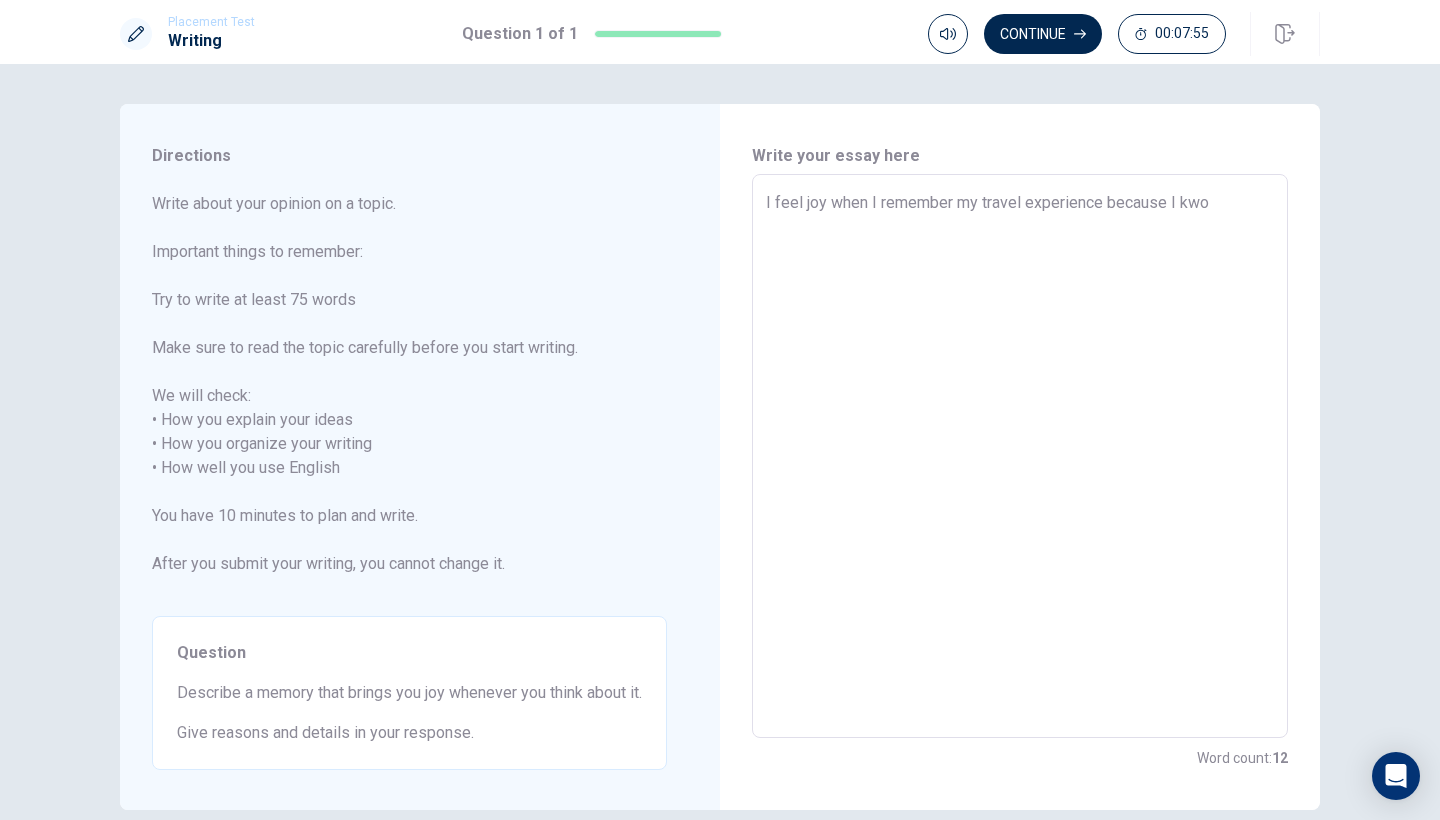 type on "x" 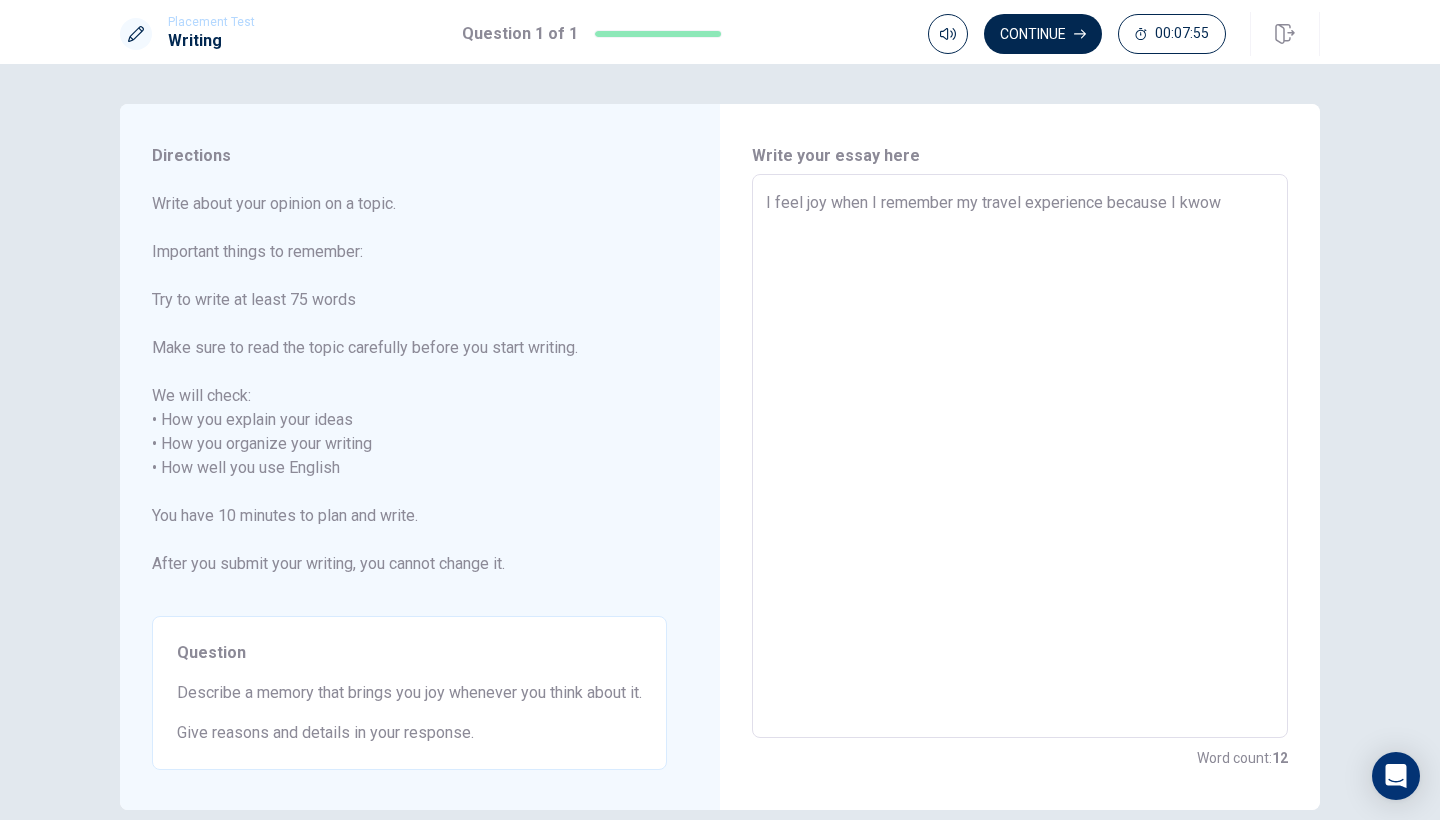 type on "x" 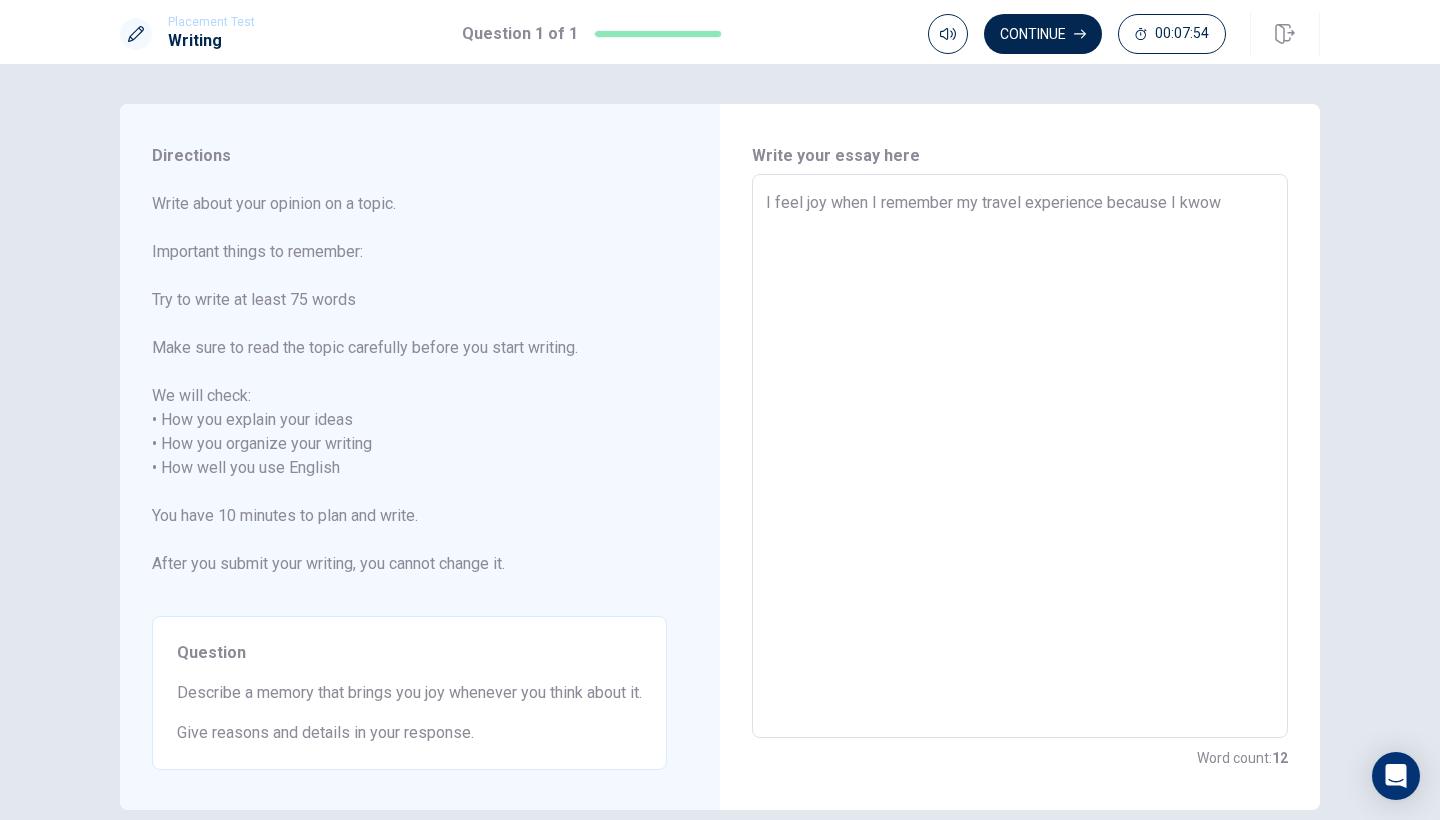 type 